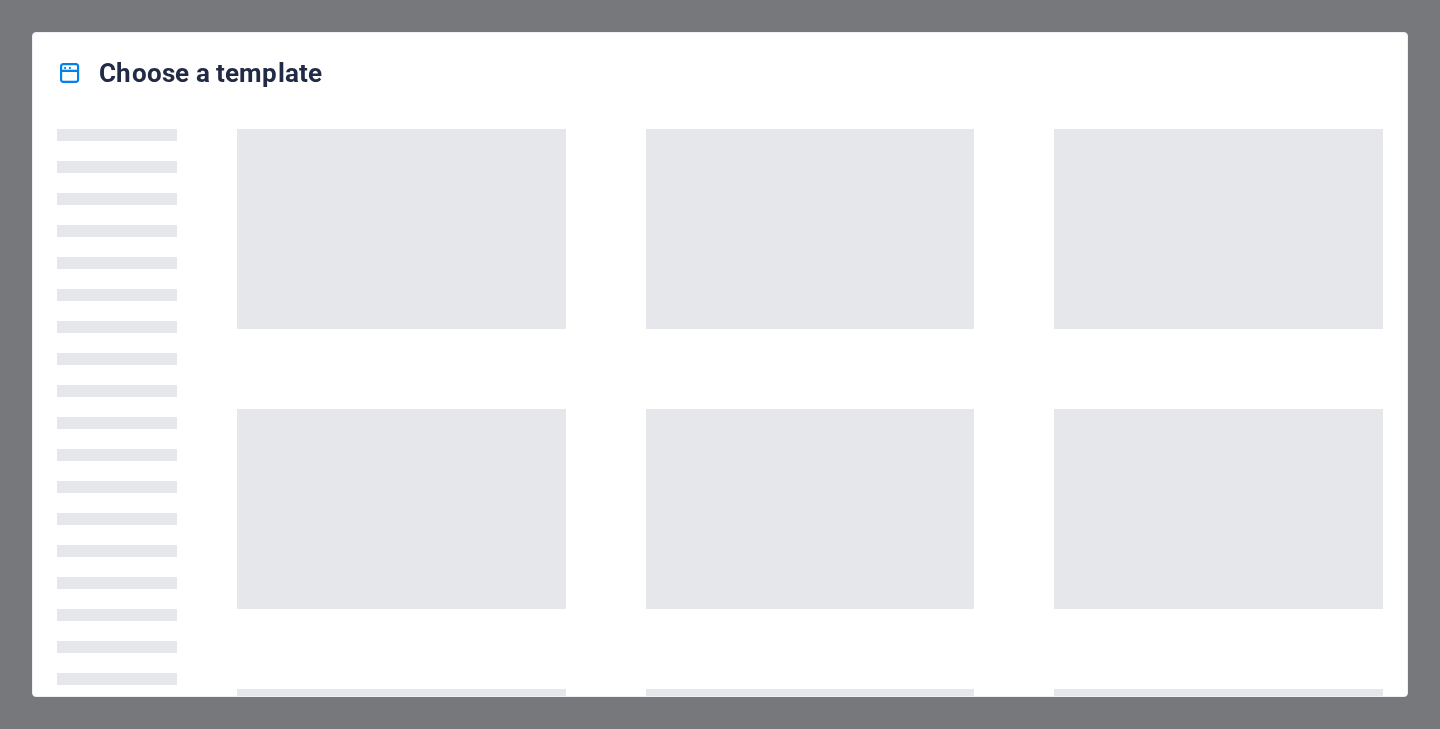 scroll, scrollTop: 0, scrollLeft: 0, axis: both 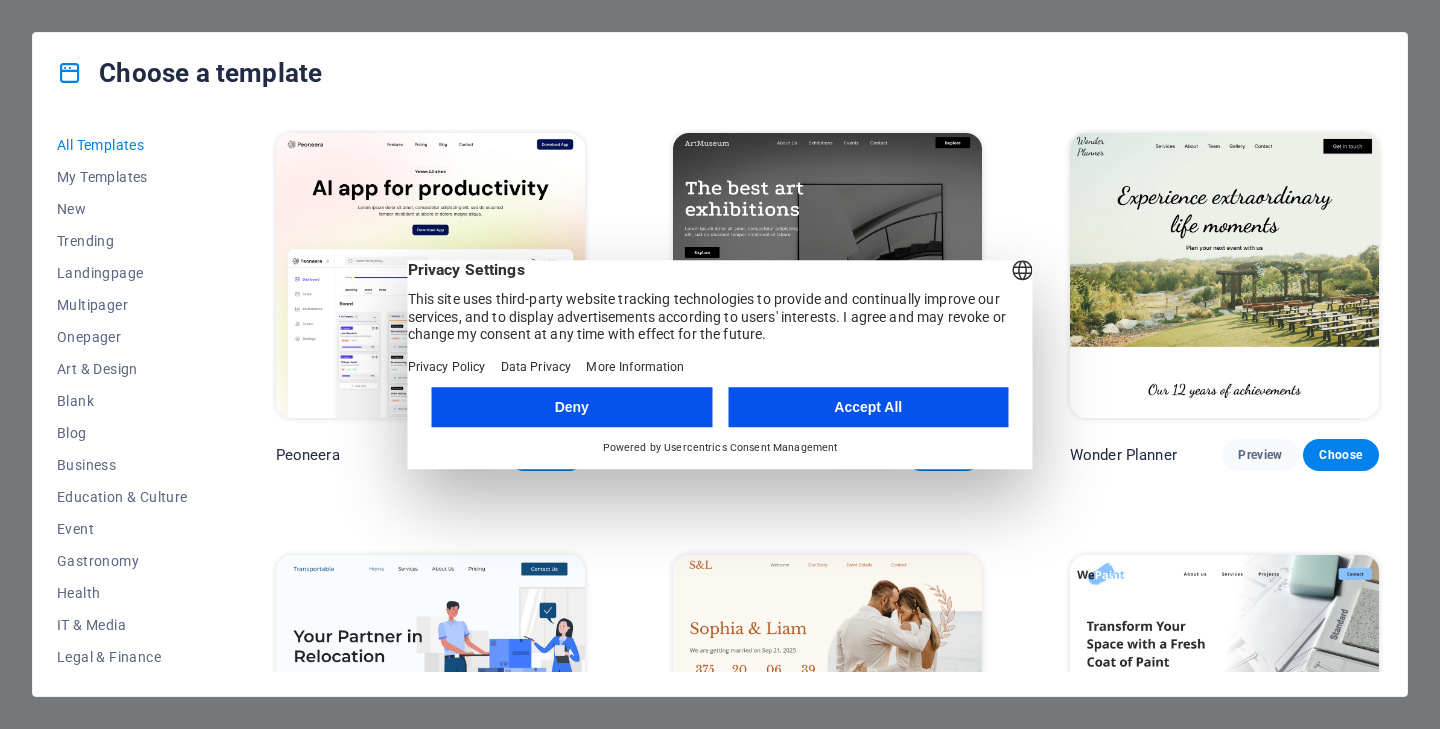 click on "Accept All" at bounding box center [868, 407] 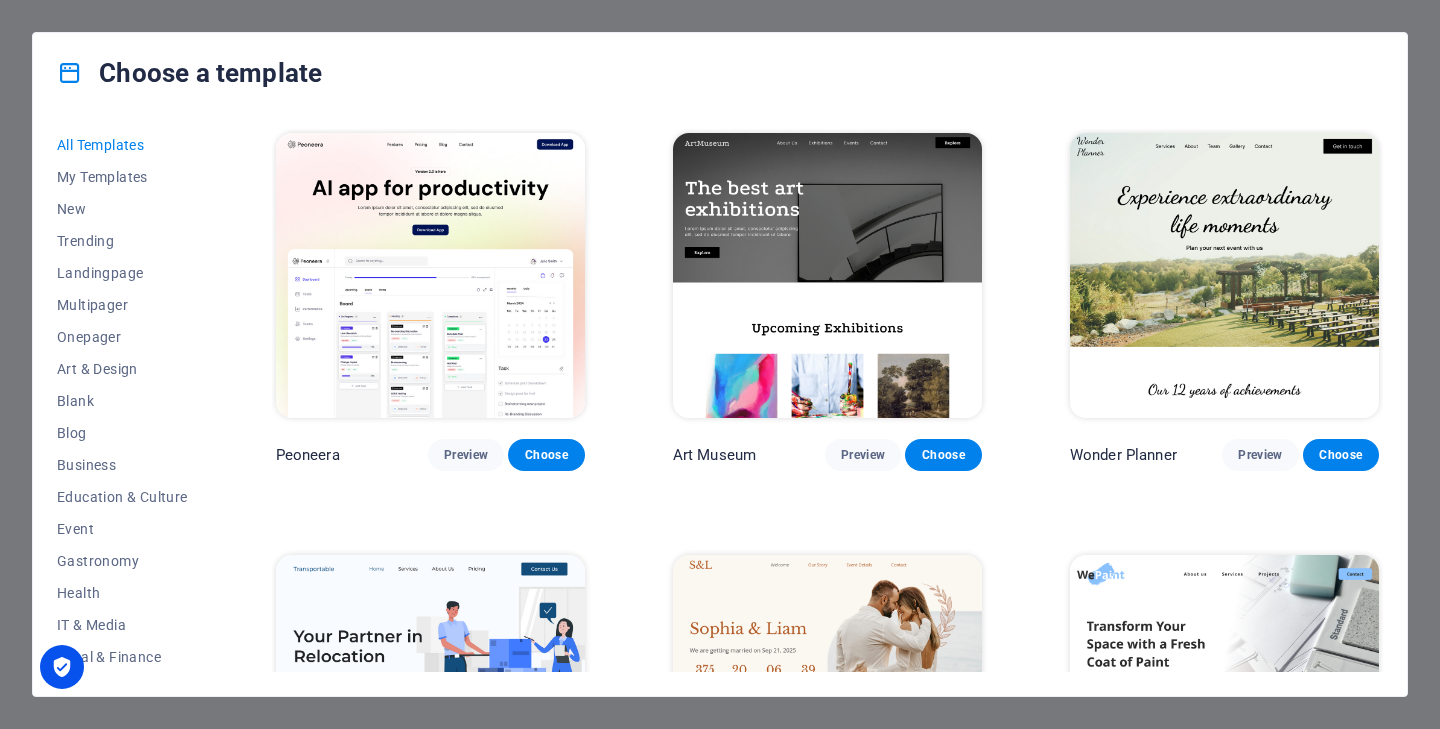 click at bounding box center [1224, 275] 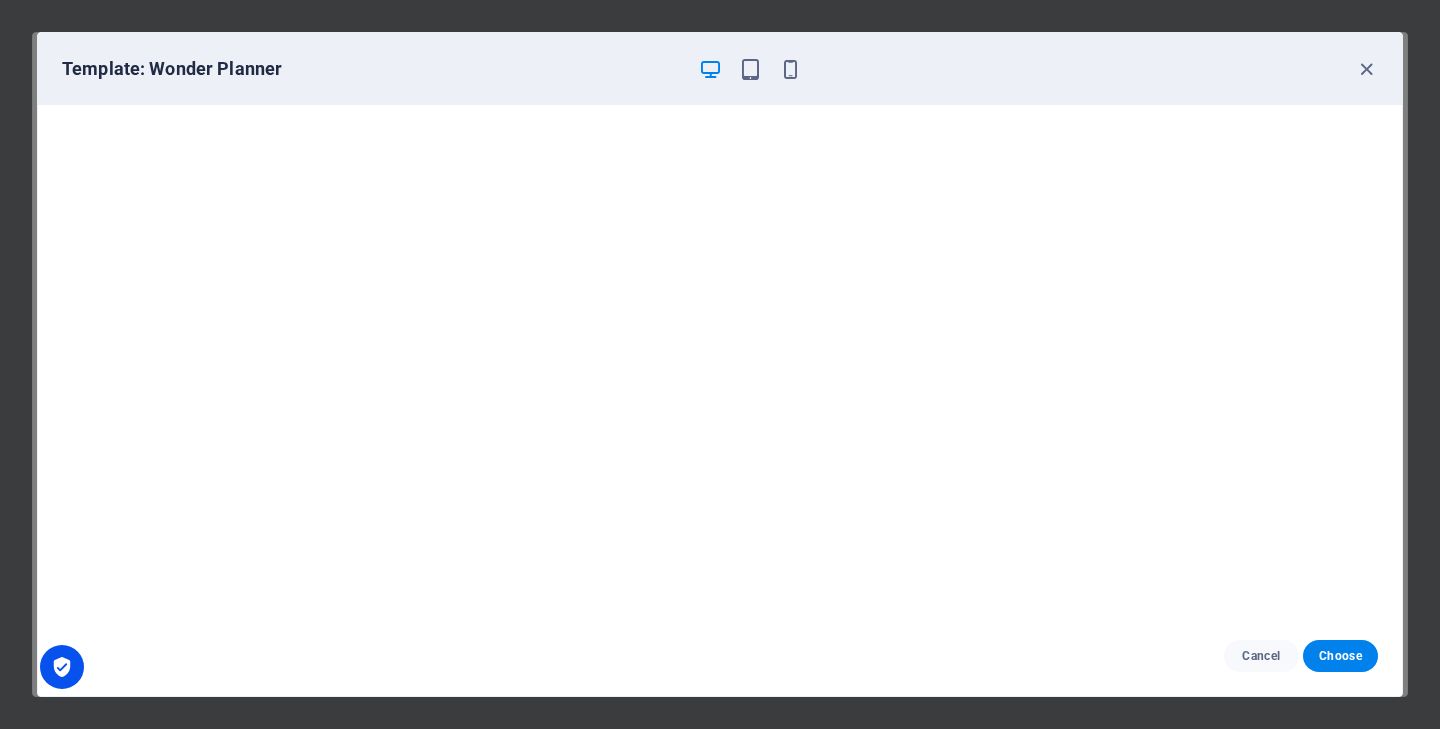 scroll, scrollTop: 5, scrollLeft: 0, axis: vertical 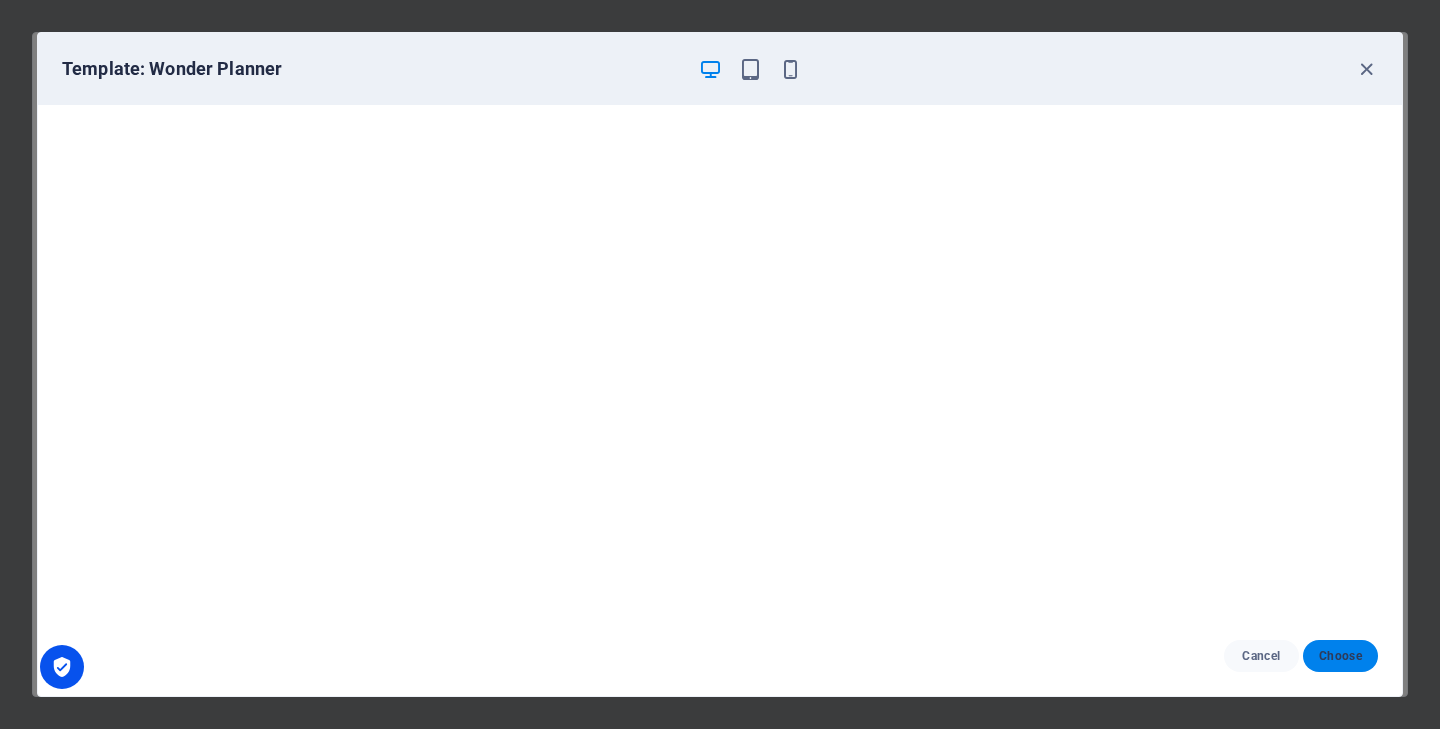 click on "Choose" at bounding box center (1340, 656) 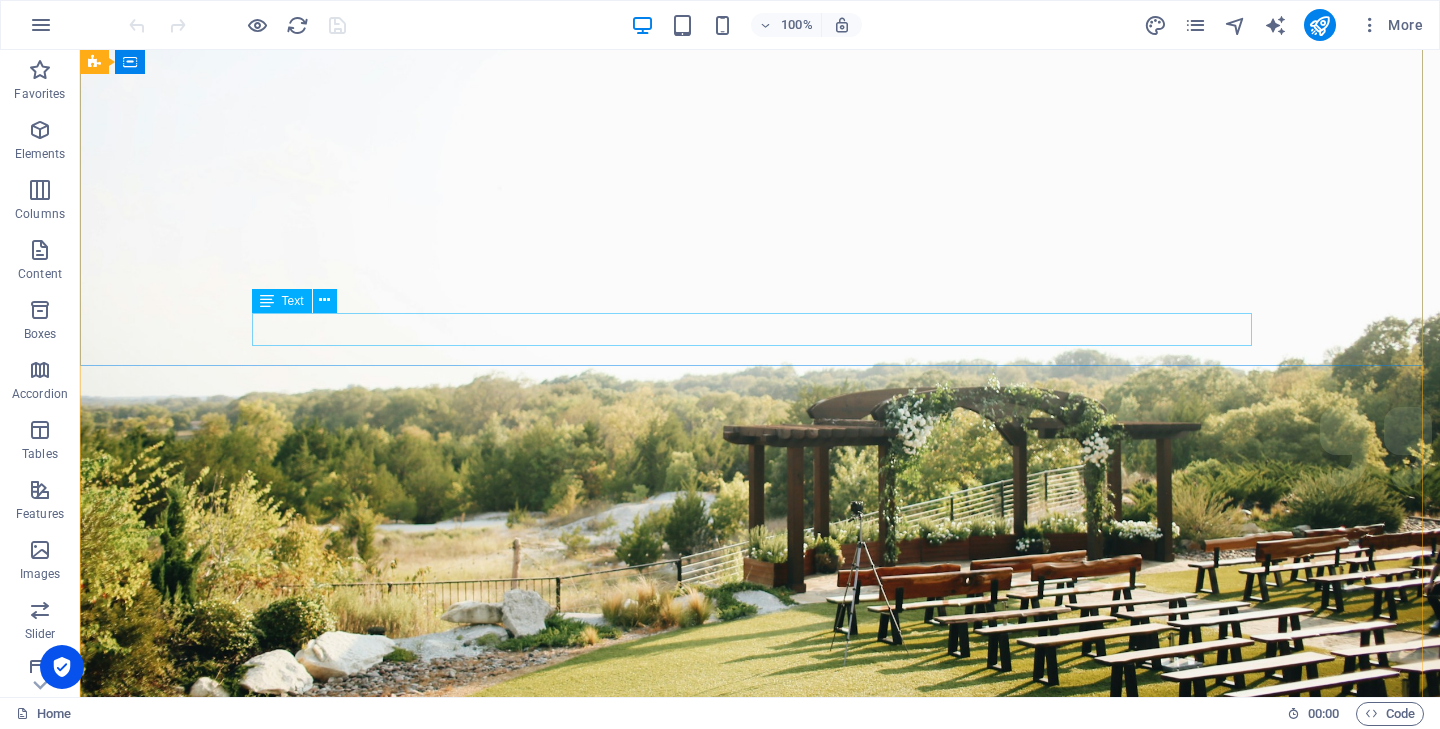 scroll, scrollTop: 0, scrollLeft: 0, axis: both 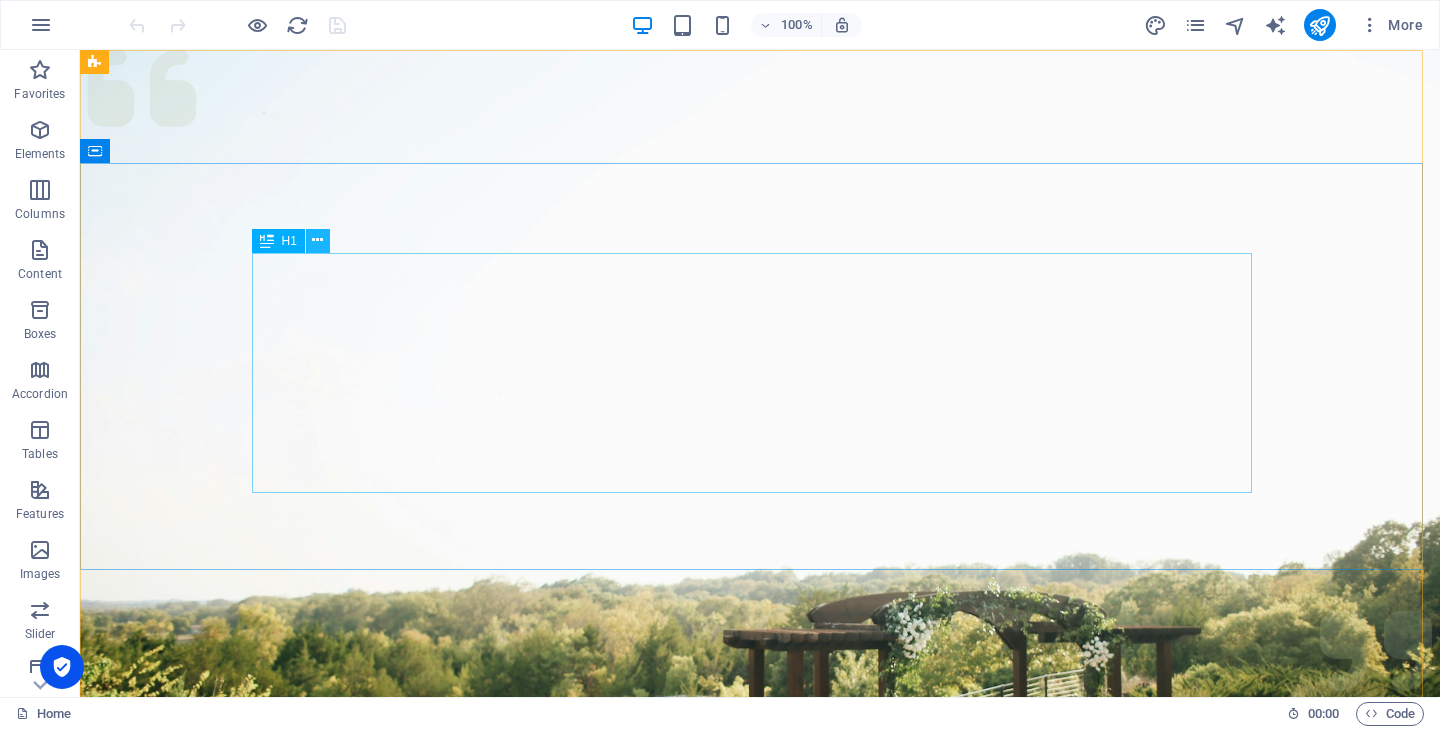 click at bounding box center [318, 241] 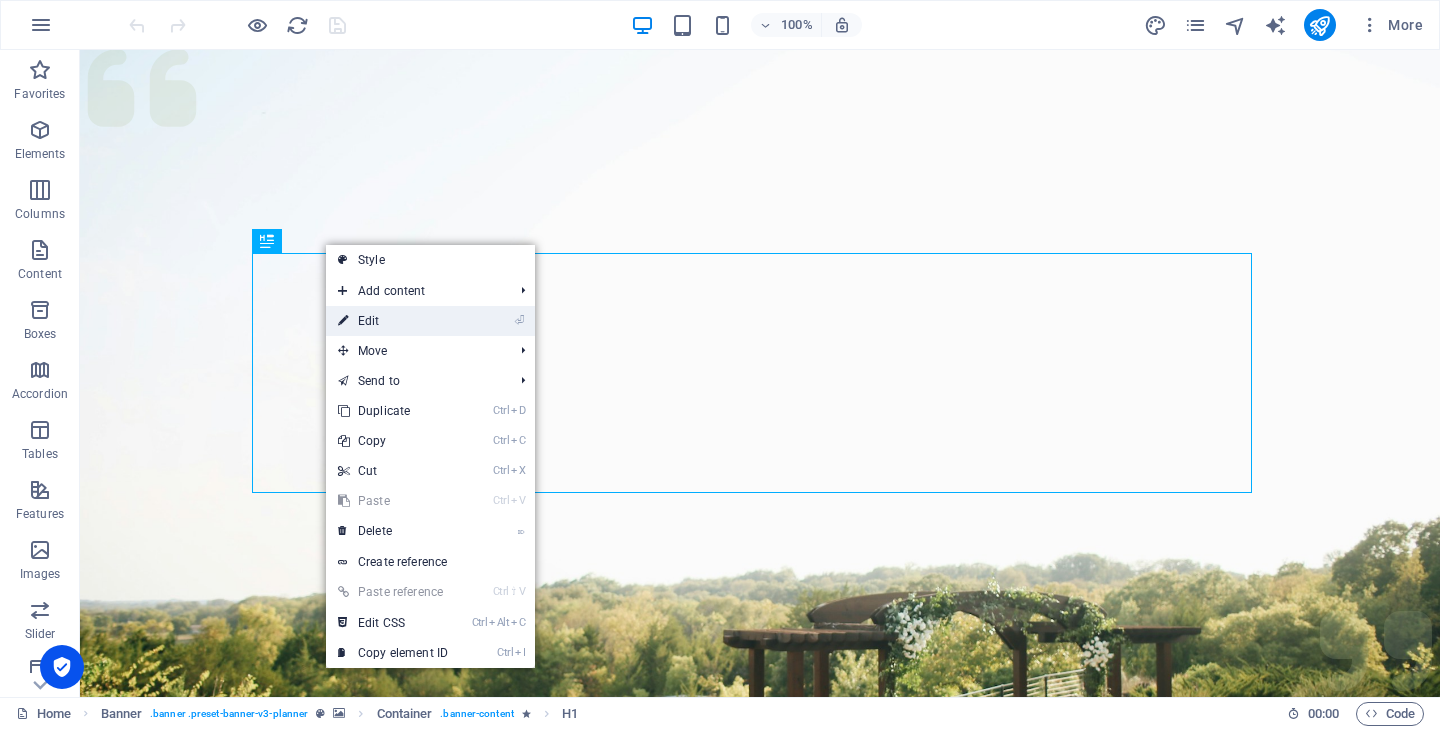 click on "⏎  Edit" at bounding box center [393, 321] 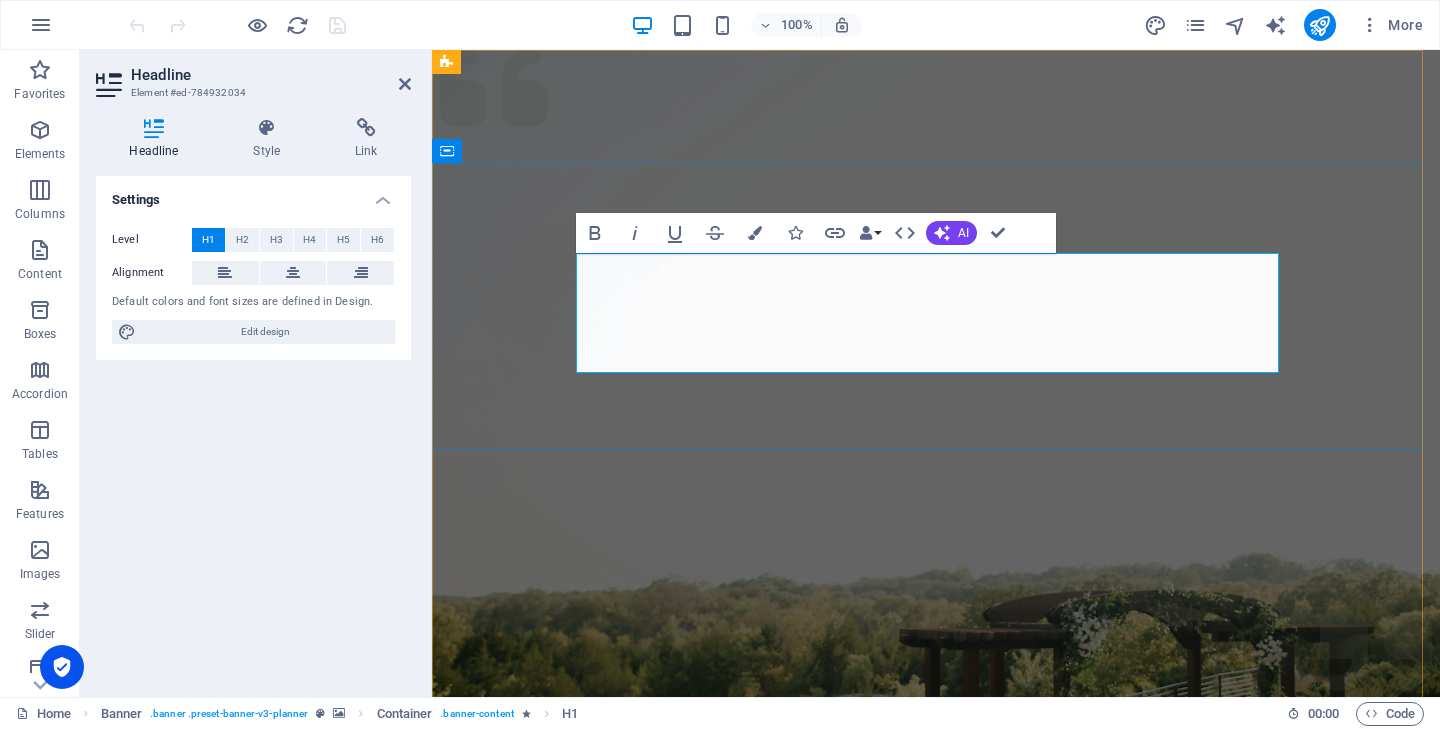 click on "[DOMAIN_NAME]" at bounding box center [936, 1360] 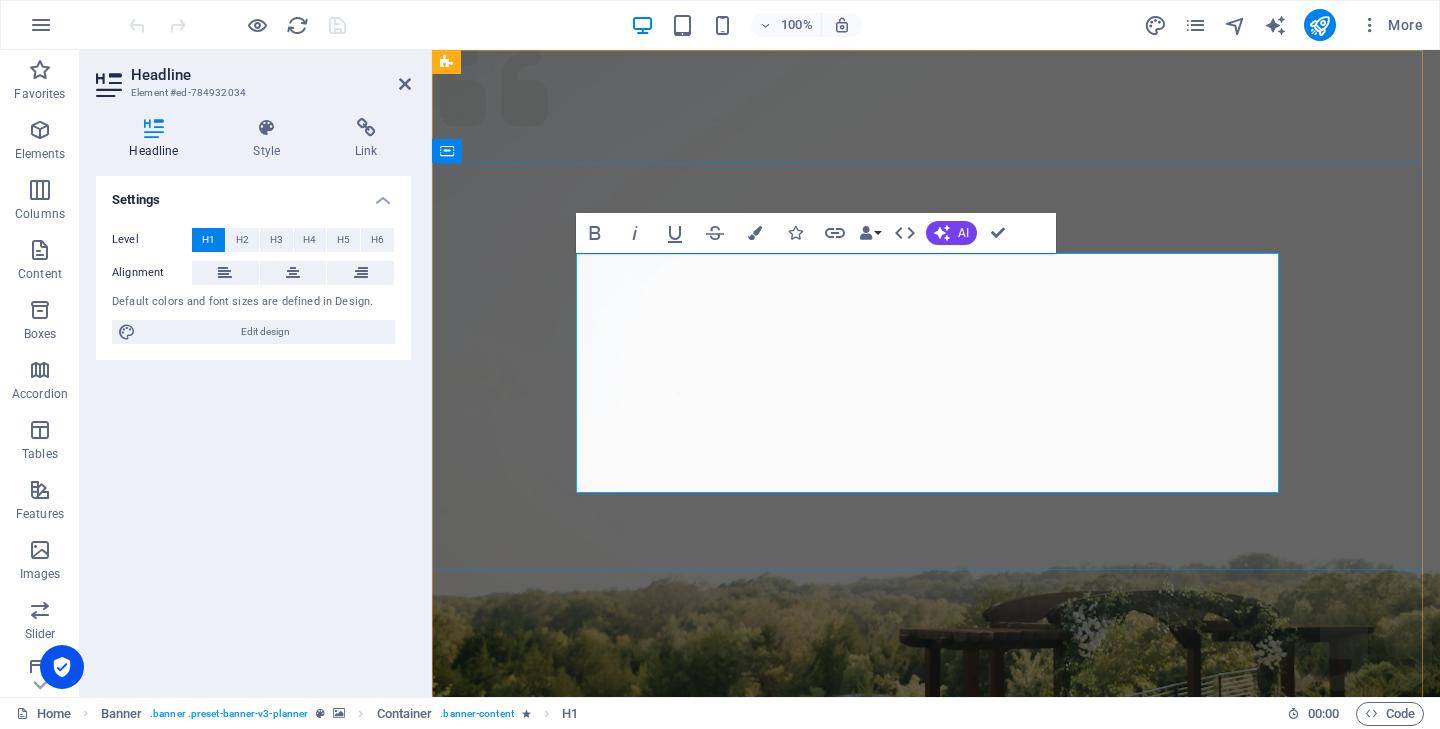 drag, startPoint x: 734, startPoint y: 451, endPoint x: 660, endPoint y: 462, distance: 74.8131 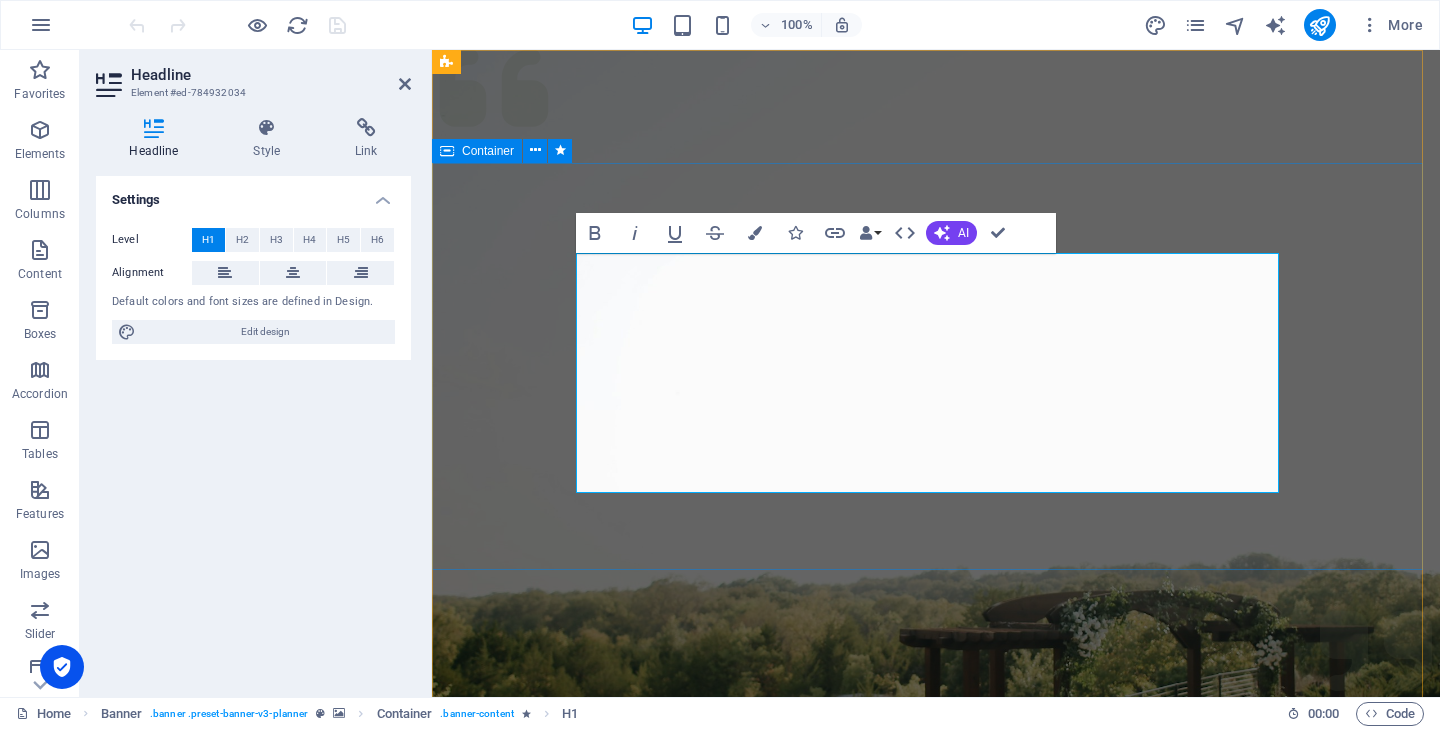 click on "Caccia Agli Sprechi.it Plan your next event with us" at bounding box center [936, 1414] 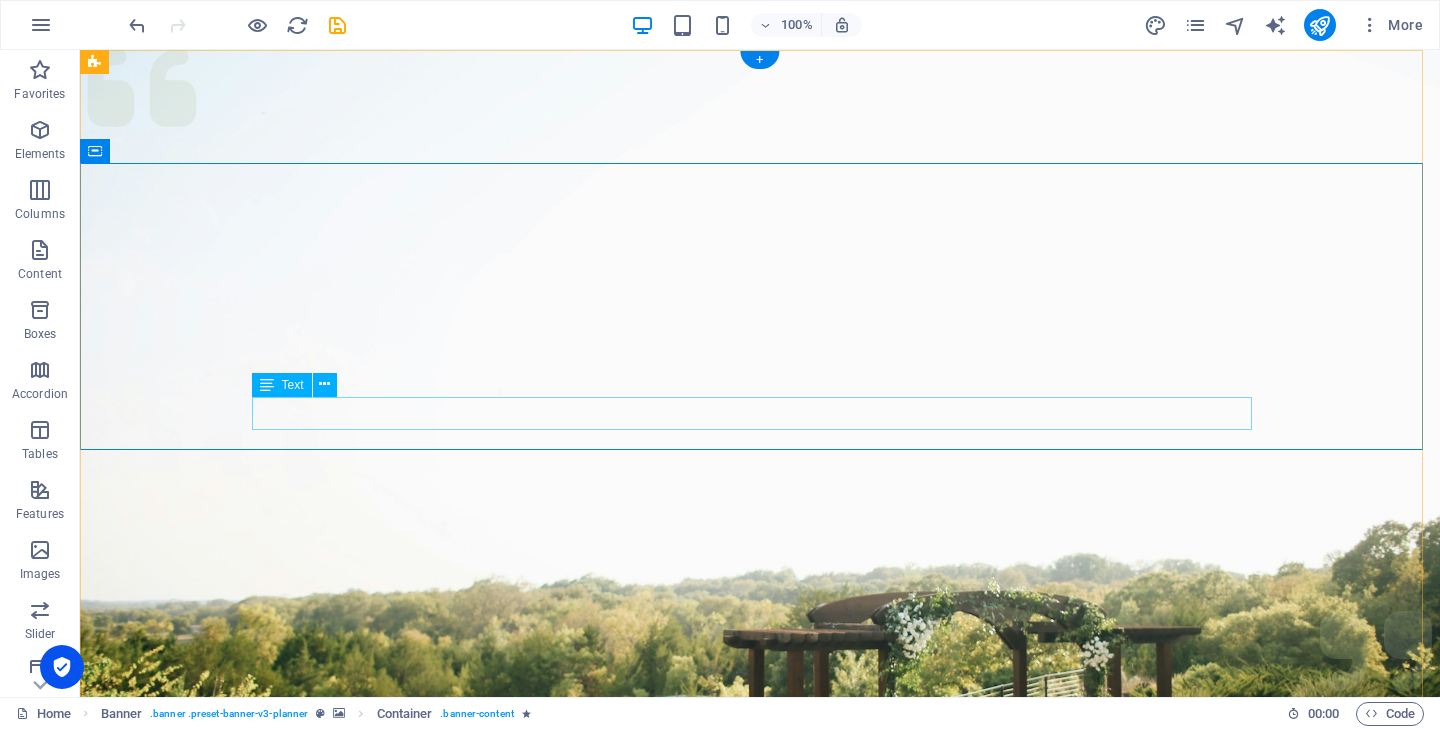click on "Plan your next event with us" at bounding box center (760, 1521) 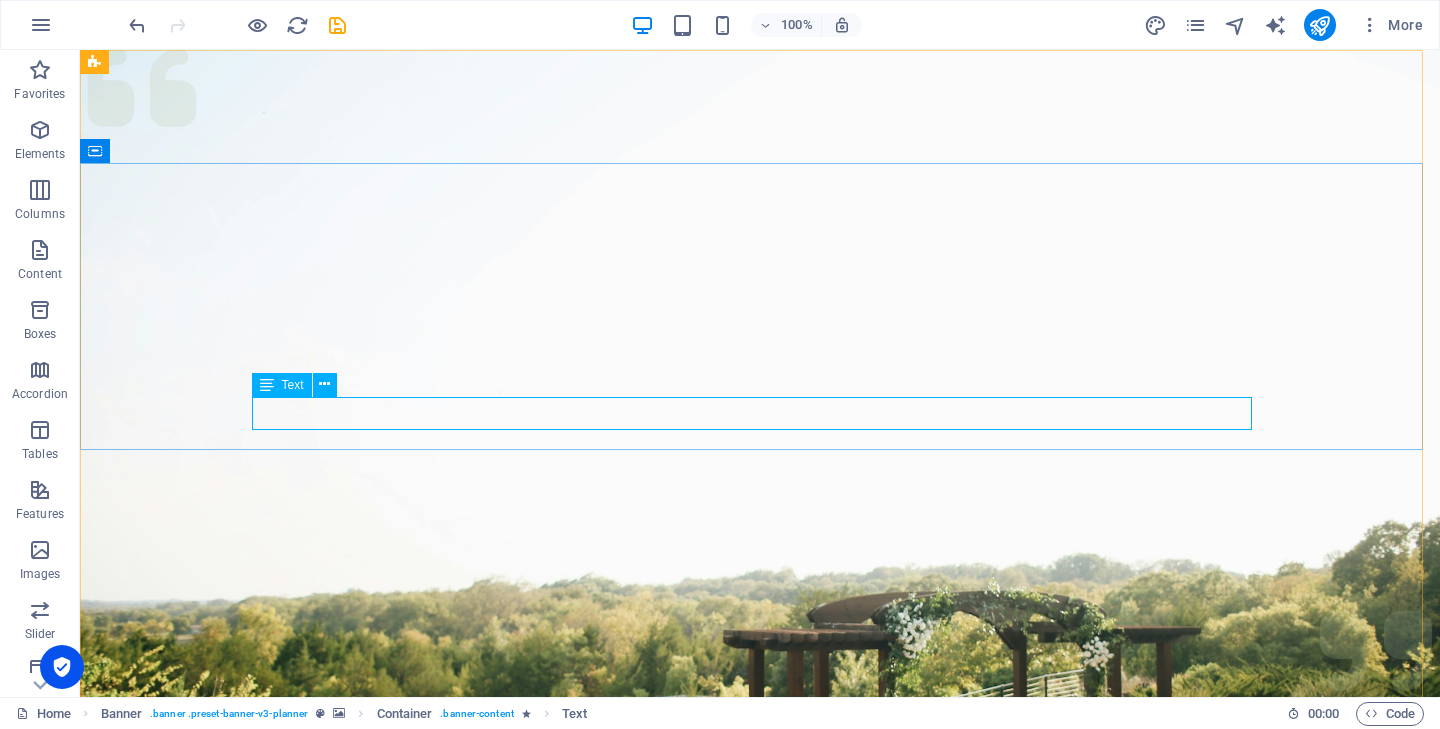 click on "Text" at bounding box center [293, 385] 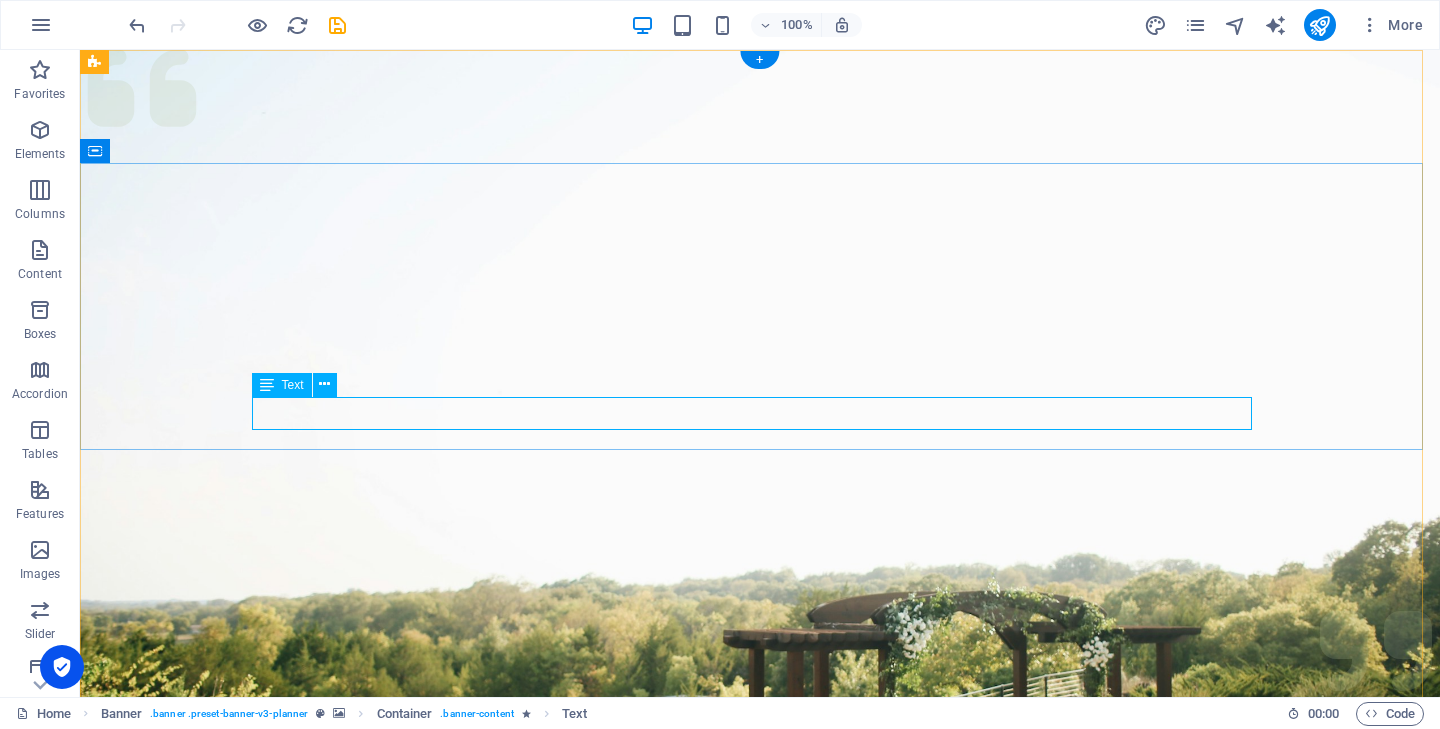 click on "Plan your next event with us" at bounding box center (760, 1521) 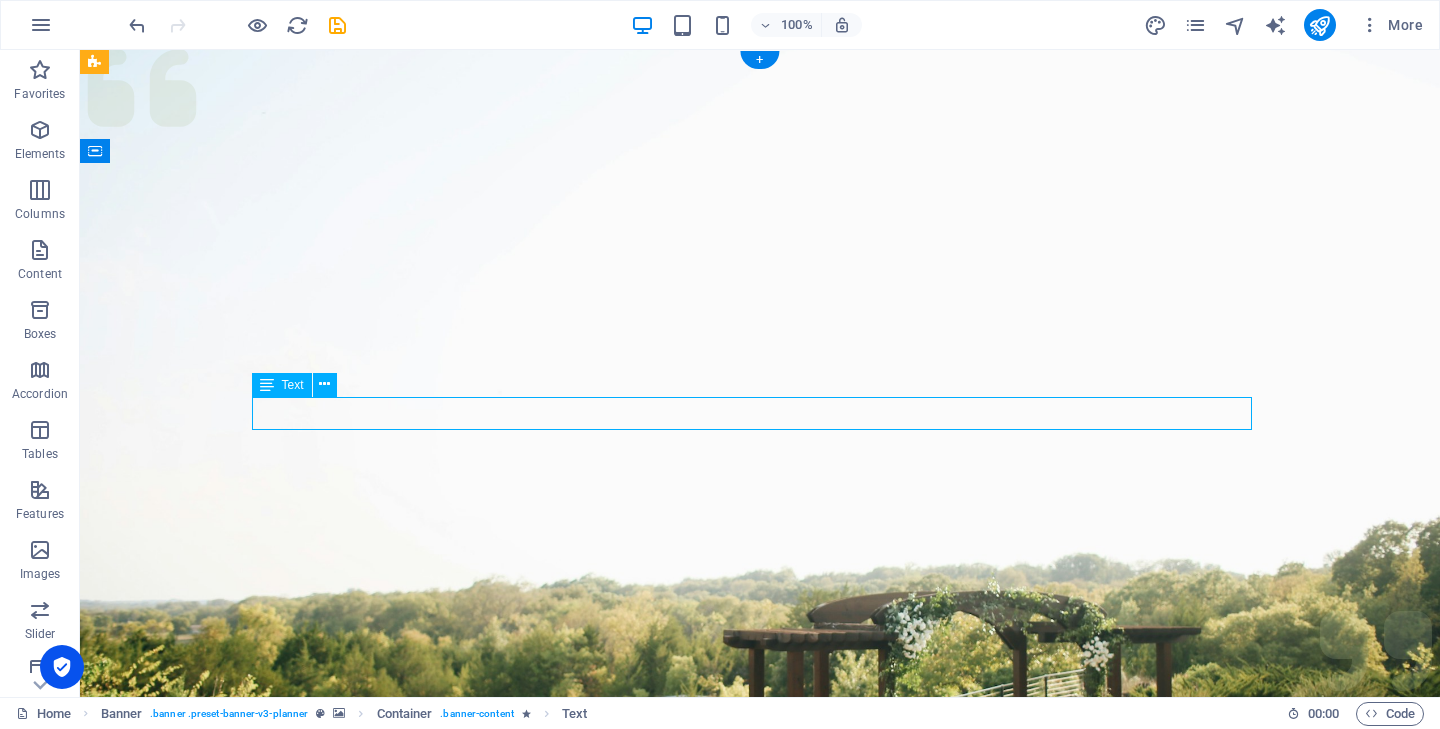 drag, startPoint x: 933, startPoint y: 416, endPoint x: 644, endPoint y: 422, distance: 289.0623 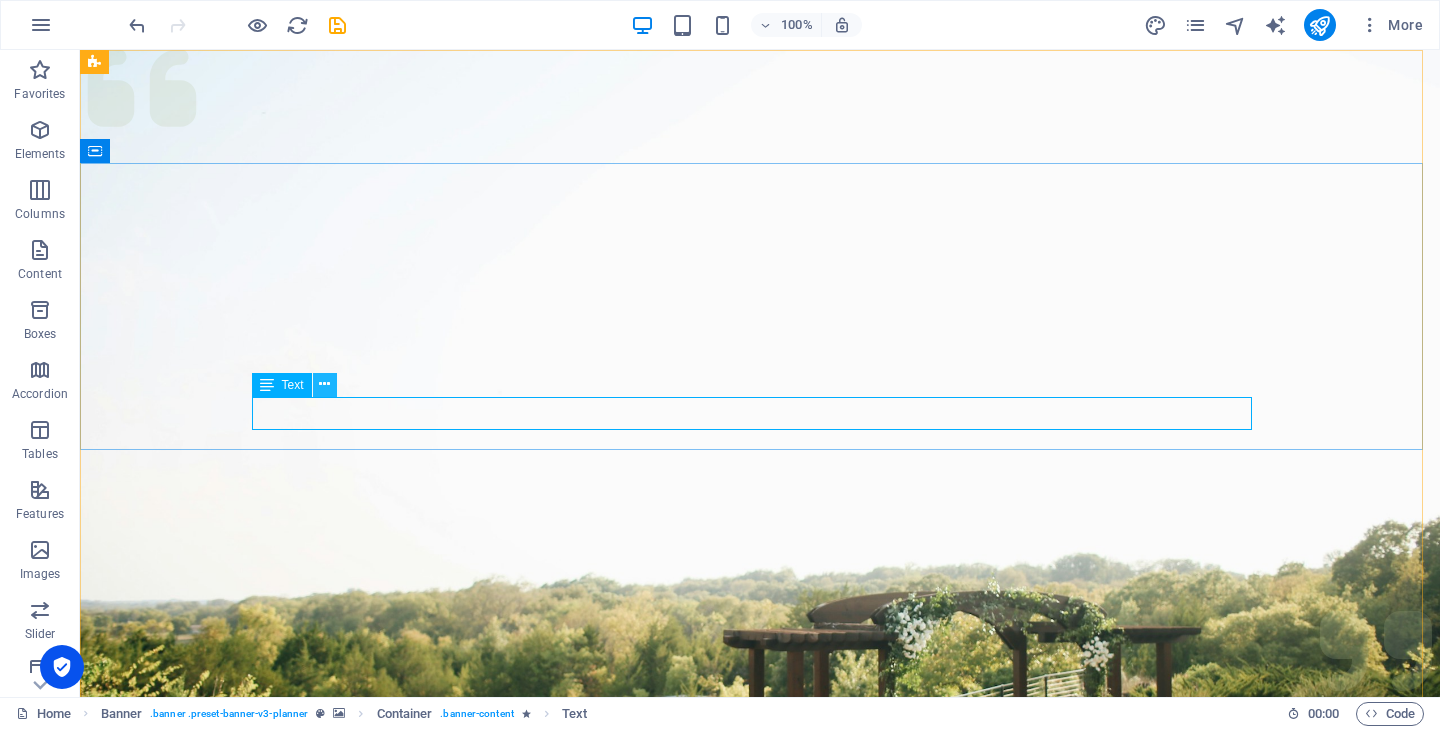 click at bounding box center (324, 384) 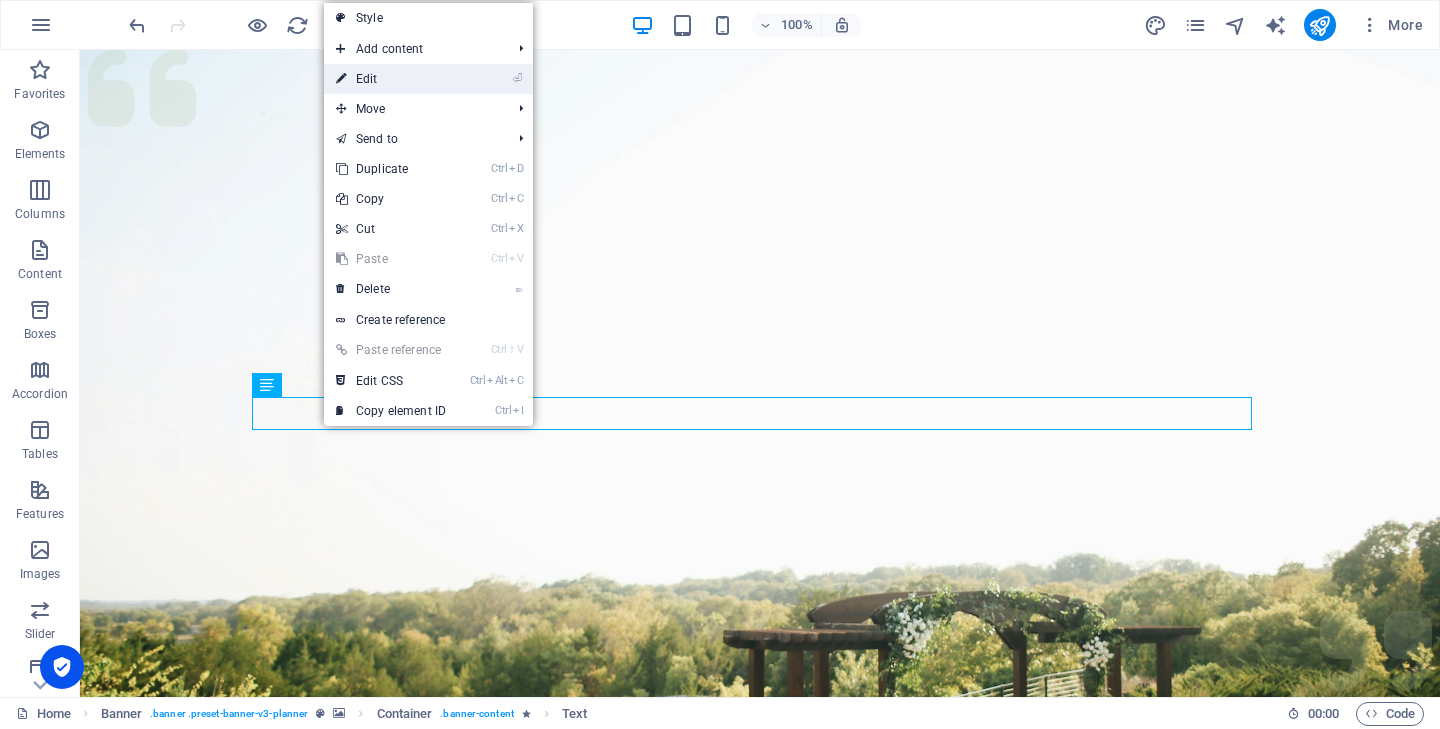 click on "⏎  Edit" at bounding box center [391, 79] 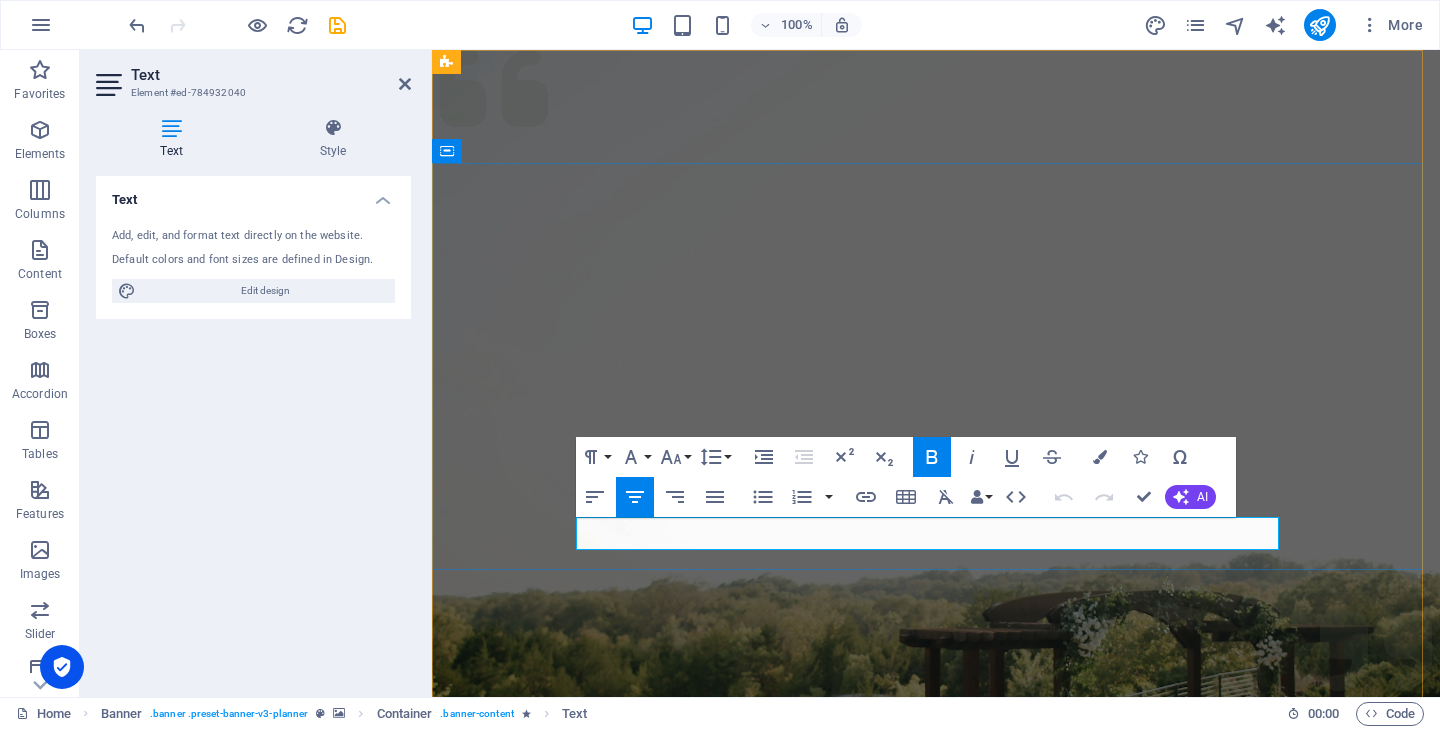 drag, startPoint x: 1092, startPoint y: 536, endPoint x: 739, endPoint y: 536, distance: 353 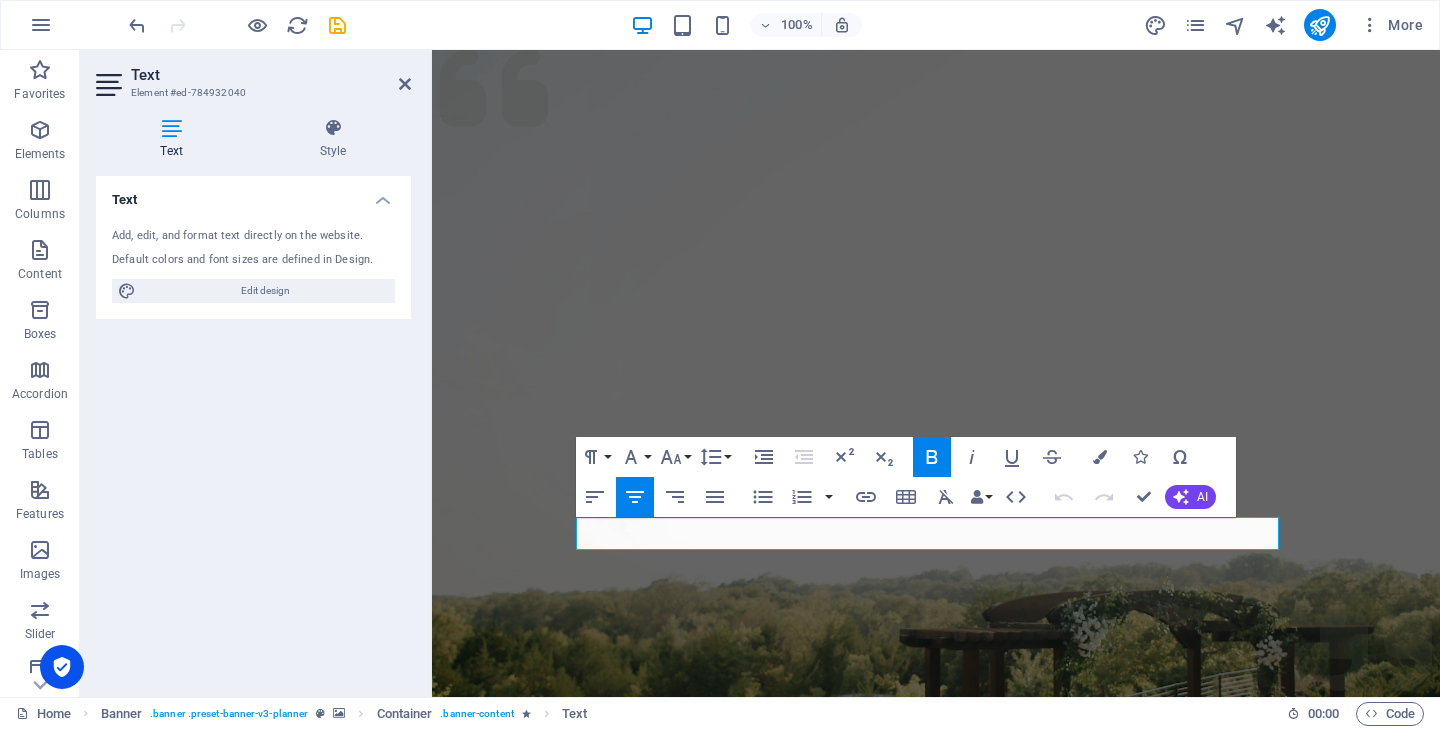 type 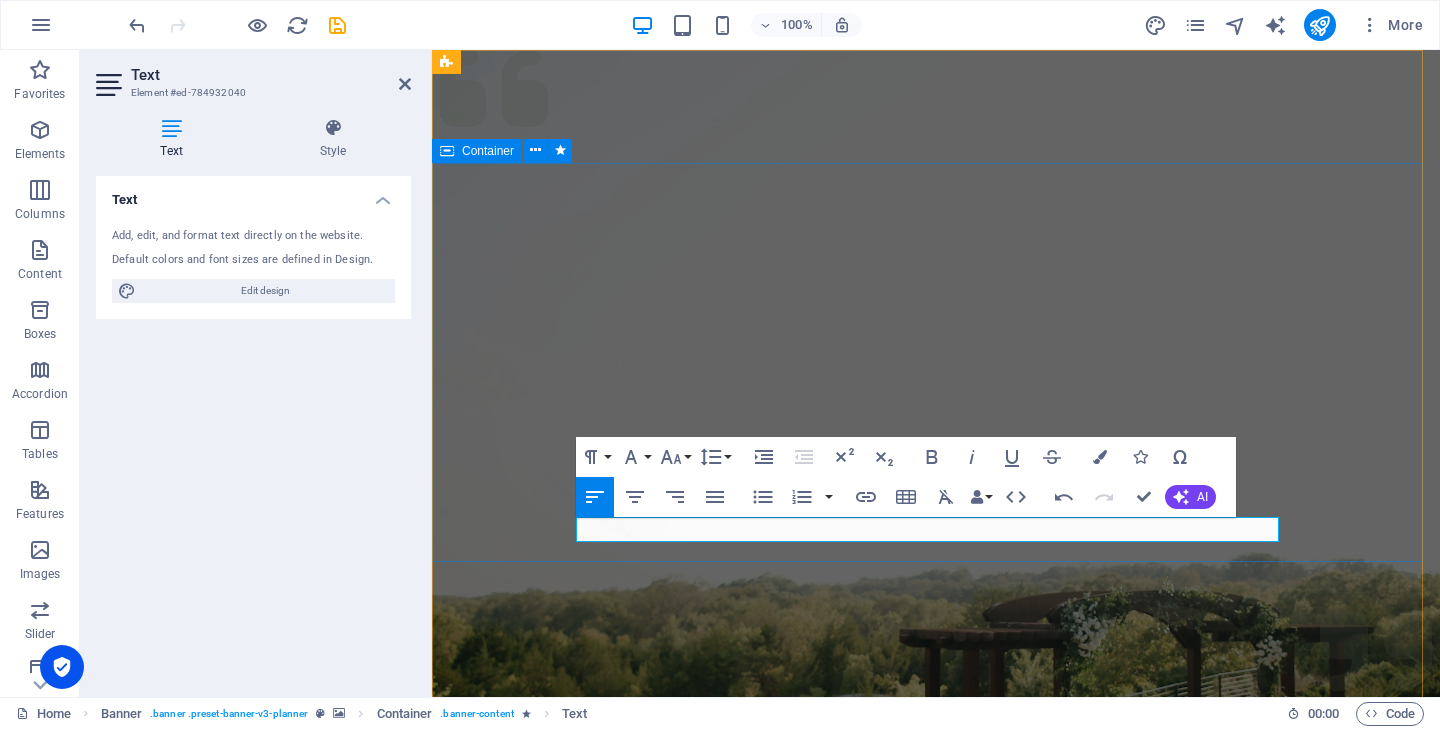 click on "Caccia Agli Sprechi.it In Italia" at bounding box center (936, 1349) 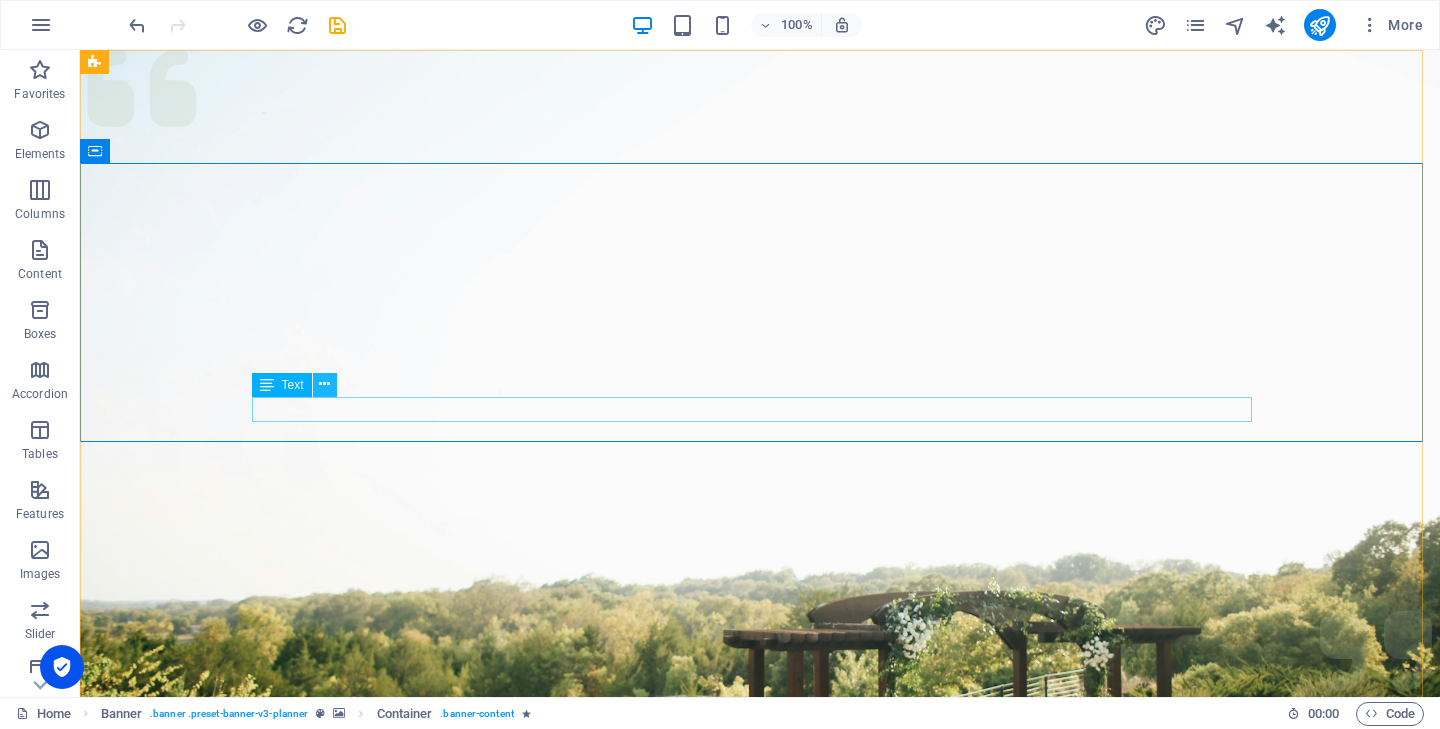 click at bounding box center [324, 384] 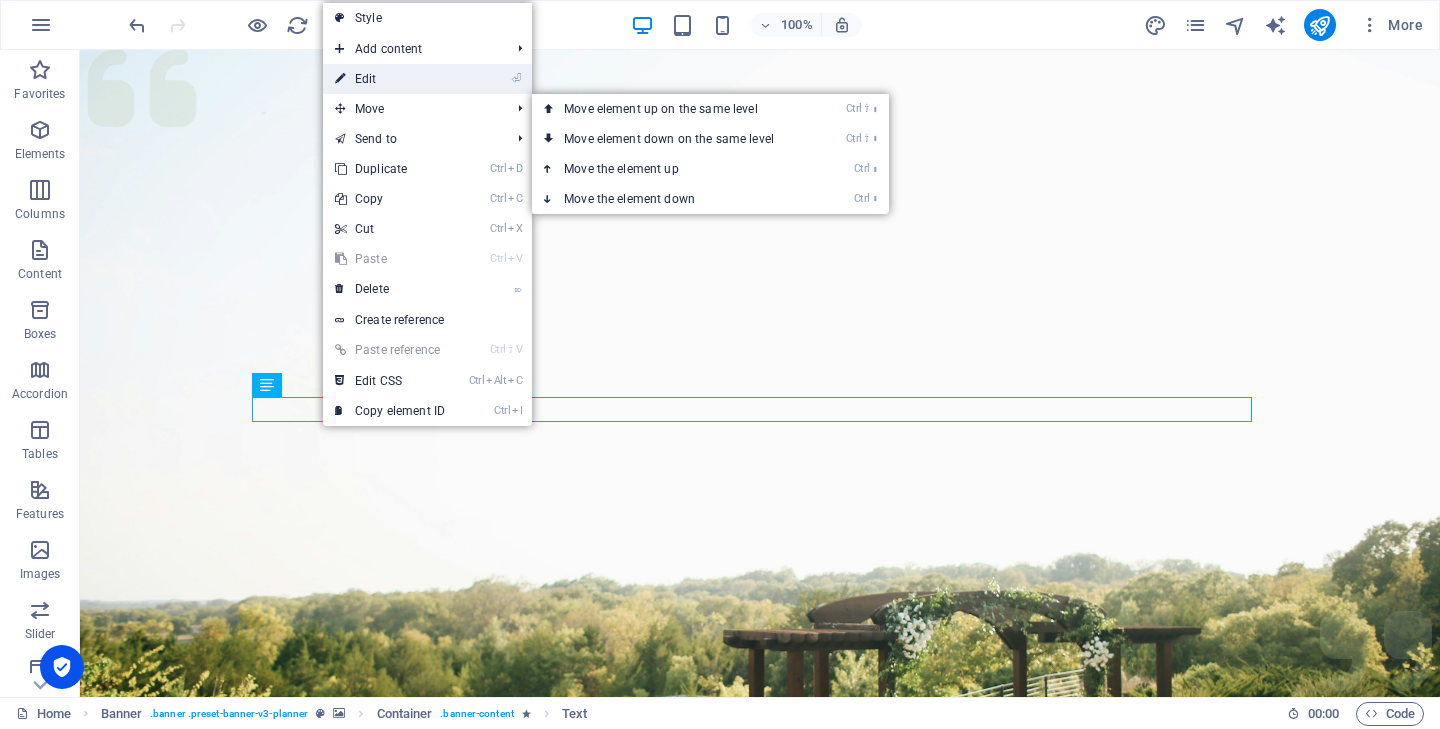 click on "⏎  Edit" at bounding box center (390, 79) 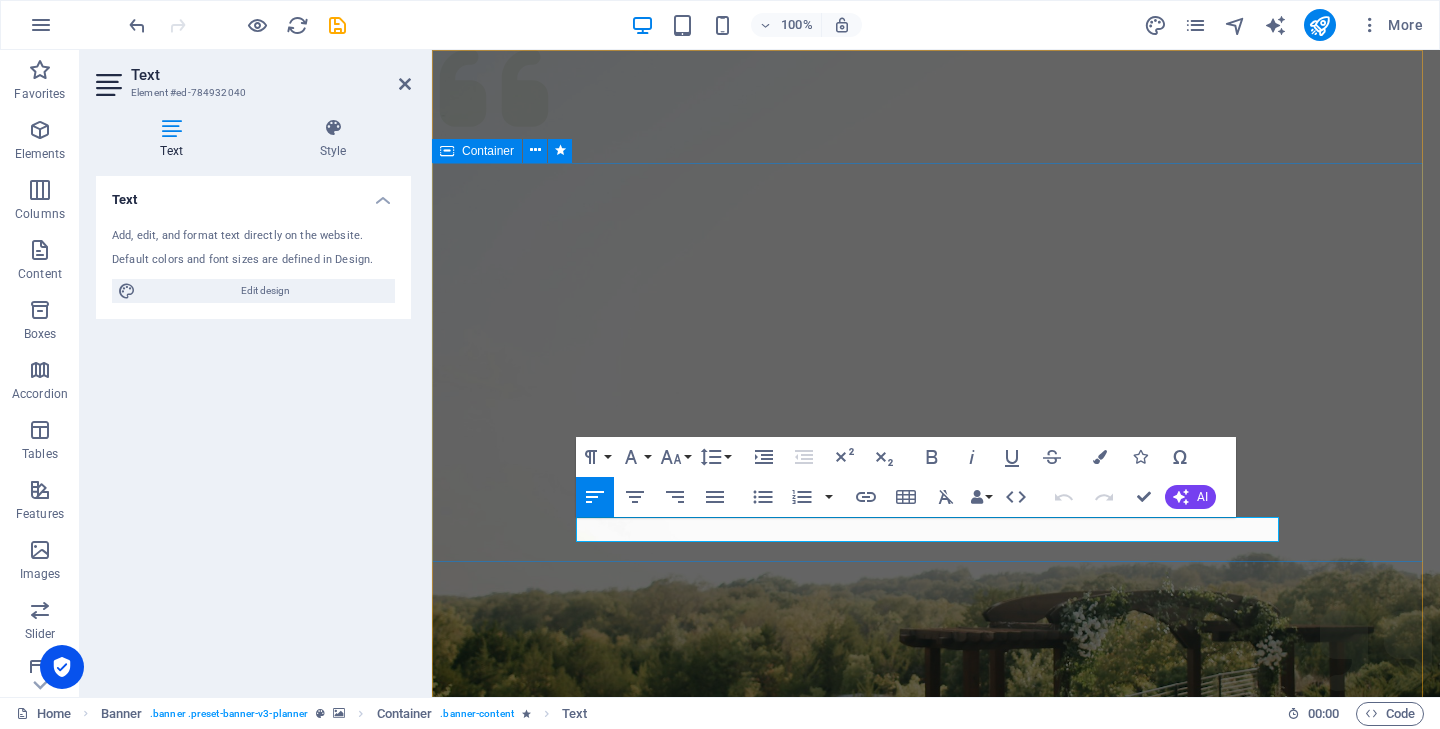 drag, startPoint x: 638, startPoint y: 531, endPoint x: 537, endPoint y: 530, distance: 101.00495 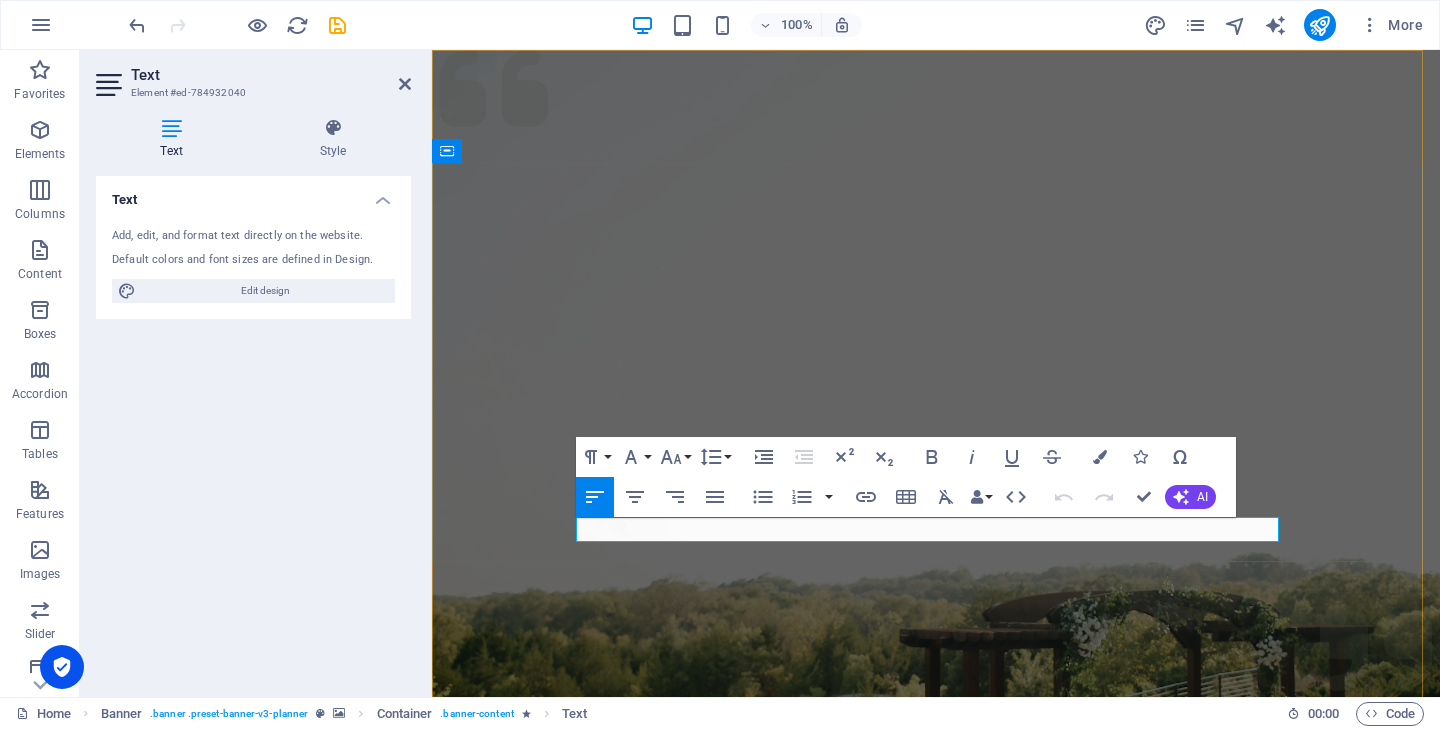 click on "In [GEOGRAPHIC_DATA]" at bounding box center [936, 1516] 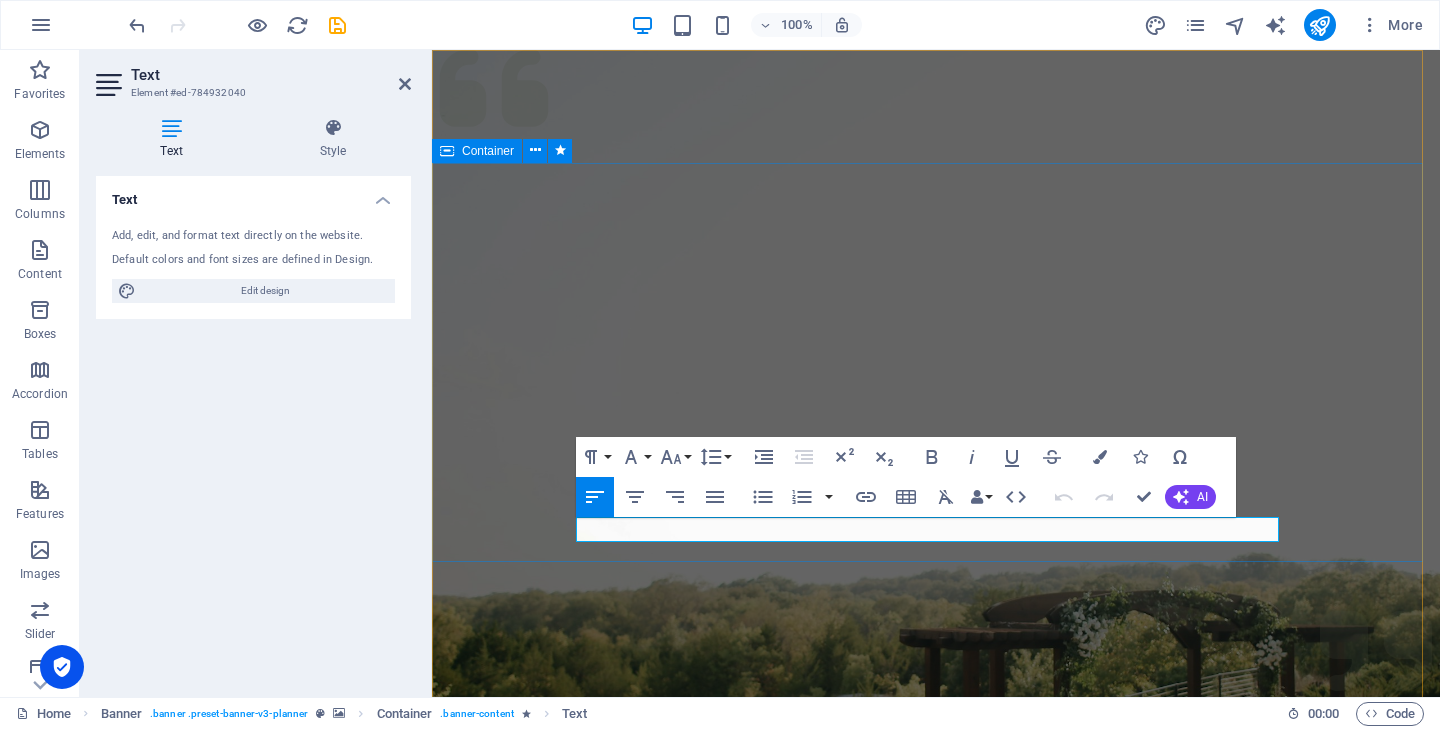 drag, startPoint x: 636, startPoint y: 532, endPoint x: 556, endPoint y: 531, distance: 80.00625 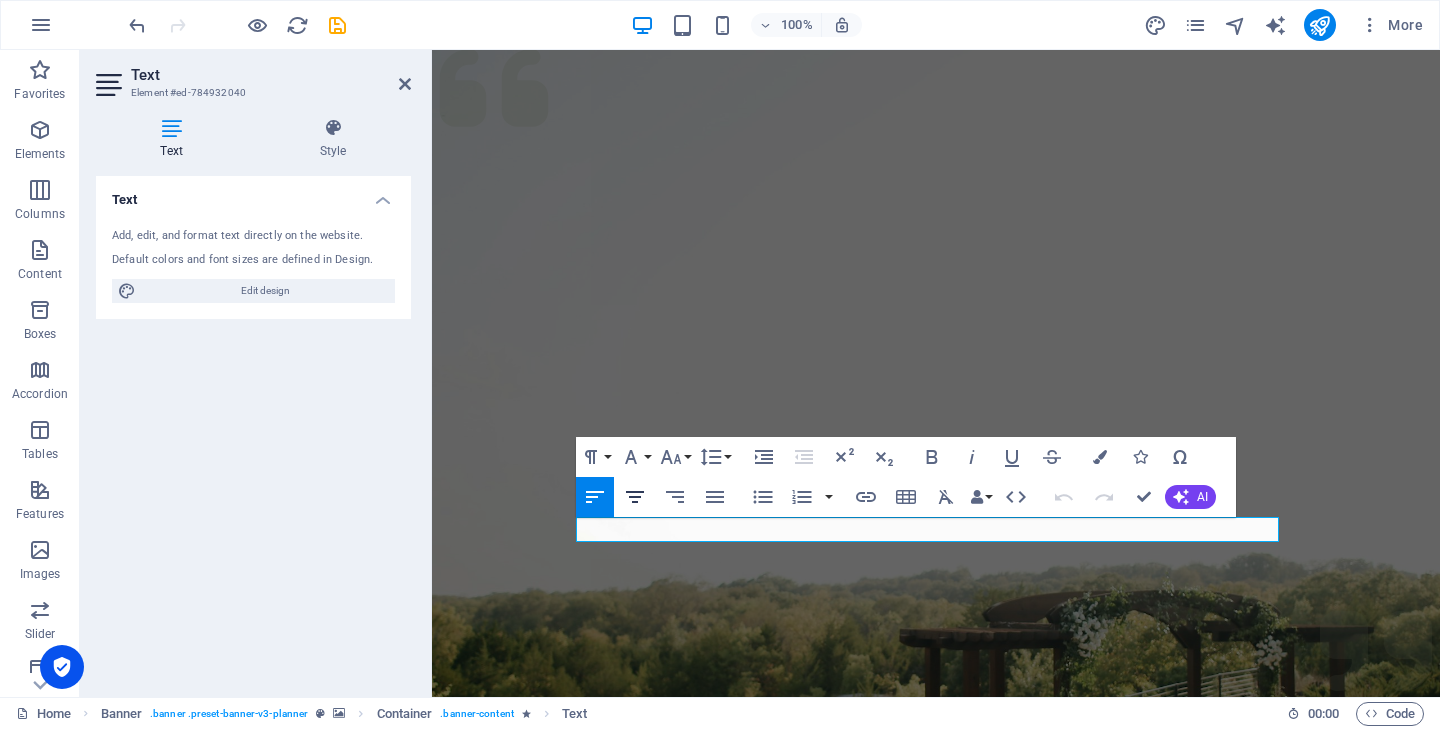 click 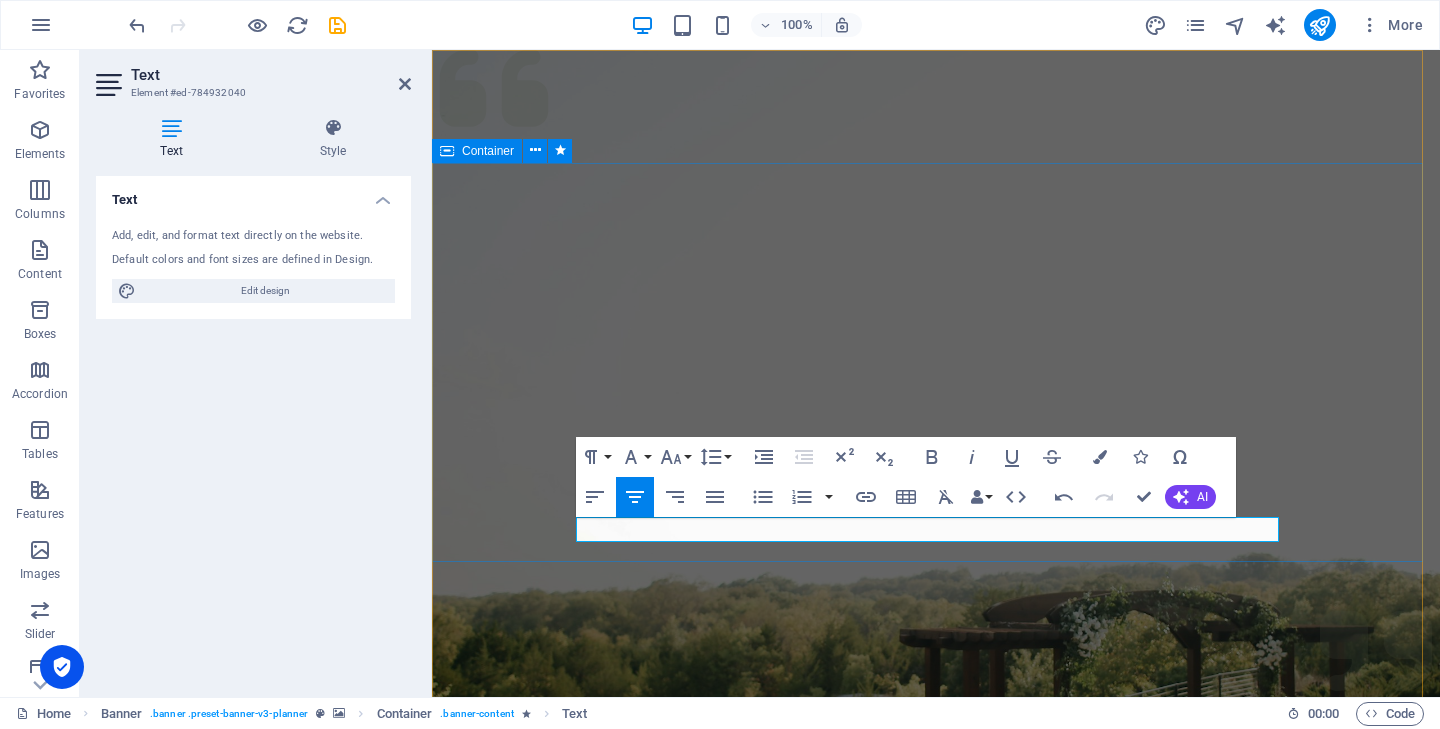 click on "Caccia Agli Sprechi.it In Italia" at bounding box center (936, 1349) 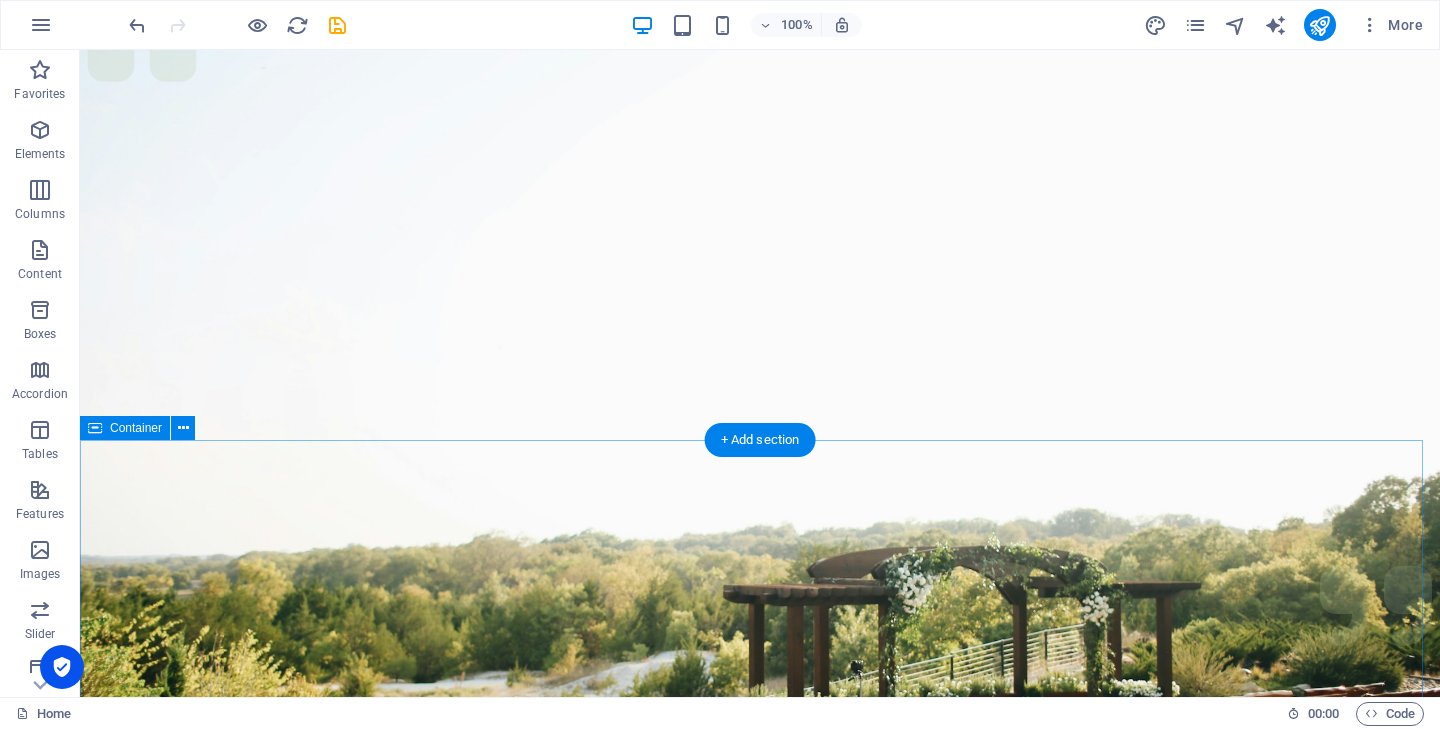 scroll, scrollTop: 0, scrollLeft: 0, axis: both 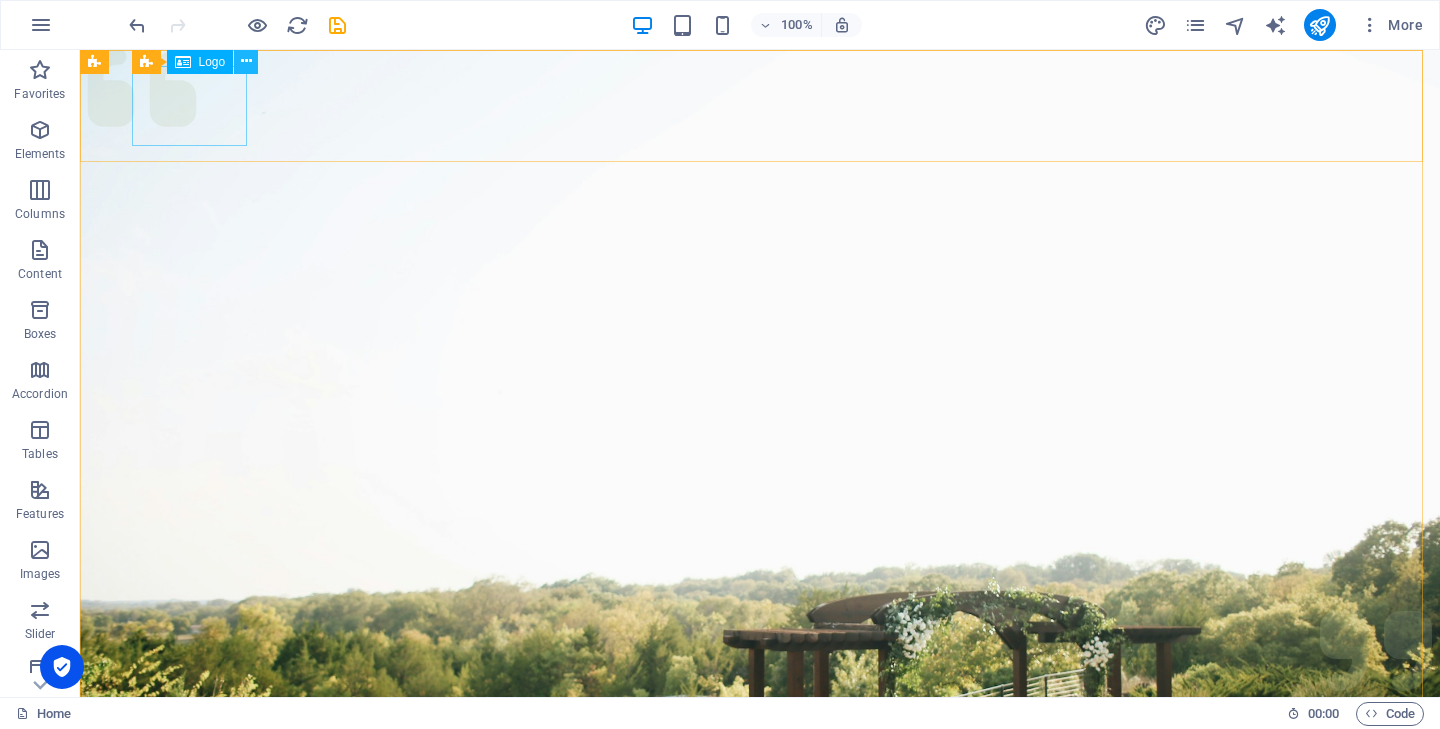 click at bounding box center (246, 61) 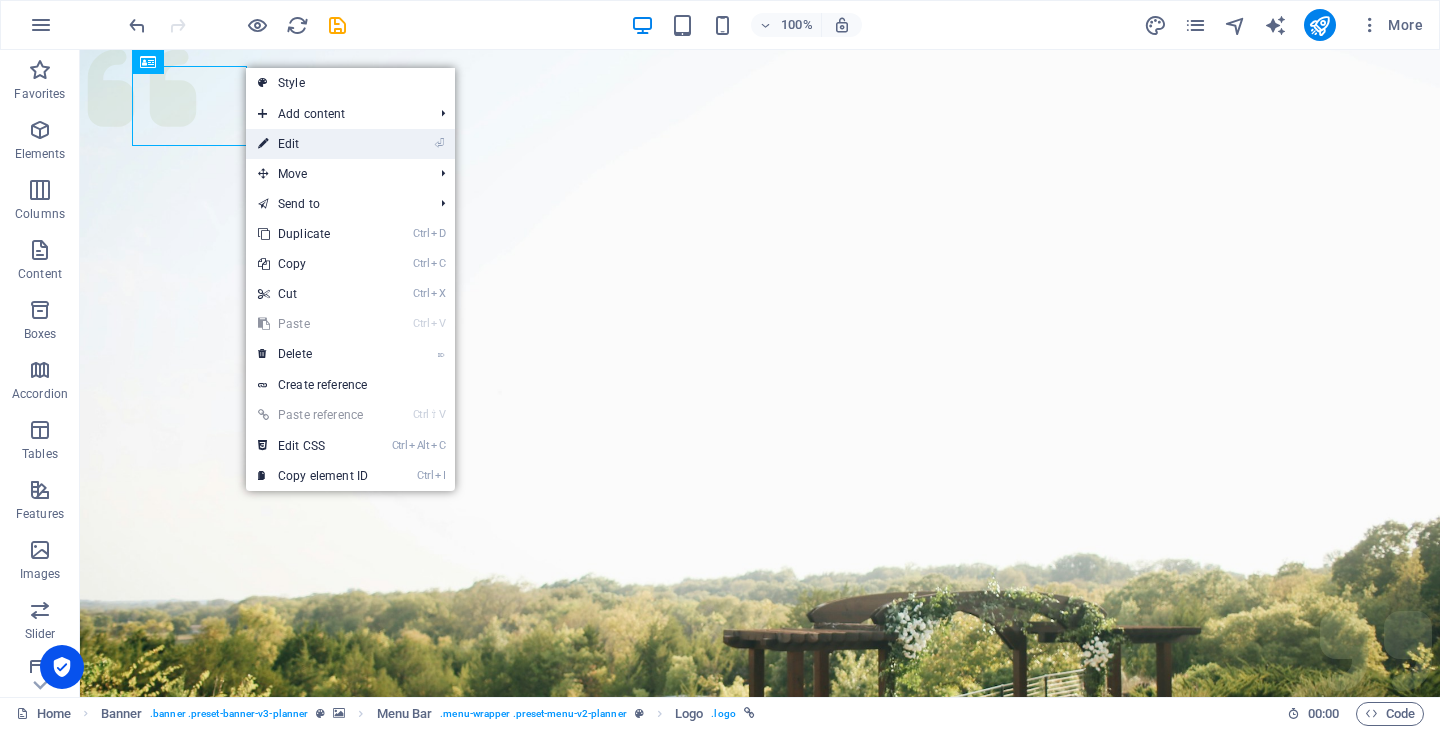 click on "⏎  Edit" at bounding box center [313, 144] 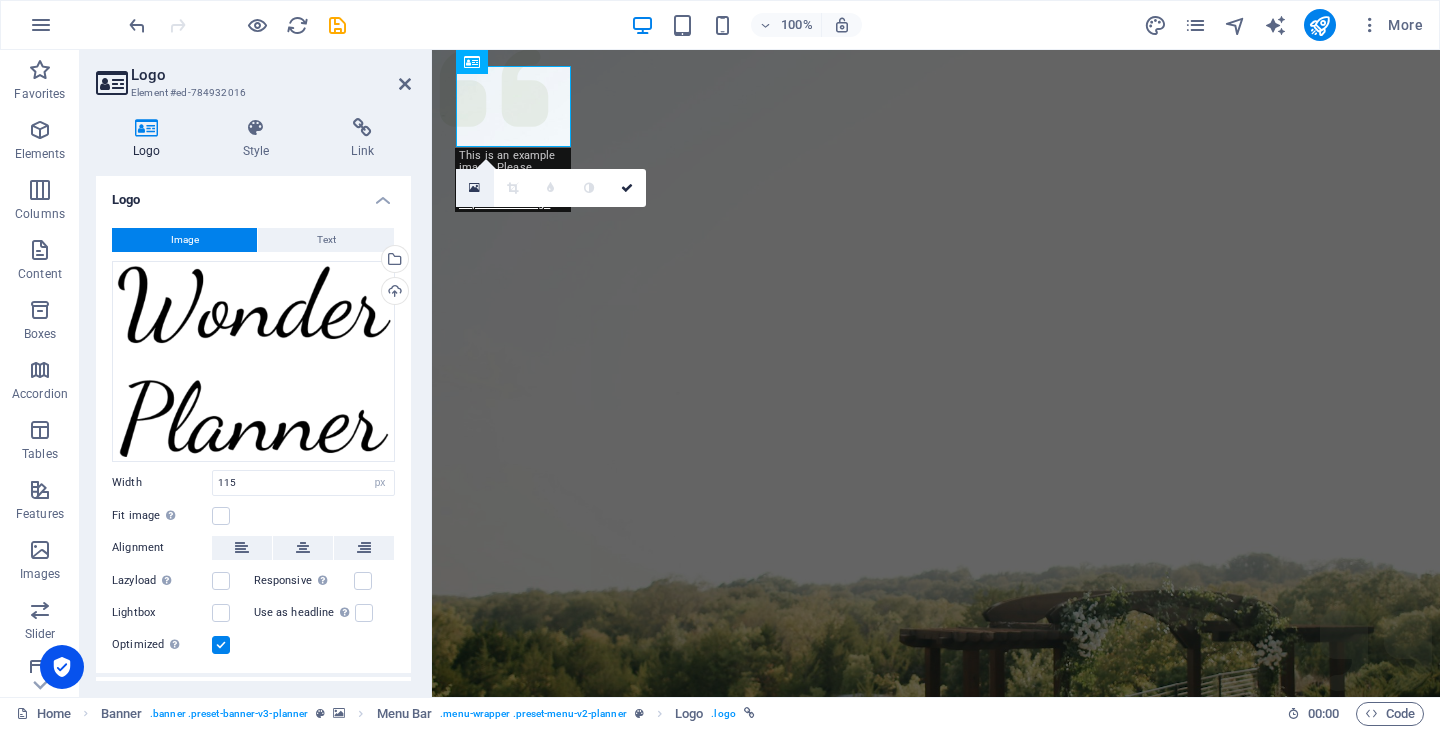 click at bounding box center (474, 188) 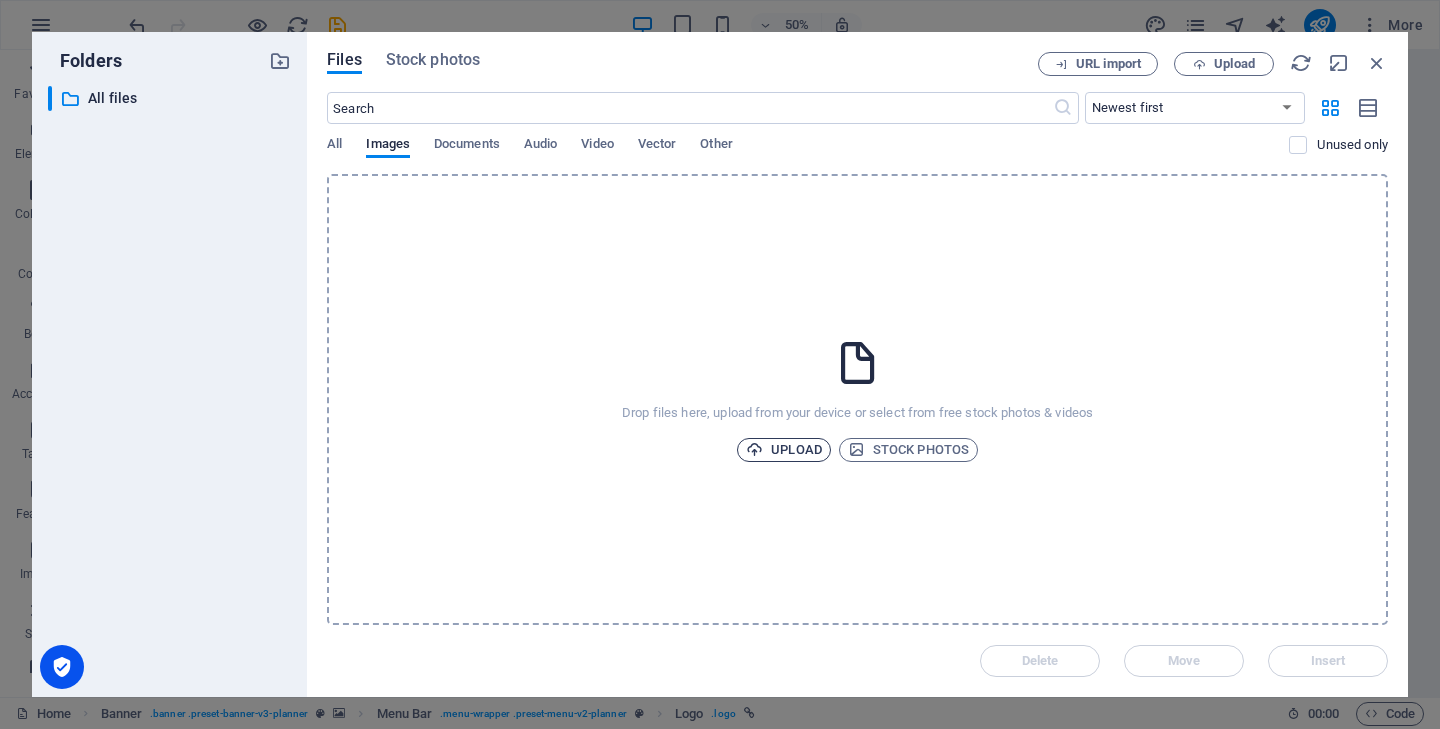 click on "Upload" at bounding box center (784, 450) 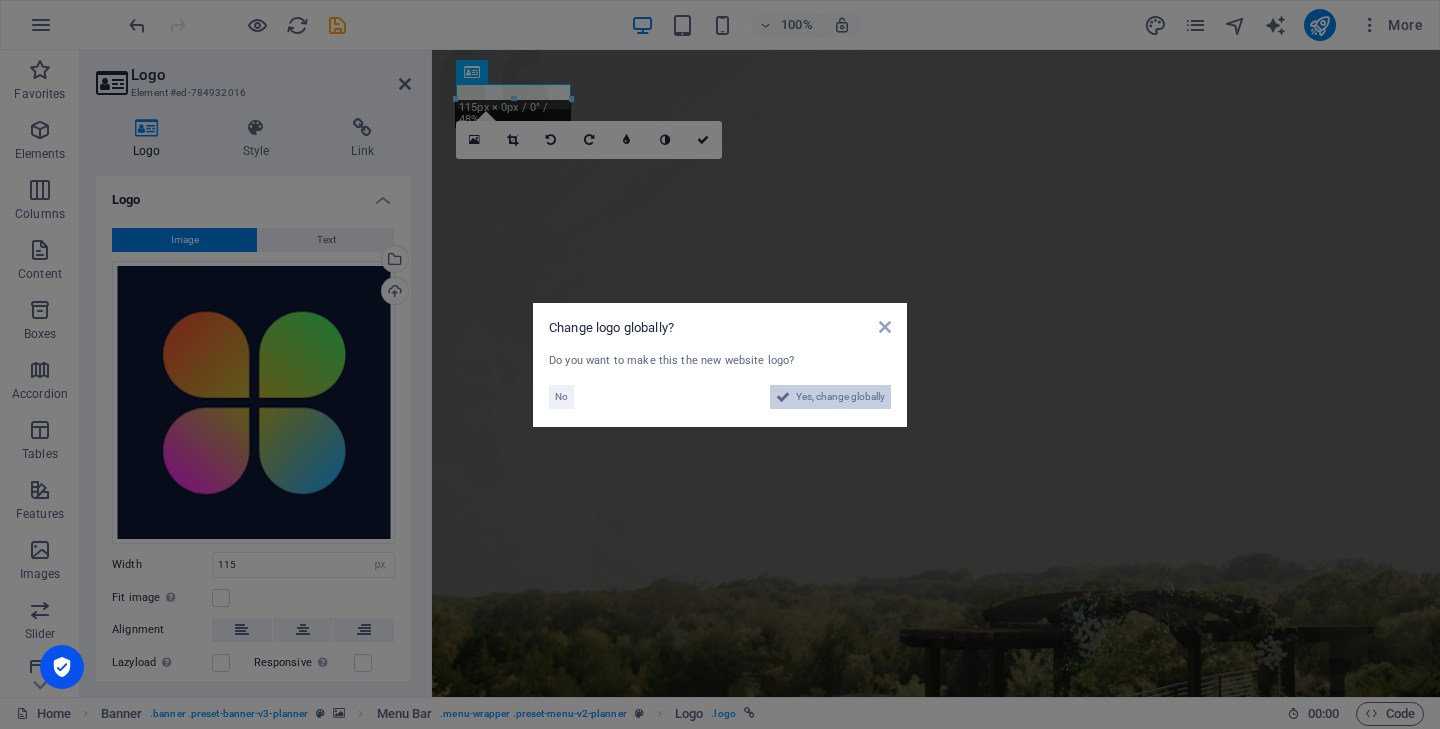 click on "Yes, change globally" at bounding box center (840, 397) 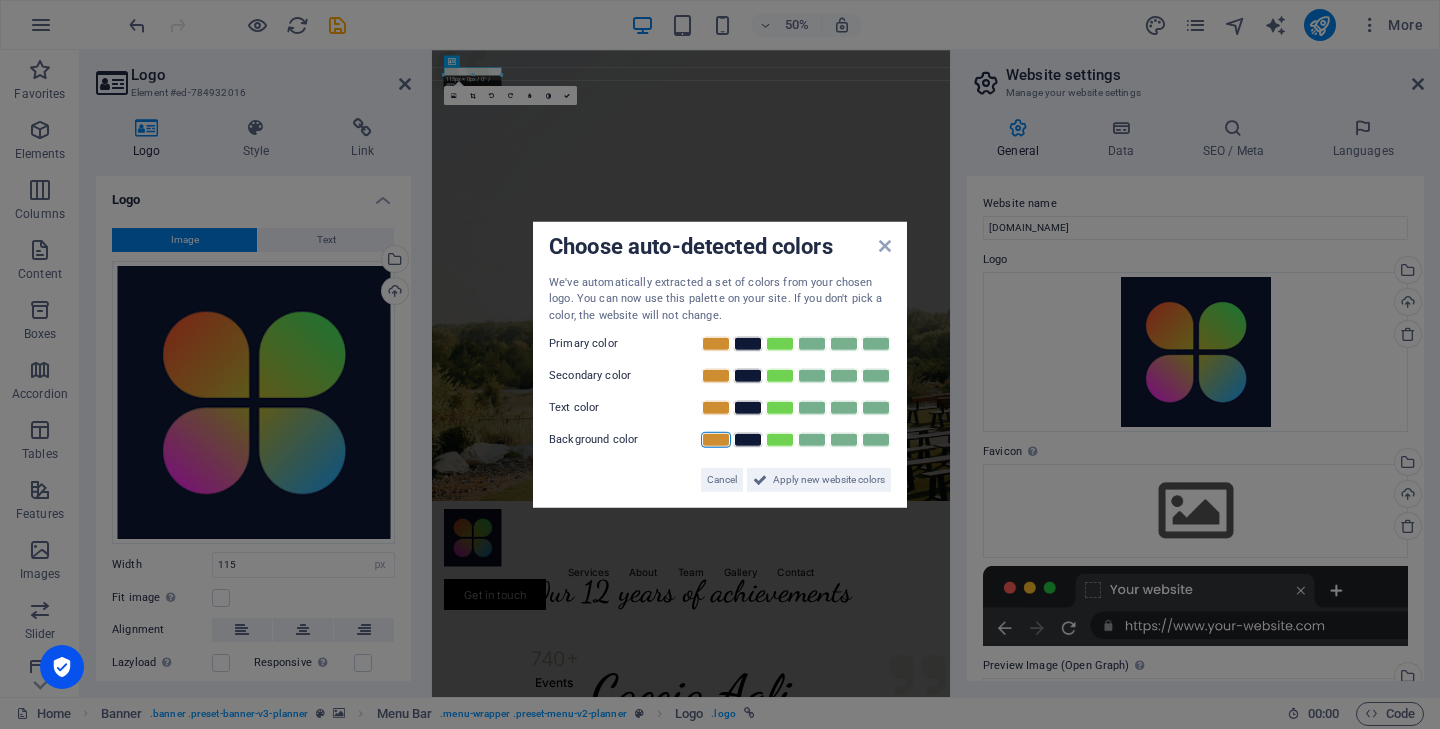 click at bounding box center [716, 440] 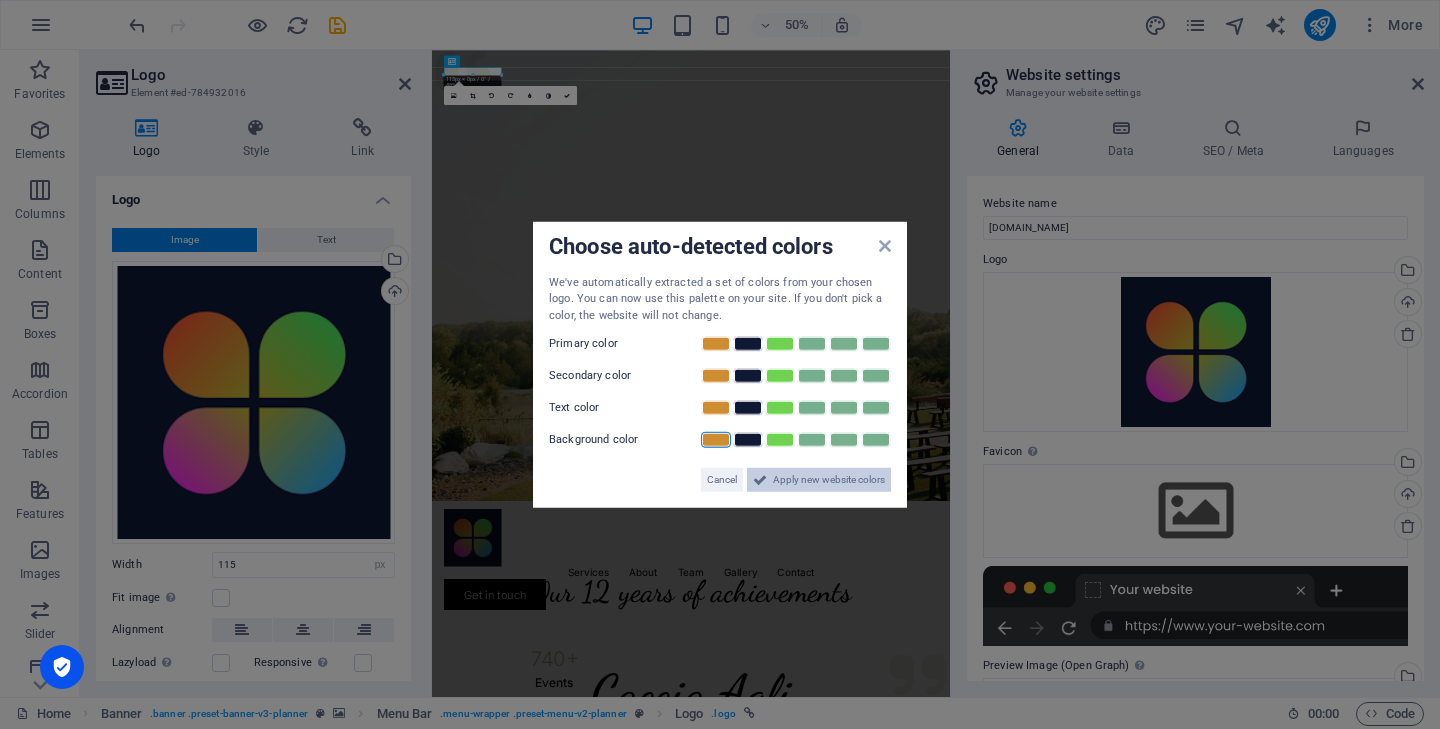 click on "Apply new website colors" at bounding box center (819, 480) 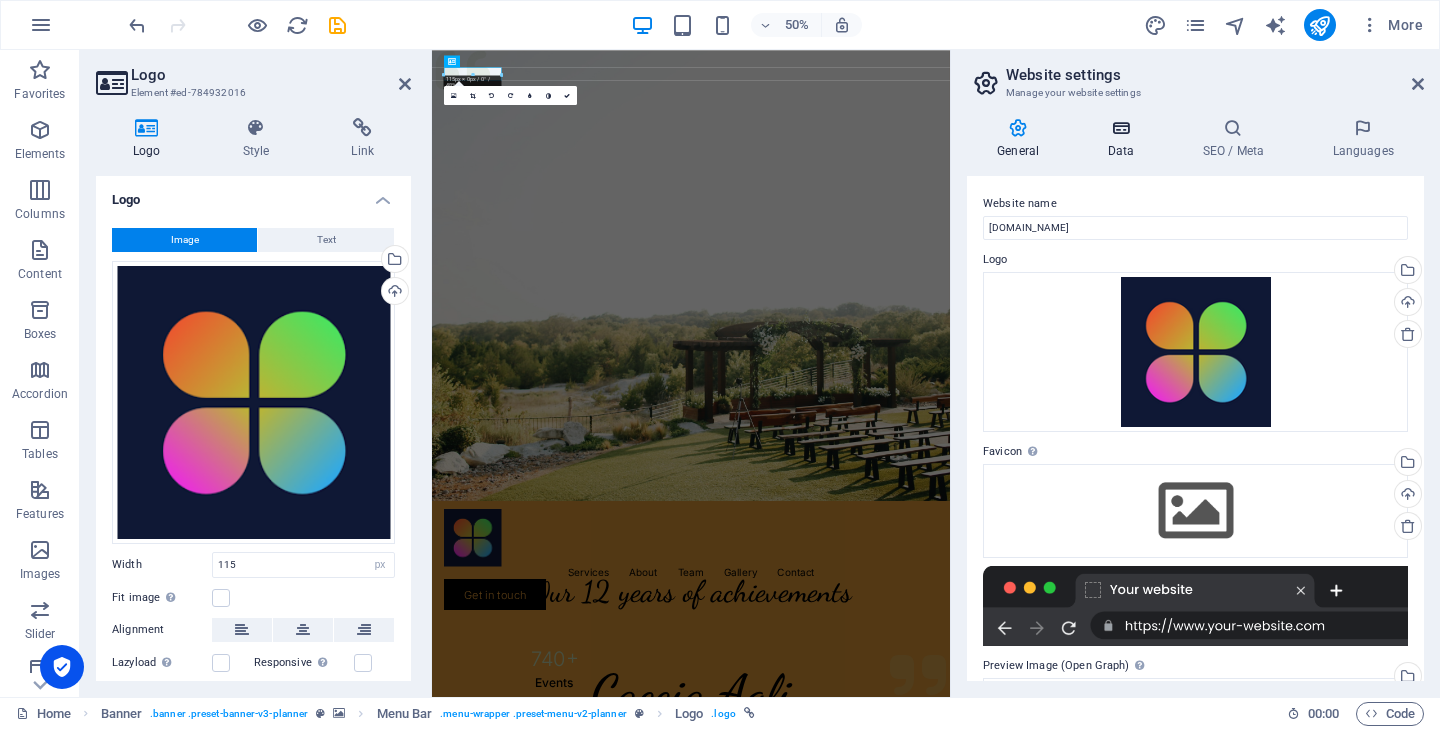 click on "Data" at bounding box center (1124, 139) 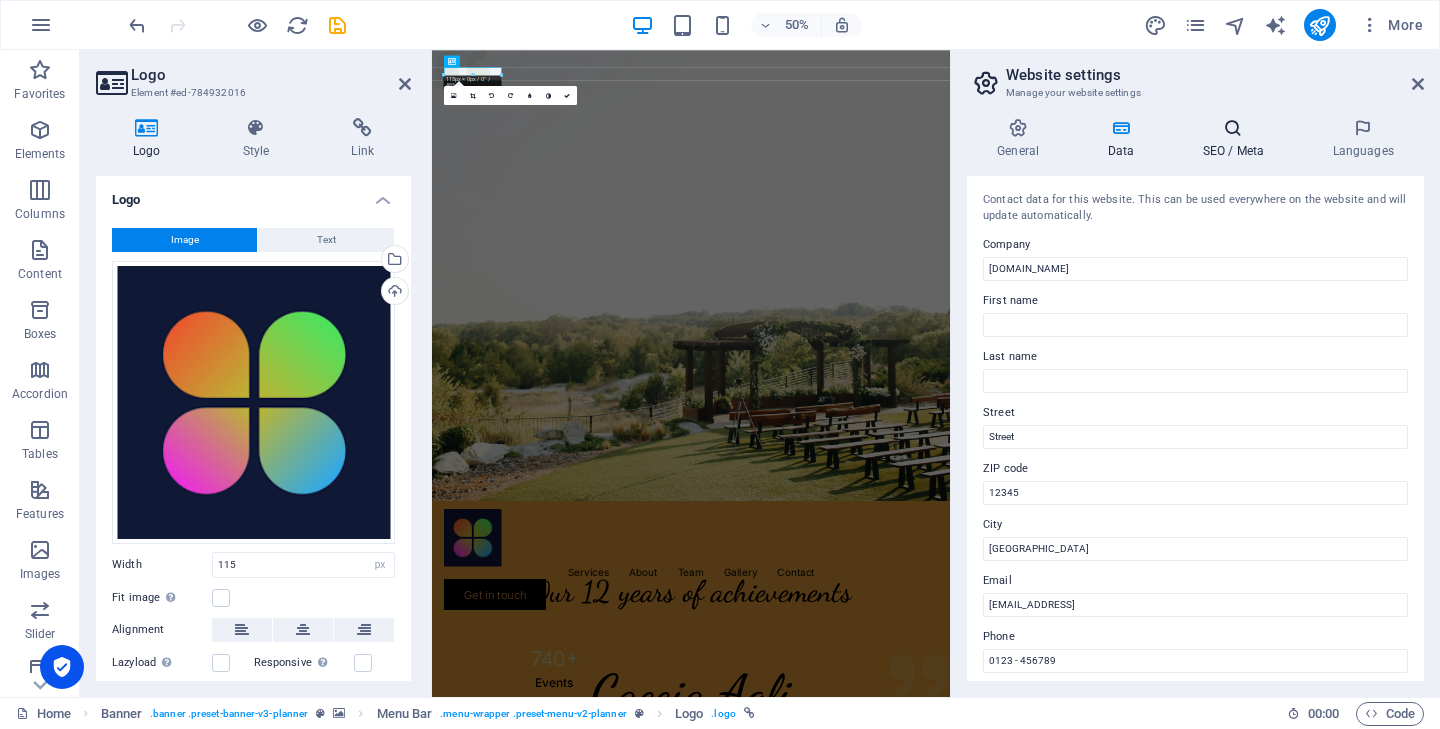 click at bounding box center [1233, 128] 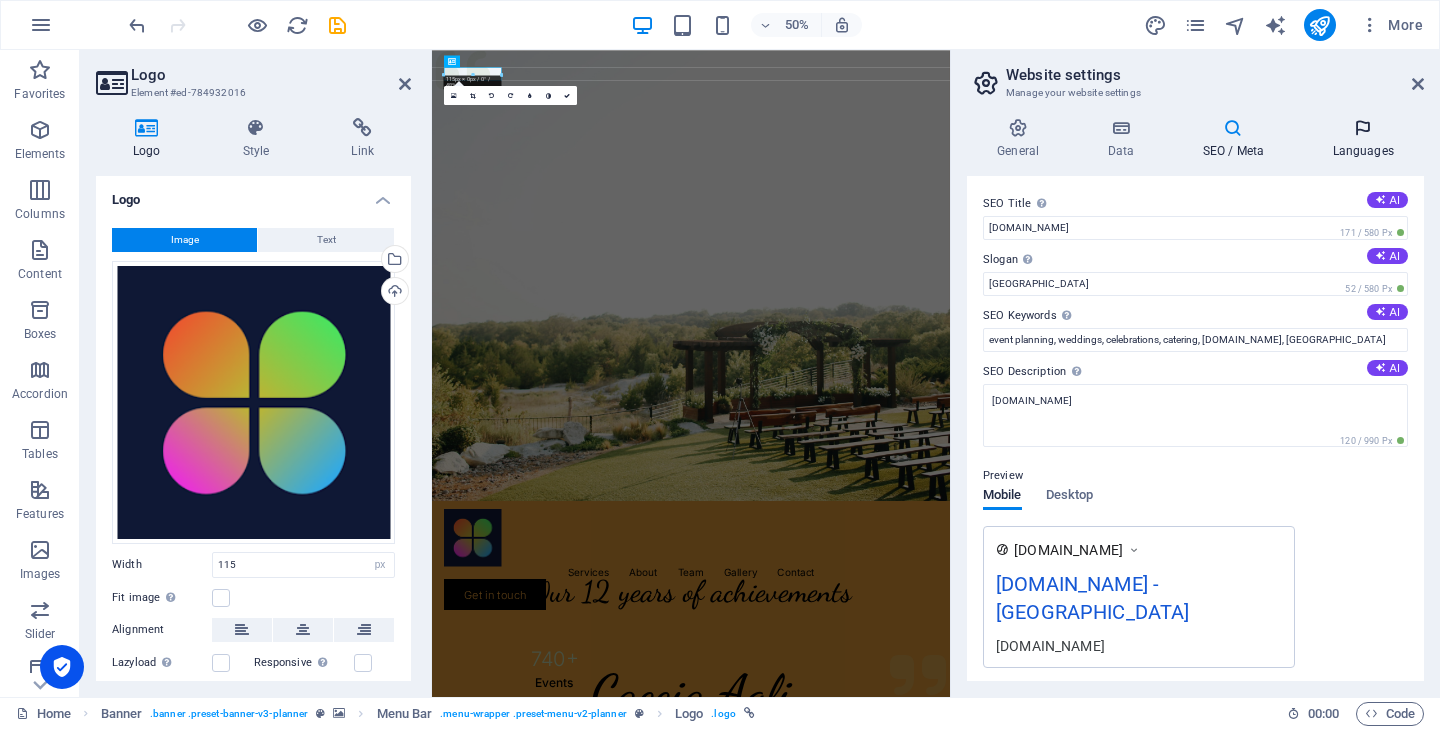 click at bounding box center [1363, 128] 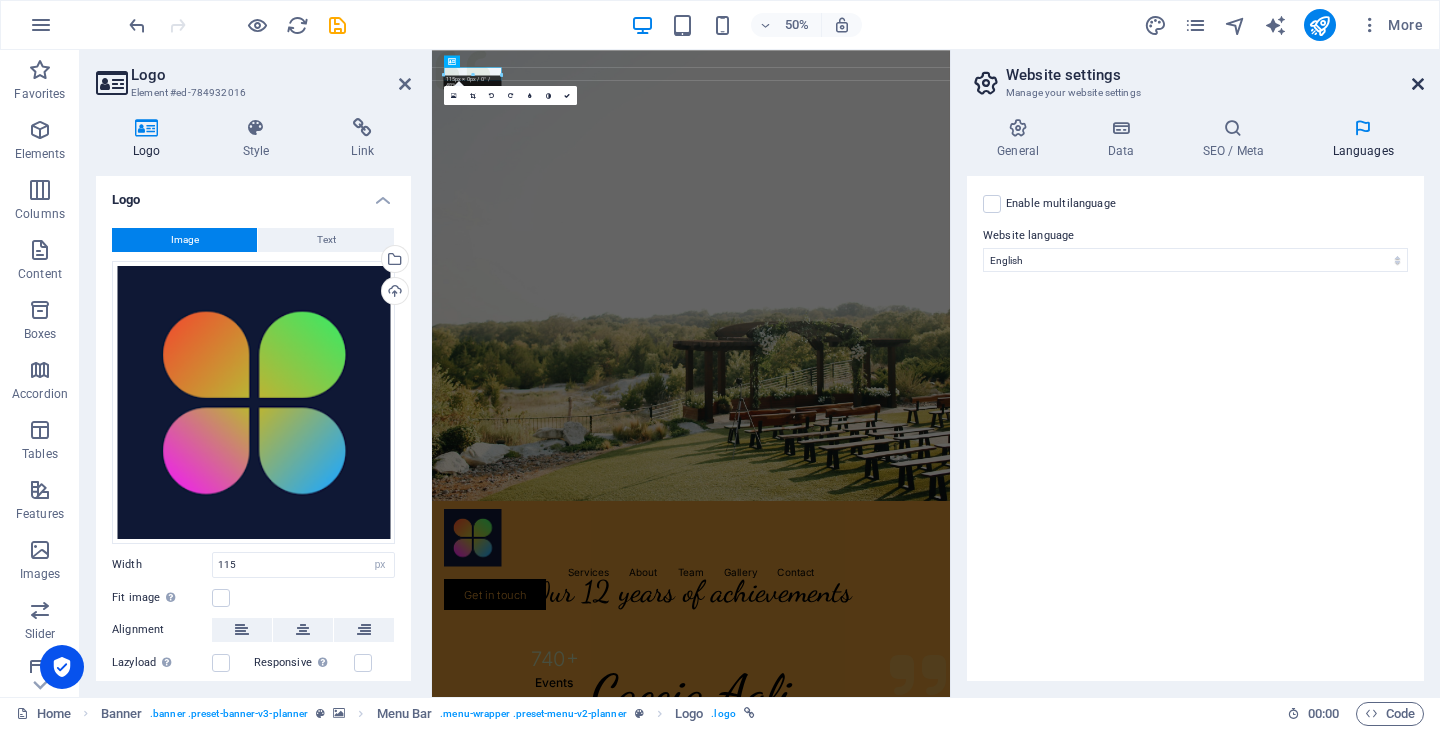 click at bounding box center (1418, 84) 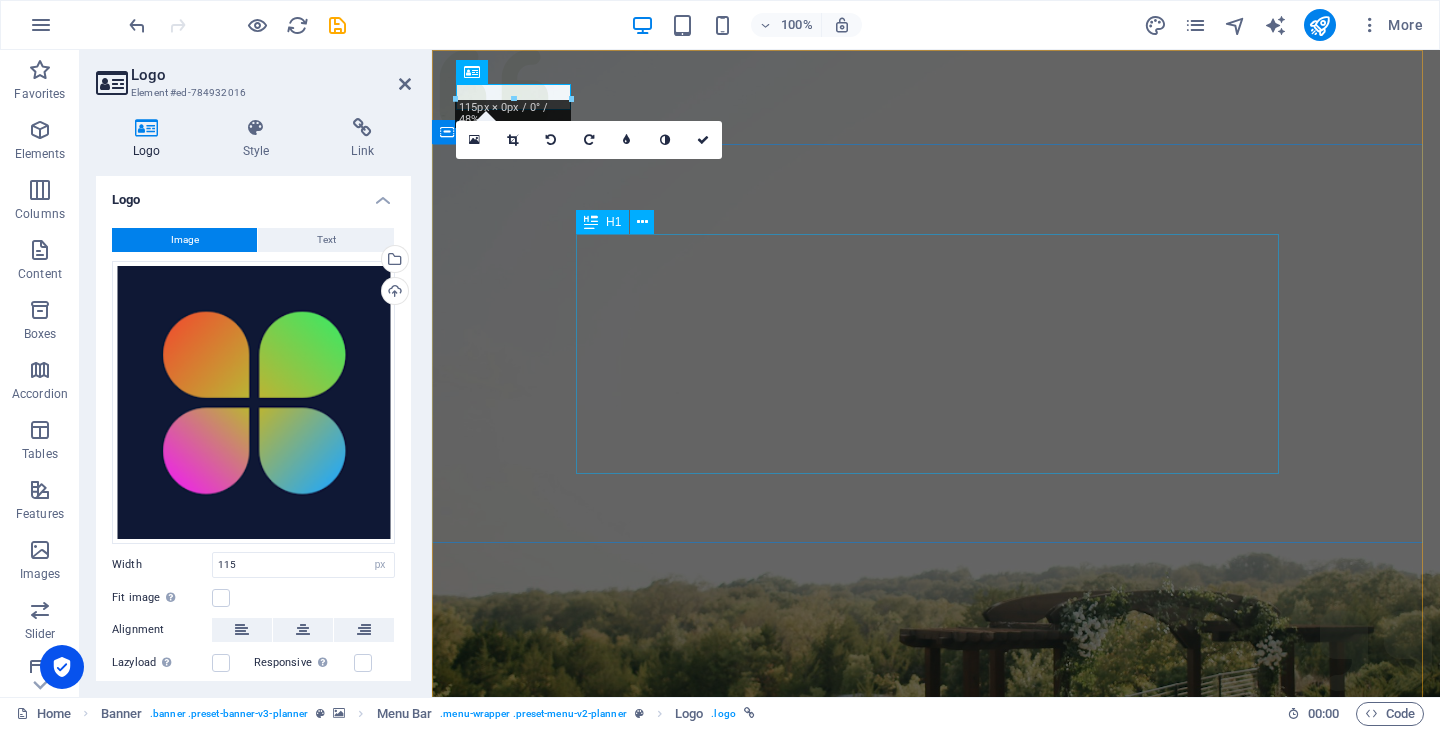 click on "Caccia Agli [DOMAIN_NAME]" at bounding box center [936, 1394] 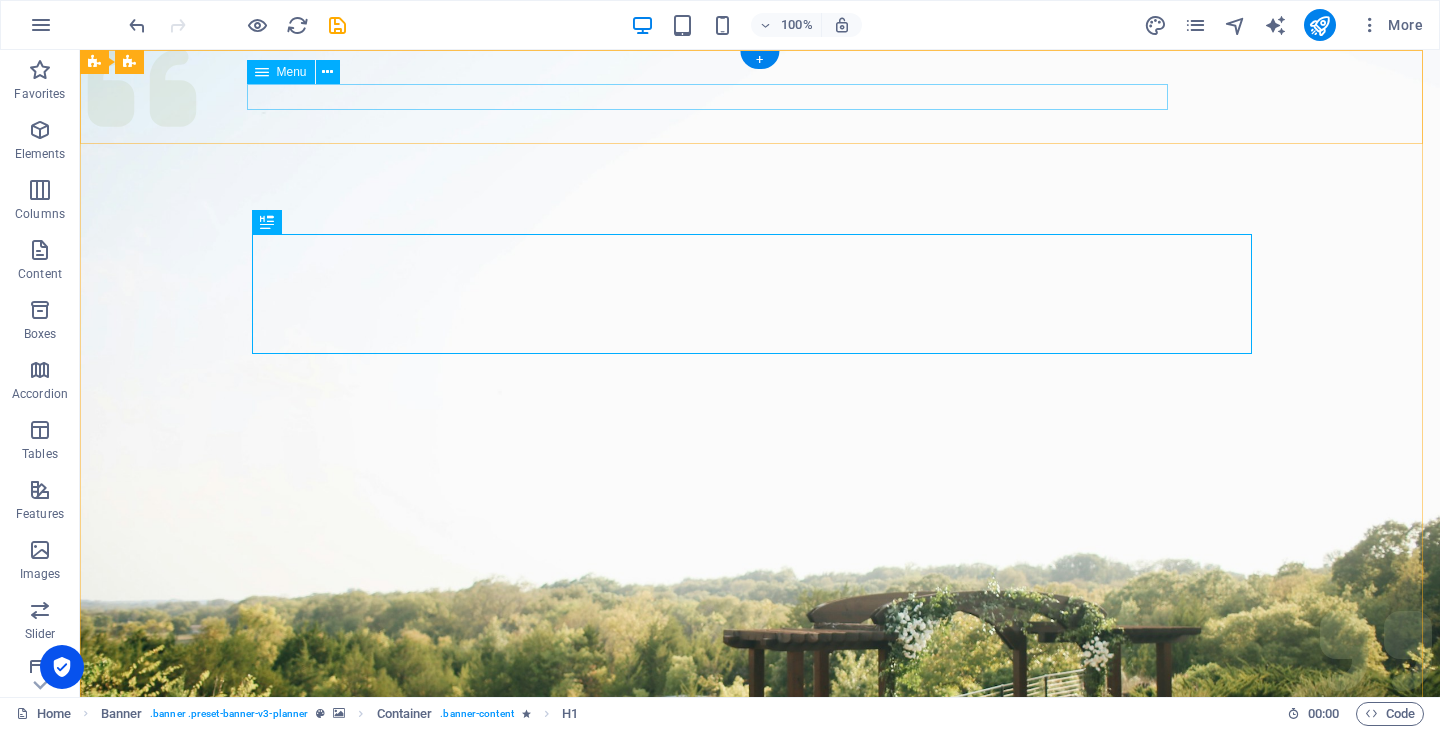 click on "Services About Team Gallery Contact" at bounding box center (760, 1093) 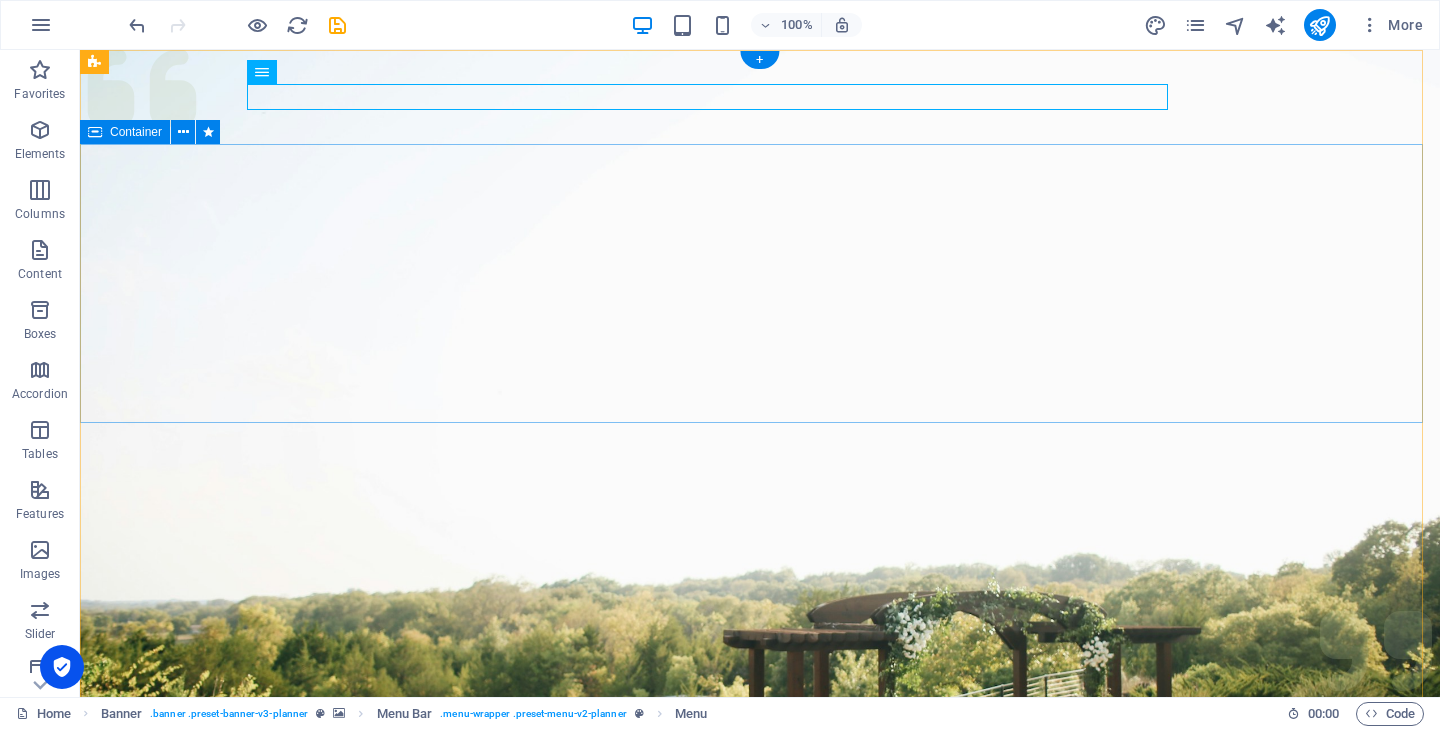 click on "Caccia Agli Sprechi.it In Italia" at bounding box center (760, 1383) 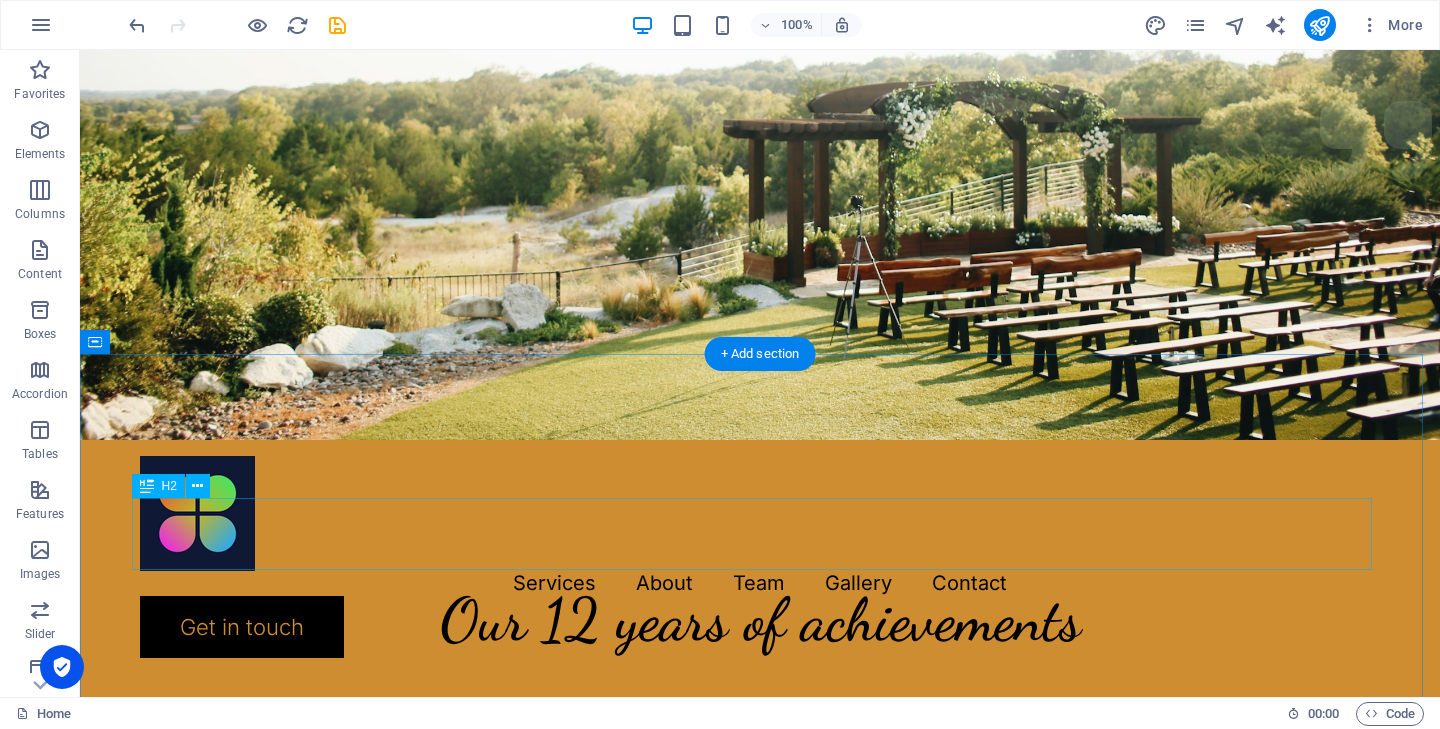 scroll, scrollTop: 918, scrollLeft: 0, axis: vertical 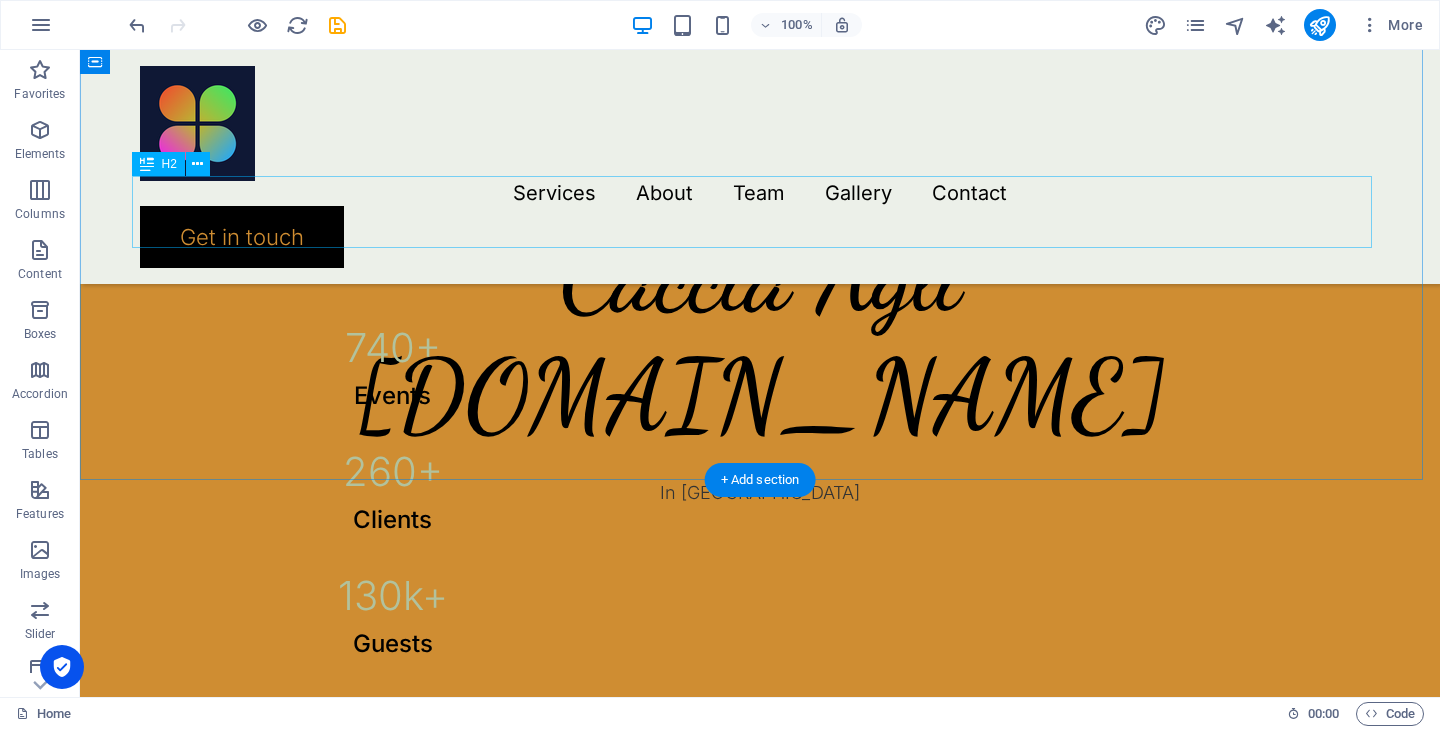 click on "Our 12 years of achievements" at bounding box center (760, 212) 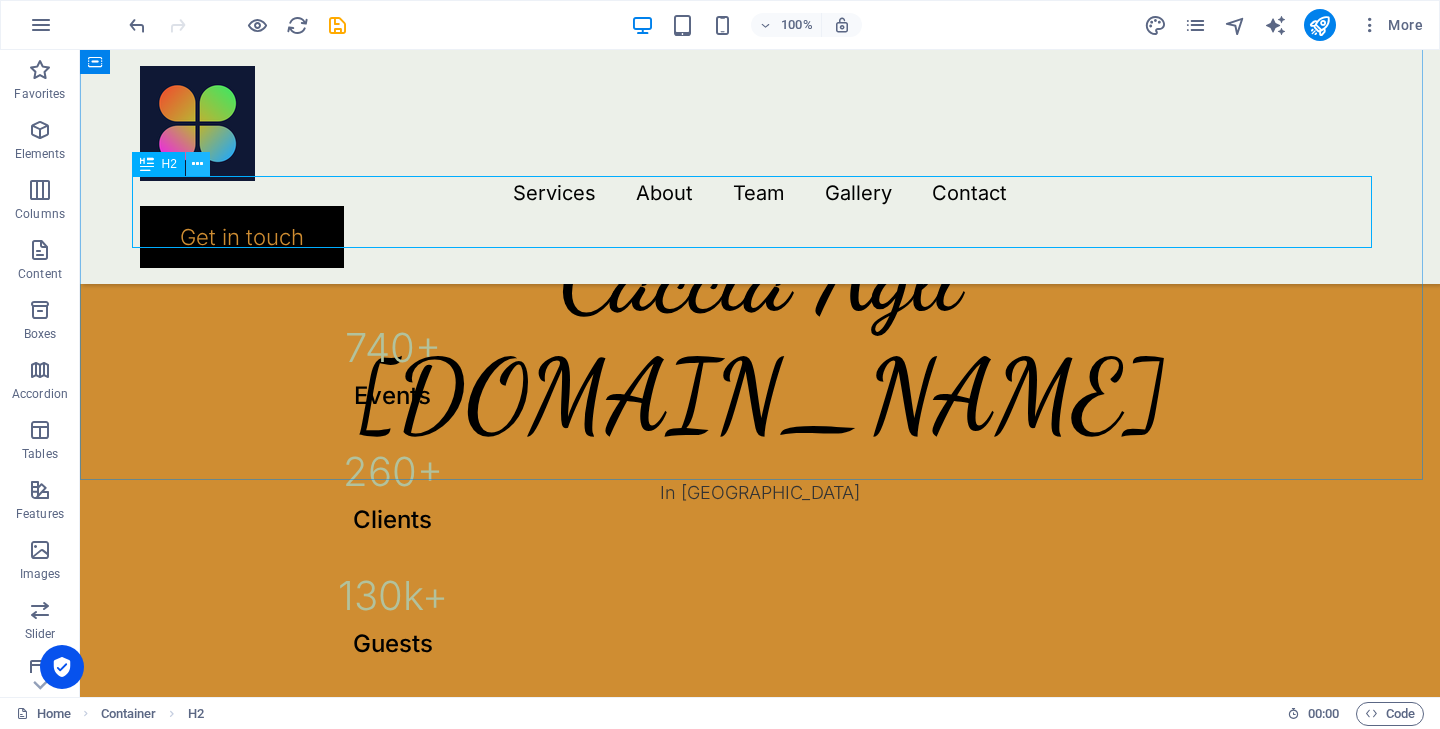 click at bounding box center [197, 164] 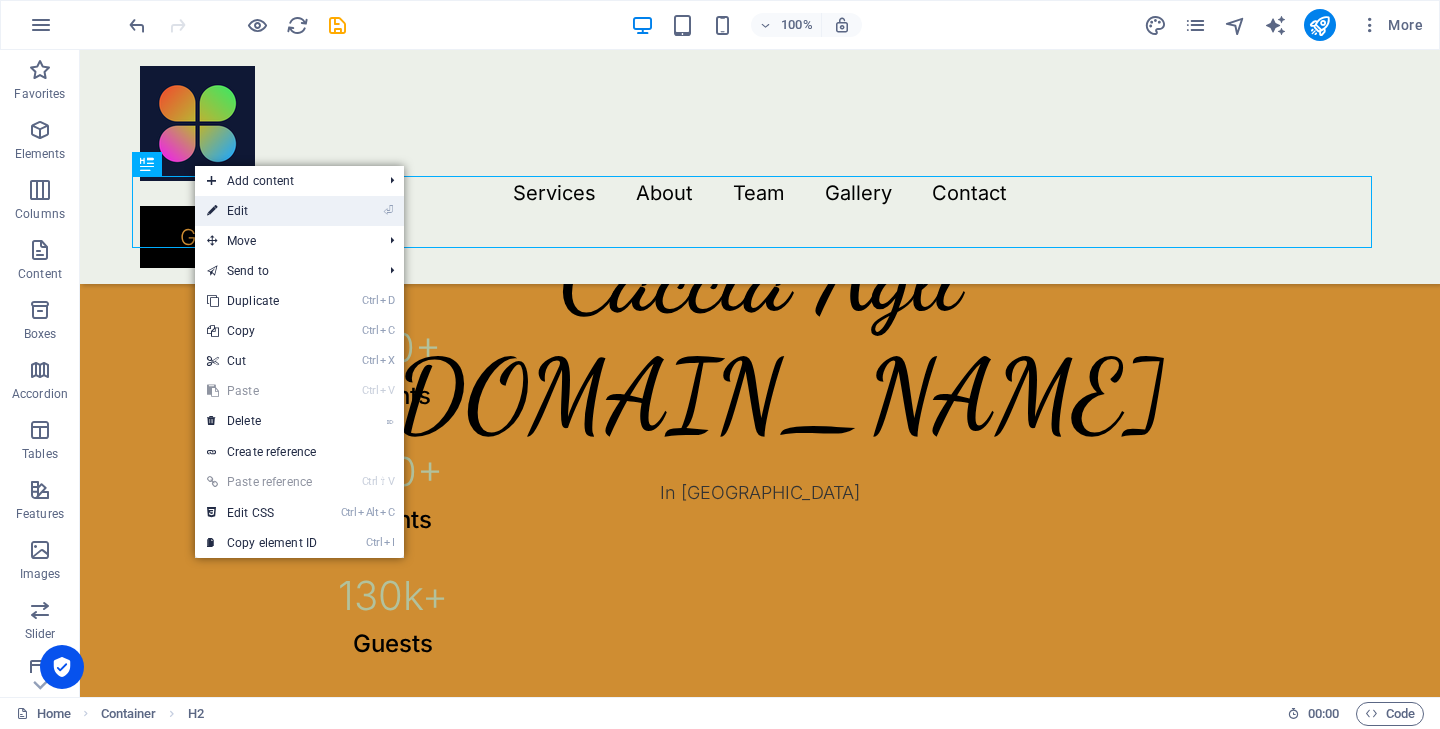 click on "⏎  Edit" at bounding box center (262, 211) 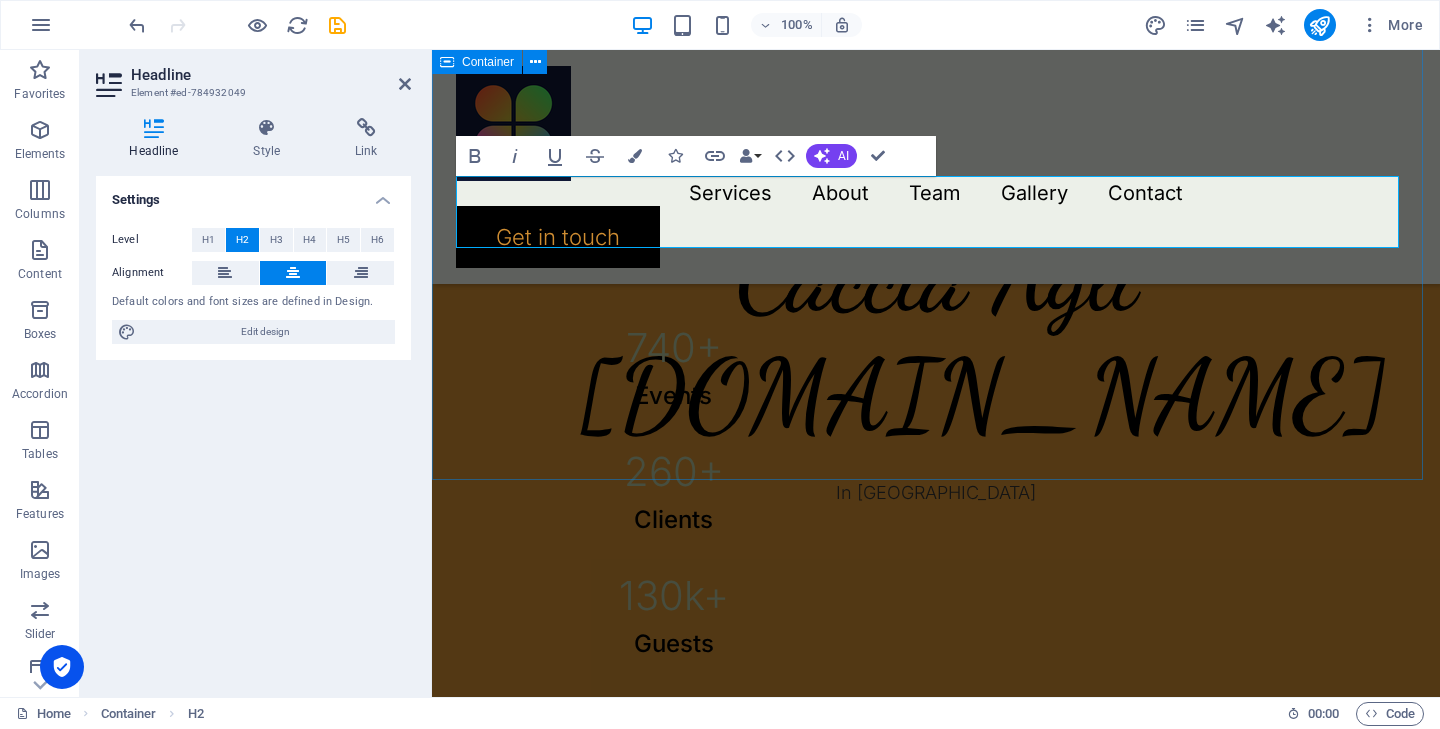 type 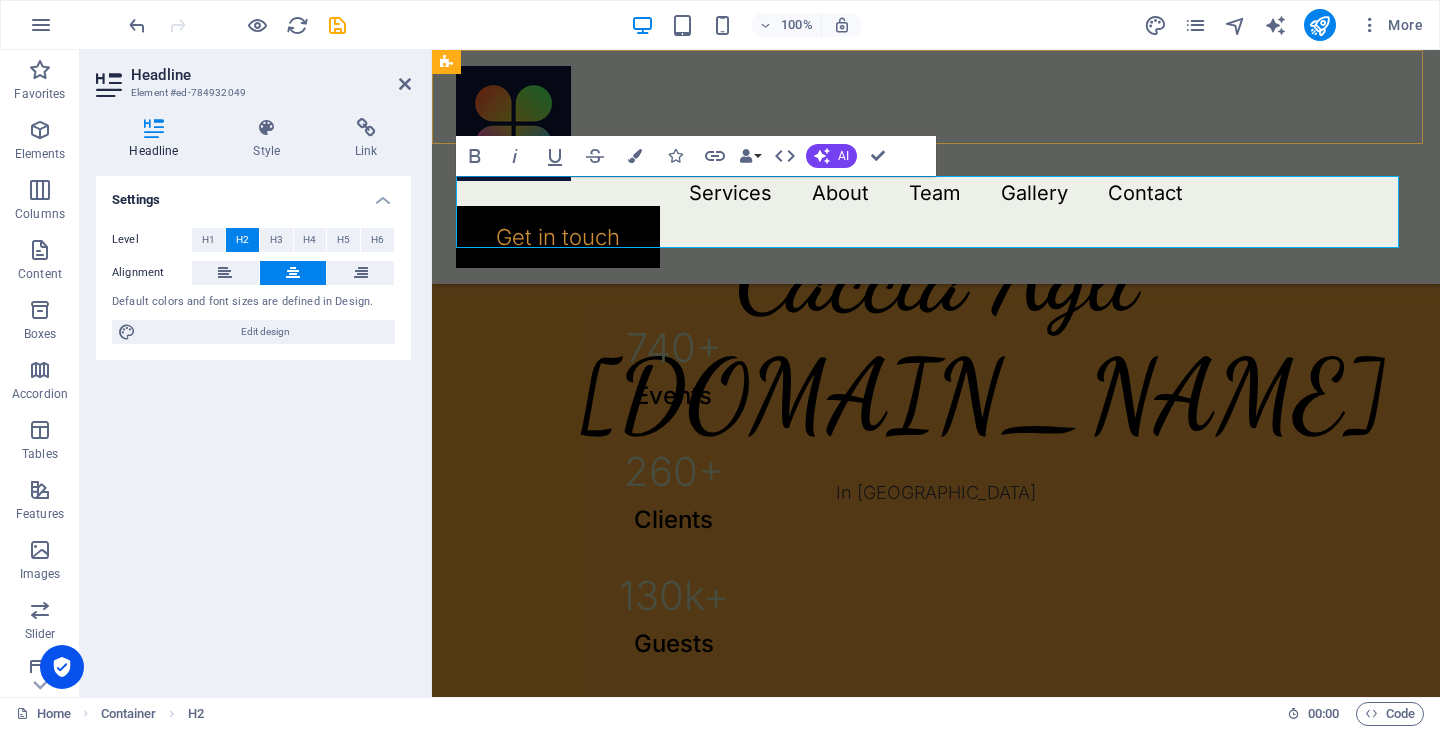 click on "Menu Services About Team Gallery Contact Get in touch" at bounding box center [936, 167] 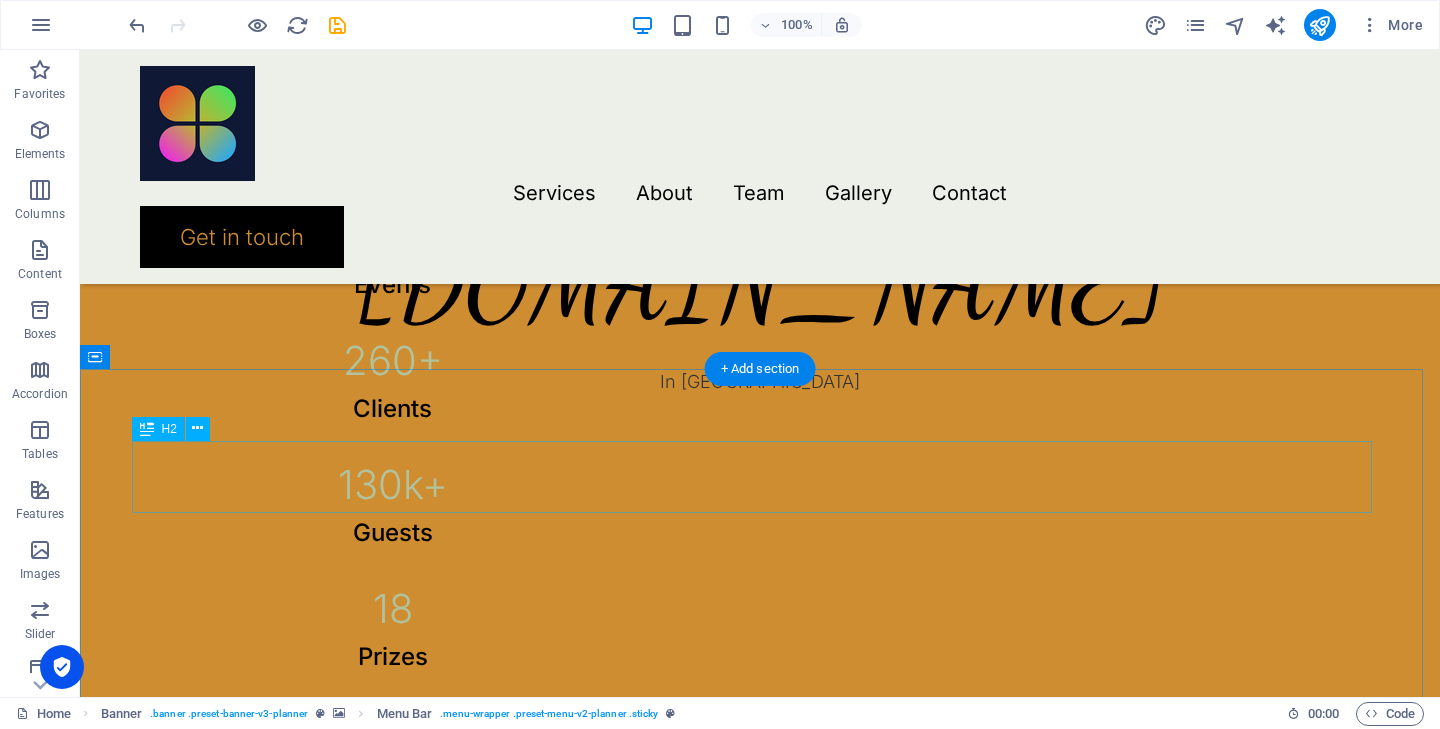 scroll, scrollTop: 1122, scrollLeft: 0, axis: vertical 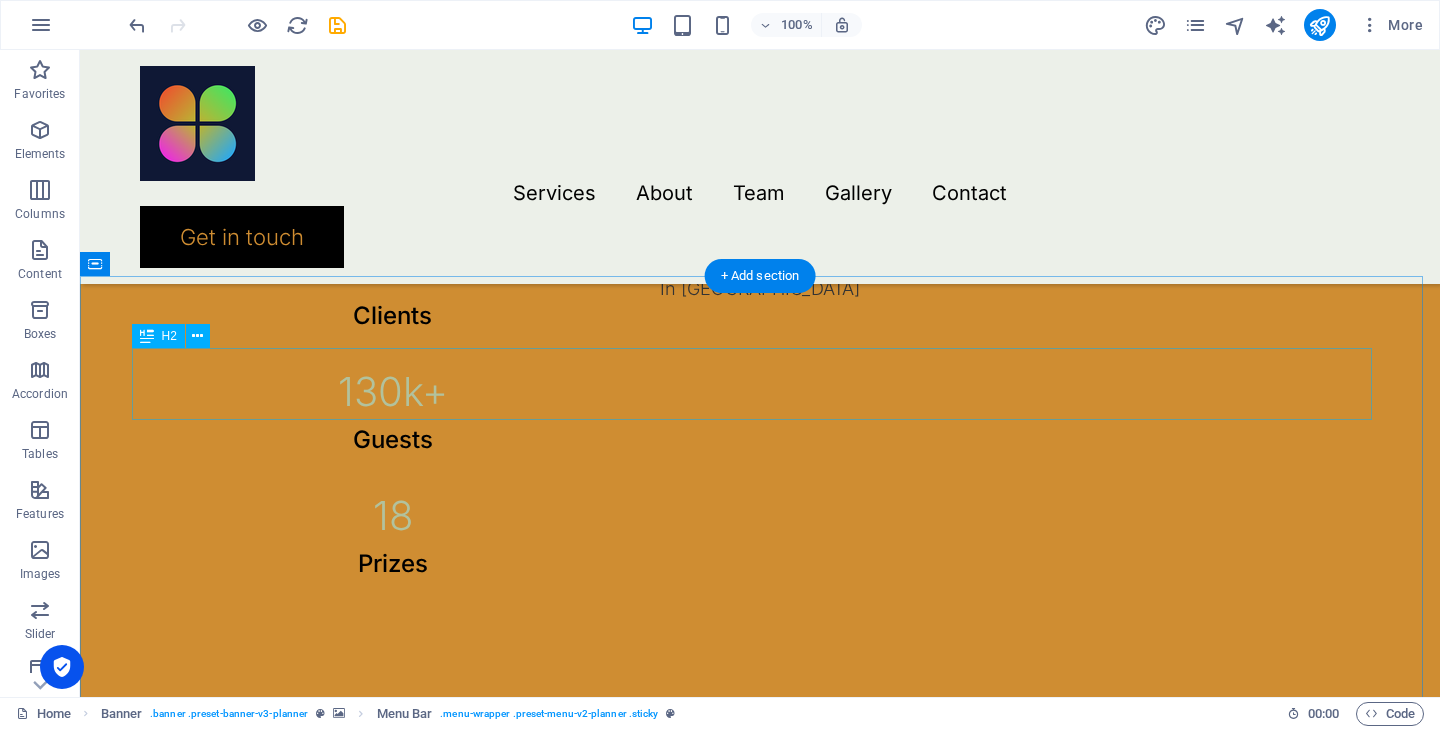 click on "What we excel at" at bounding box center [760, 756] 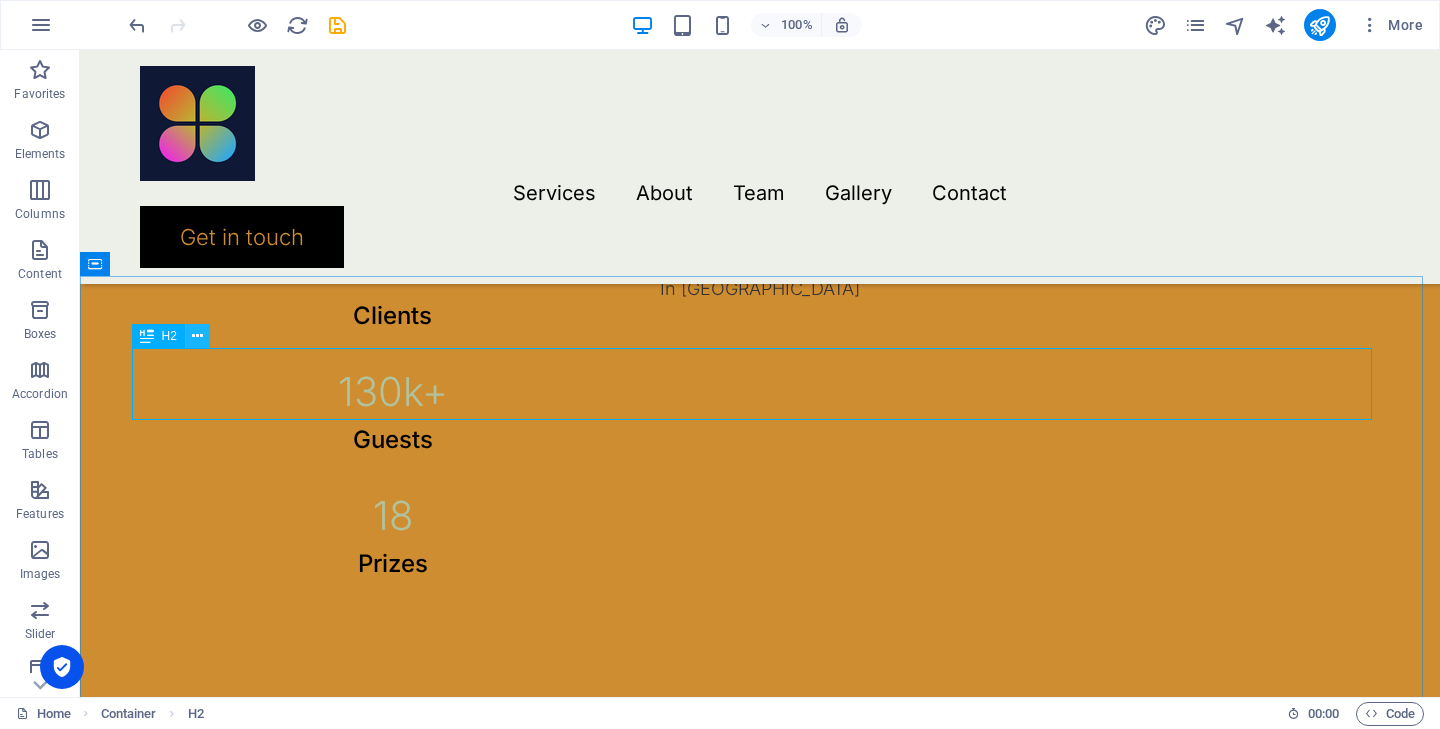 click at bounding box center [197, 336] 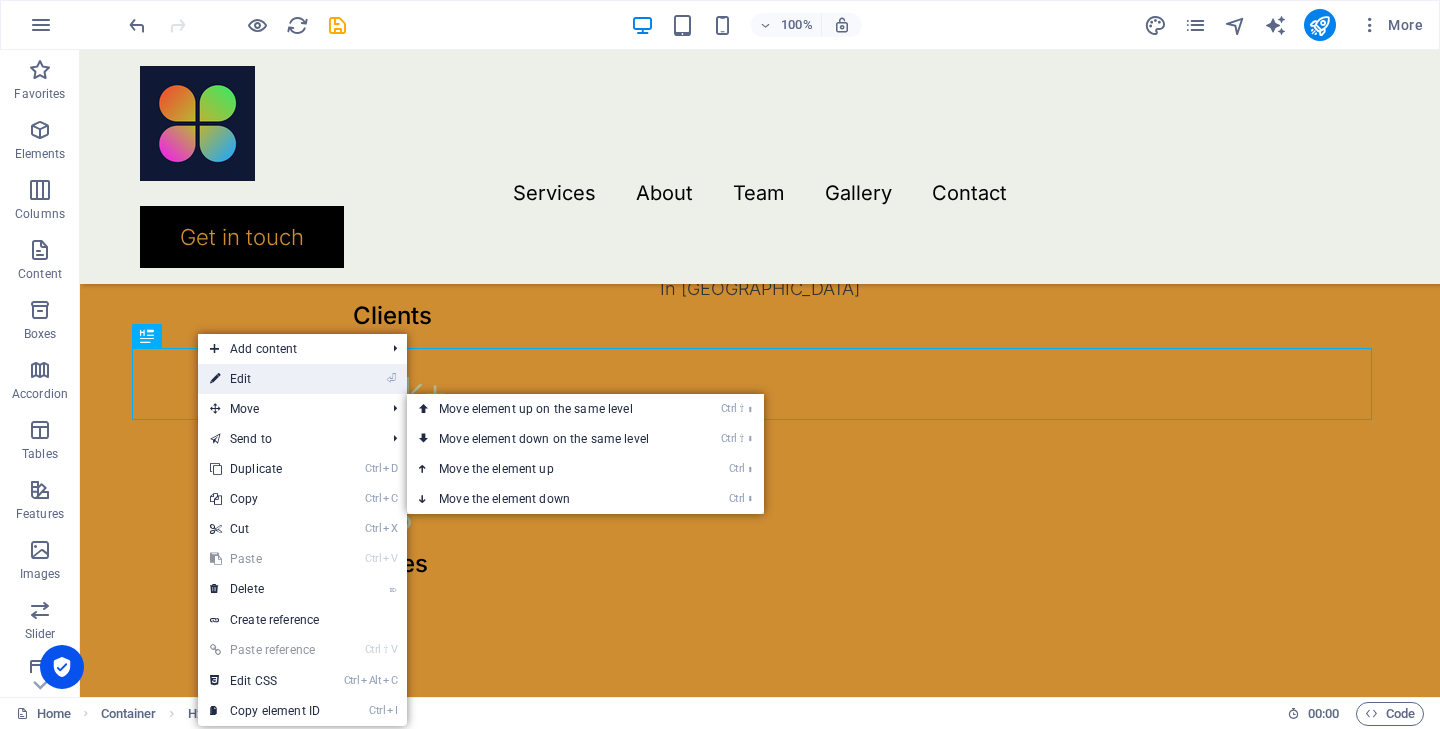 click on "⏎  Edit" at bounding box center (265, 379) 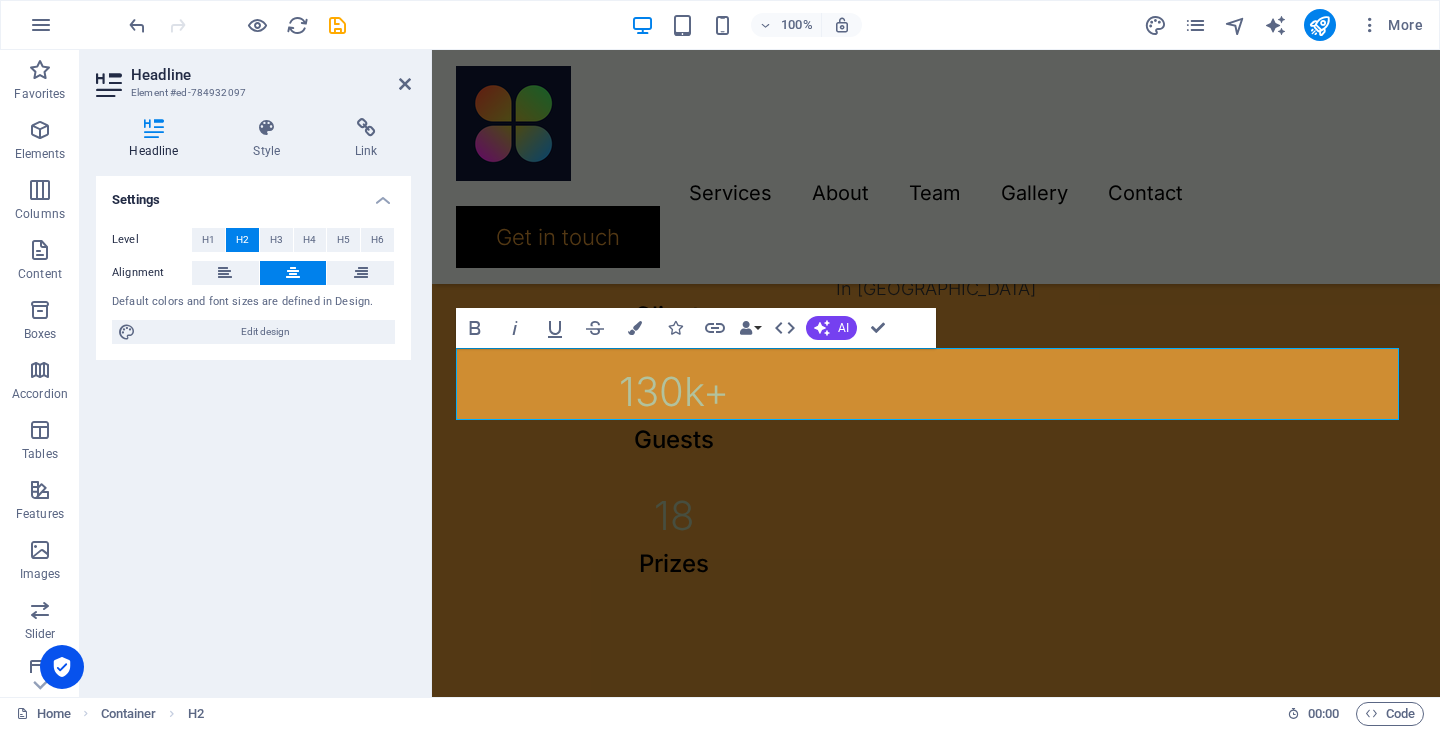 type 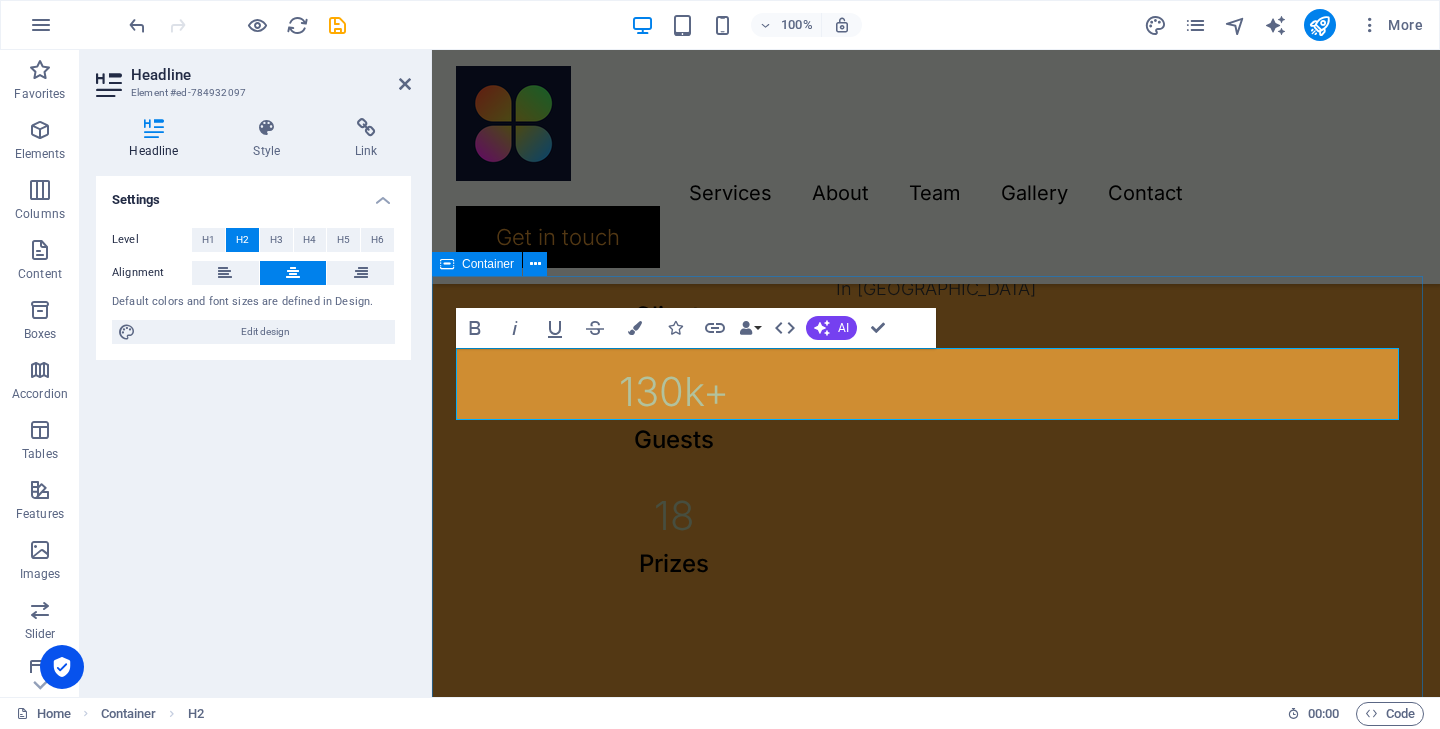 click on "Evento 2 Weddings Private celebrations Gala dinners" at bounding box center (936, 1456) 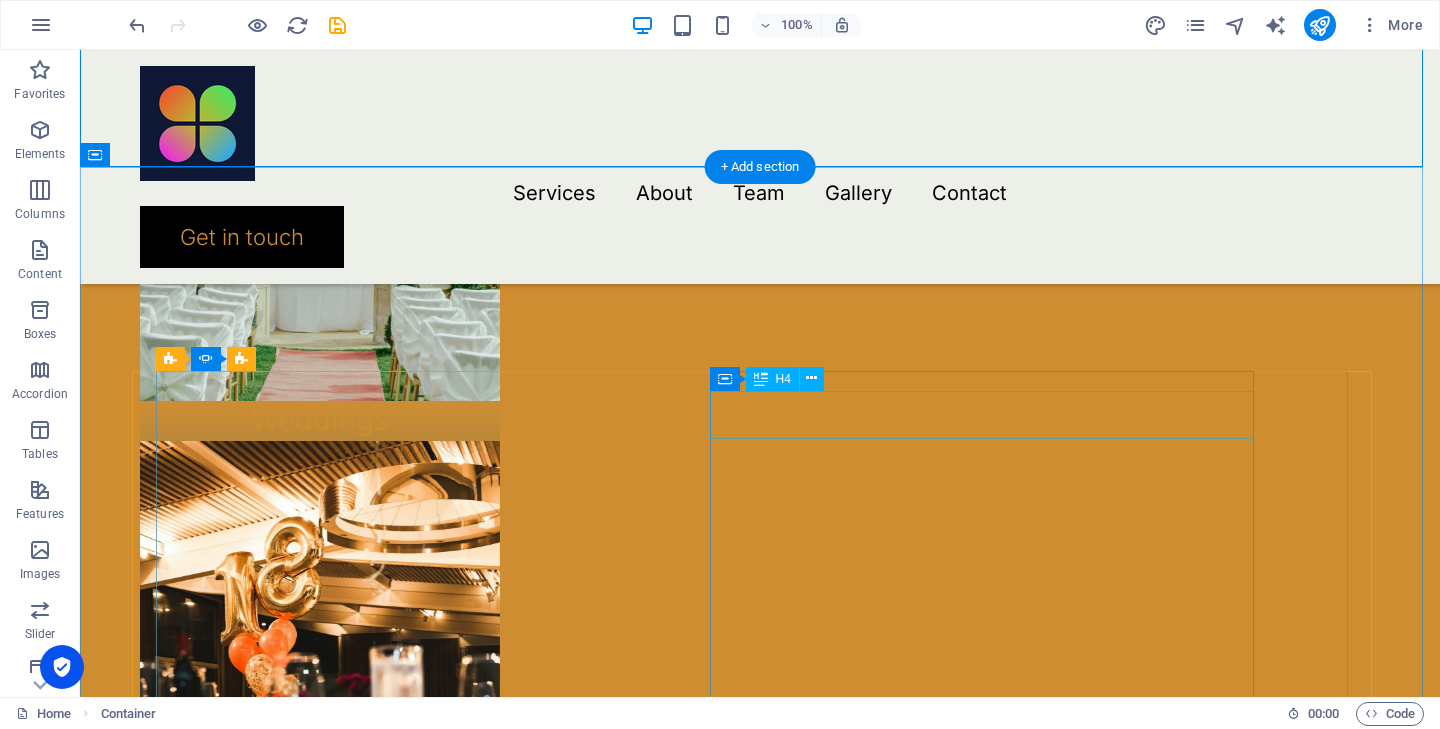 scroll, scrollTop: 2040, scrollLeft: 0, axis: vertical 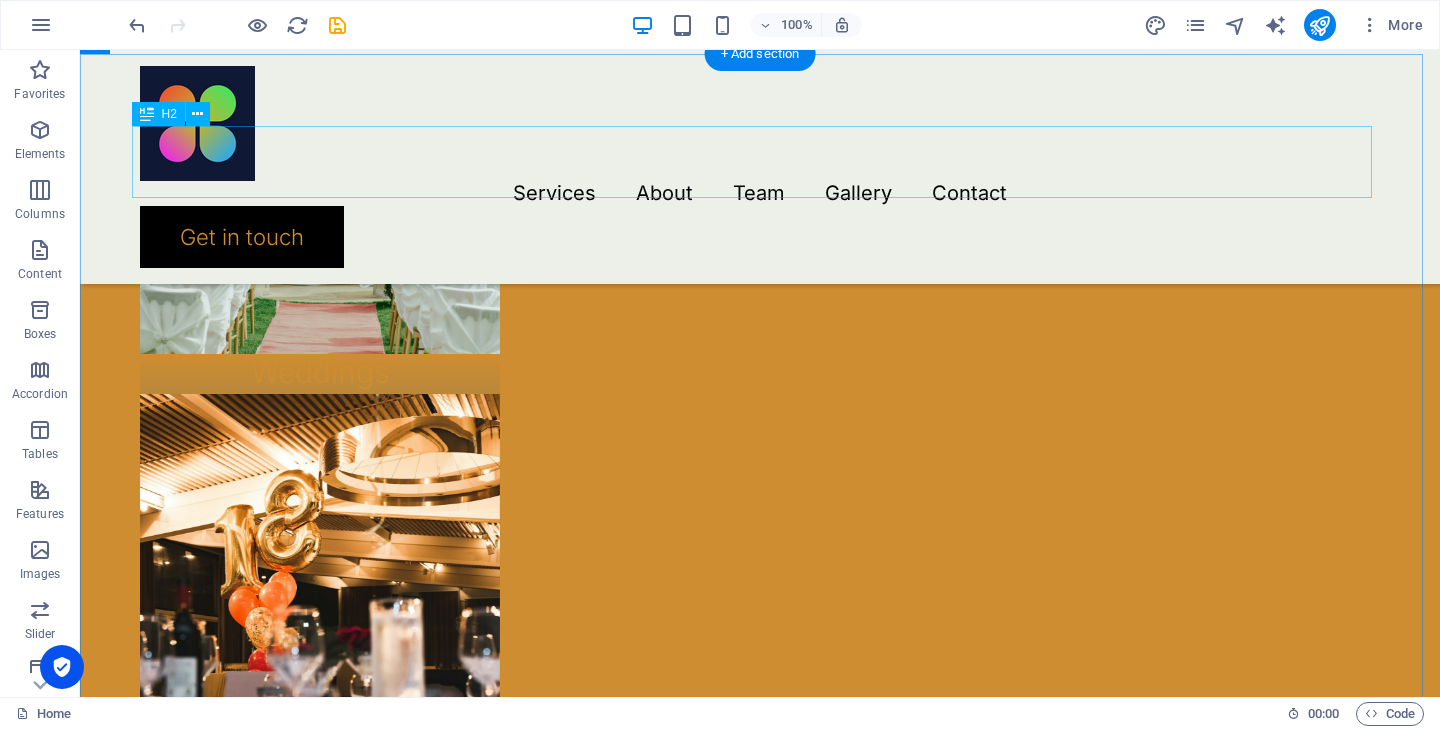 click on "People about us" at bounding box center (760, 1454) 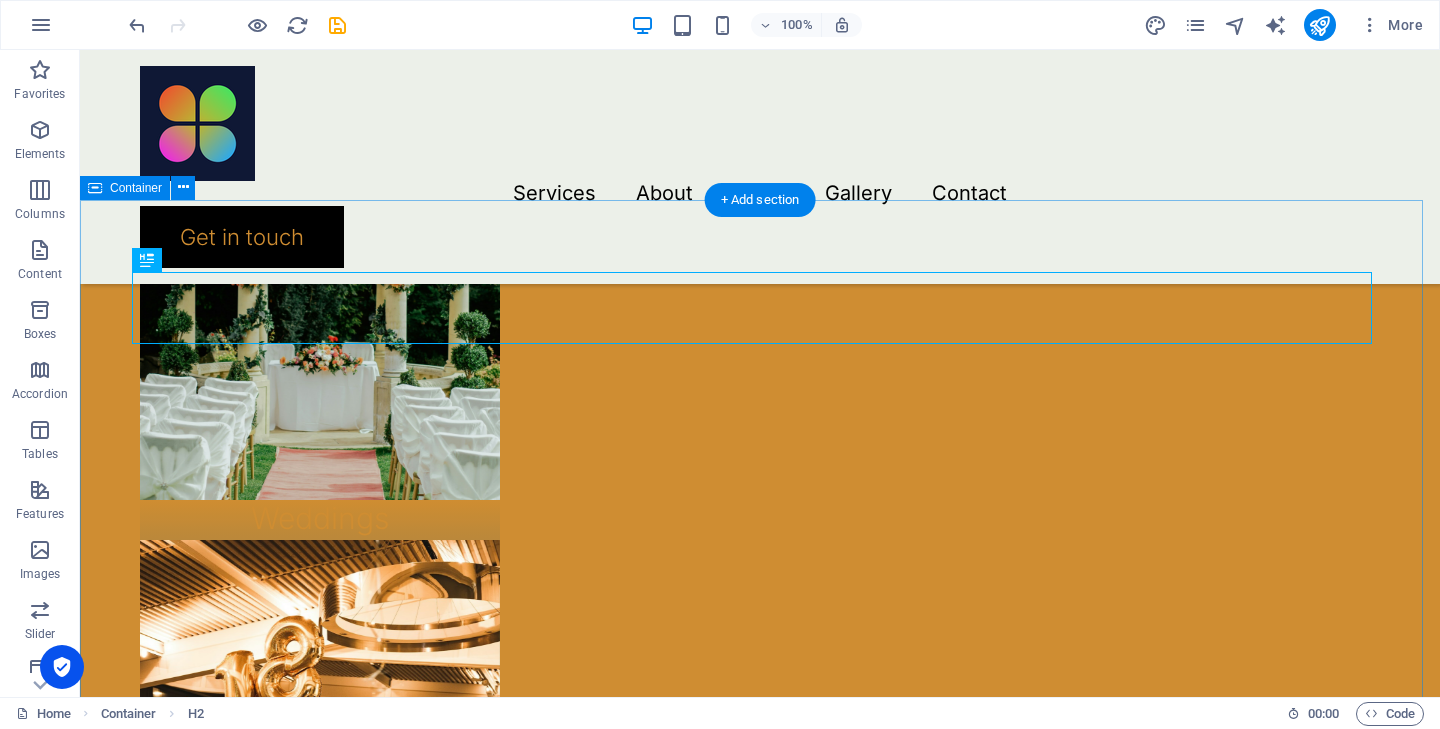 scroll, scrollTop: 1836, scrollLeft: 0, axis: vertical 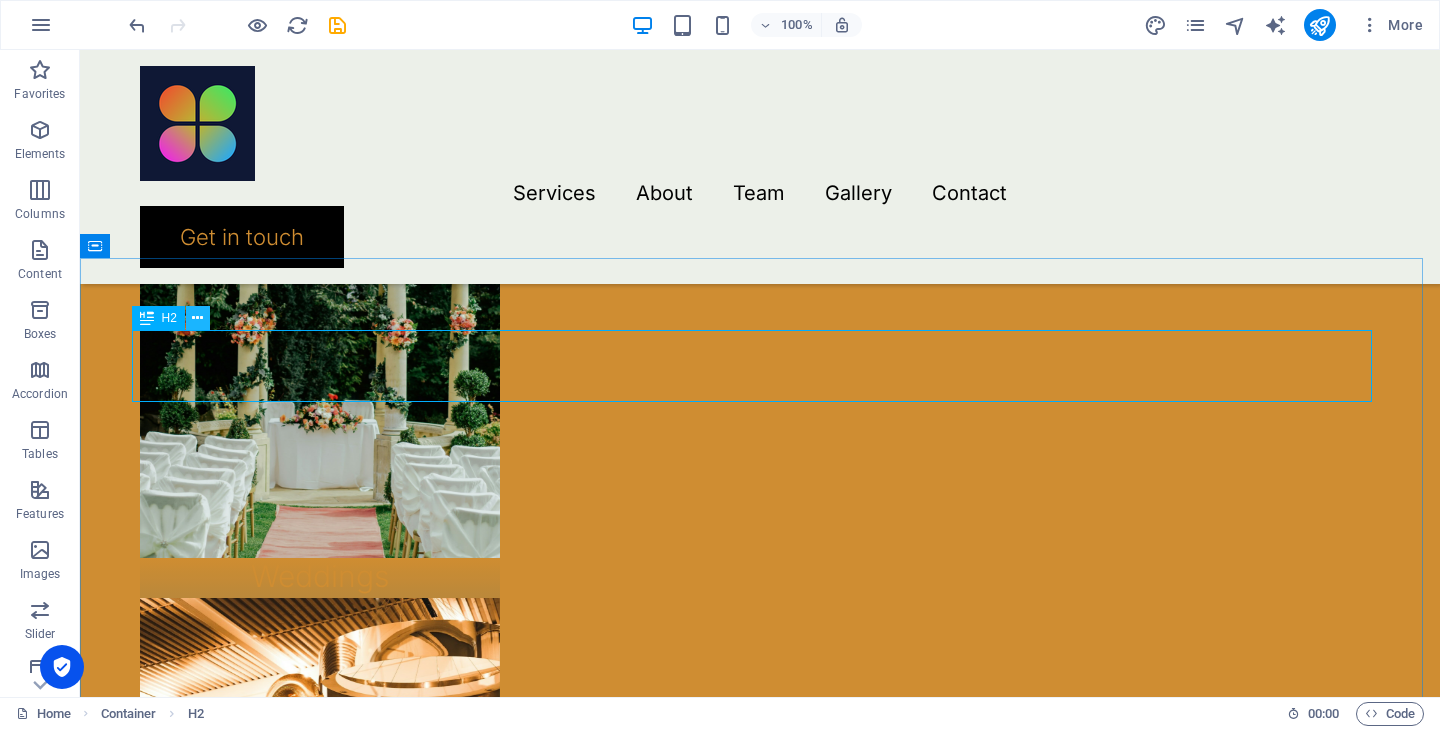 click at bounding box center (197, 318) 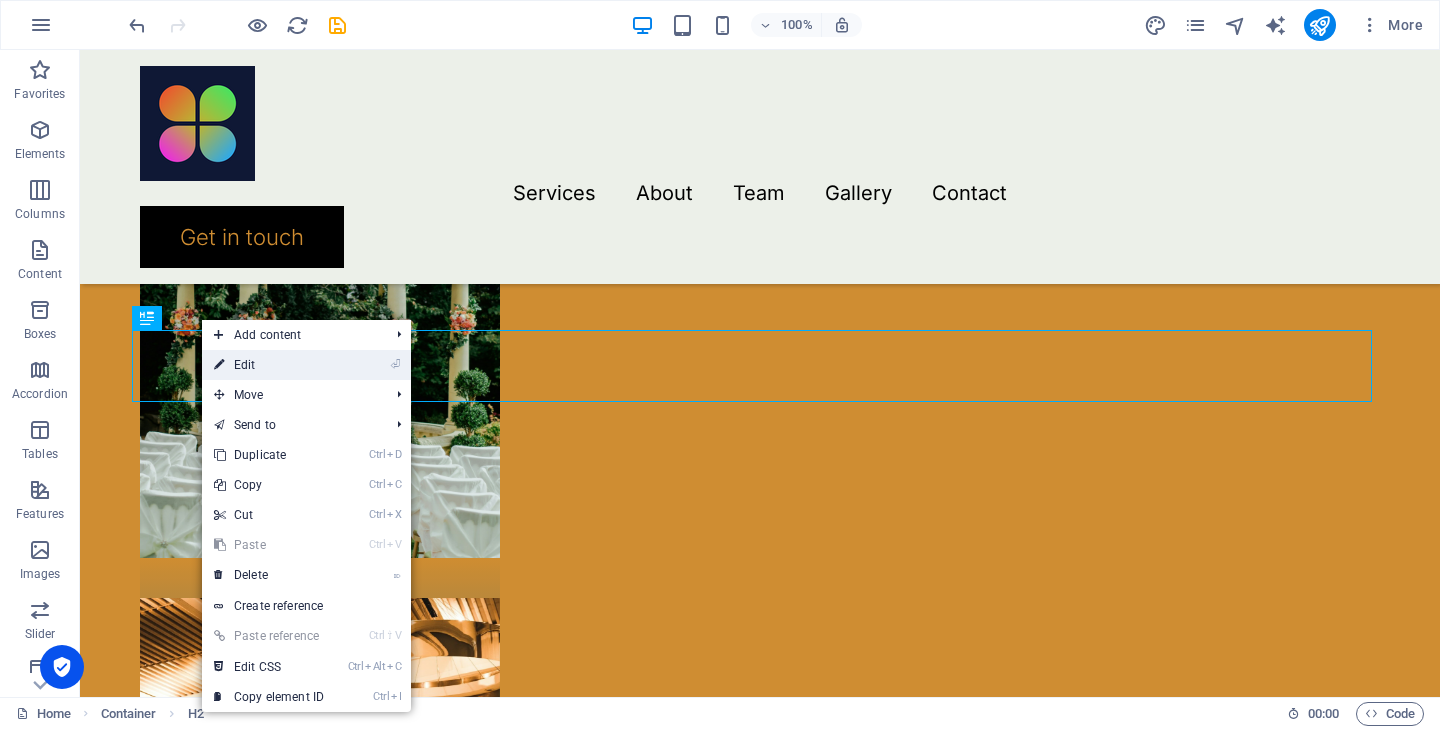 click on "⏎  Edit" at bounding box center (269, 365) 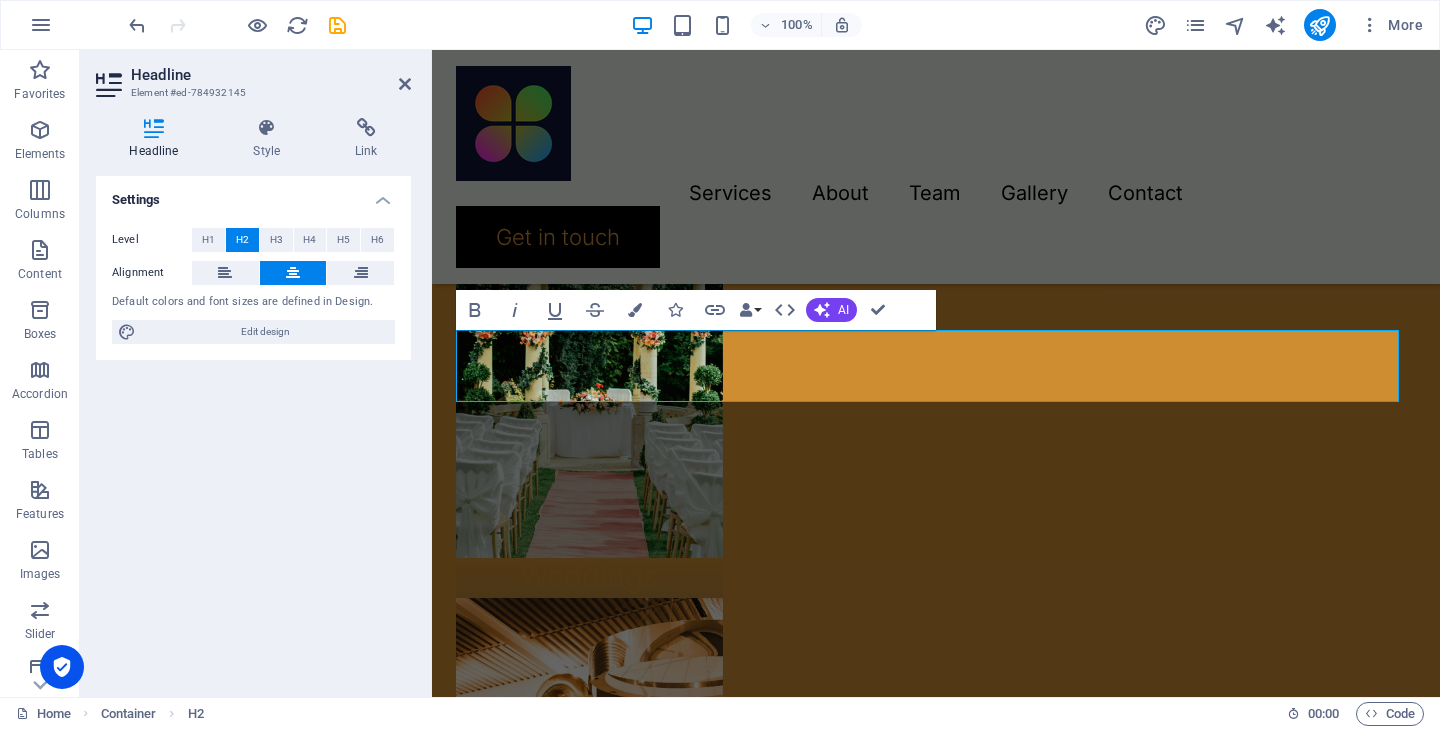 type 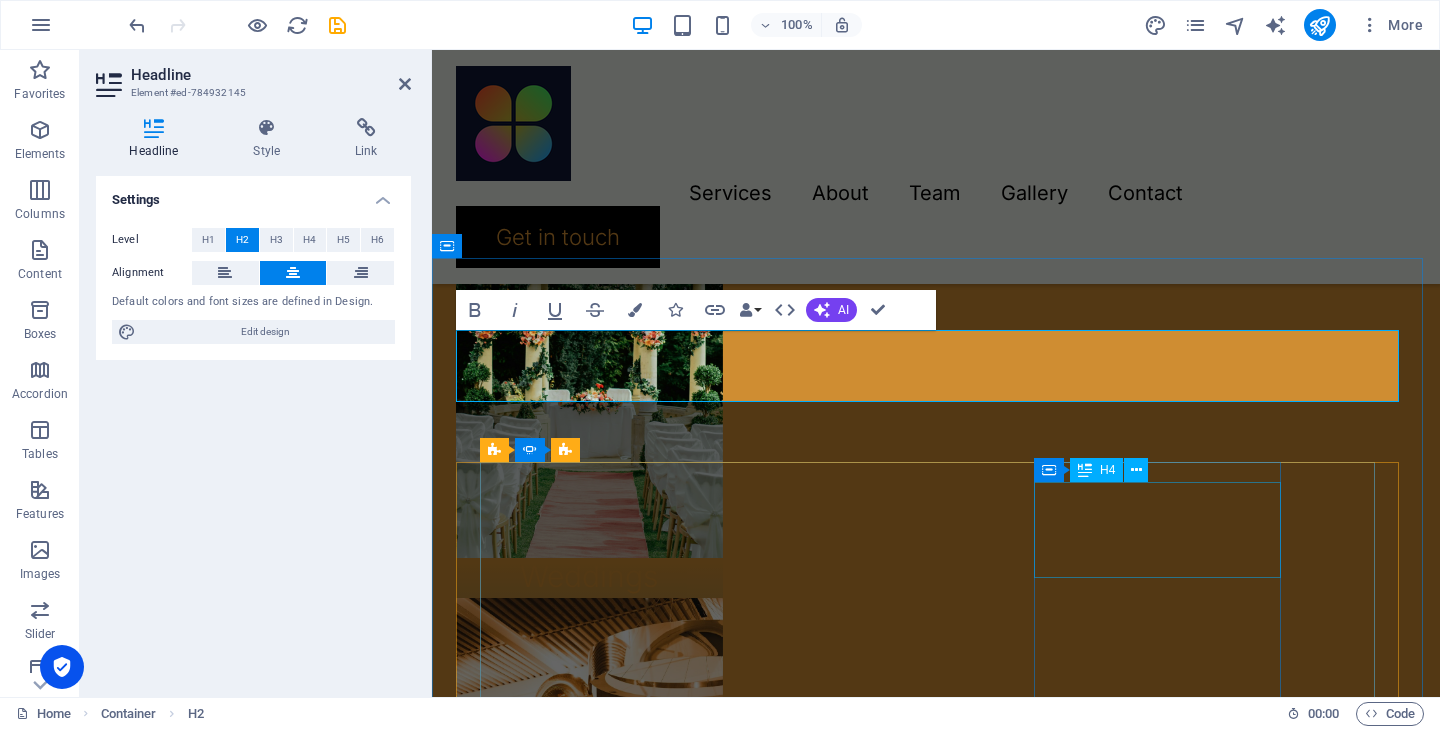 click on "Extraordinary service" at bounding box center [62, 3330] 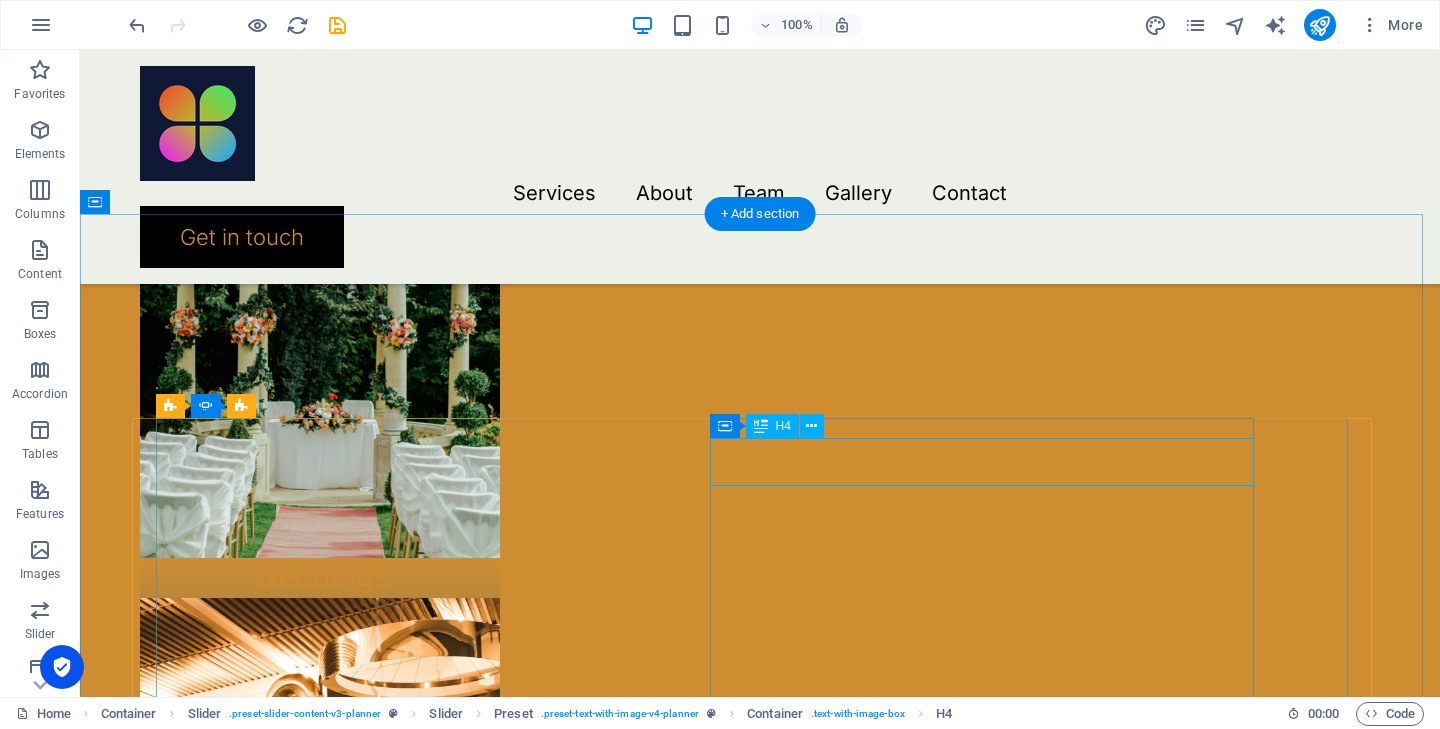 scroll, scrollTop: 2040, scrollLeft: 0, axis: vertical 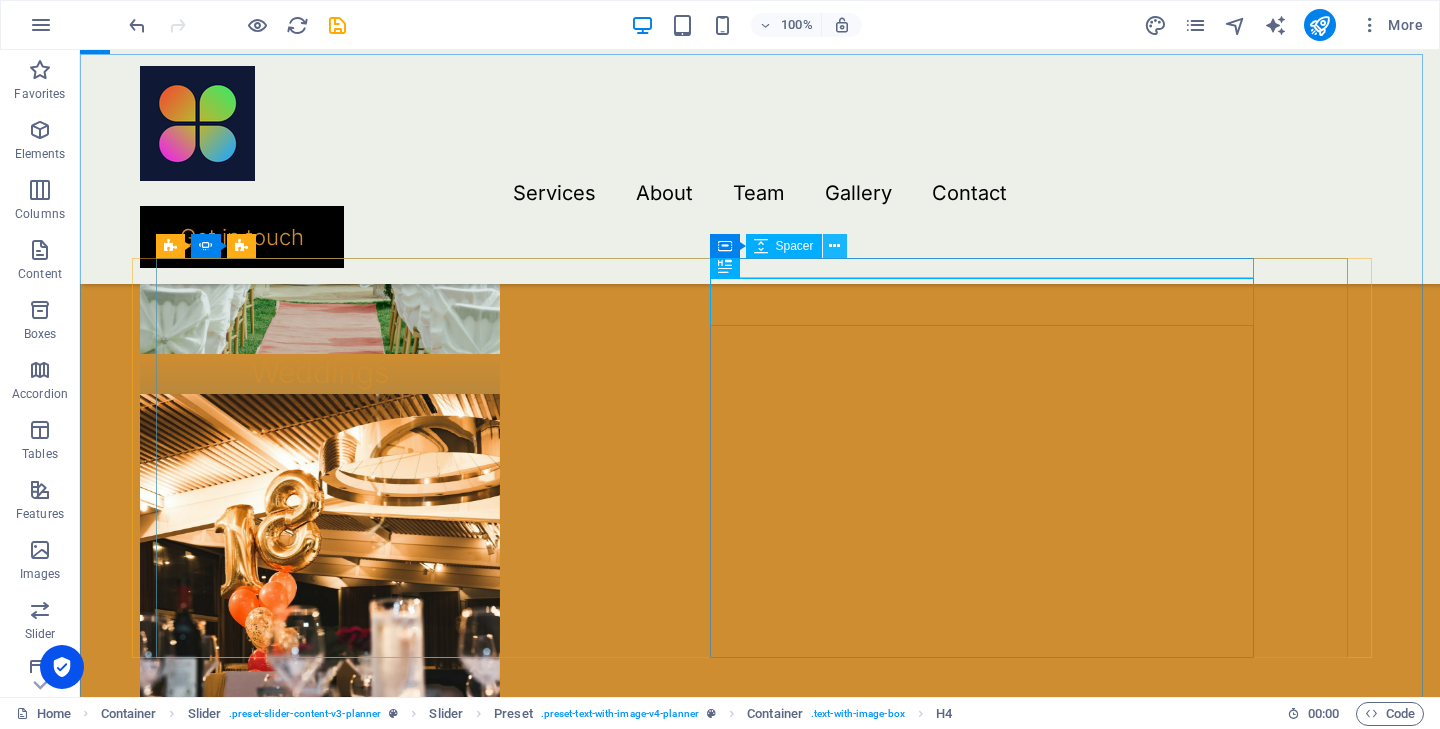 click at bounding box center (834, 246) 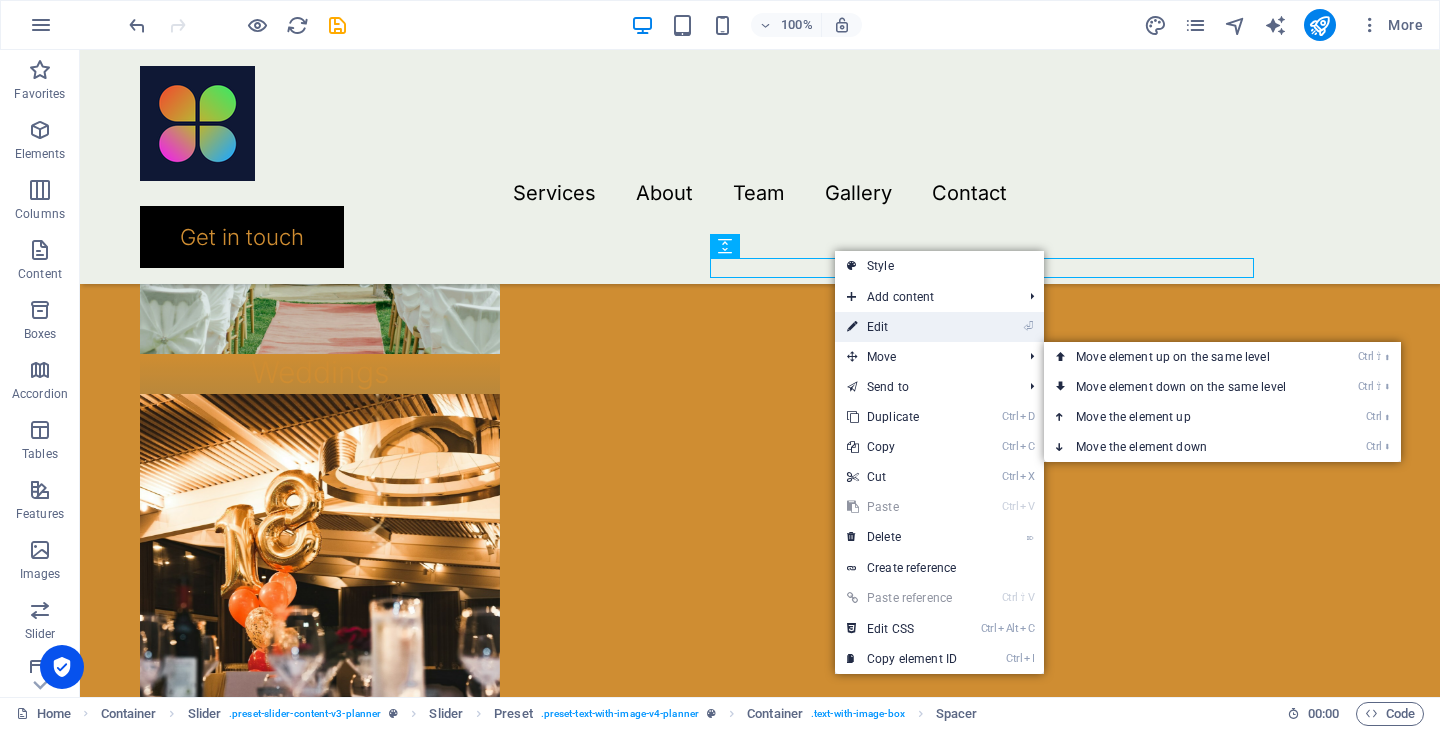 drag, startPoint x: 887, startPoint y: 328, endPoint x: 457, endPoint y: 278, distance: 432.89722 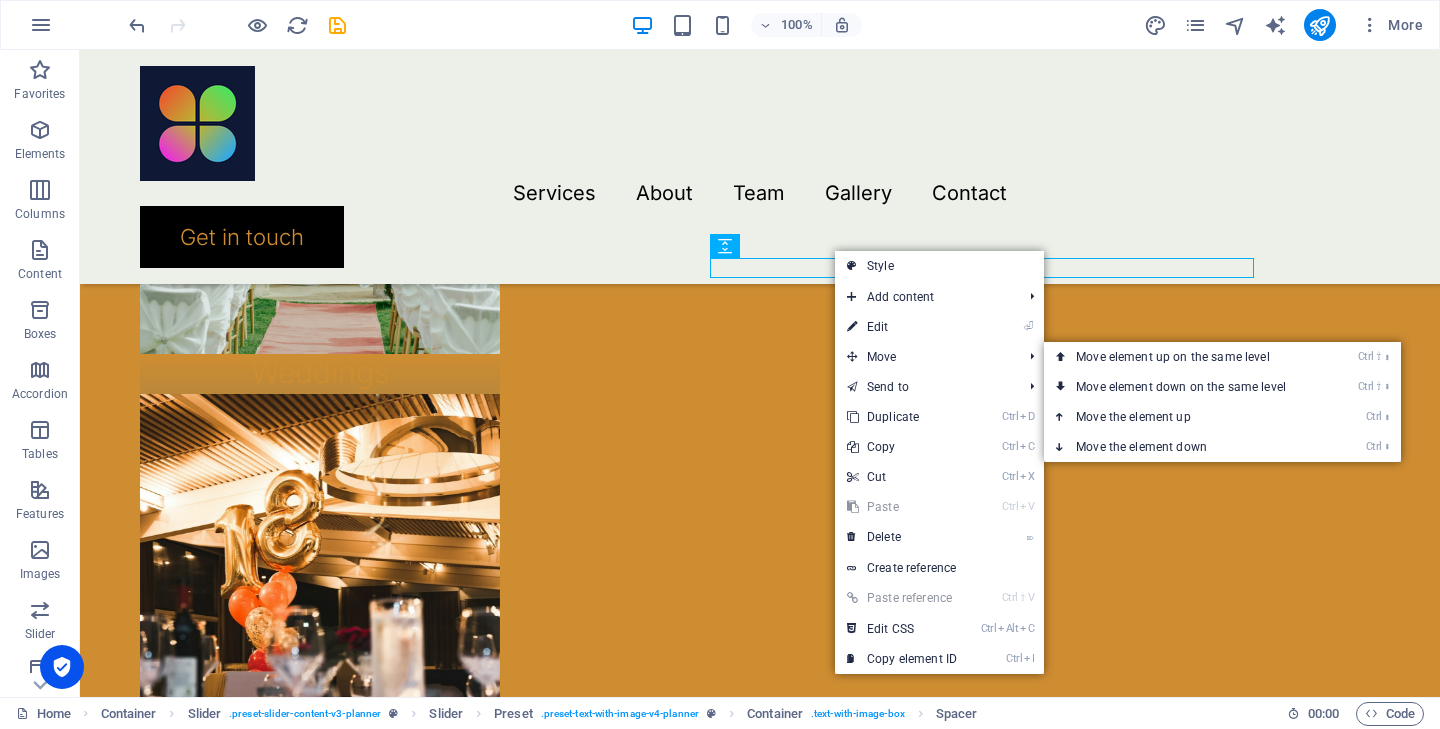 select on "px" 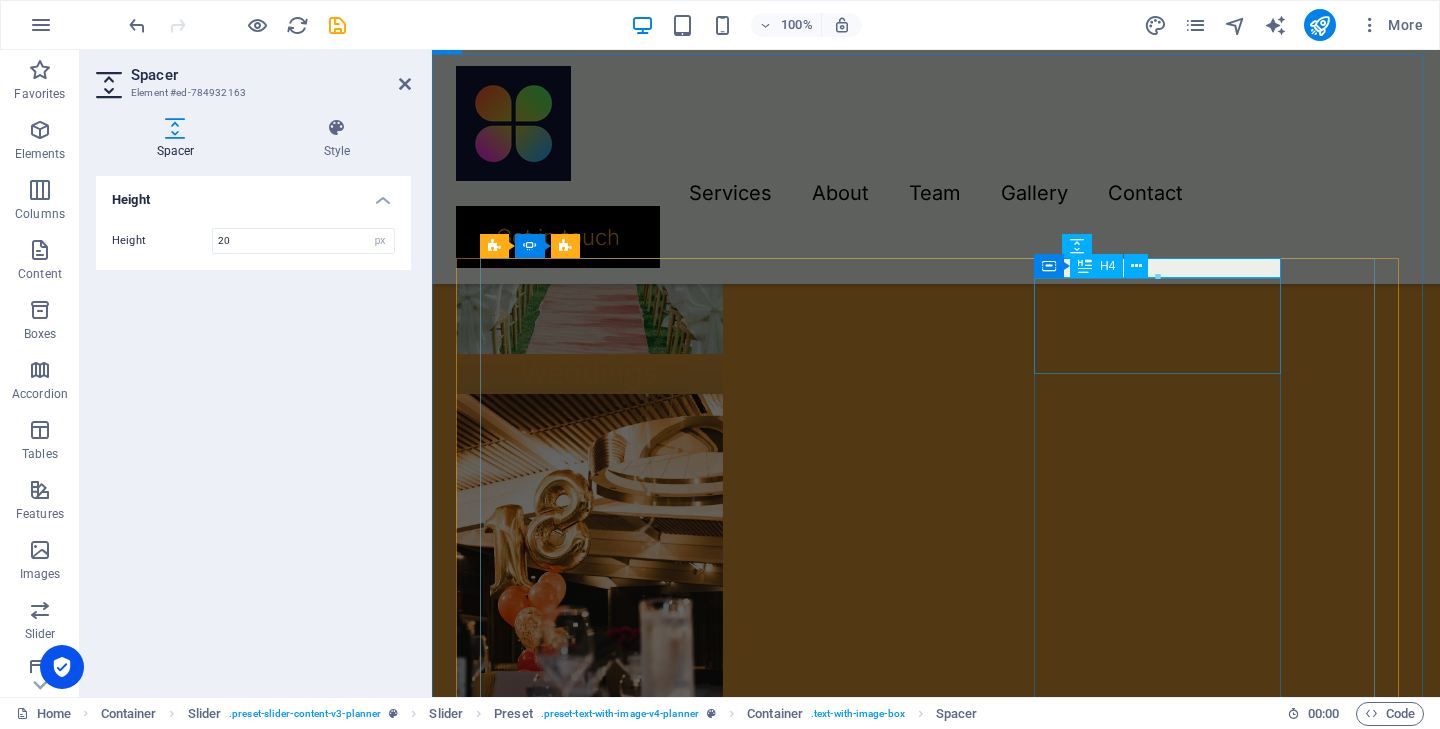click on "Extraordinary service" at bounding box center (62, 3126) 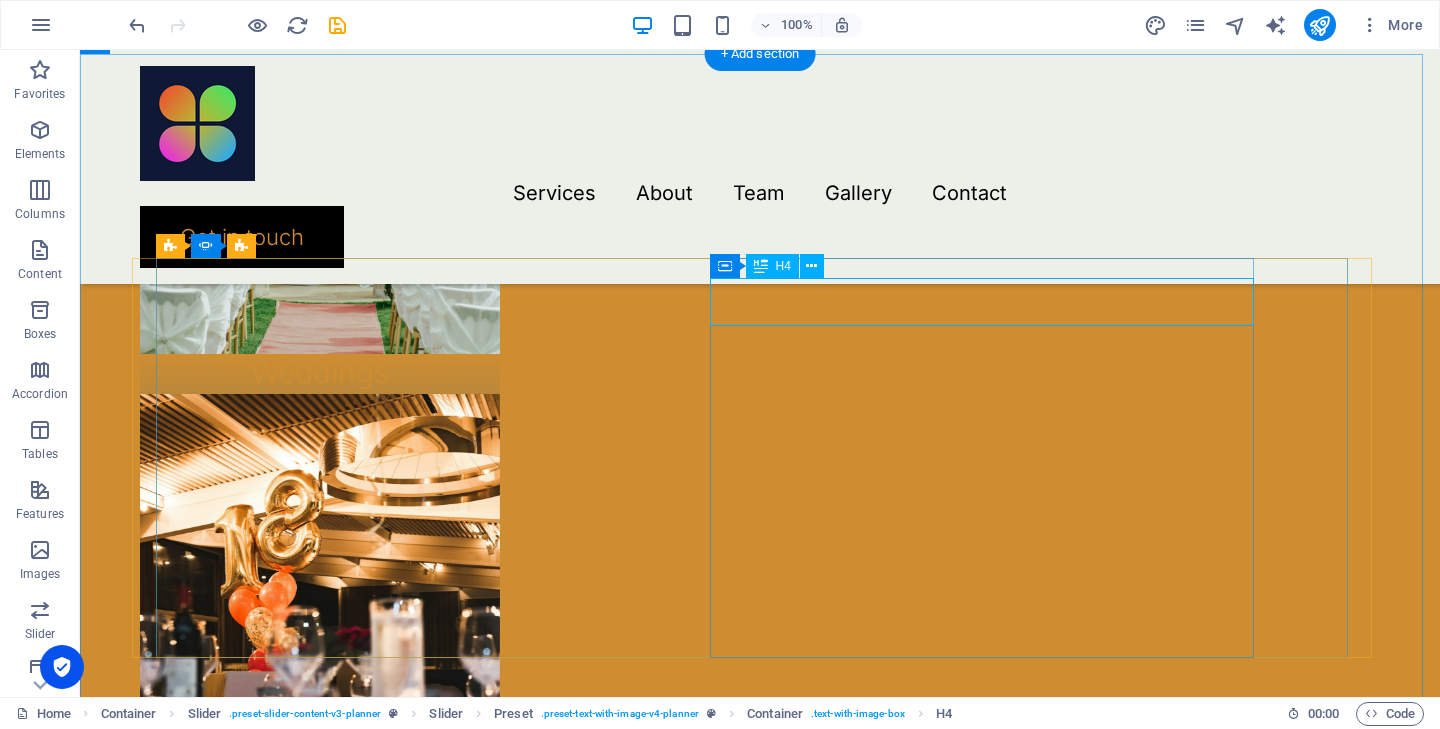 click on "Extraordinary service" at bounding box center [-402, 3211] 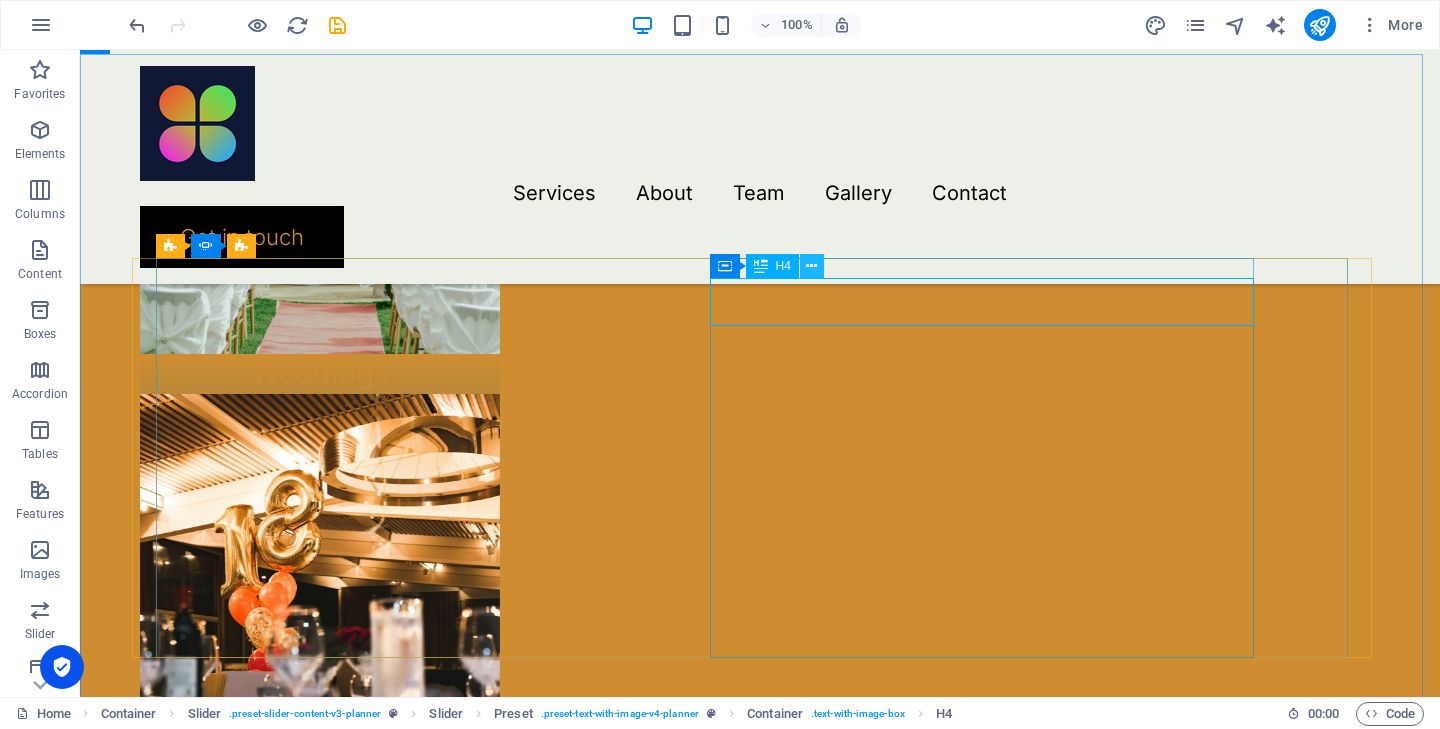click at bounding box center (811, 266) 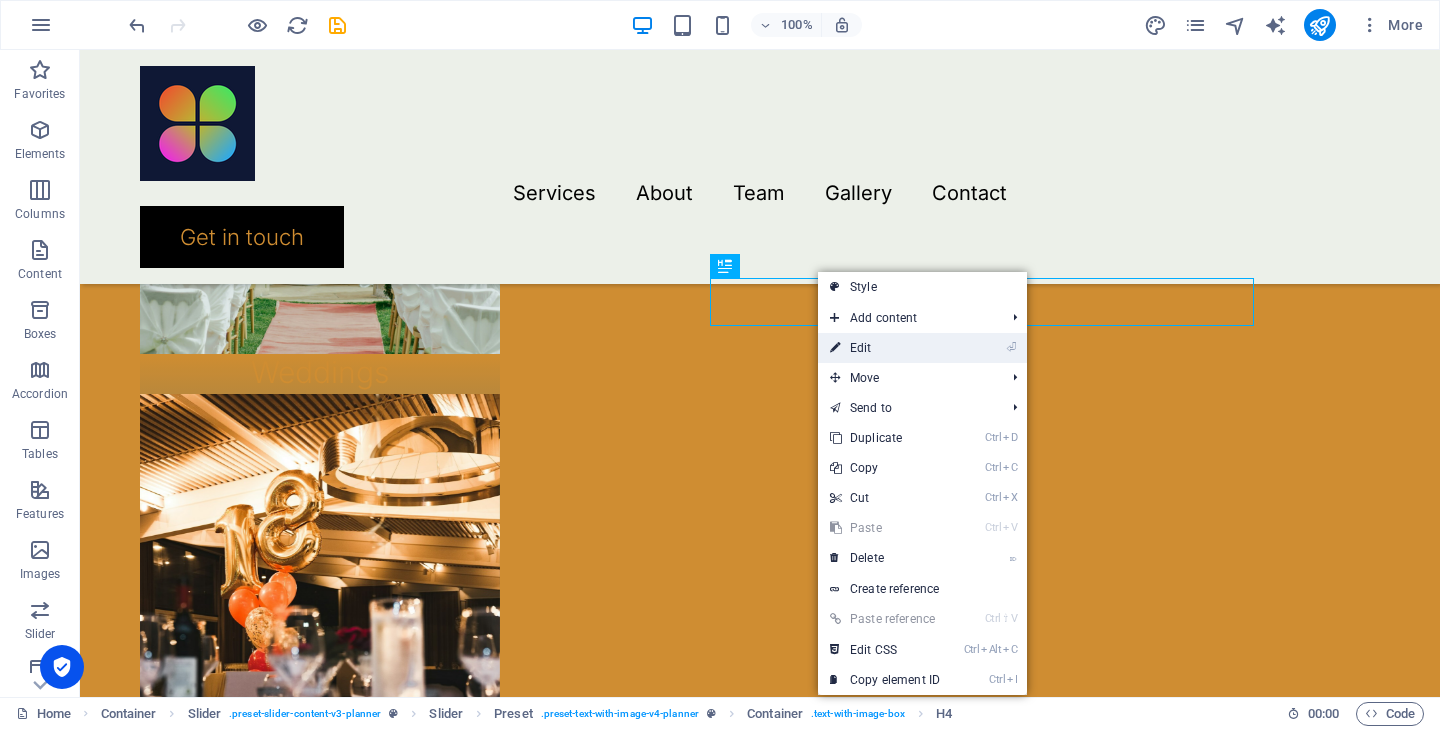 click on "⏎  Edit" at bounding box center [885, 348] 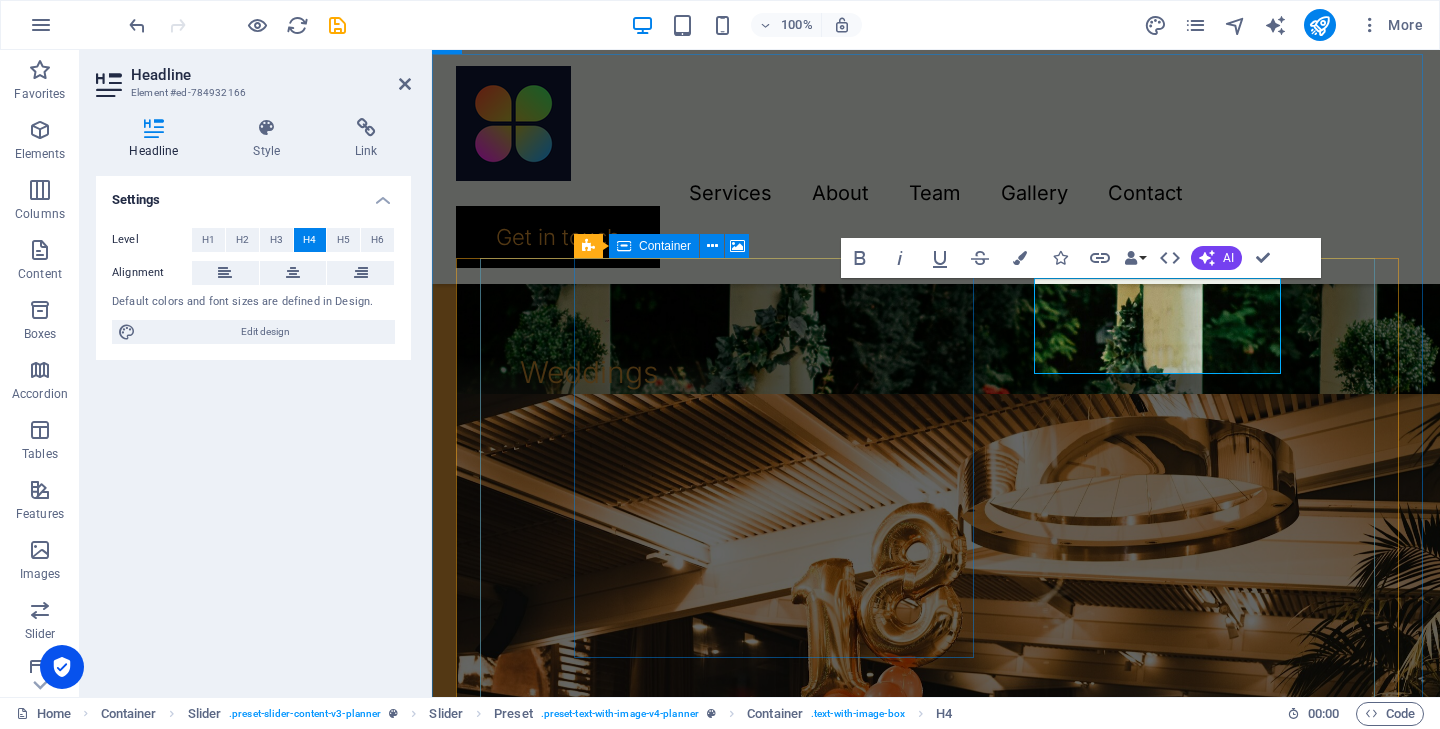 type 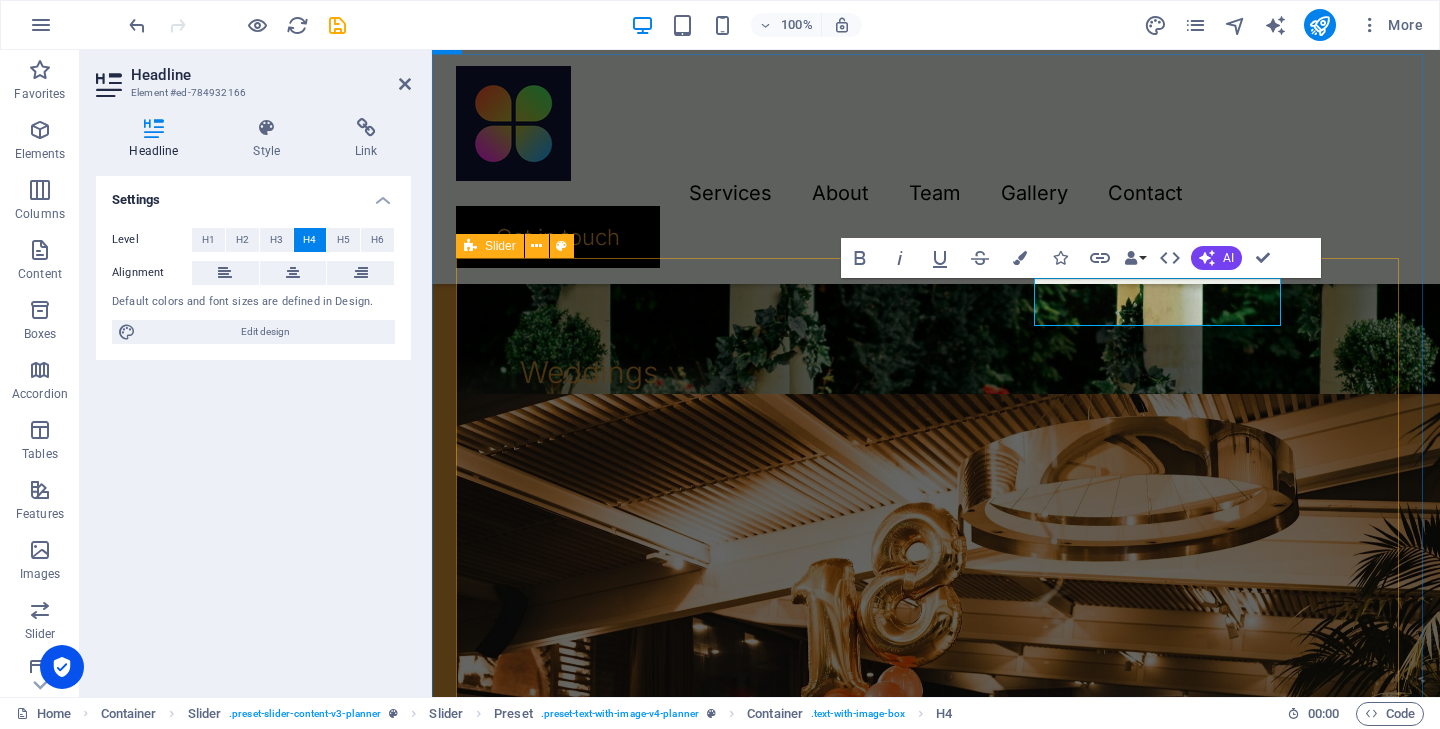 click on "Olivia and Benjamin Lorem ipsum dolor sit amet, consectetur adipiscing elit, sed do eiusmod tempor incididunt ut labore et dolore magna aliqua. Ut enim ad minim veniam, quis nostrud exercitation ullamco laboris nisi ut aliquip ex ea commodo consequat. Duis aute irure dolor in reprehenderit in voluptate velit esse cillum dolore eu fugiat nulla pariatur.         Olivia Santiago Drop content here or  Add elements  Paste clipboard FESTA Lorem ipsum dolor sit amet, consectetur adipiscing elit, sed do eiusmod tempor incididunt ut labore et dolore magna aliqua. Ut enim ad minim veniam, quis nostrud exercitation ullamco laboris nisi ut aliquip ex ea commodo consequat. Duis aute irure dolor in reprehenderit in voluptate velit esse cillum dolore eu fugiat nulla pariatur.         Samuel C. Berlingthon Drop content here or  Add elements  Paste clipboard Olivia and Benjamin         Olivia Santiago Drop content here or  Add elements  Paste clipboard Extraordinary service         or" at bounding box center (936, 1840) 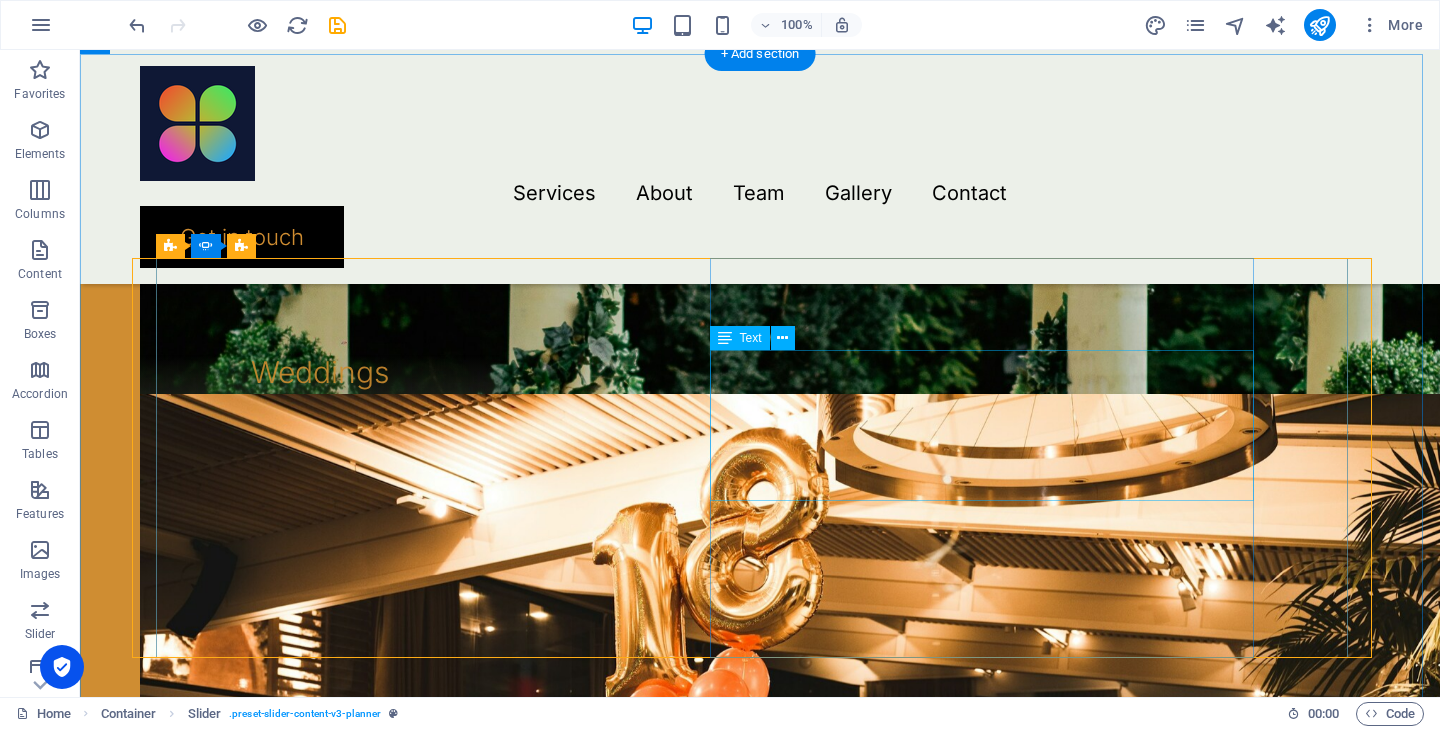 click on "Lorem ipsum dolor sit amet, consectetur adipiscing elit, sed do eiusmod tempor incididunt ut labore et dolore magna aliqua. Ut enim ad minim veniam, quis nostrud exercitation ullamco laboris nisi ut aliquip ex ea commodo consequat. Duis aute irure dolor in reprehenderit in voluptate velit esse cillum dolore eu fugiat nulla pariatur." at bounding box center [-402, 3297] 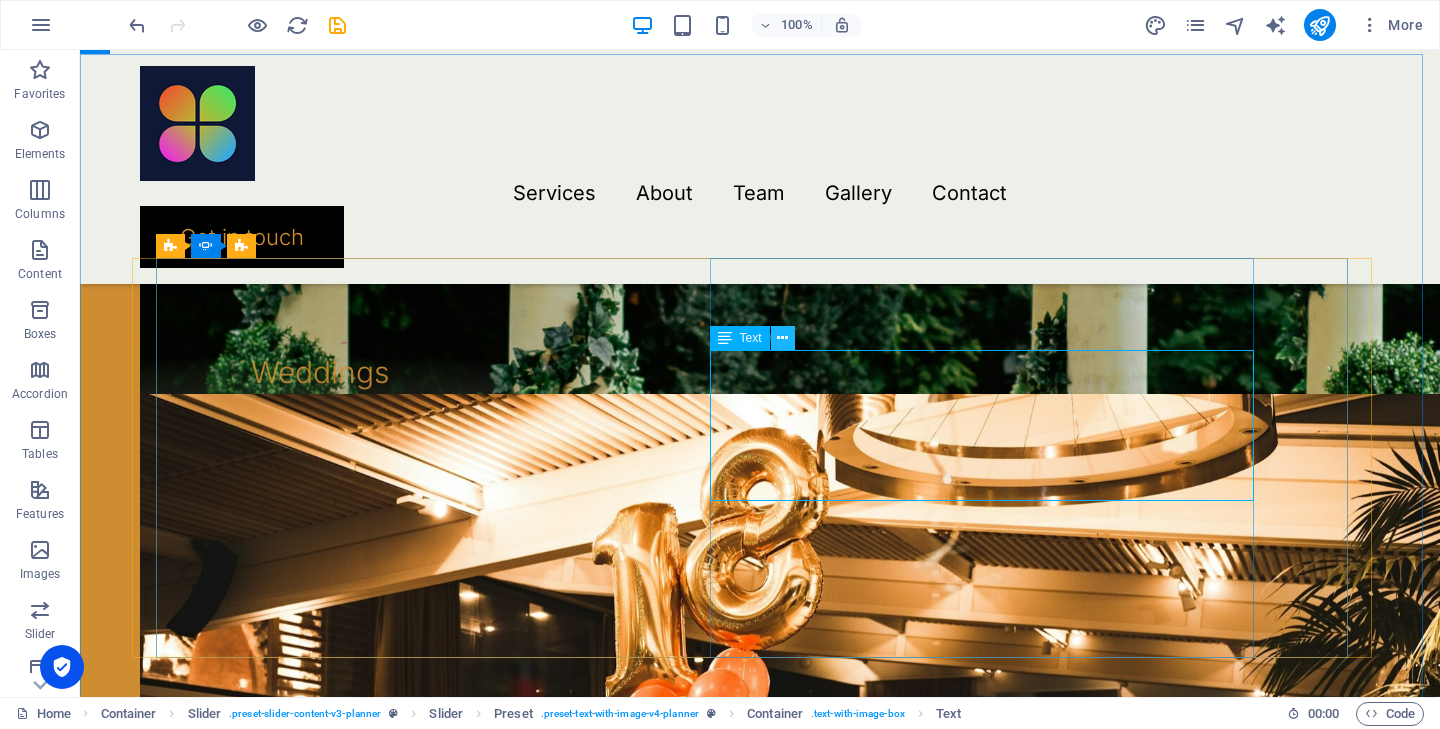 click at bounding box center [782, 338] 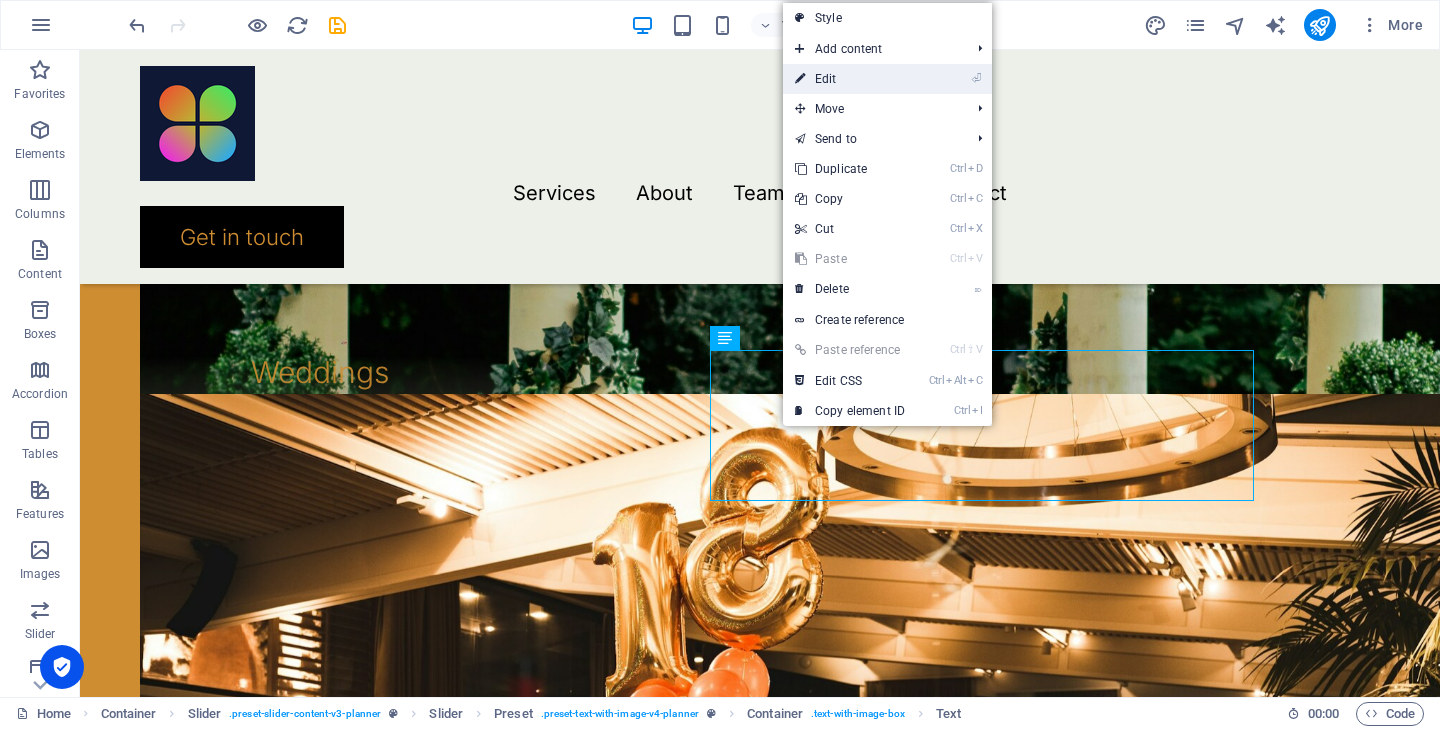 drag, startPoint x: 834, startPoint y: 80, endPoint x: 414, endPoint y: 271, distance: 461.3903 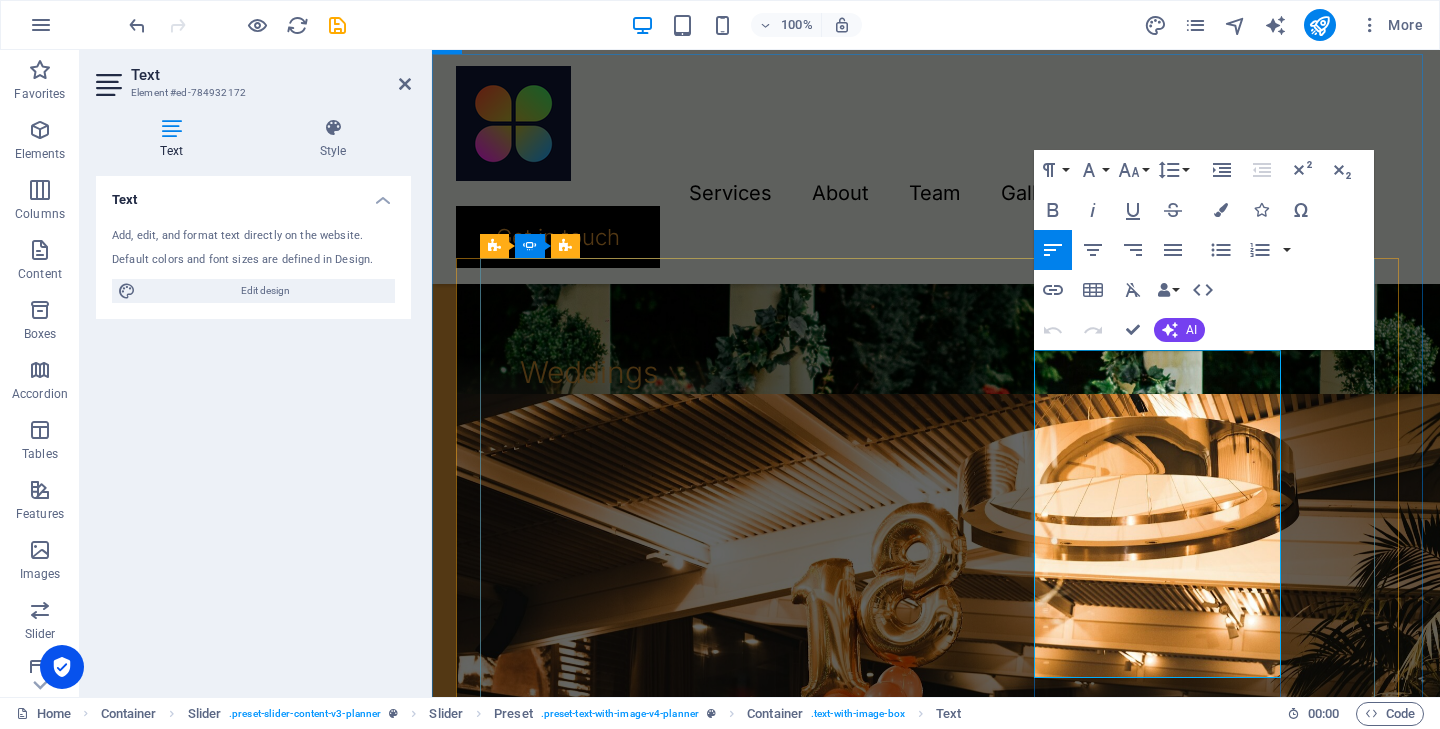 drag, startPoint x: 1038, startPoint y: 362, endPoint x: 1251, endPoint y: 661, distance: 367.11035 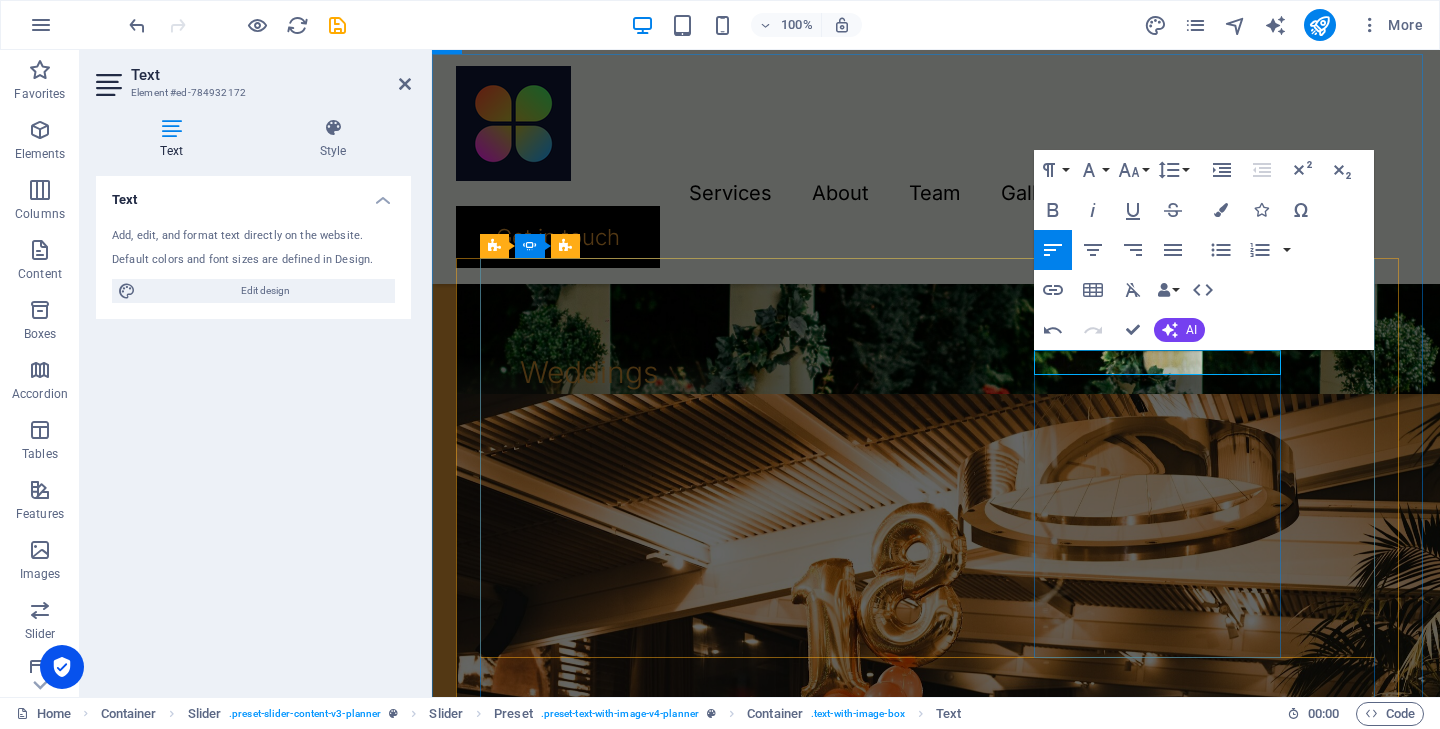 type 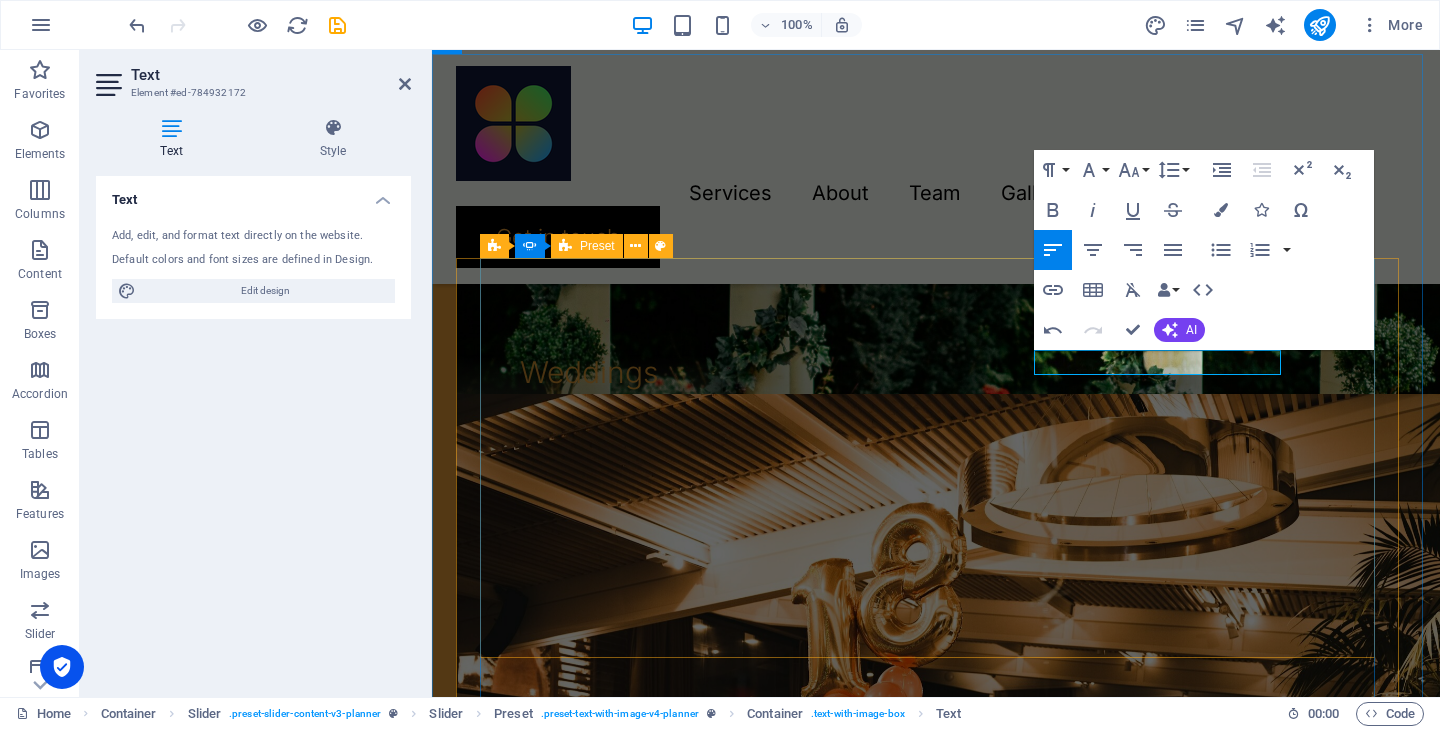 click on "FESTA Testo         Samuel C. Berlingthon Drop content here or  Add elements  Paste clipboard" at bounding box center (32, 3708) 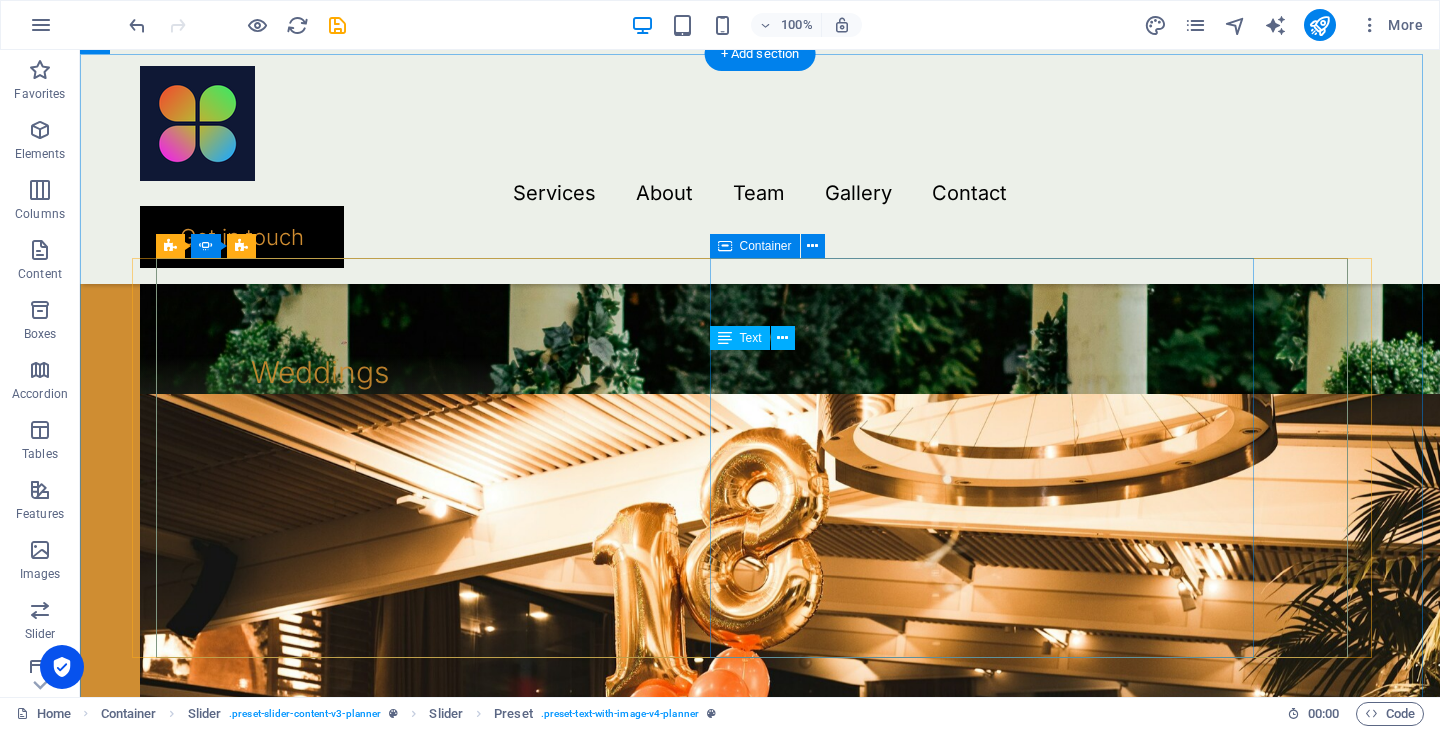 drag, startPoint x: 865, startPoint y: 435, endPoint x: 804, endPoint y: 534, distance: 116.284134 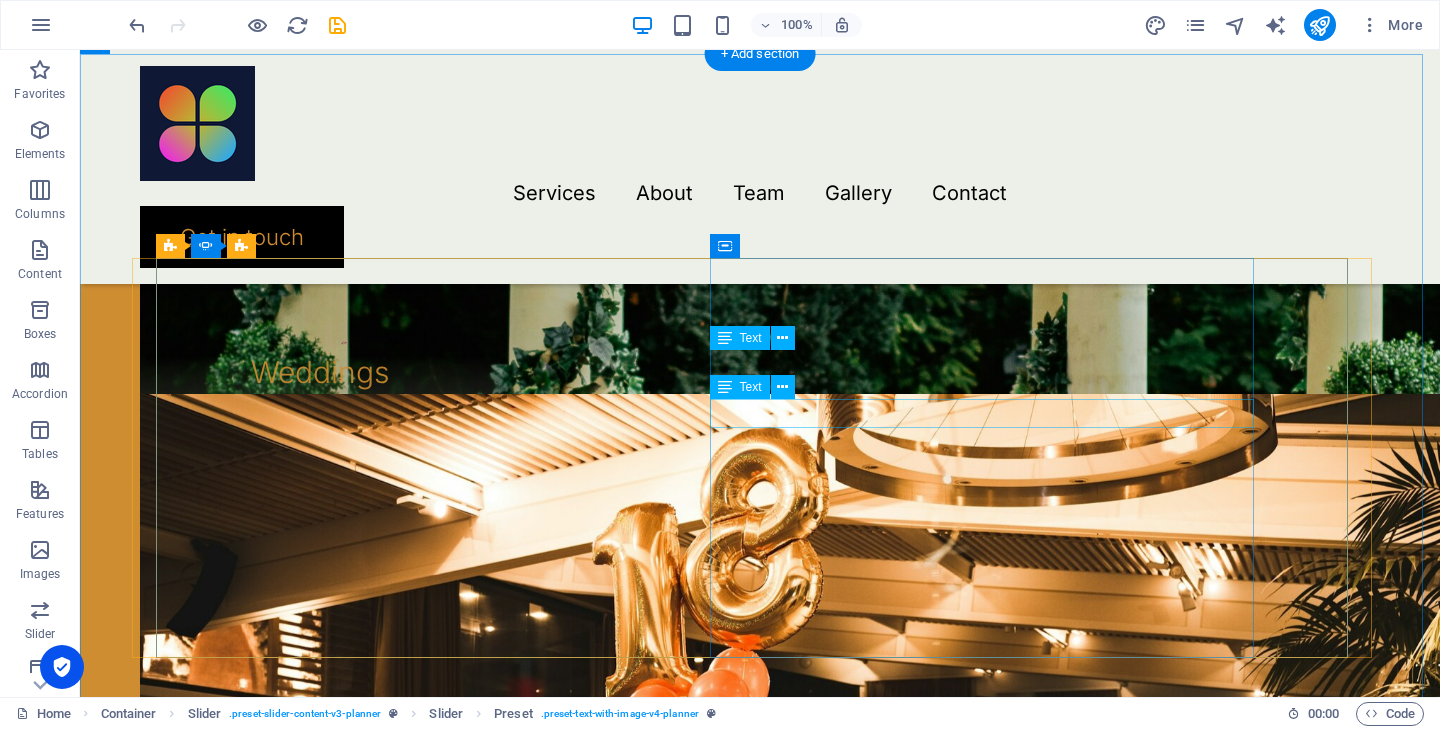 click on "Samuel C. Berlingthon" at bounding box center (-402, 3812) 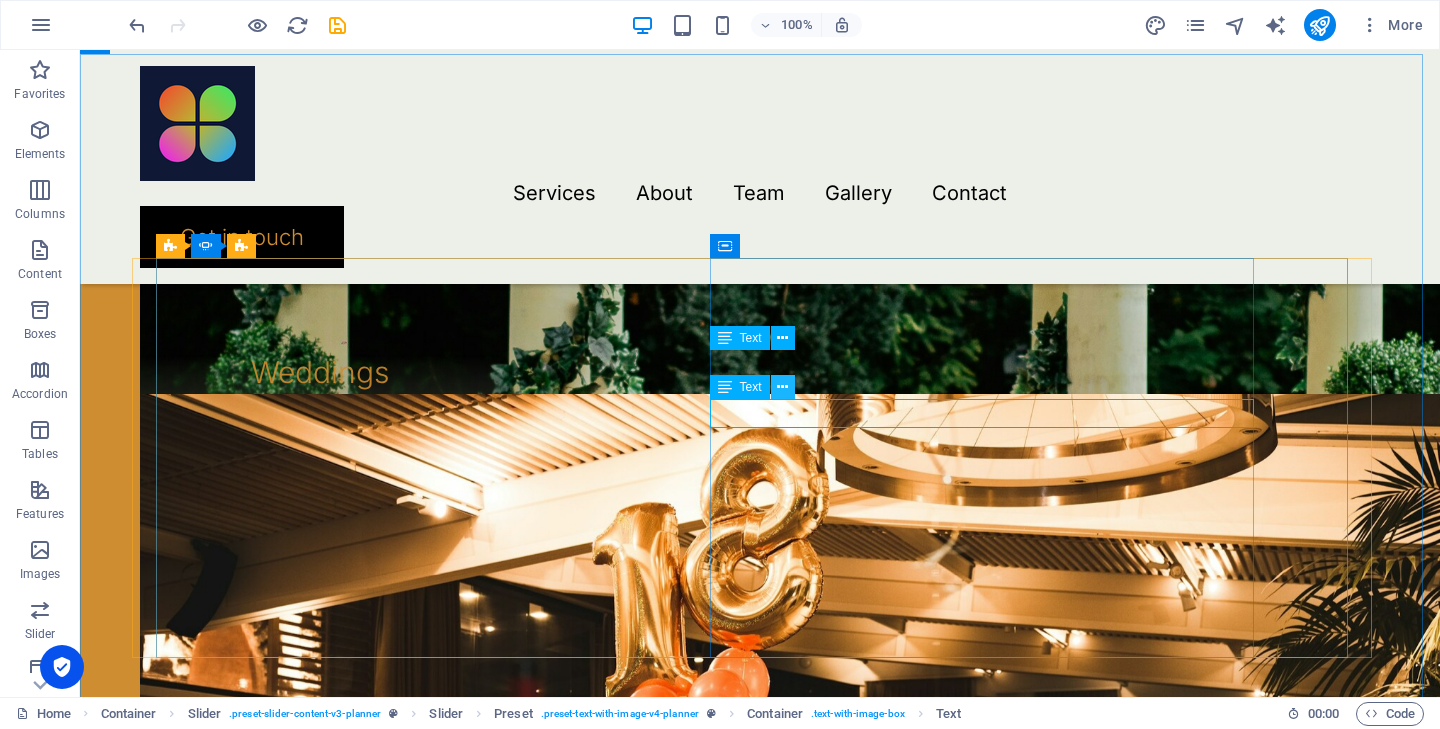 click at bounding box center [782, 387] 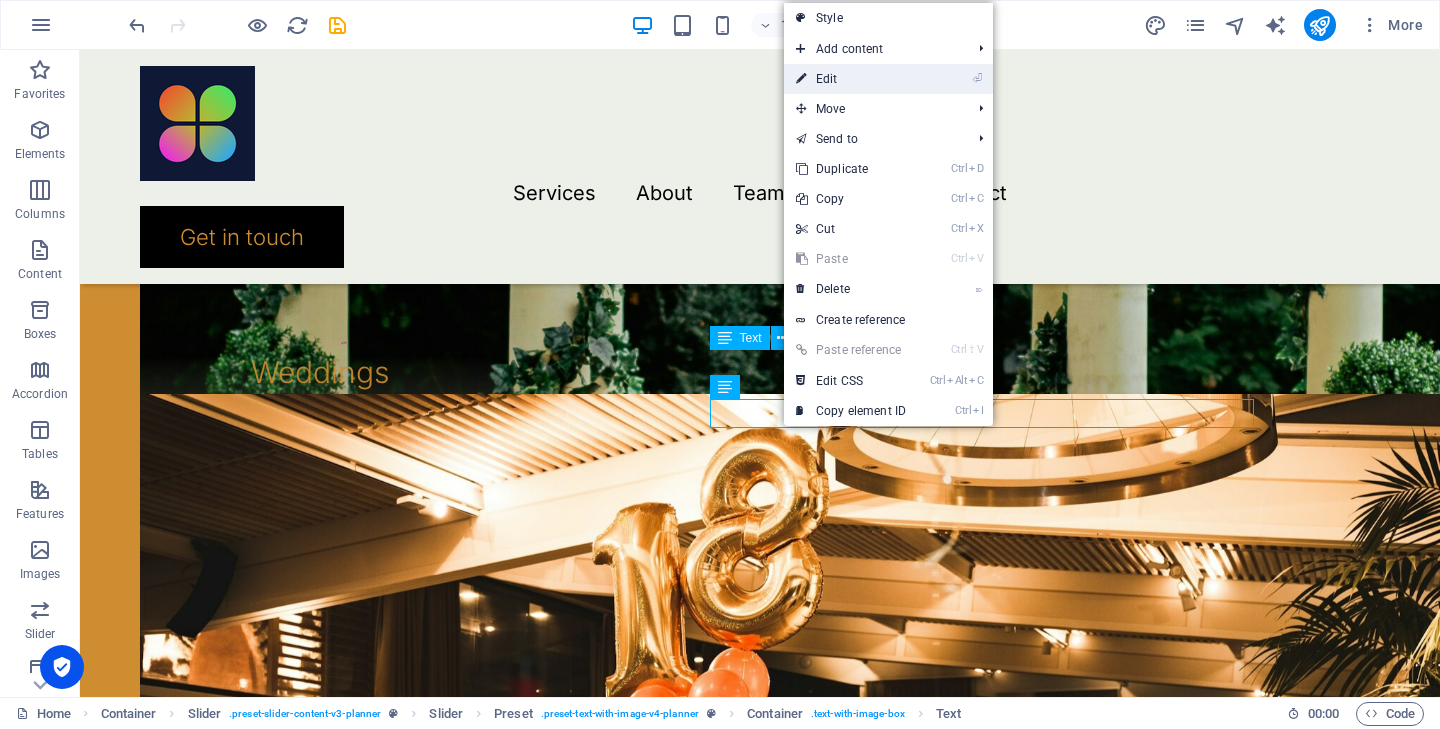 click on "⏎  Edit" at bounding box center [851, 79] 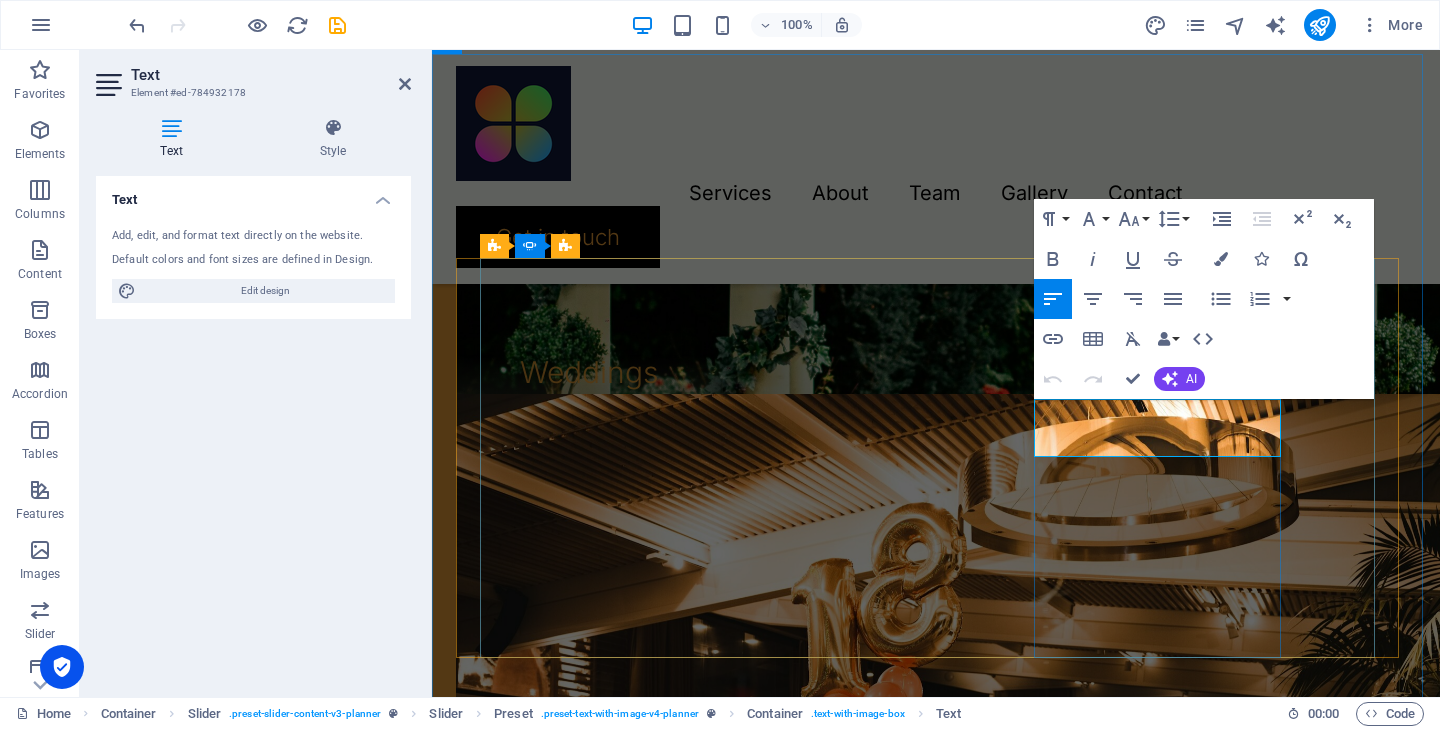 drag, startPoint x: 1066, startPoint y: 417, endPoint x: 1205, endPoint y: 451, distance: 143.09787 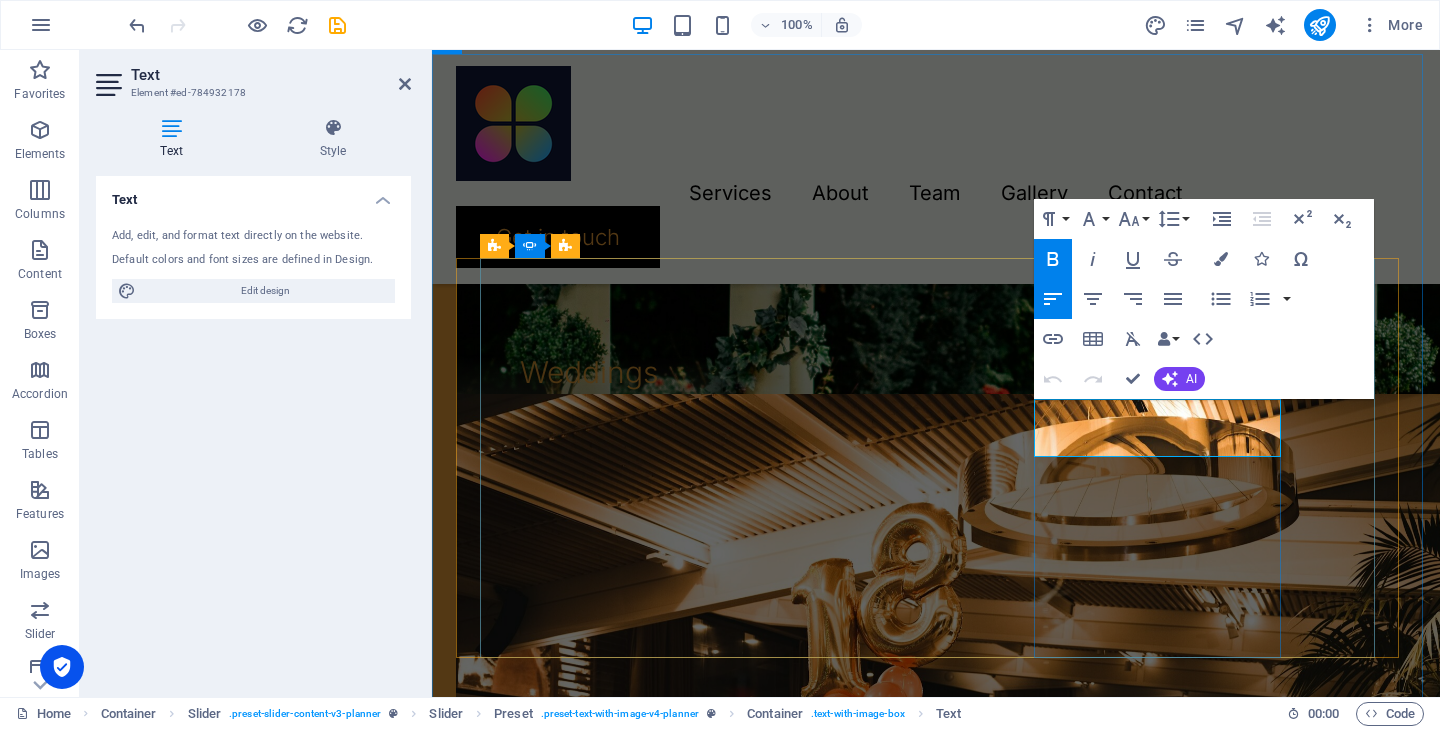 type 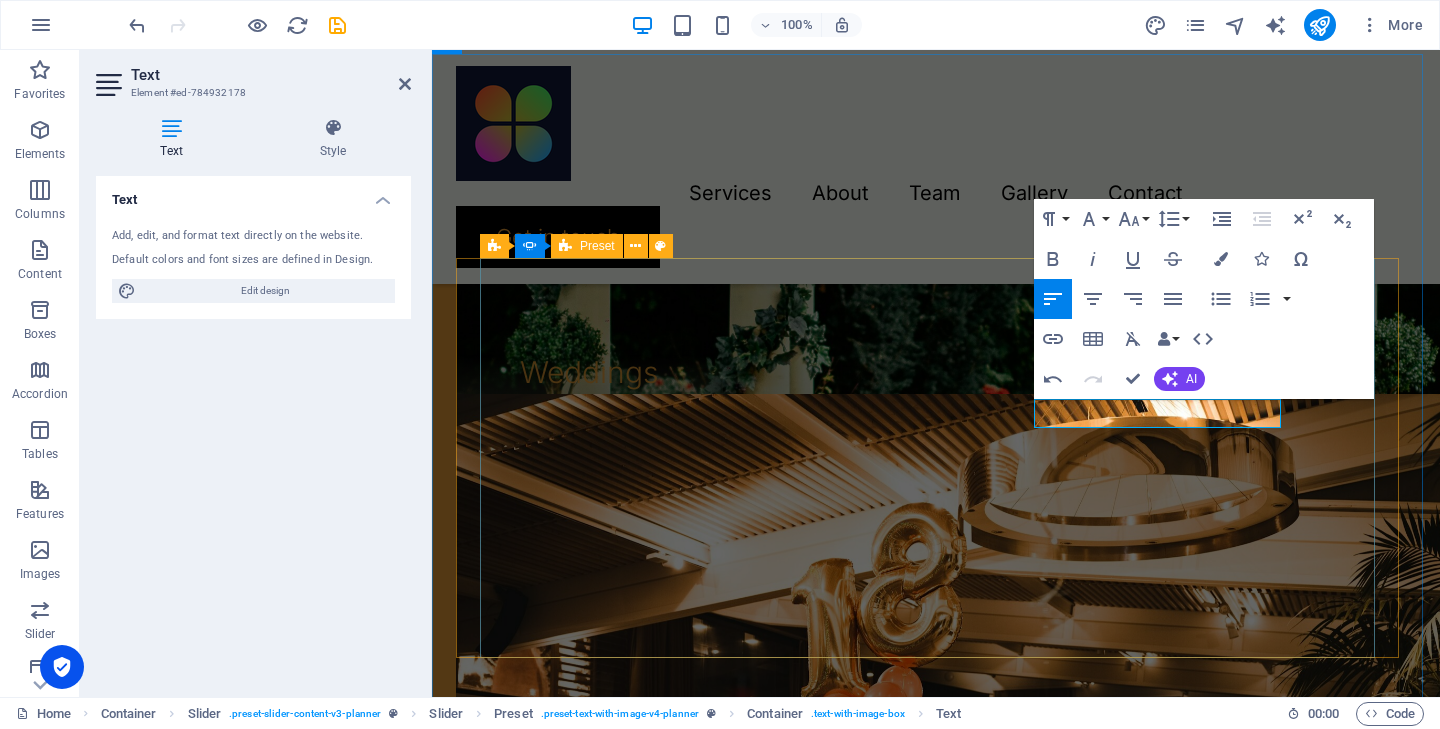 click on "FESTA Testo       Testo 2 Drop content here or  Add elements  Paste clipboard" at bounding box center [32, 3708] 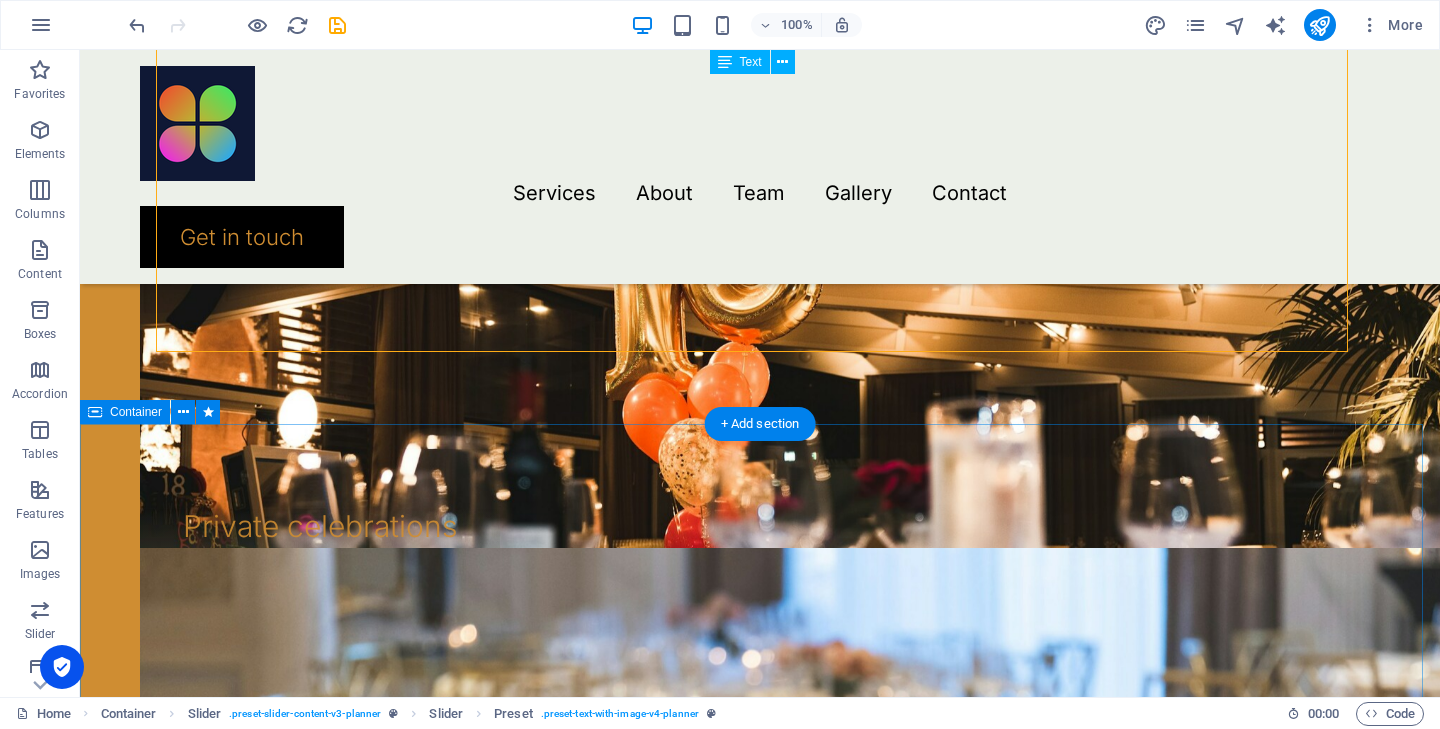 scroll, scrollTop: 2040, scrollLeft: 0, axis: vertical 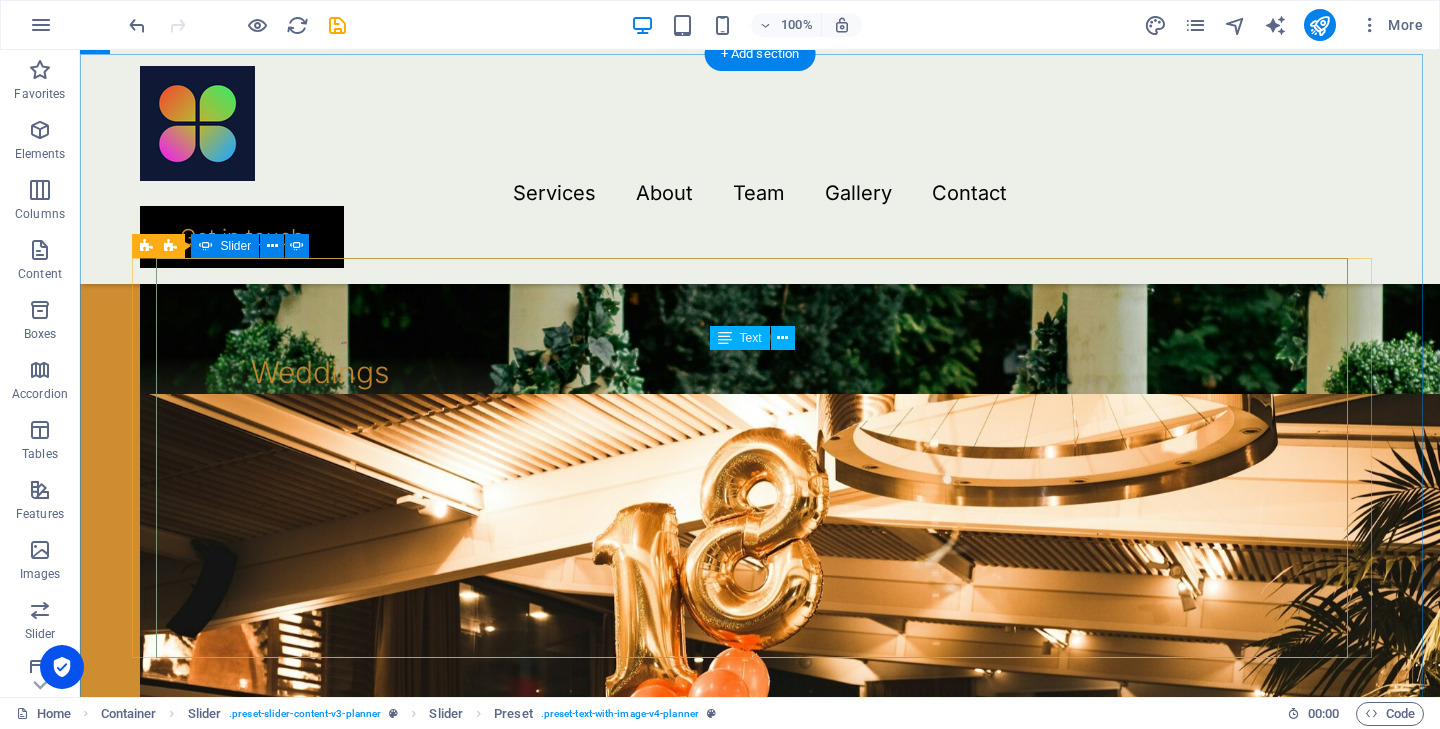 click at bounding box center (760, 1974) 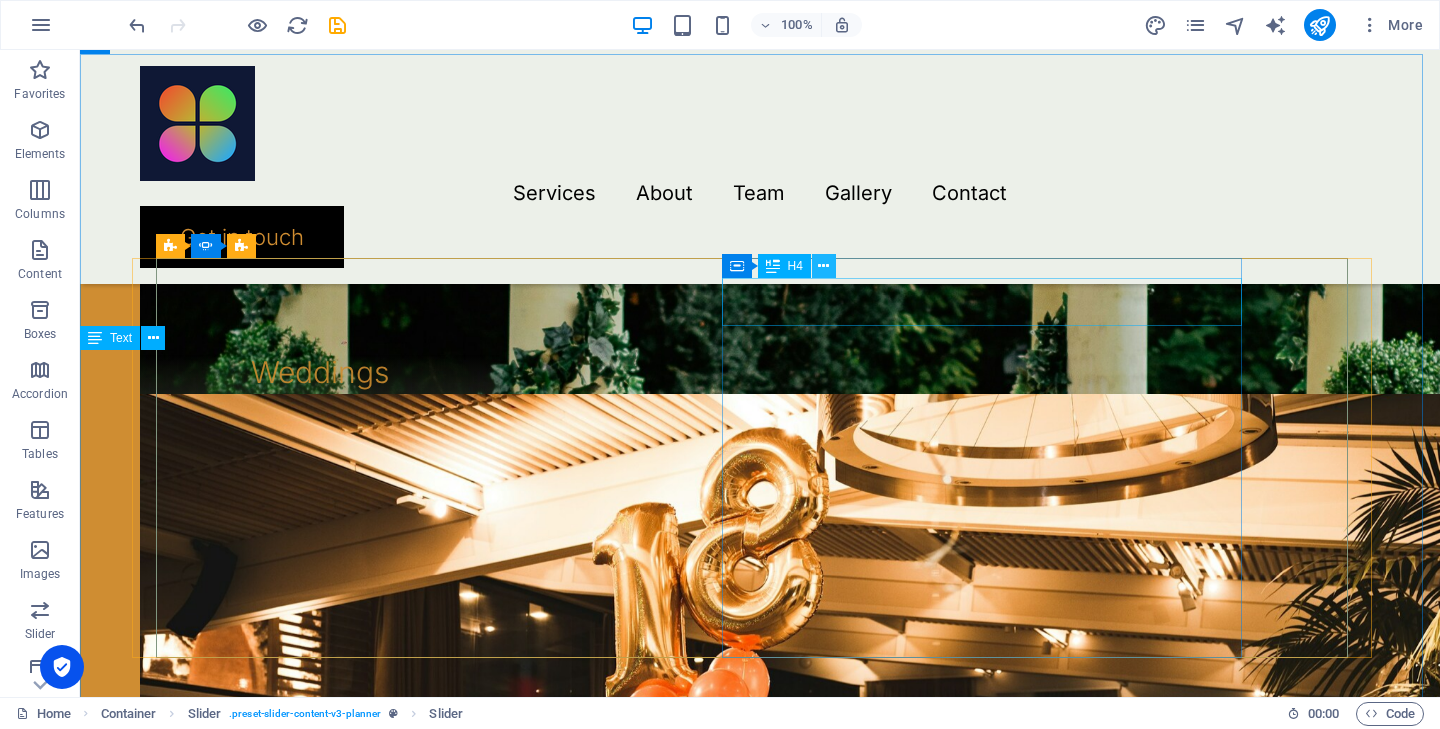 click at bounding box center (823, 266) 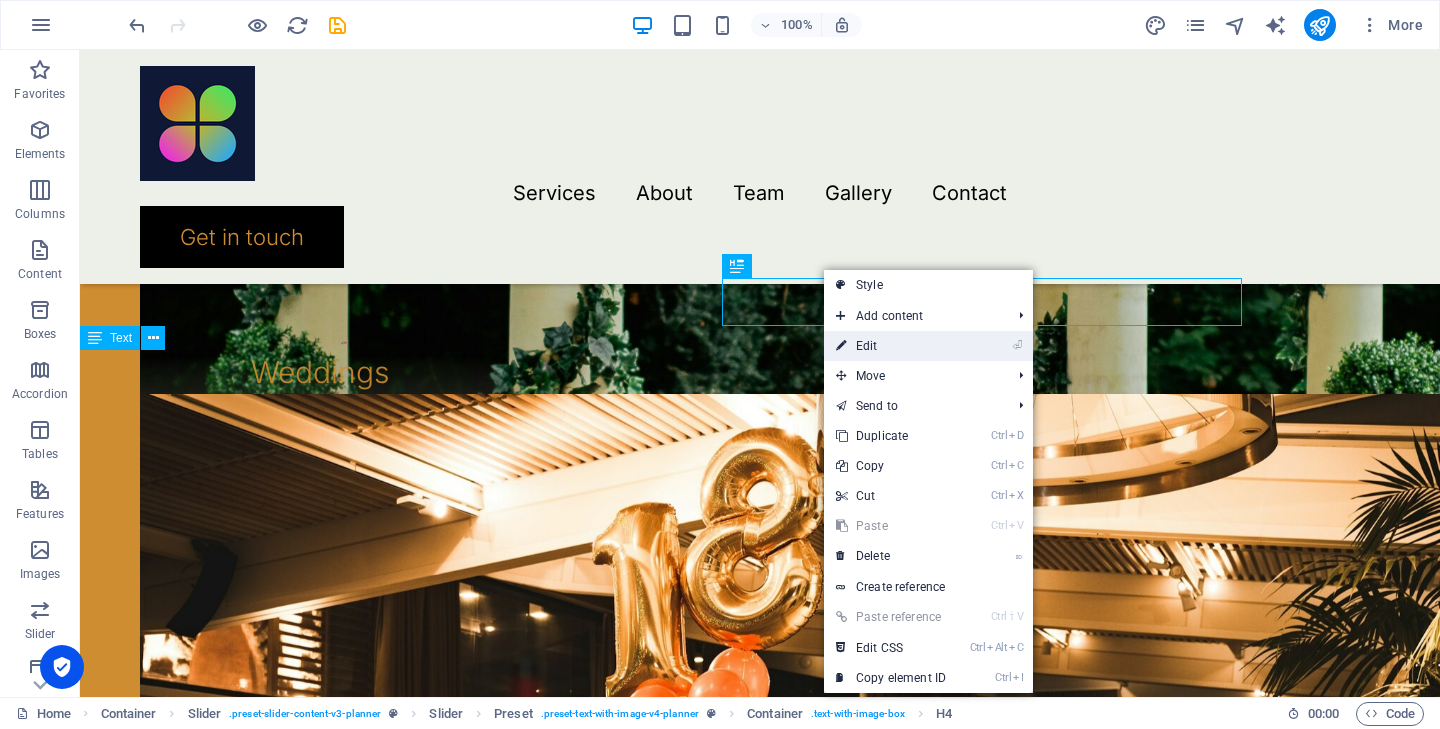 click on "⏎  Edit" at bounding box center [891, 346] 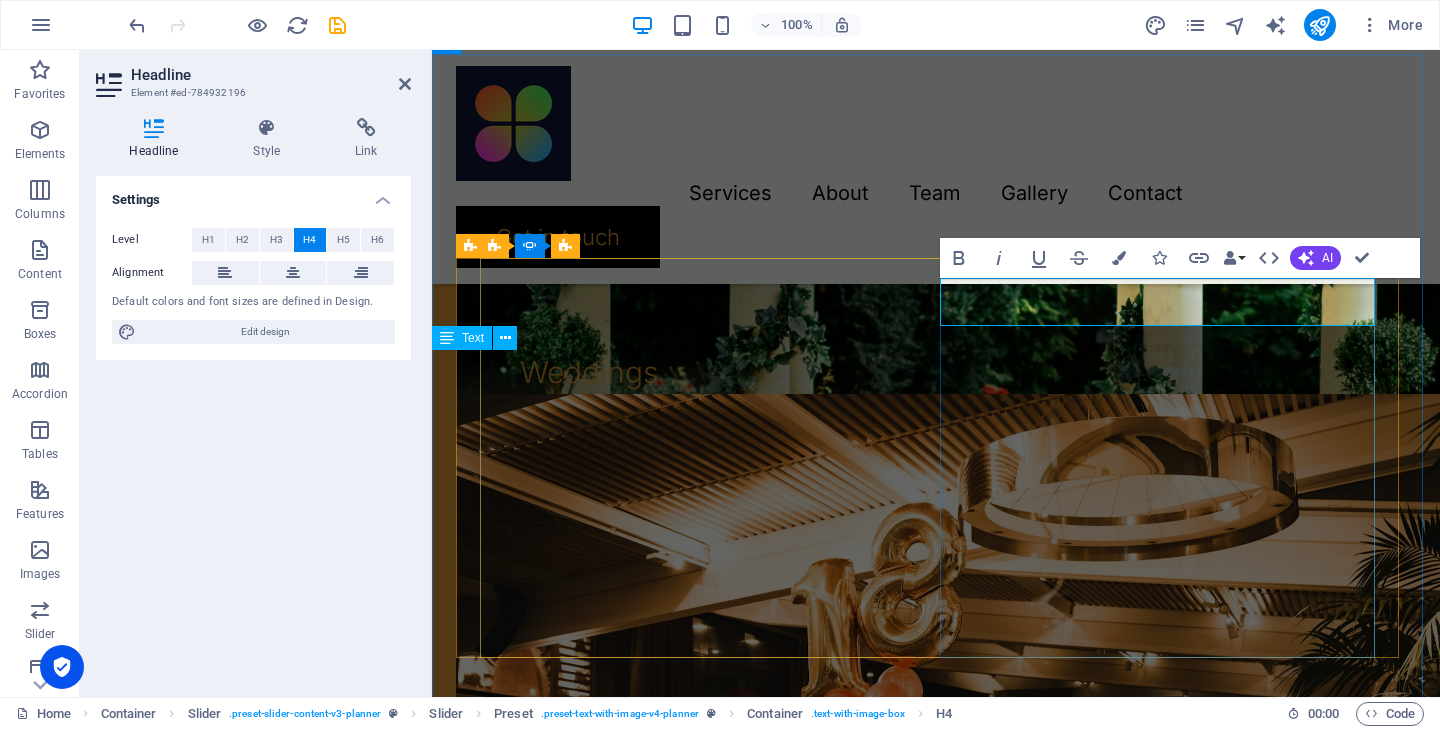 drag, startPoint x: 1039, startPoint y: 302, endPoint x: 1223, endPoint y: 308, distance: 184.0978 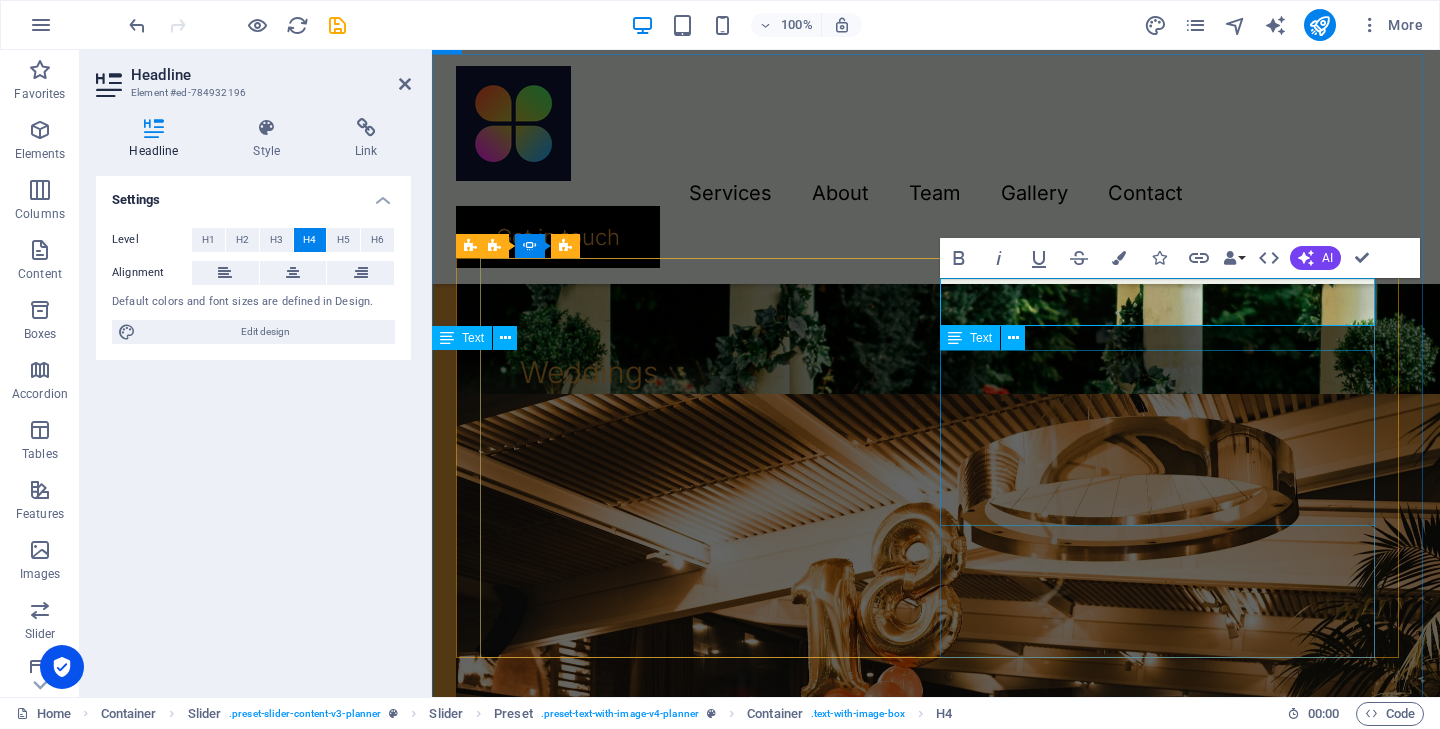 click on "Lorem ipsum dolor sit amet, consectetur adipiscing elit, sed do eiusmod tempor incididunt ut labore et dolore magna aliqua. Ut enim ad minim veniam, quis nostrud exercitation ullamco laboris nisi ut aliquip ex ea commodo consequat. Duis aute irure dolor in reprehenderit in voluptate velit esse cillum dolore eu fugiat nulla pariatur." at bounding box center (-833, 4477) 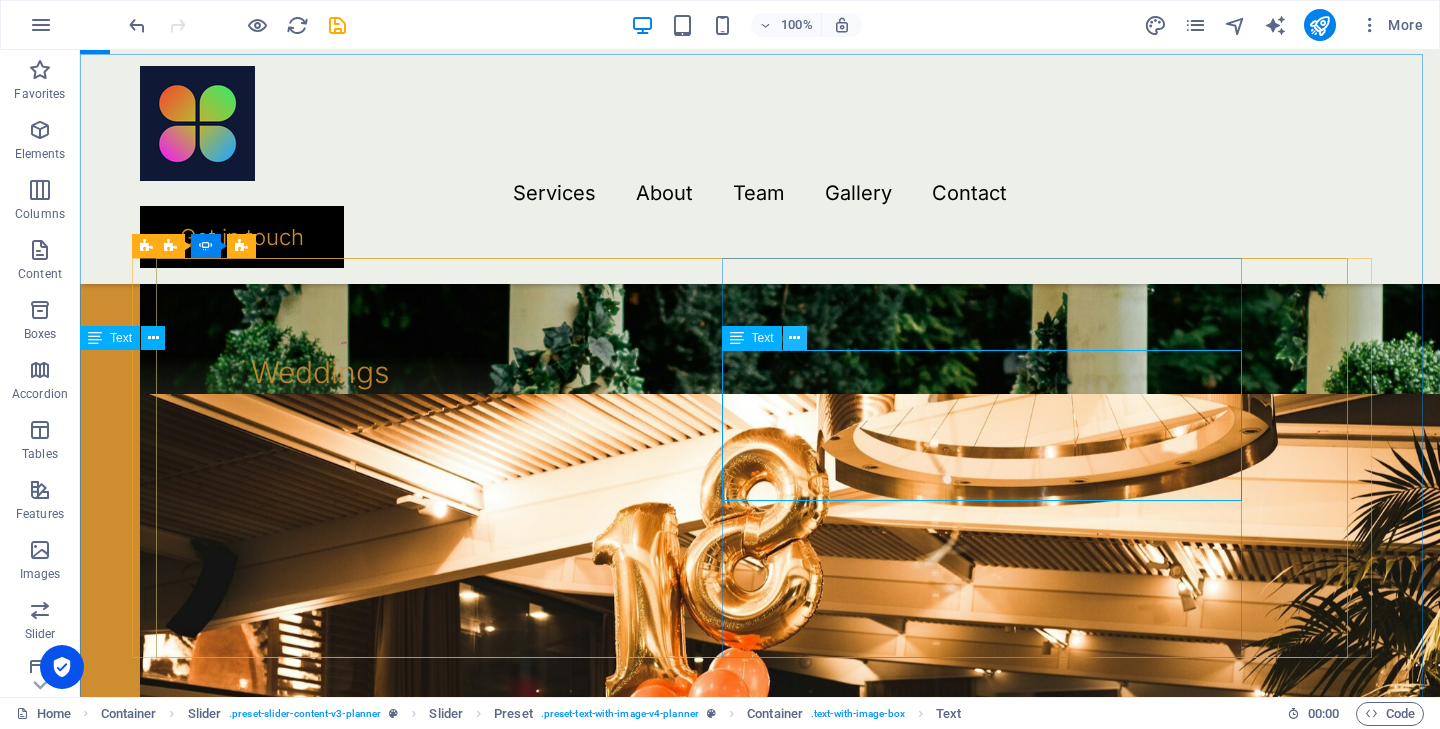 click at bounding box center (794, 338) 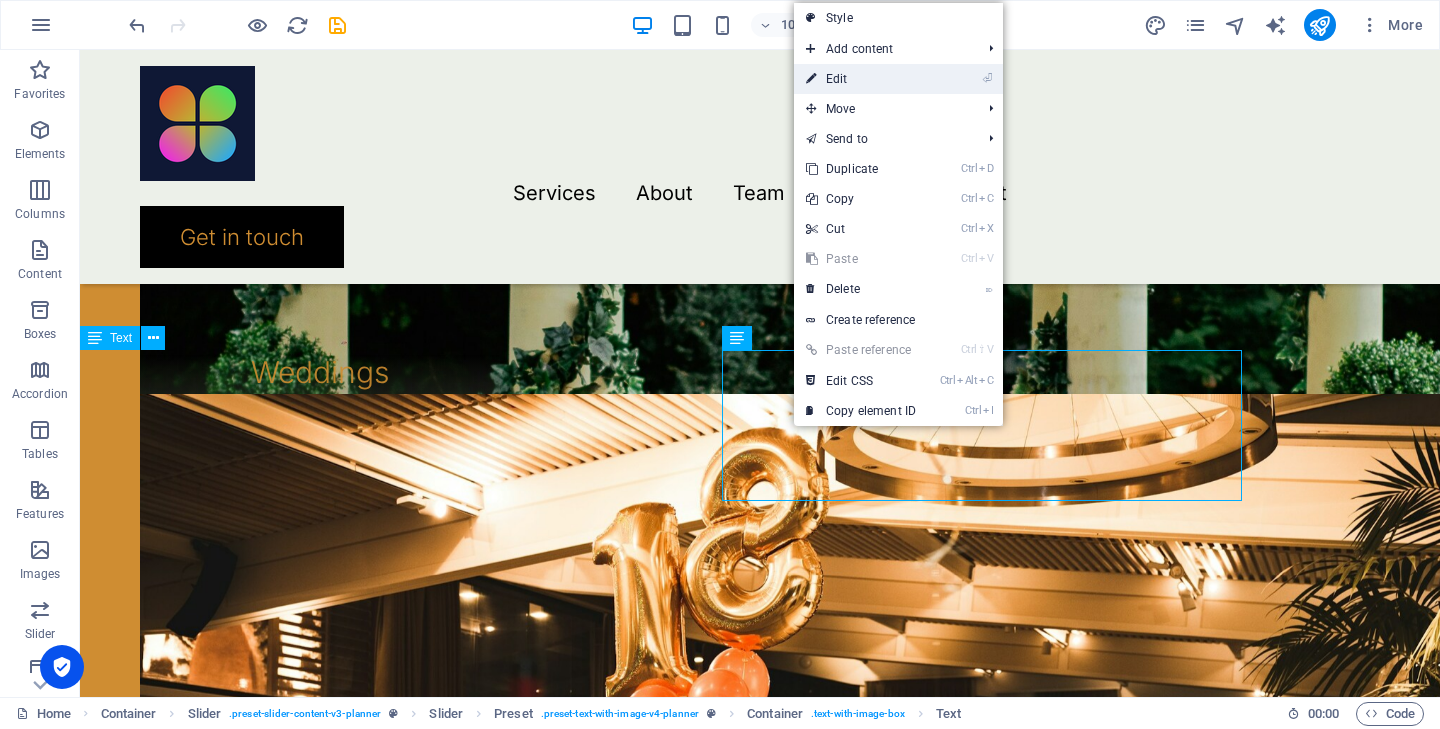 drag, startPoint x: 836, startPoint y: 78, endPoint x: 424, endPoint y: 374, distance: 507.3066 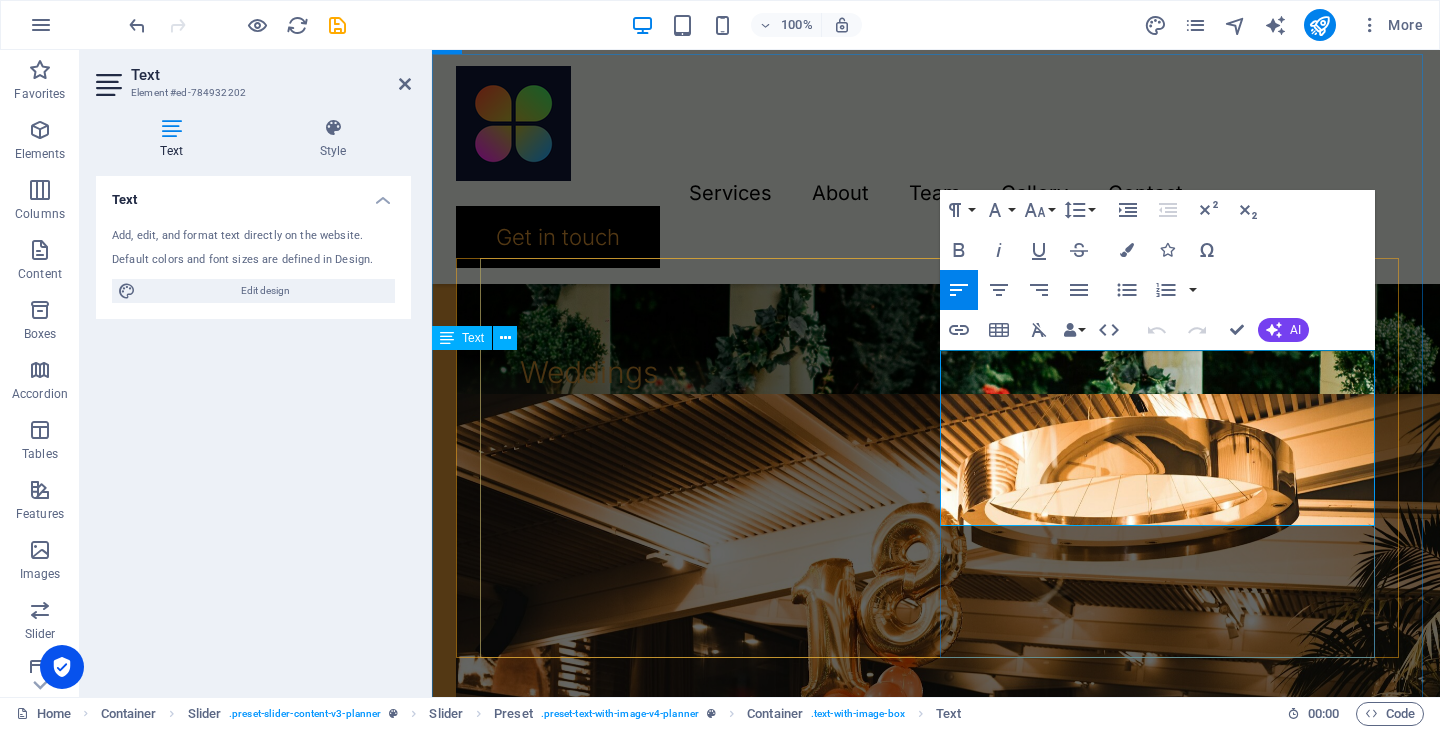 drag, startPoint x: 942, startPoint y: 363, endPoint x: 1303, endPoint y: 520, distance: 393.6623 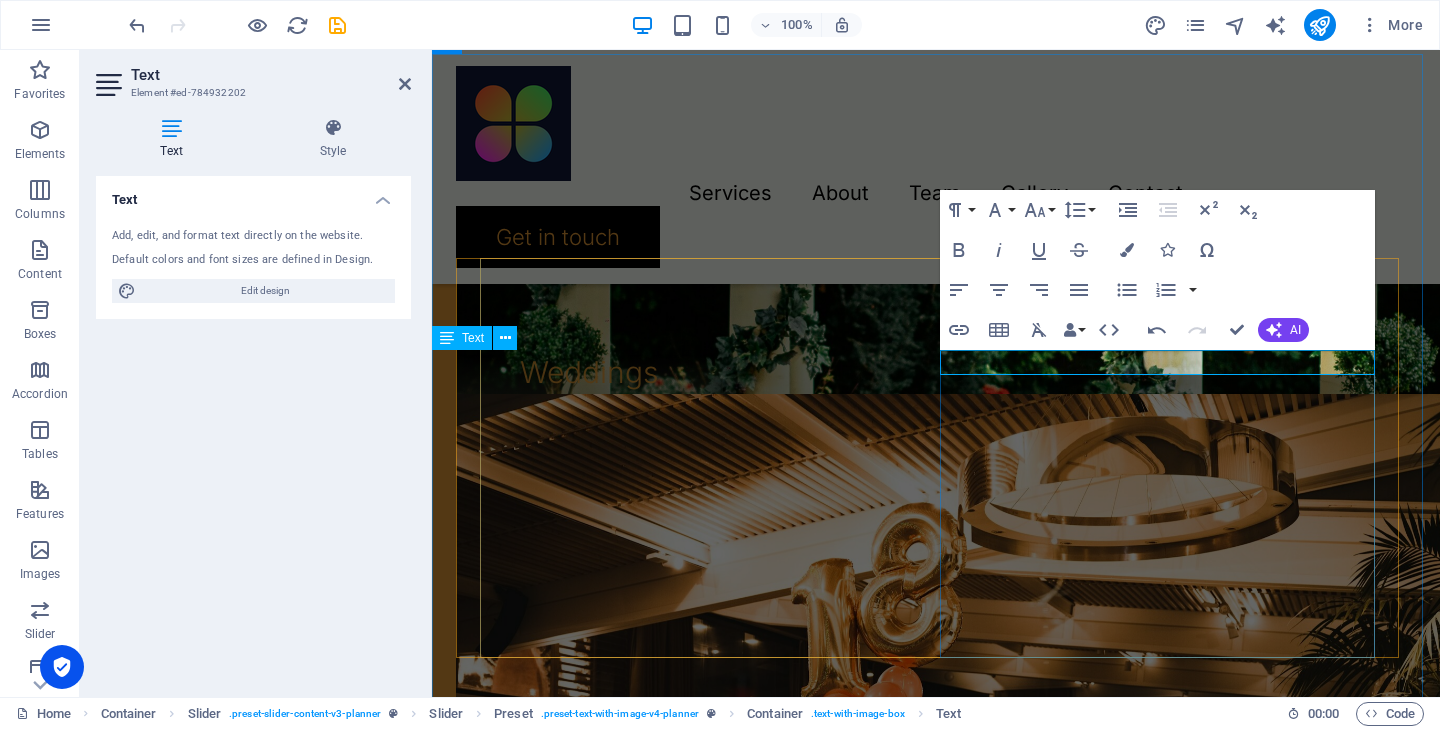 click at bounding box center (-833, 4439) 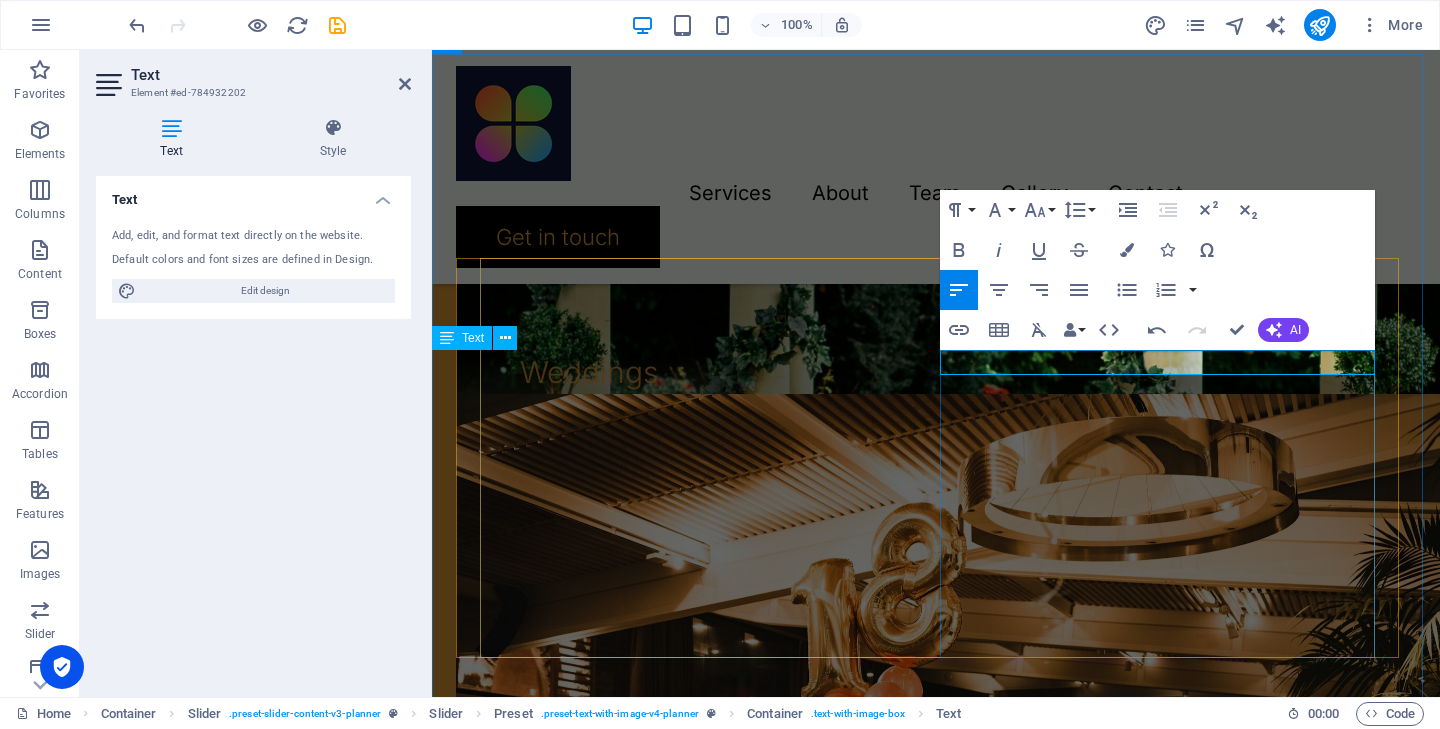 type 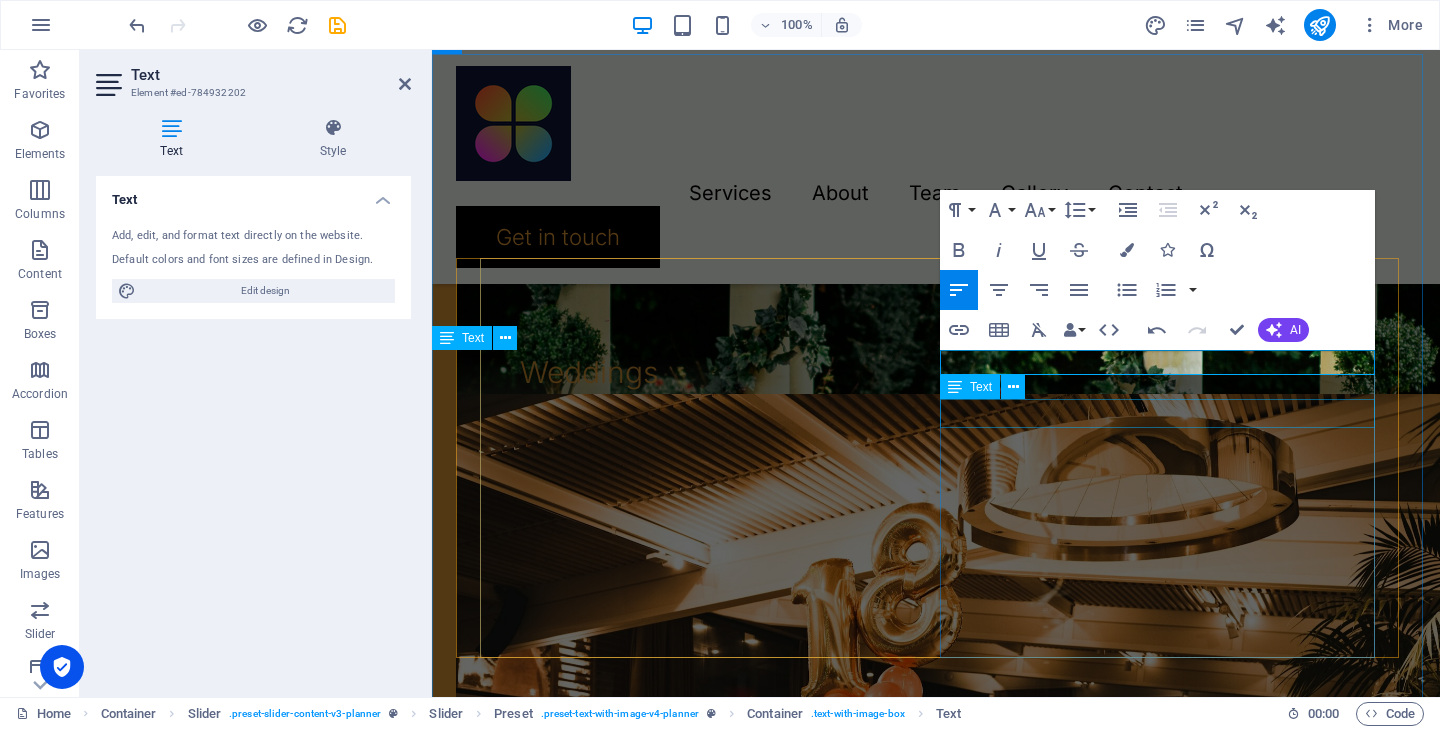 click on "Olivia Santiago" at bounding box center (-833, 4925) 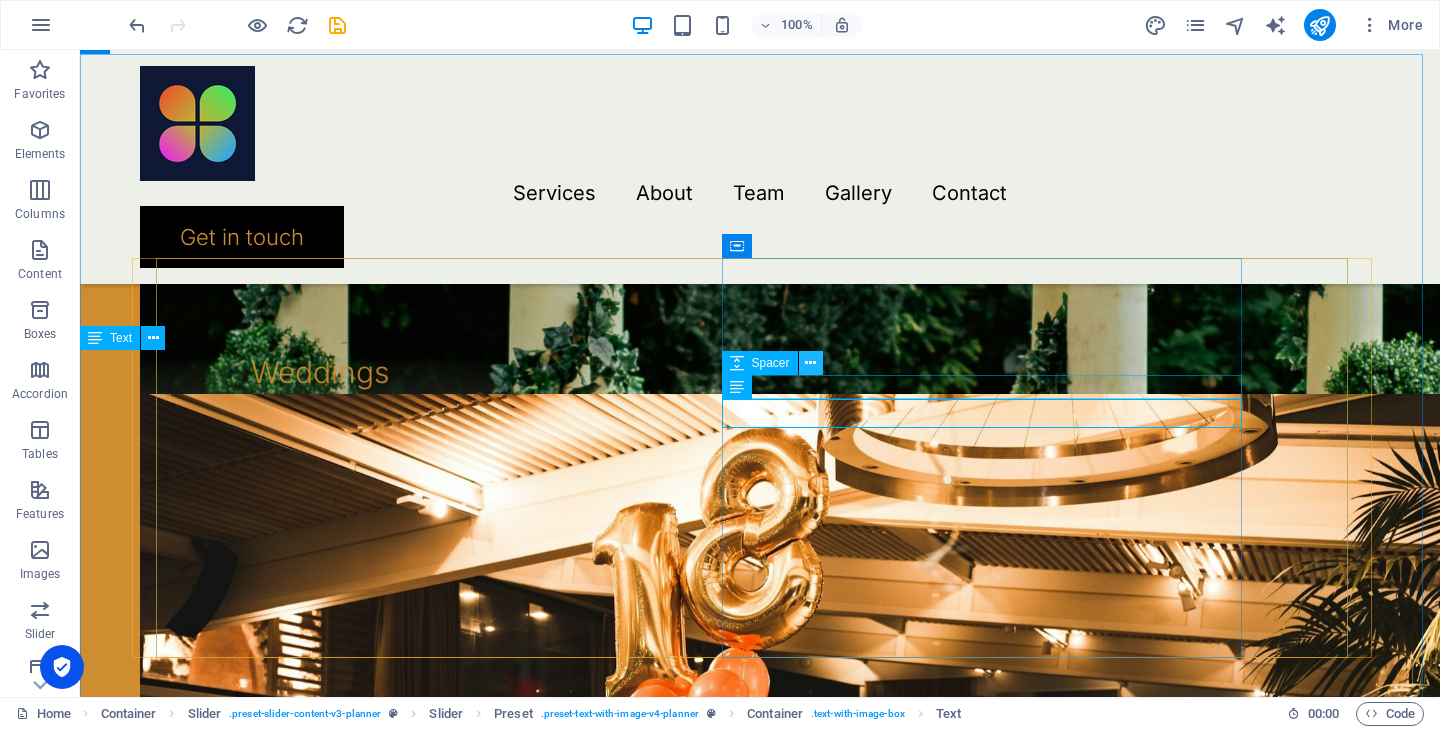 click at bounding box center [810, 363] 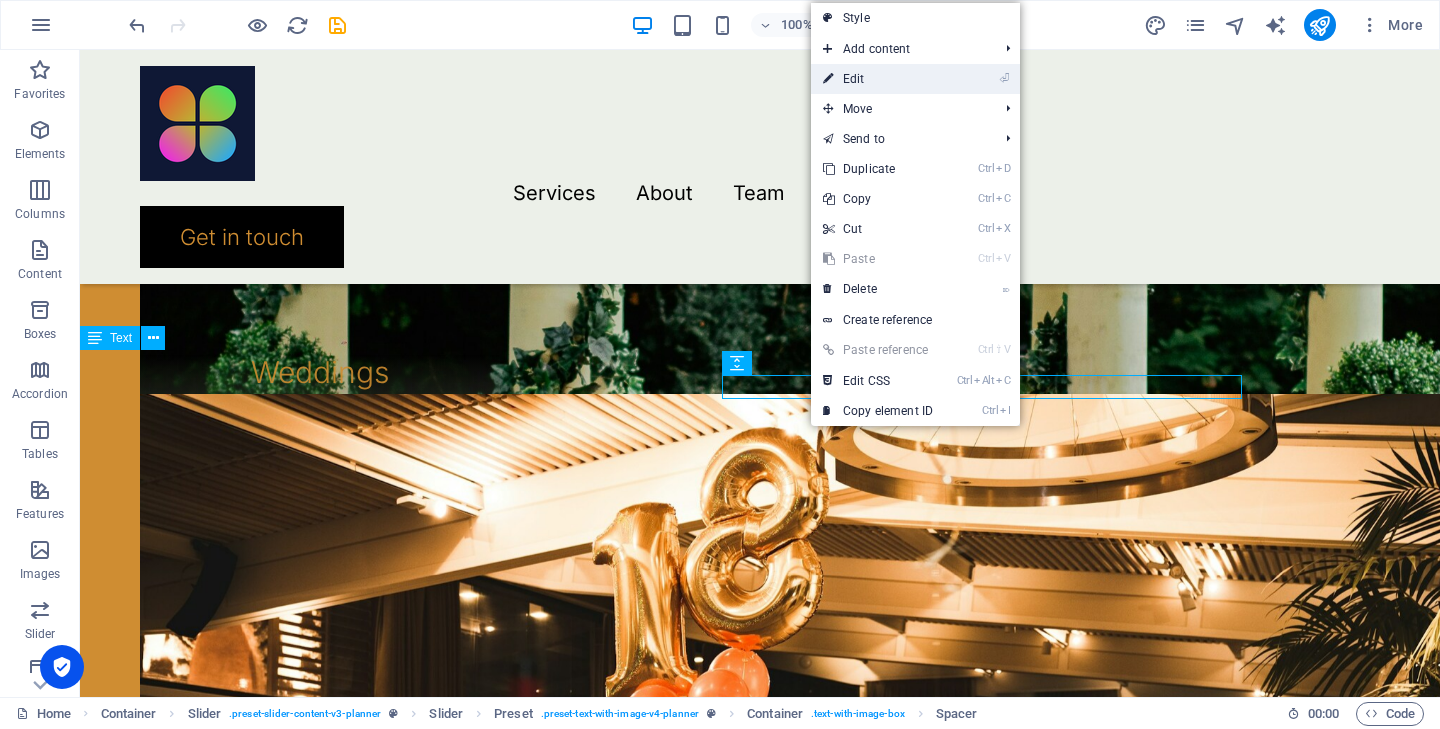 drag, startPoint x: 863, startPoint y: 81, endPoint x: 590, endPoint y: 433, distance: 445.4582 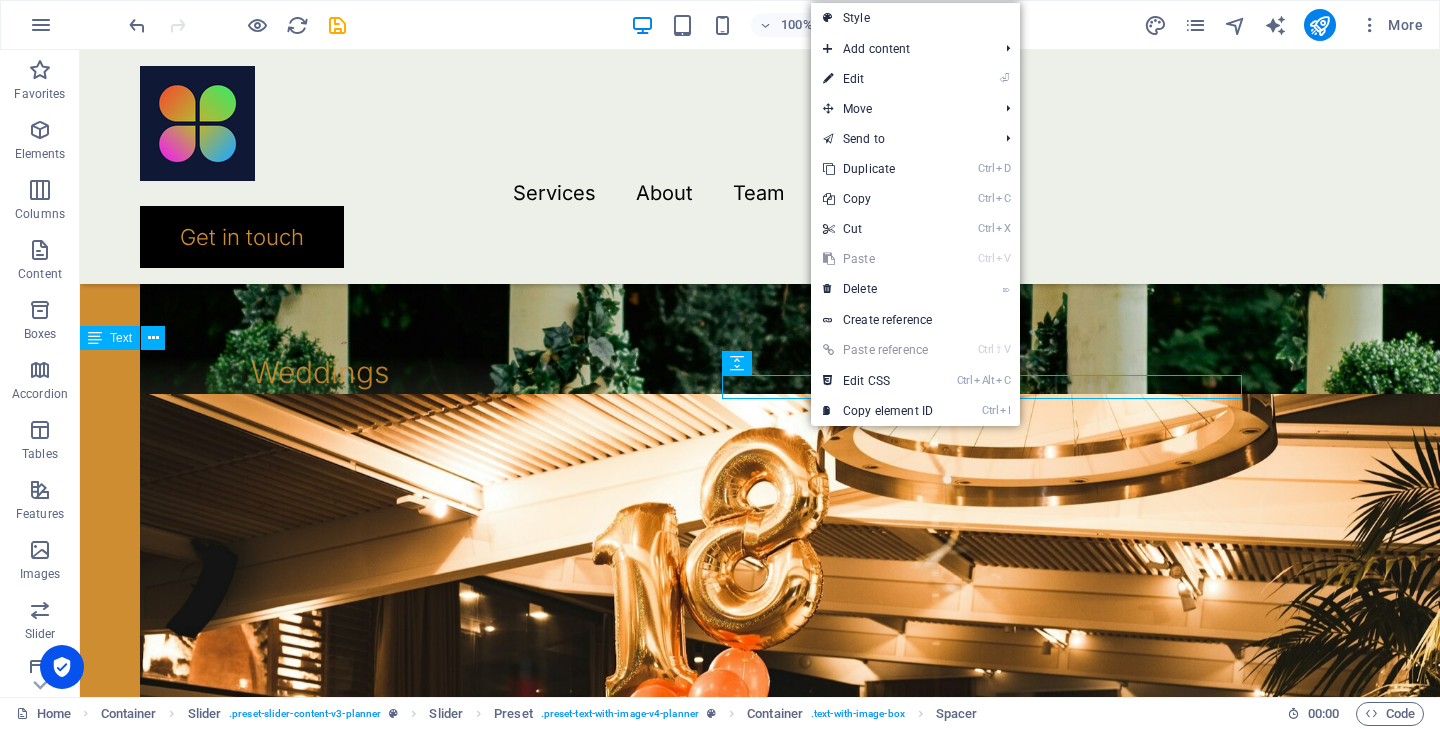 select on "px" 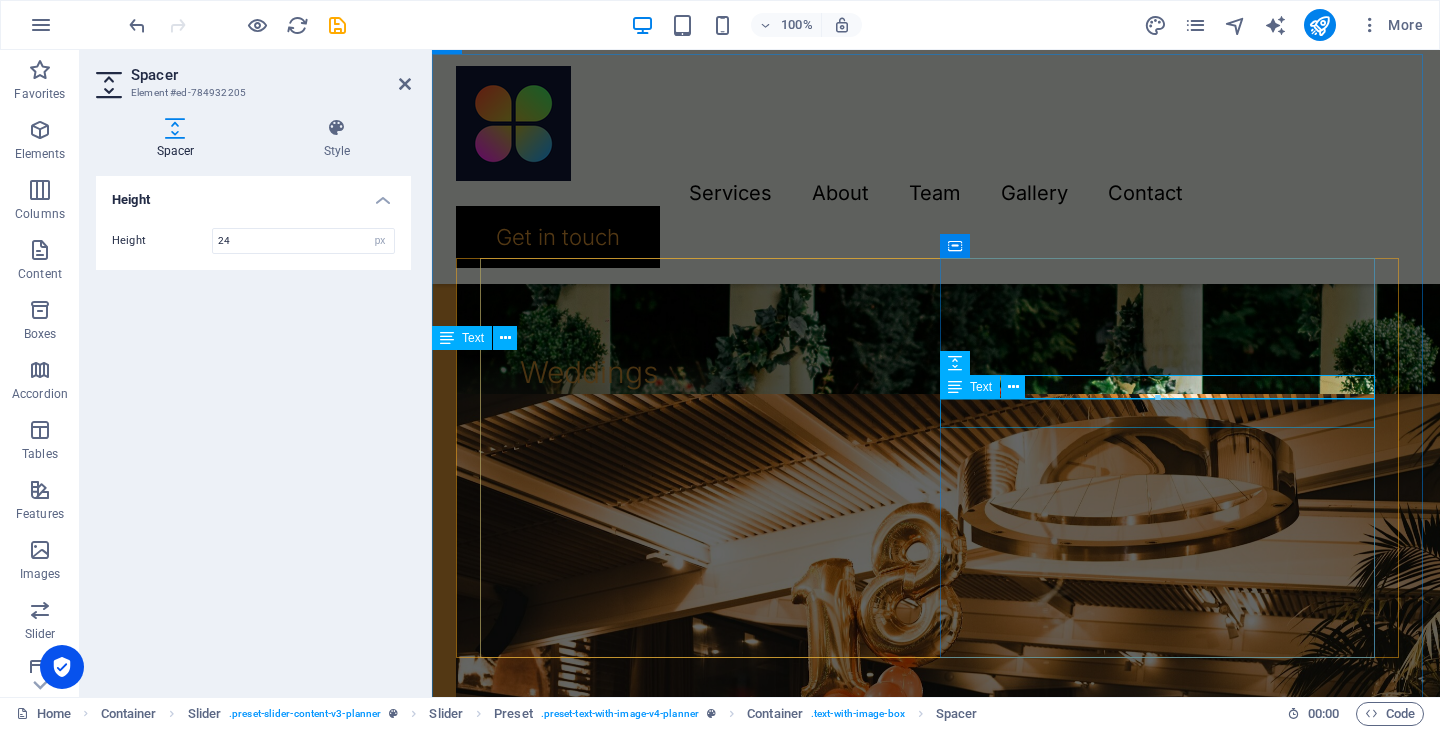 click on "Olivia Santiago" at bounding box center [-833, 4849] 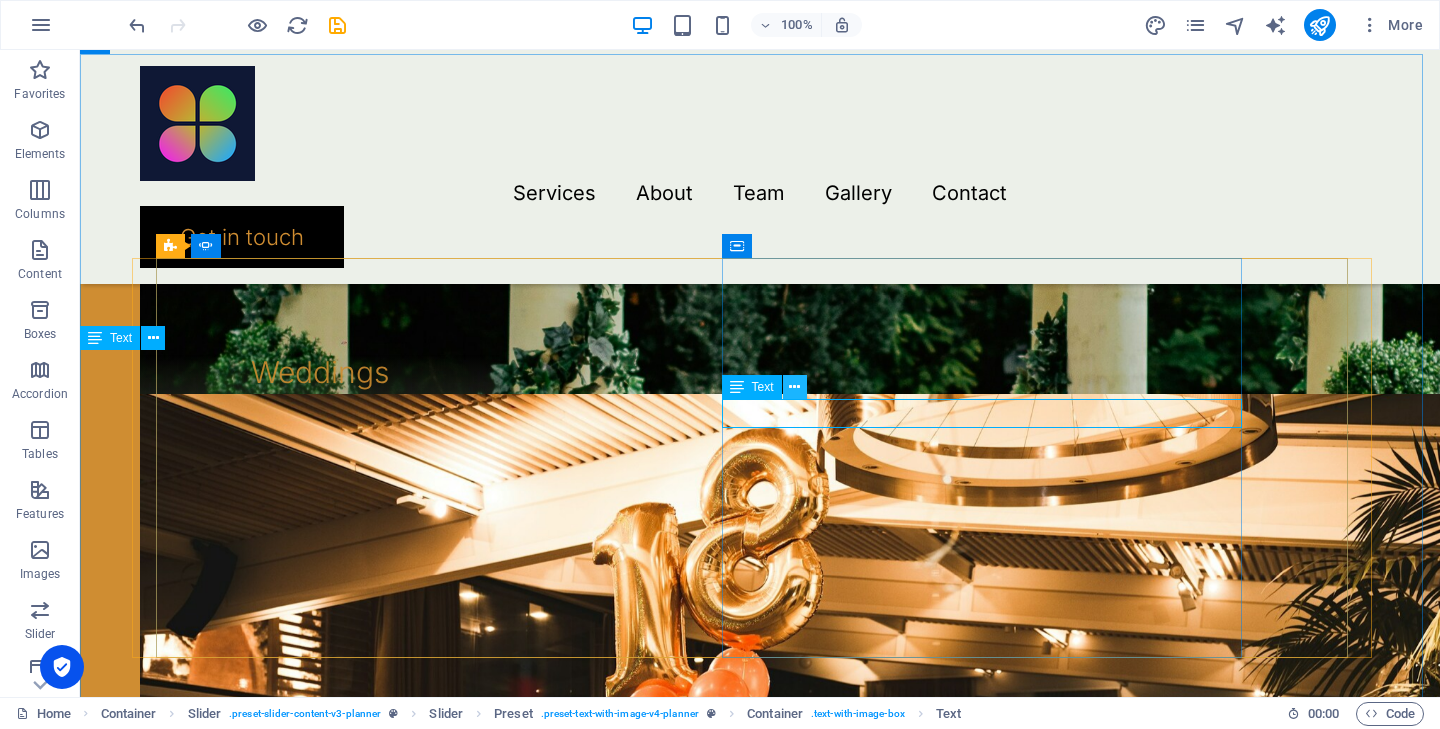 click at bounding box center [794, 387] 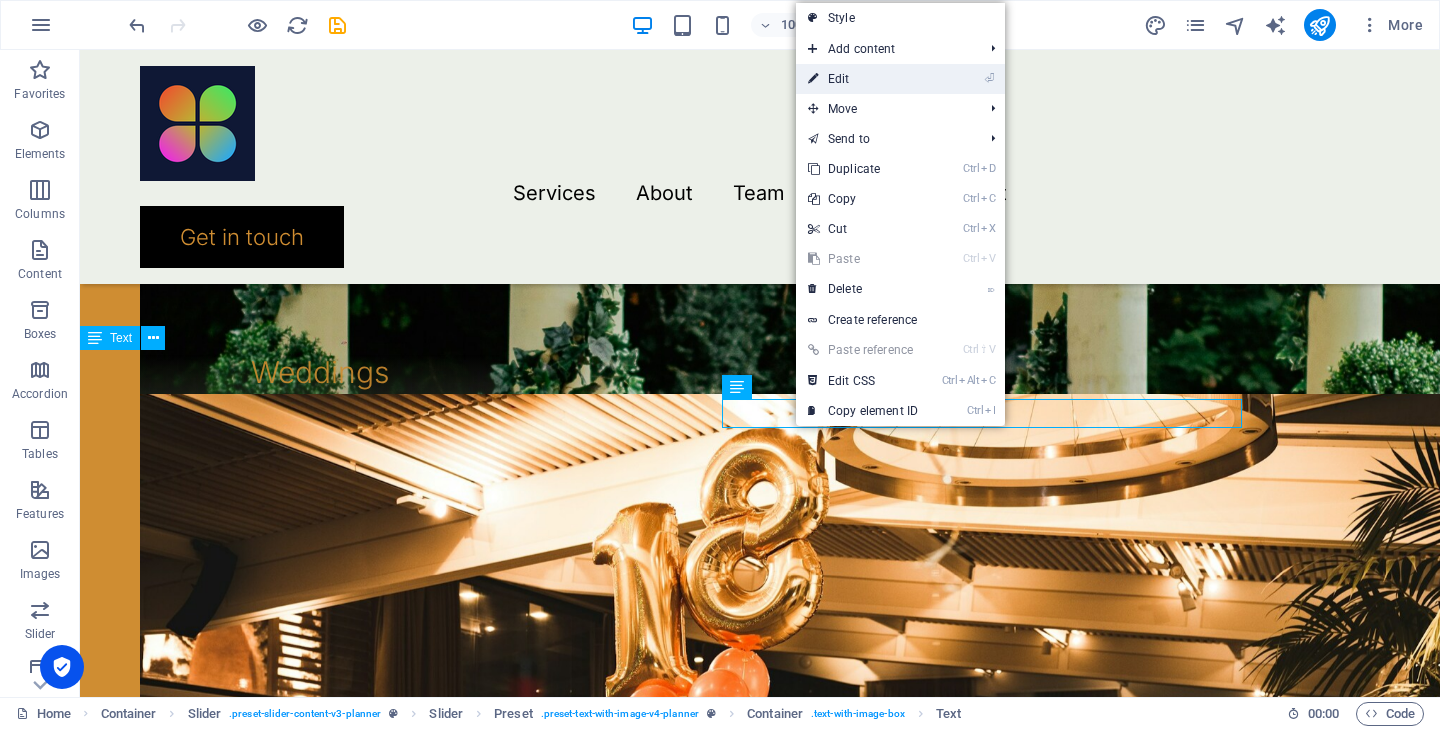 drag, startPoint x: 851, startPoint y: 86, endPoint x: 445, endPoint y: 136, distance: 409.06723 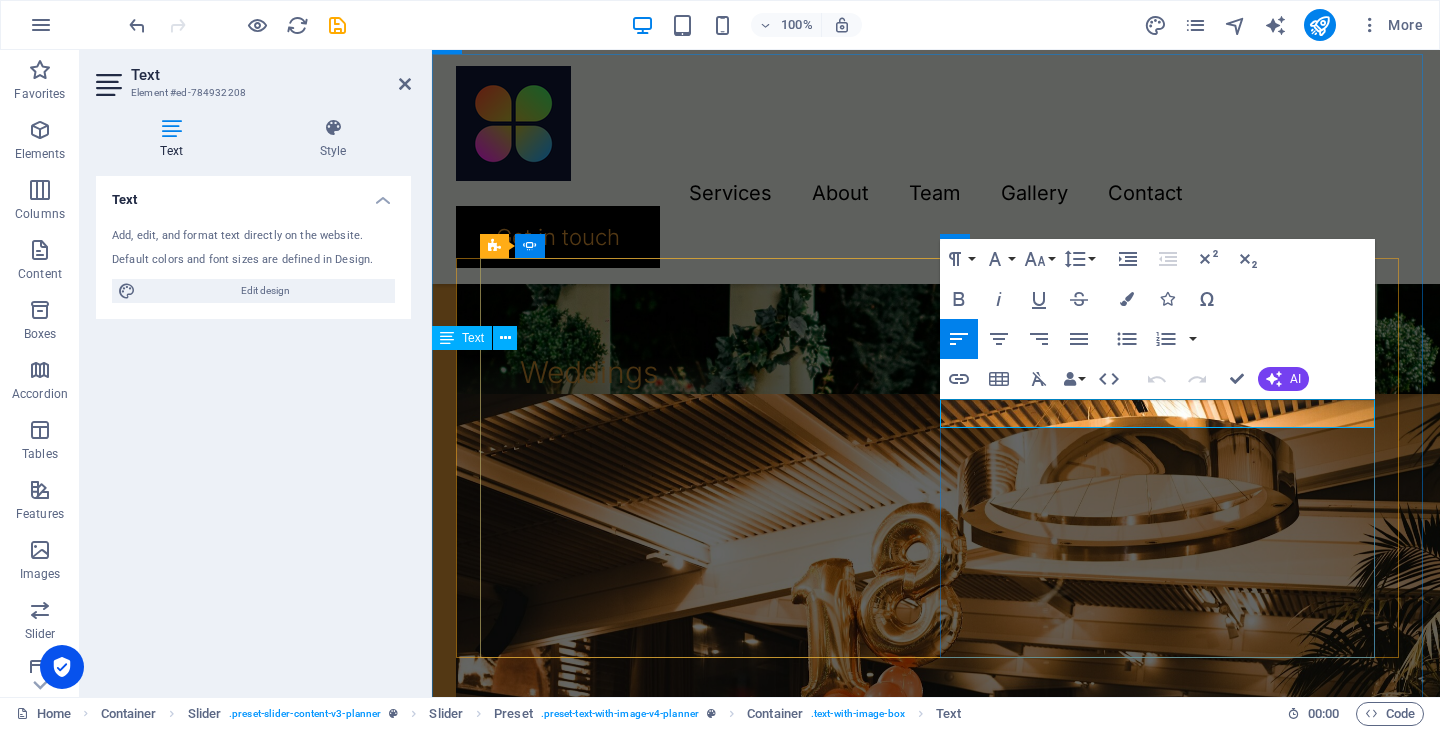 type 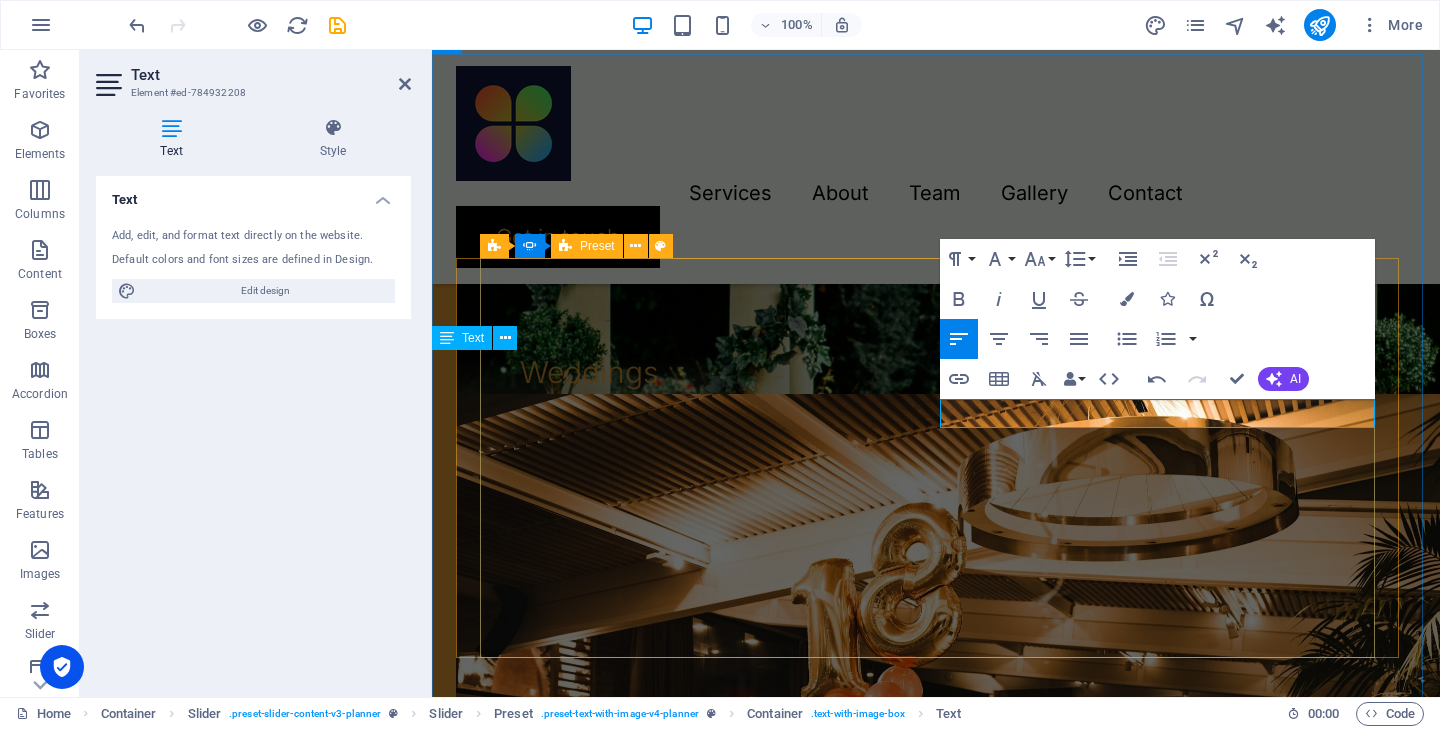 drag, startPoint x: 1161, startPoint y: 418, endPoint x: 900, endPoint y: 422, distance: 261.03064 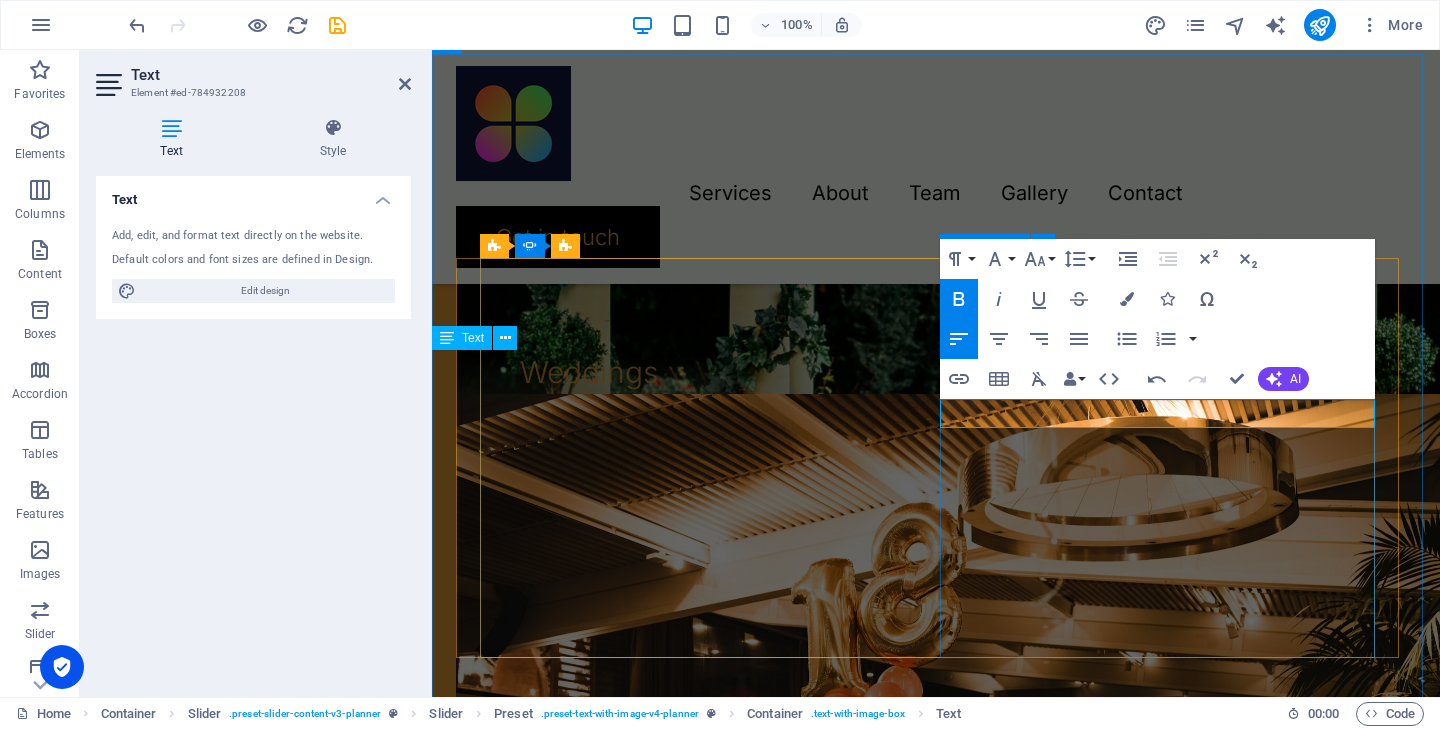 click on "Olivia  olivia  Santiago" at bounding box center [-833, 4344] 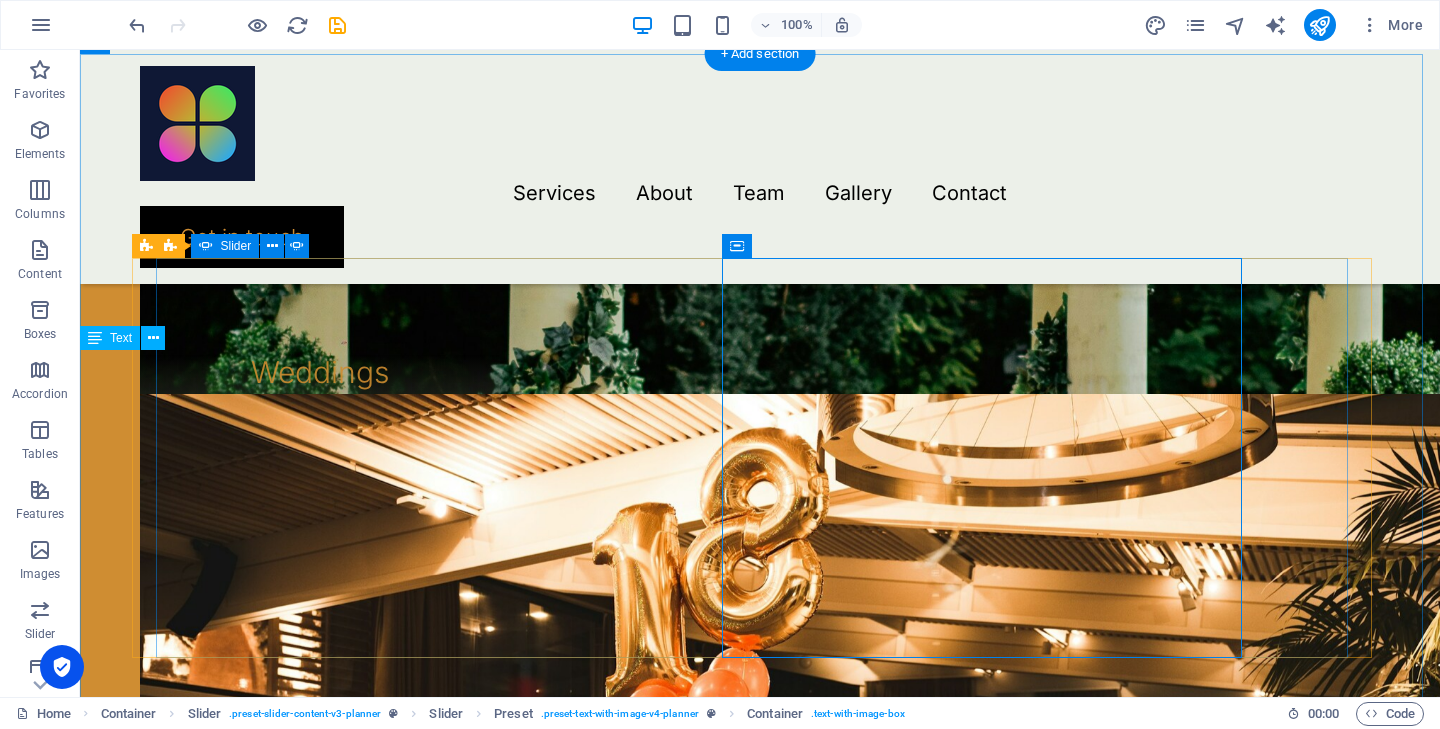 click at bounding box center (760, 1974) 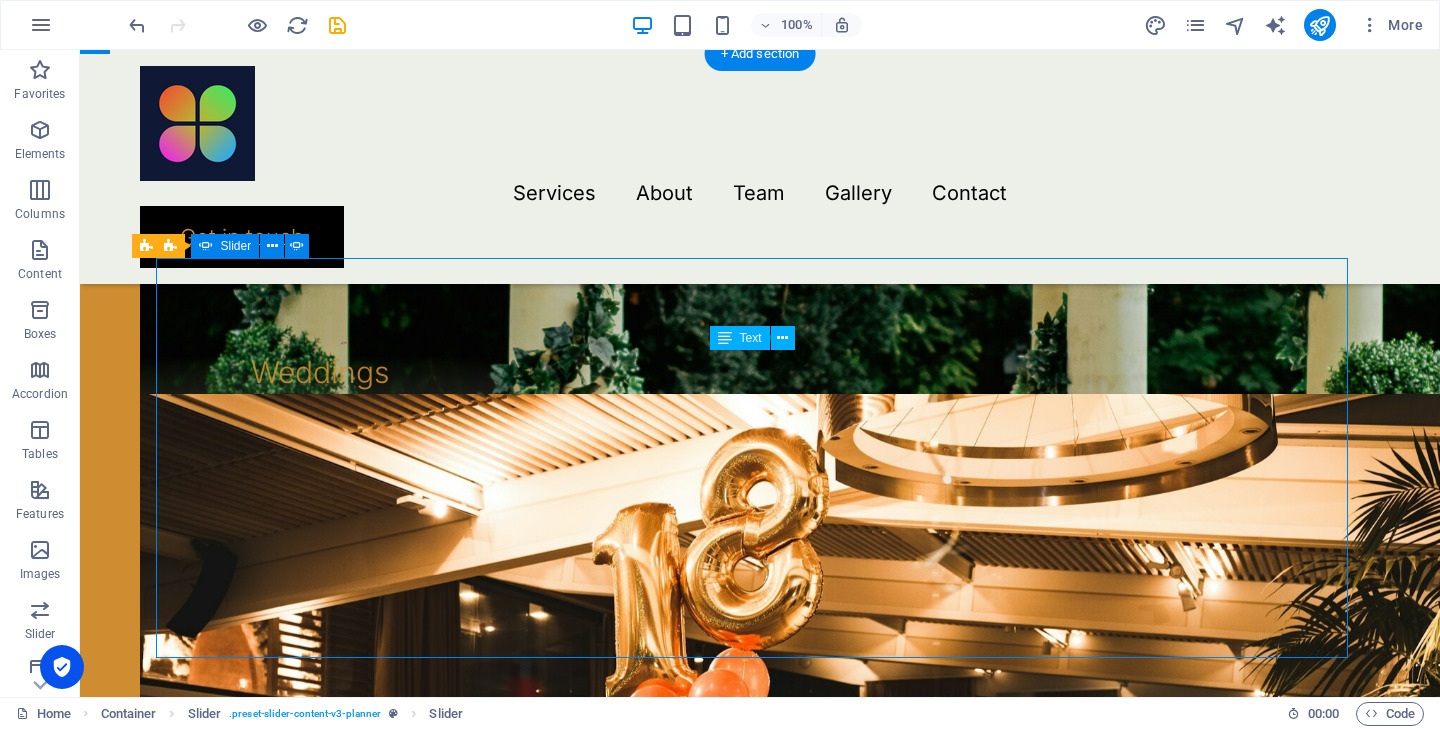 click at bounding box center [760, 1974] 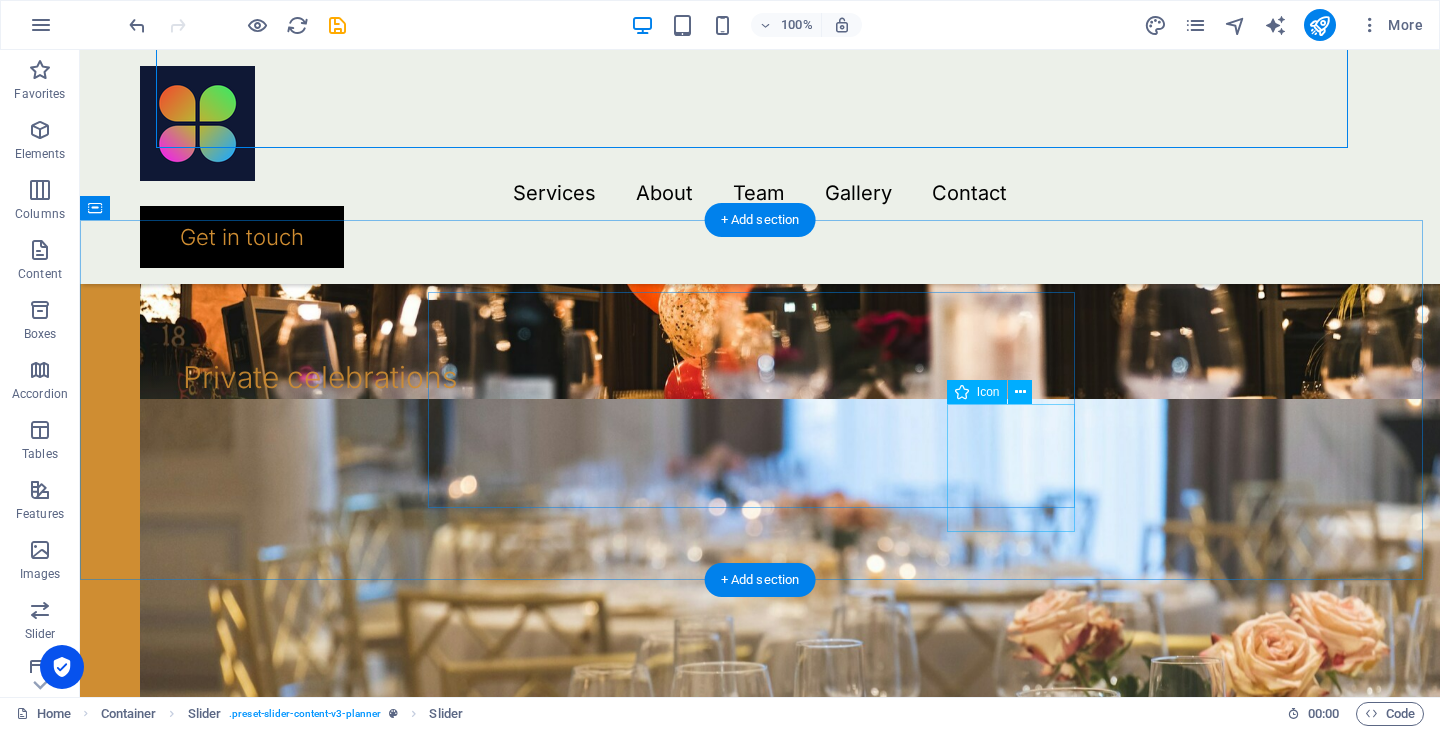 scroll, scrollTop: 2550, scrollLeft: 0, axis: vertical 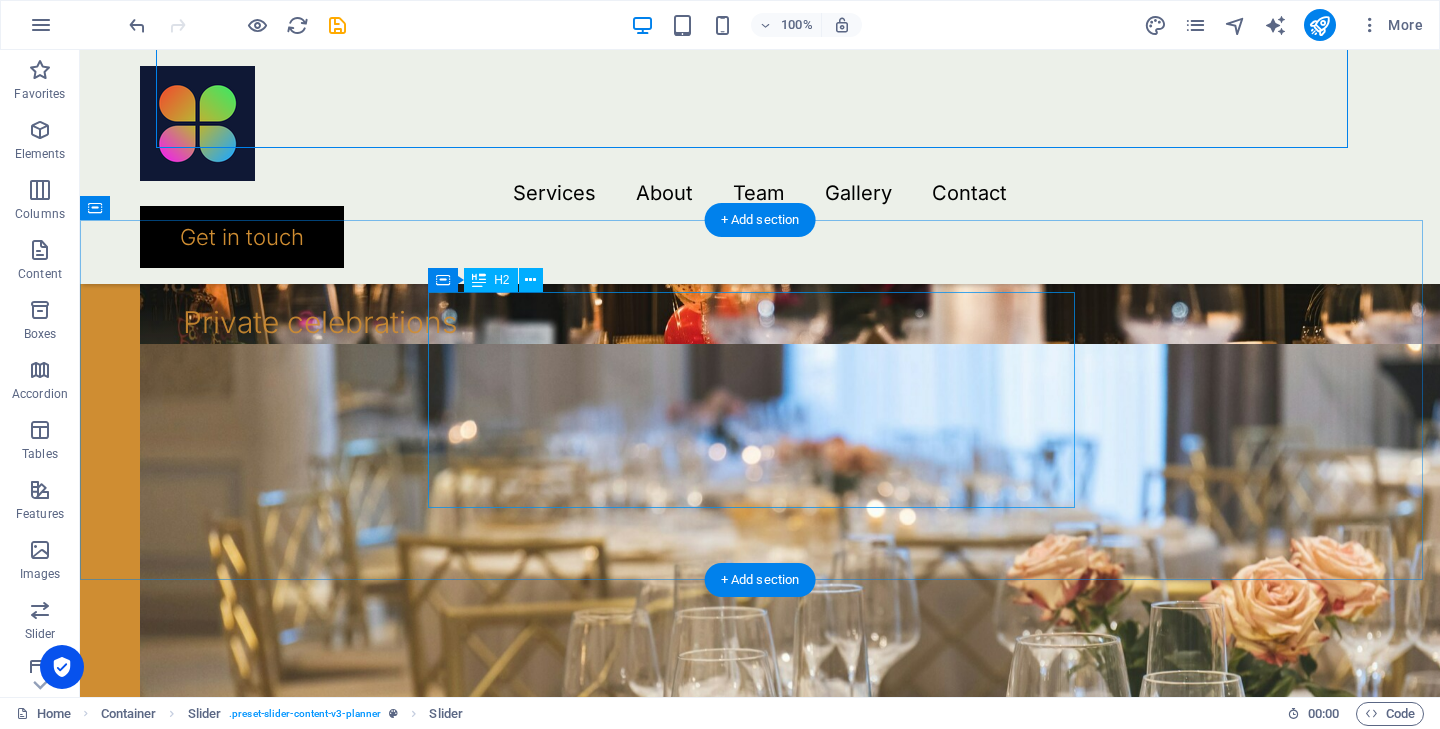 click on "Beyond plans, we create memories!" at bounding box center [760, 1724] 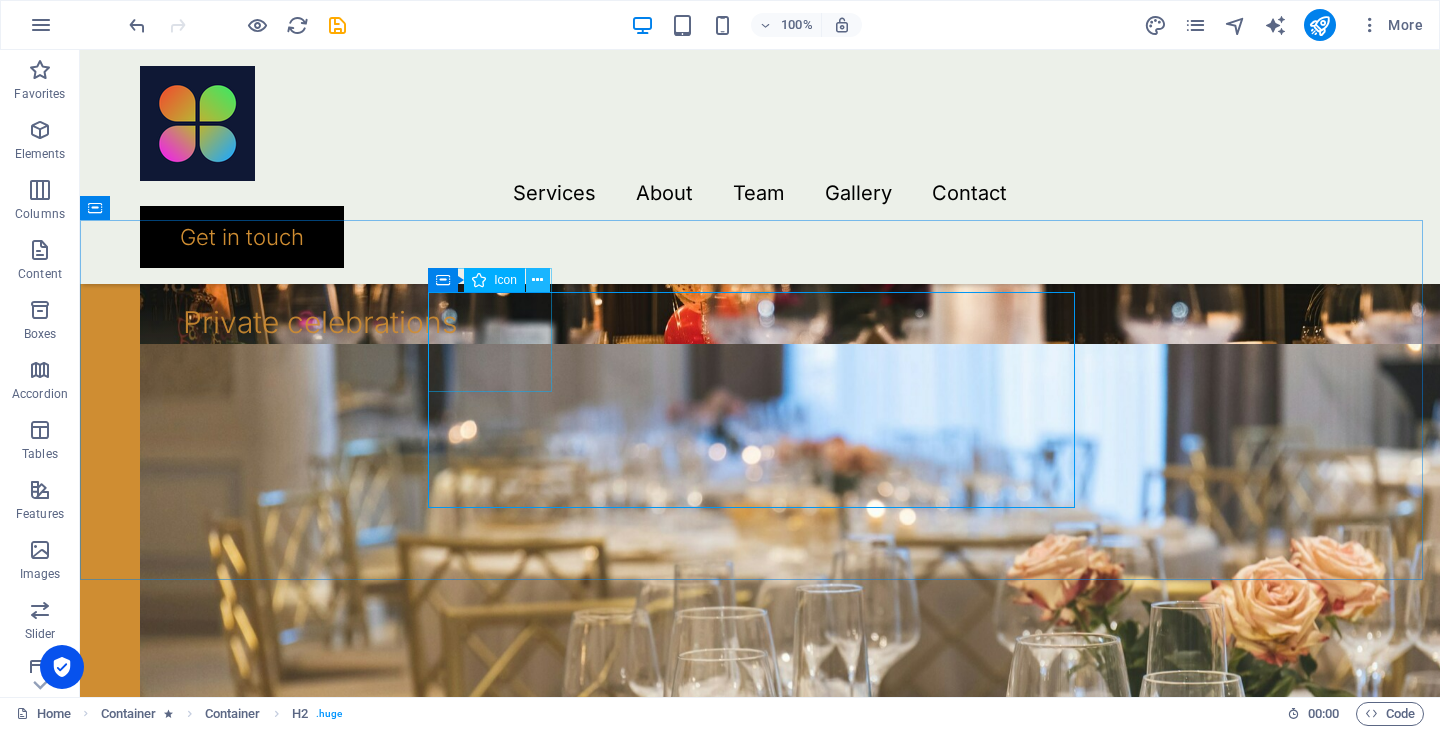 click at bounding box center (537, 280) 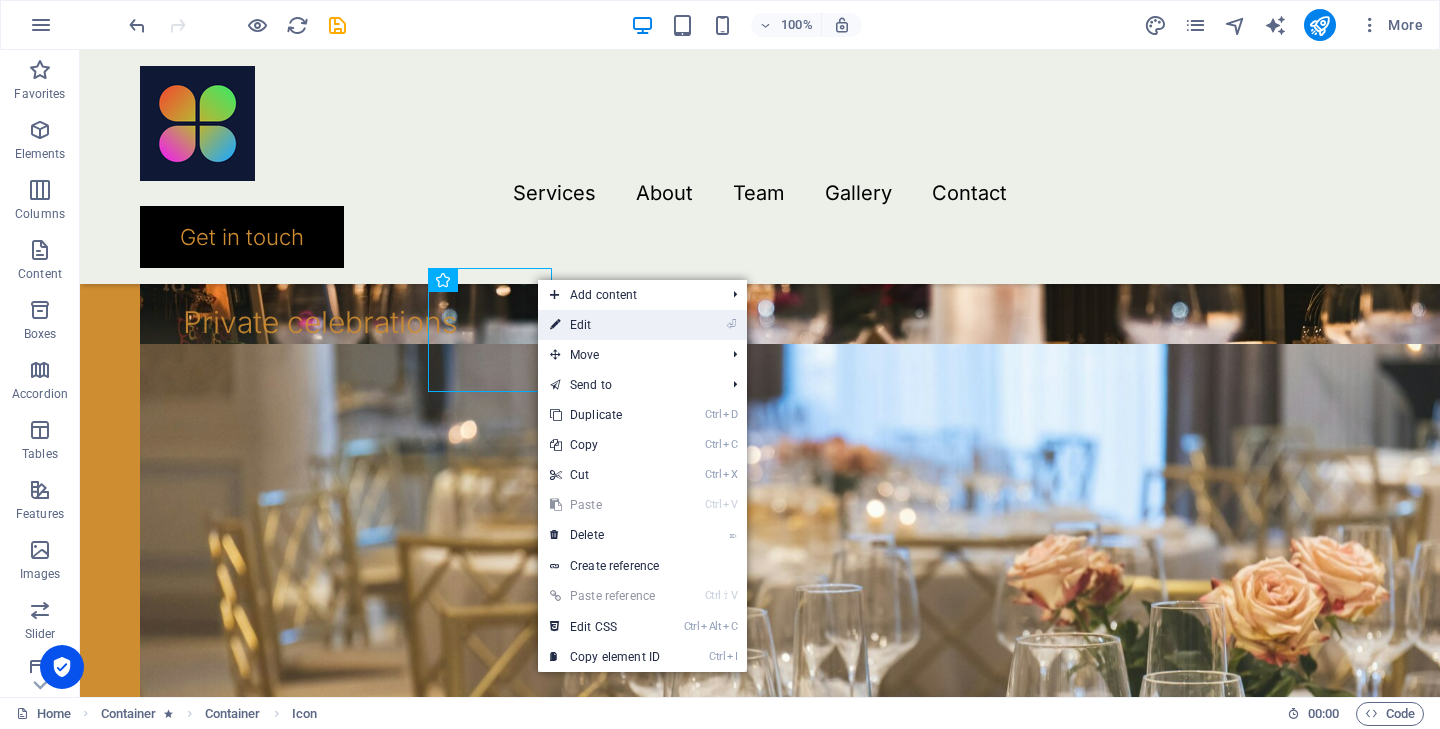drag, startPoint x: 580, startPoint y: 325, endPoint x: 296, endPoint y: 316, distance: 284.14258 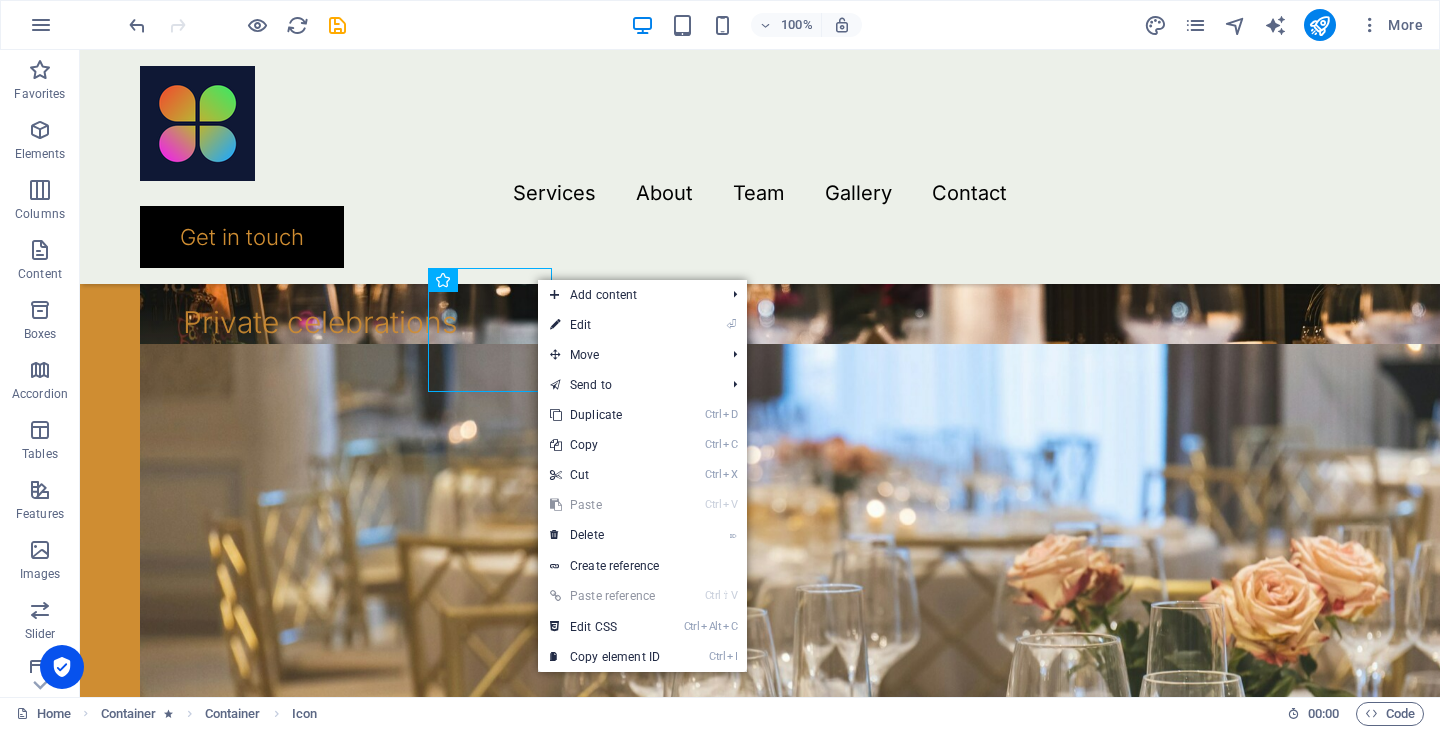 select on "xMidYMid" 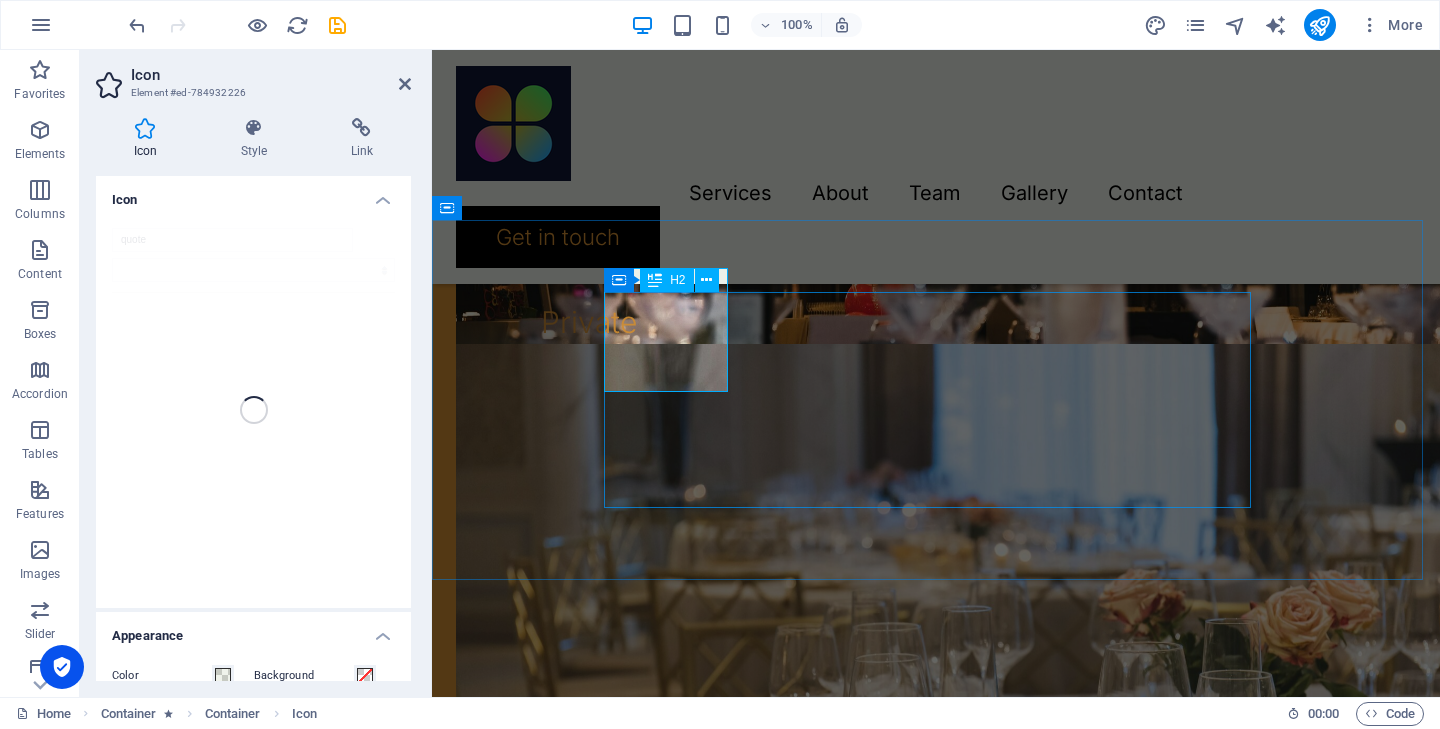 click on "Beyond plans, we create memories!" at bounding box center (936, 1724) 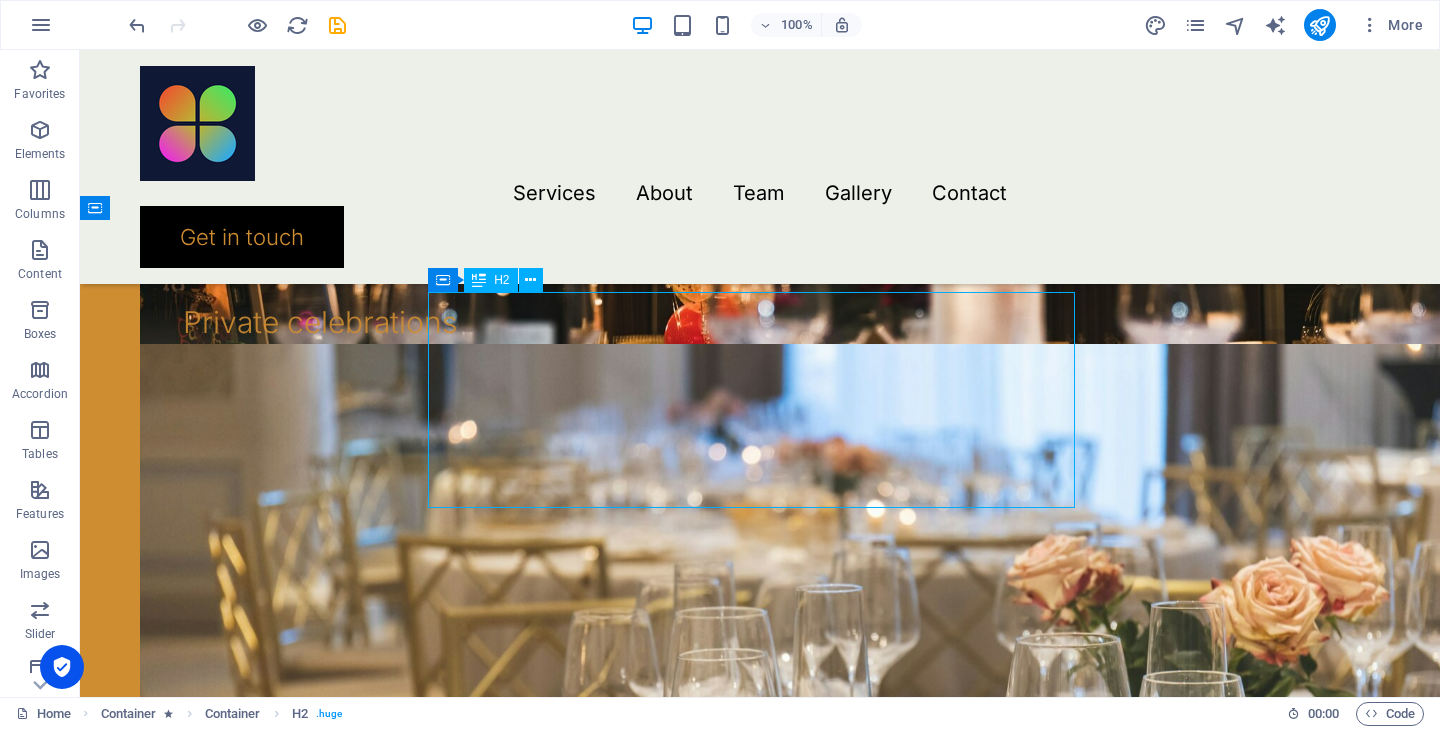 click on "Beyond plans, we create memories!" at bounding box center [760, 1724] 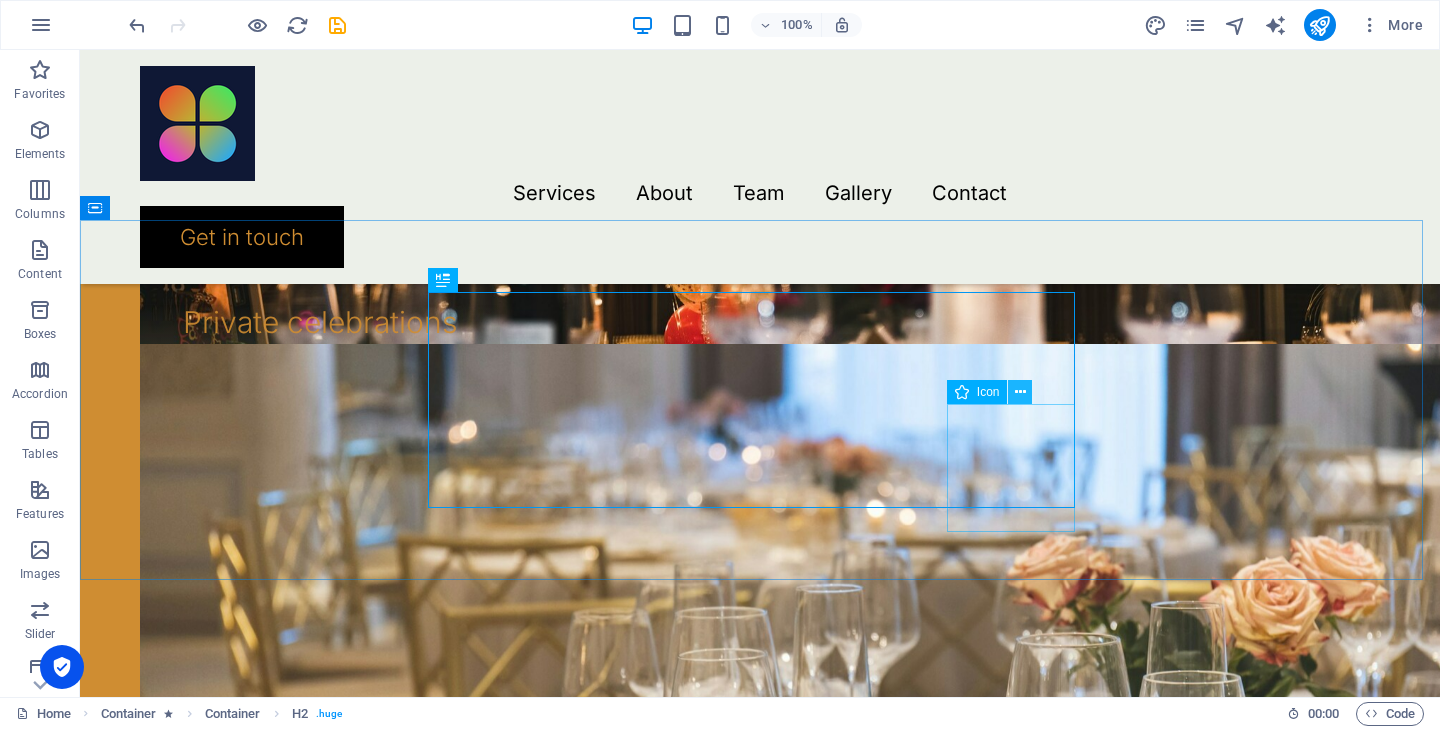 click at bounding box center (1020, 392) 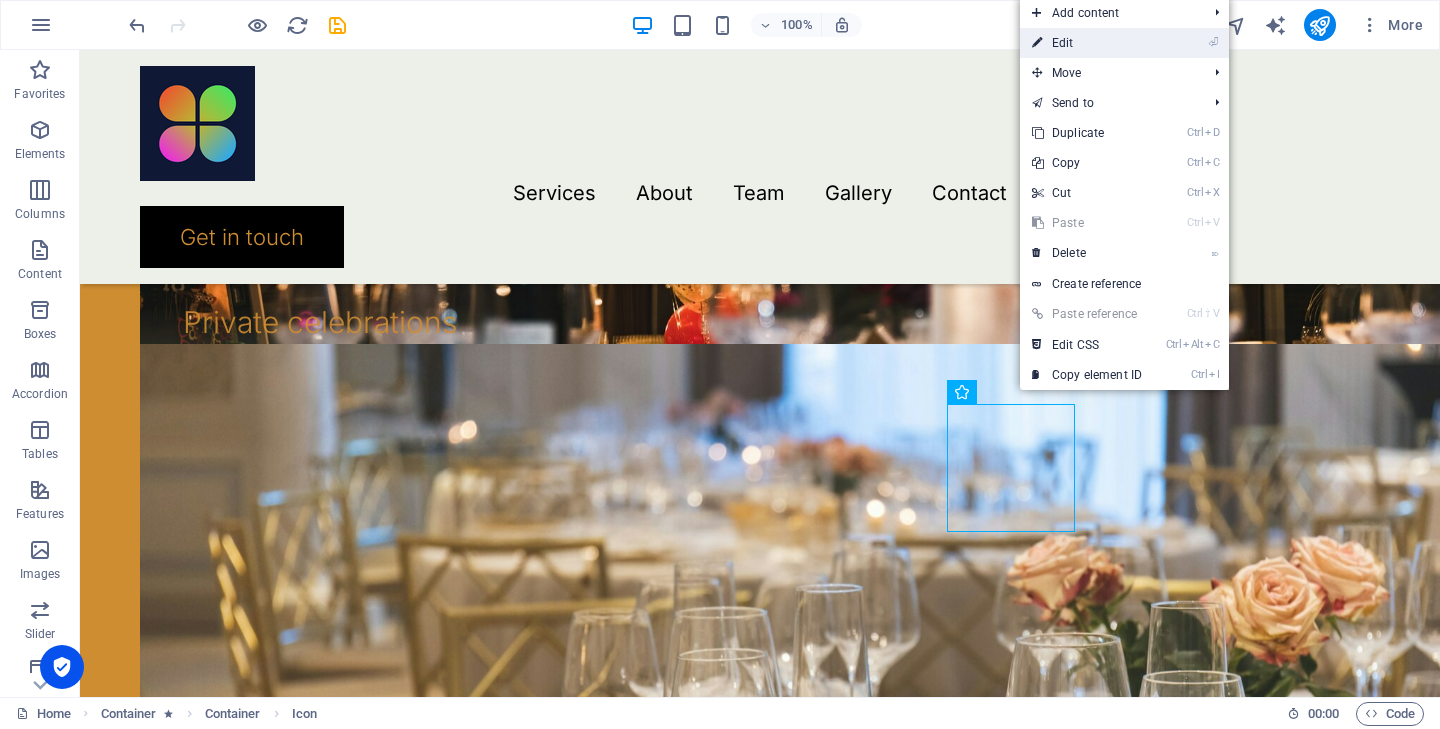drag, startPoint x: 1062, startPoint y: 43, endPoint x: 397, endPoint y: 261, distance: 699.8207 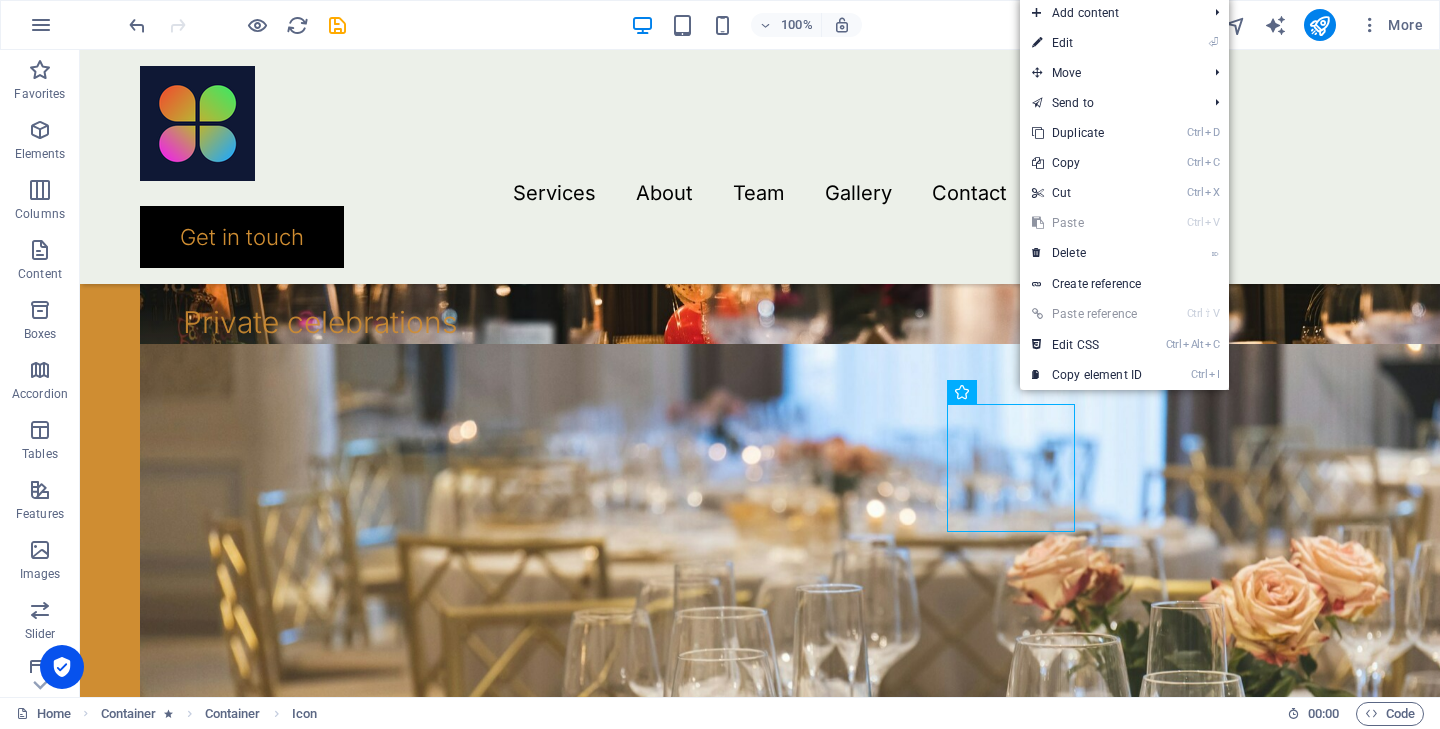 select on "xMidYMid" 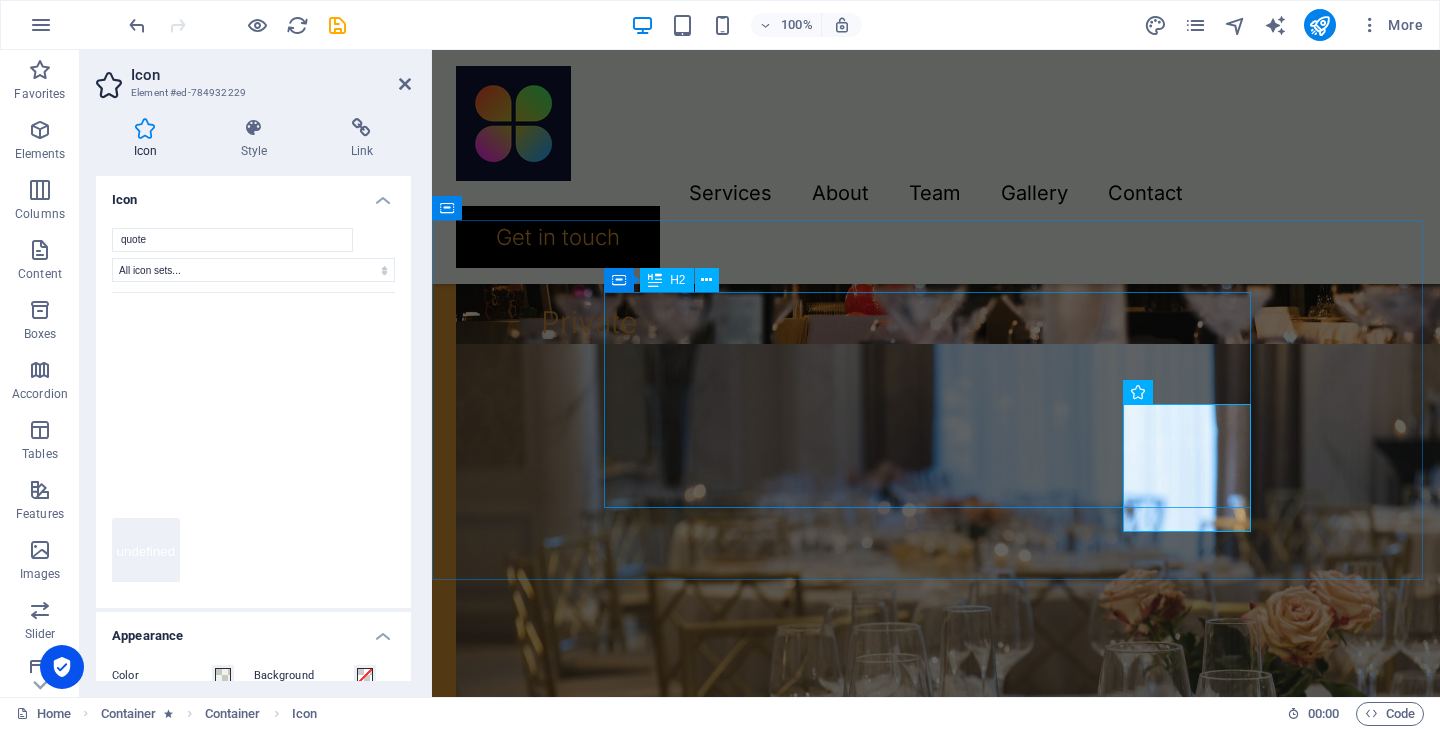 click on "Beyond plans, we create memories!" at bounding box center [936, 1724] 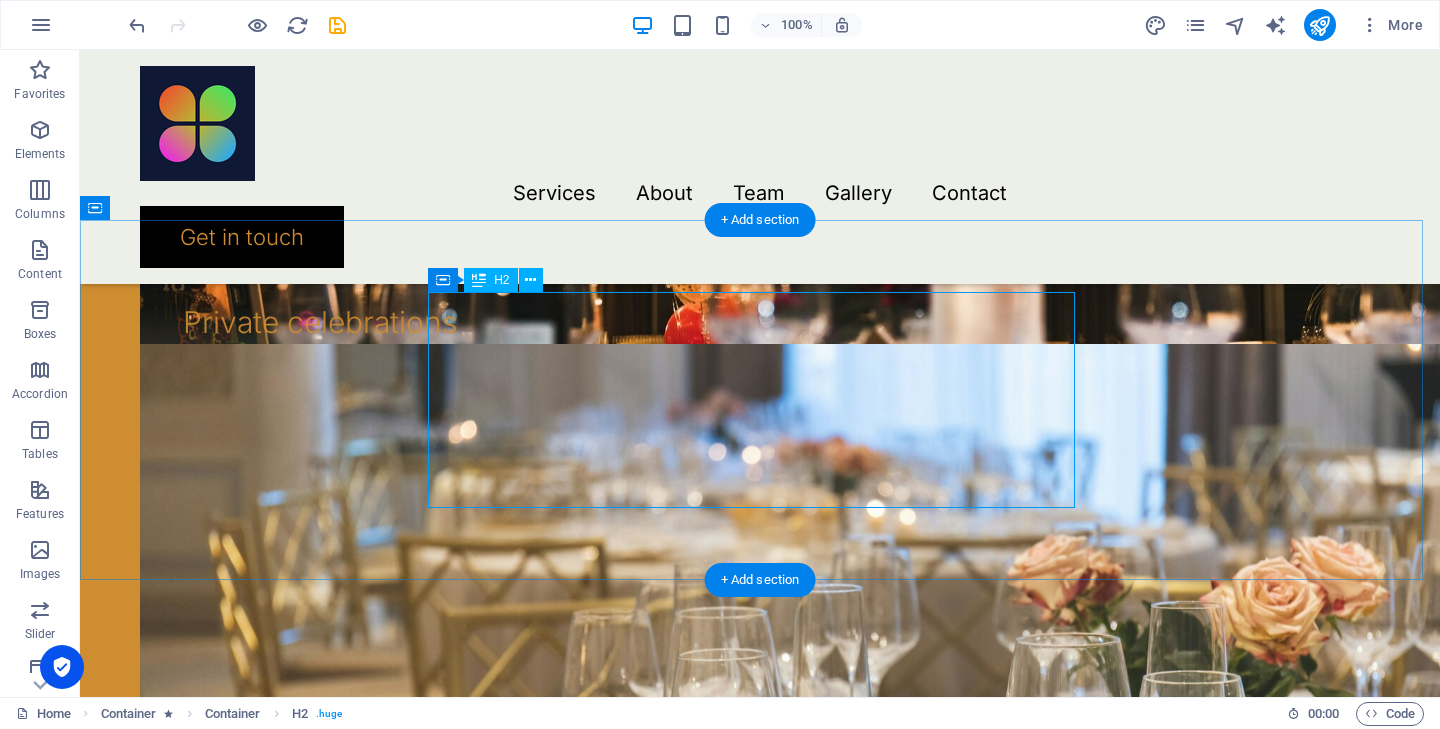 click on "Beyond plans, we create memories!" at bounding box center (760, 1724) 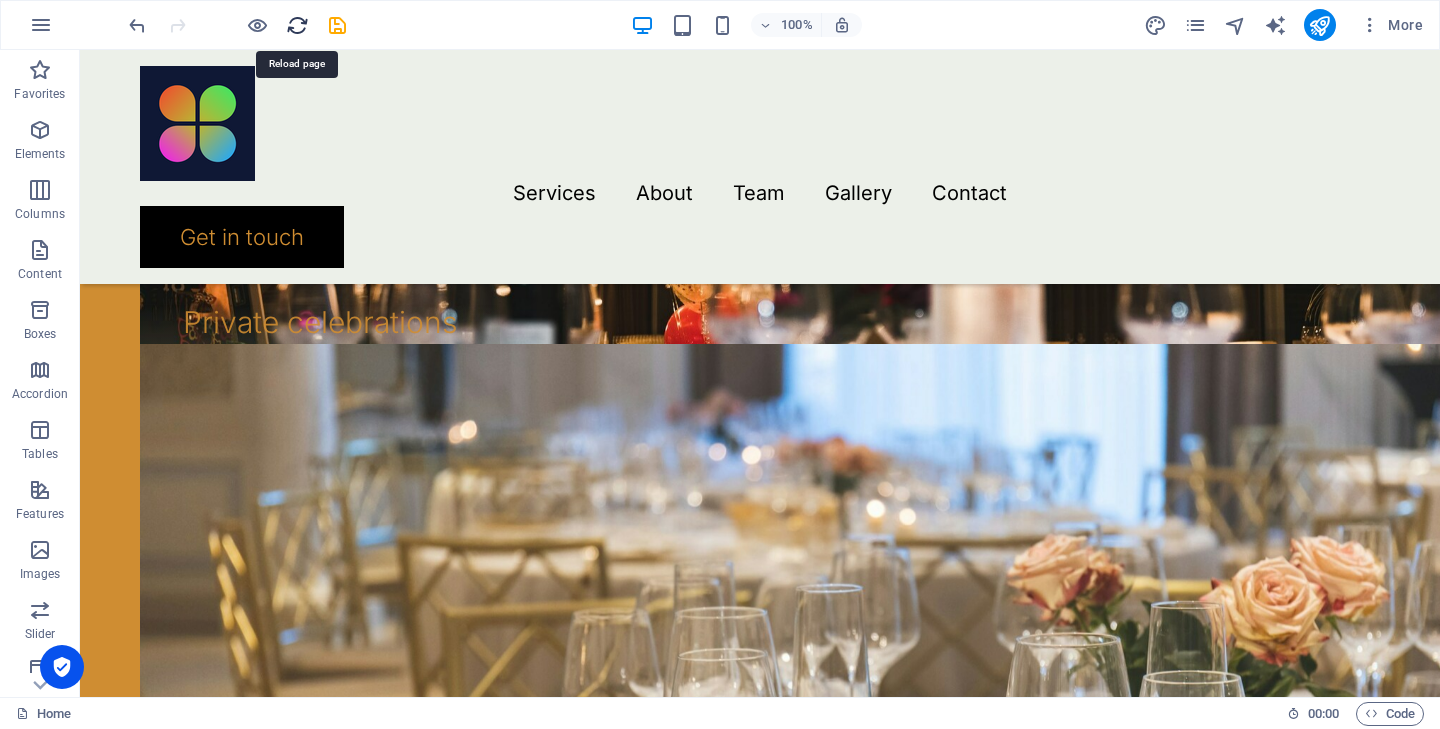 click at bounding box center [297, 25] 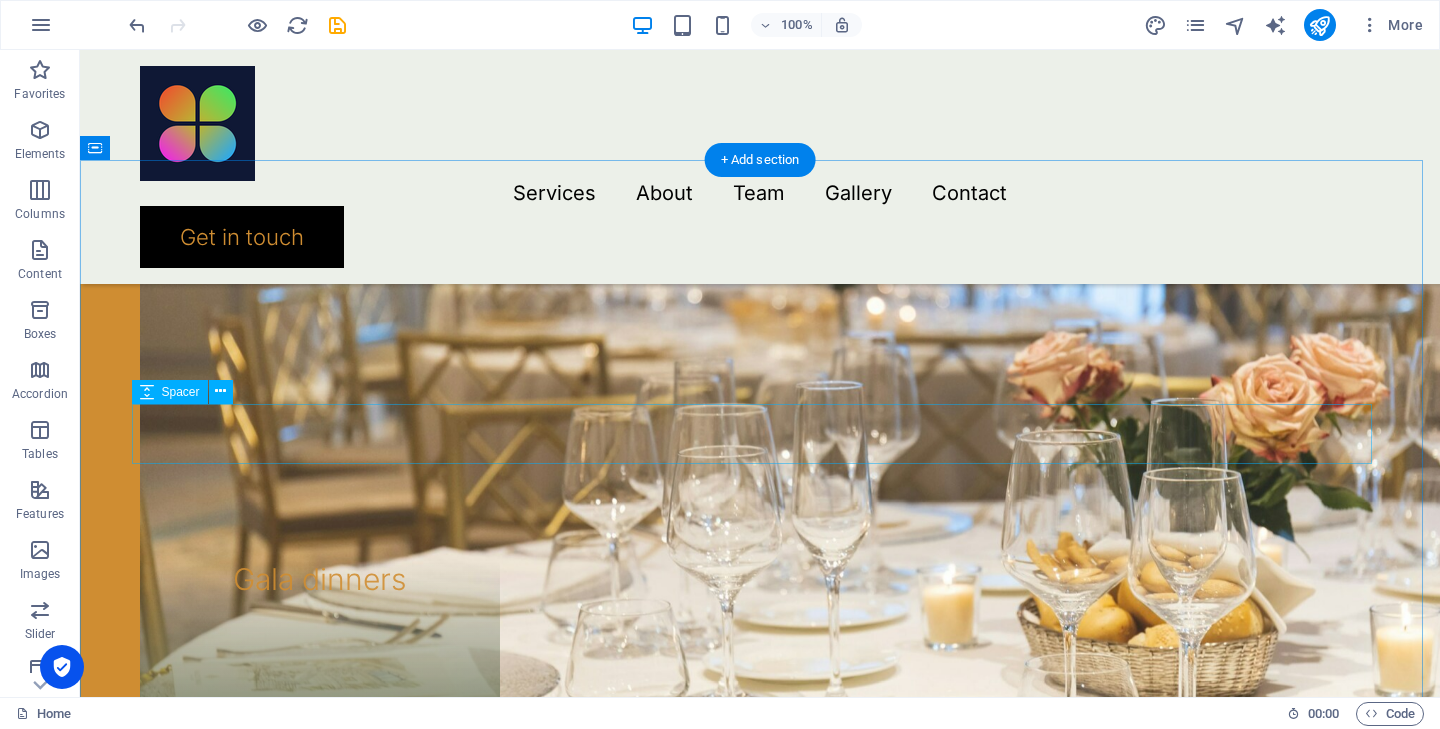 scroll, scrollTop: 2754, scrollLeft: 0, axis: vertical 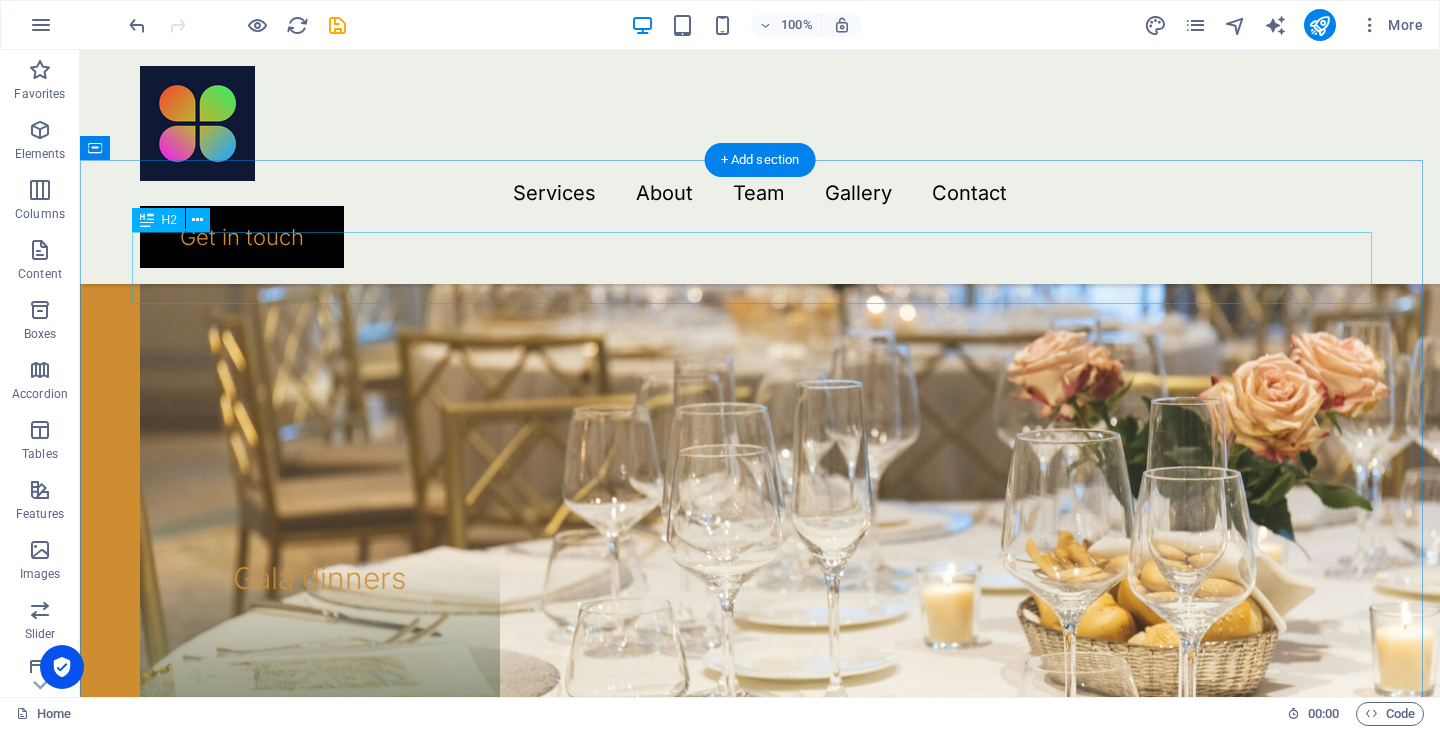 click on "Get in touch" at bounding box center (760, 1592) 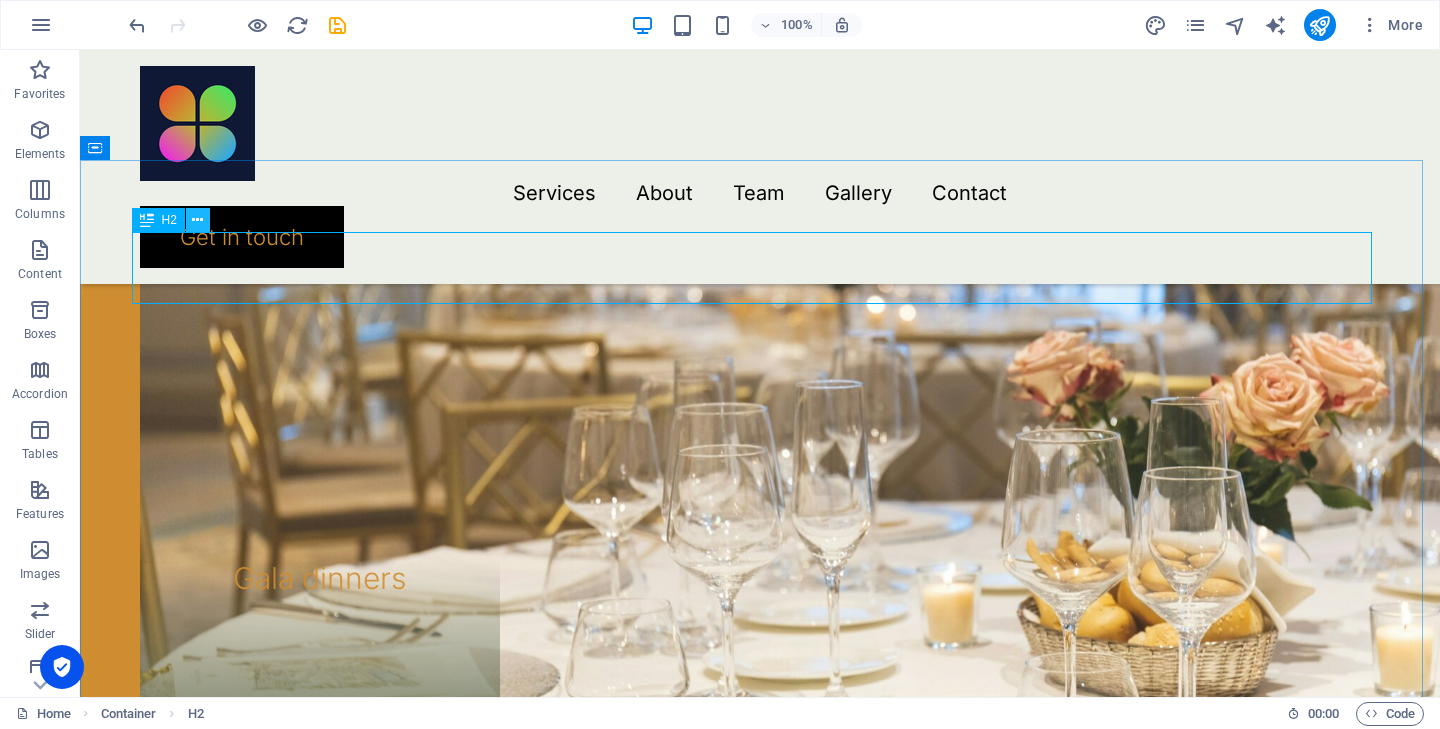 click at bounding box center (197, 220) 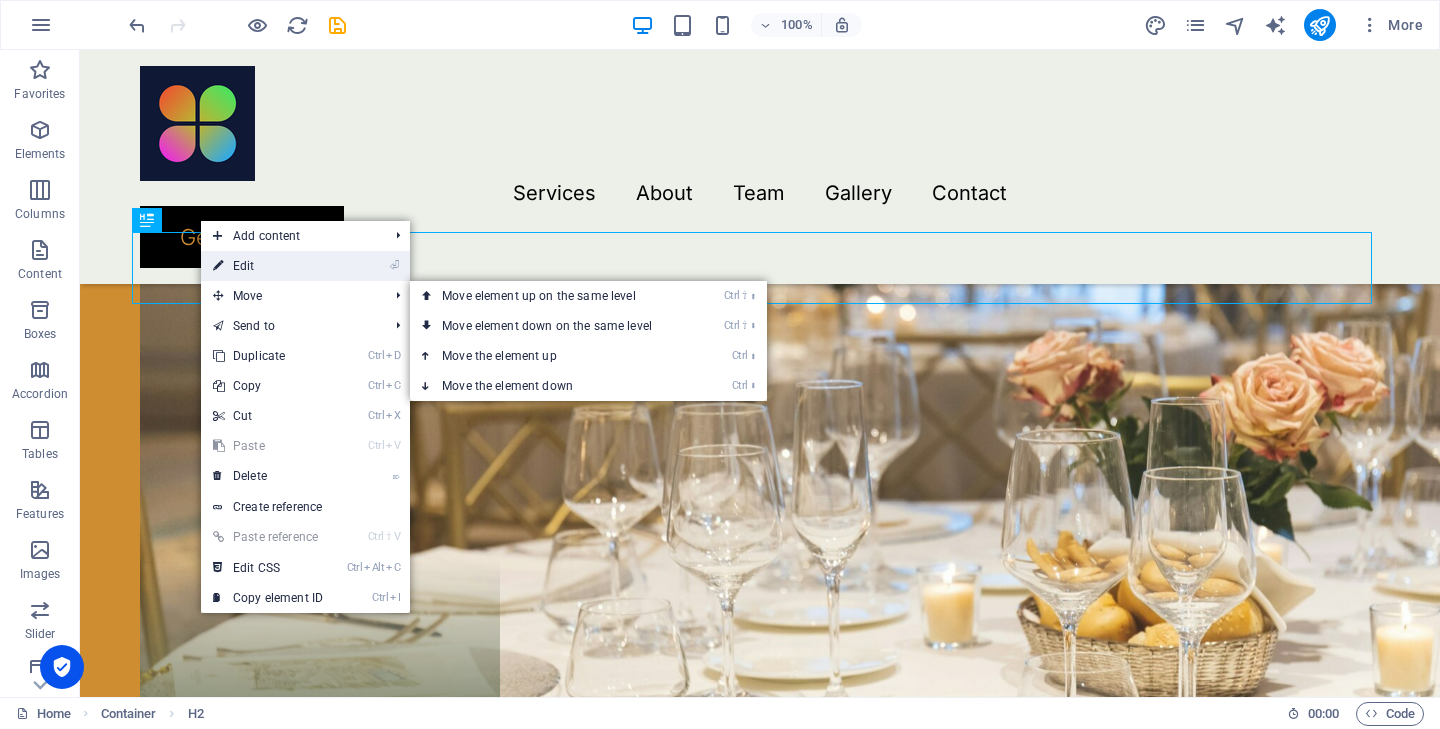 click on "⏎  Edit" at bounding box center (268, 266) 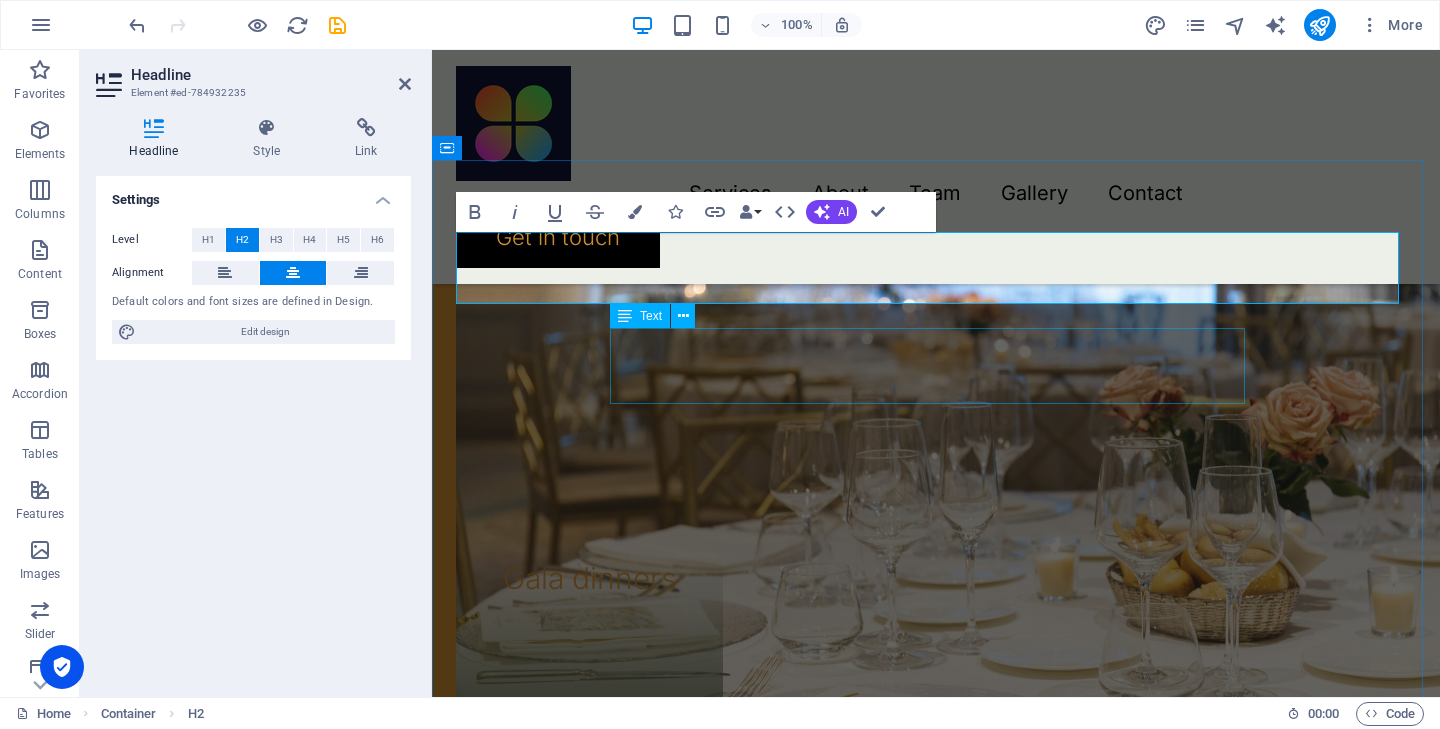 type 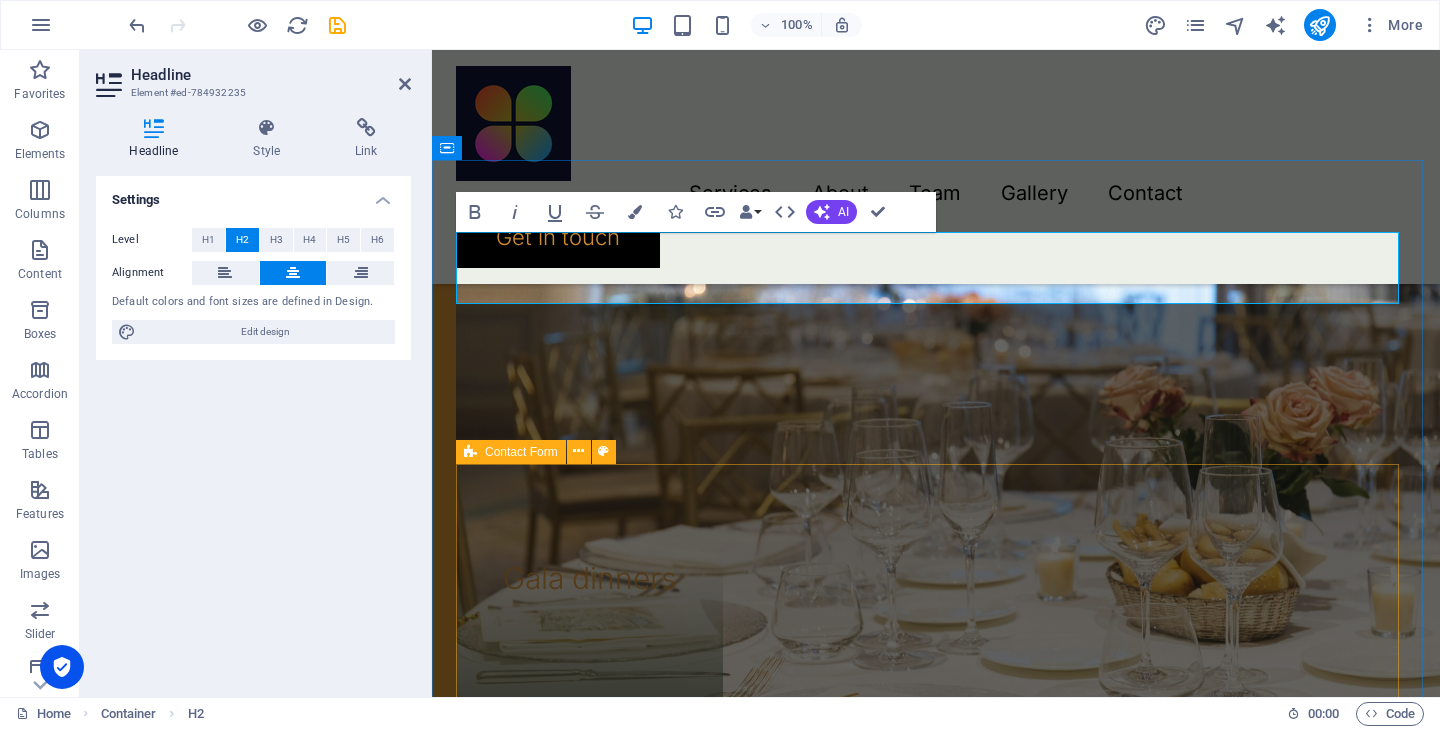 click on "I have read and understand the privacy policy. Unreadable? Regenerate Submit" at bounding box center [936, 2049] 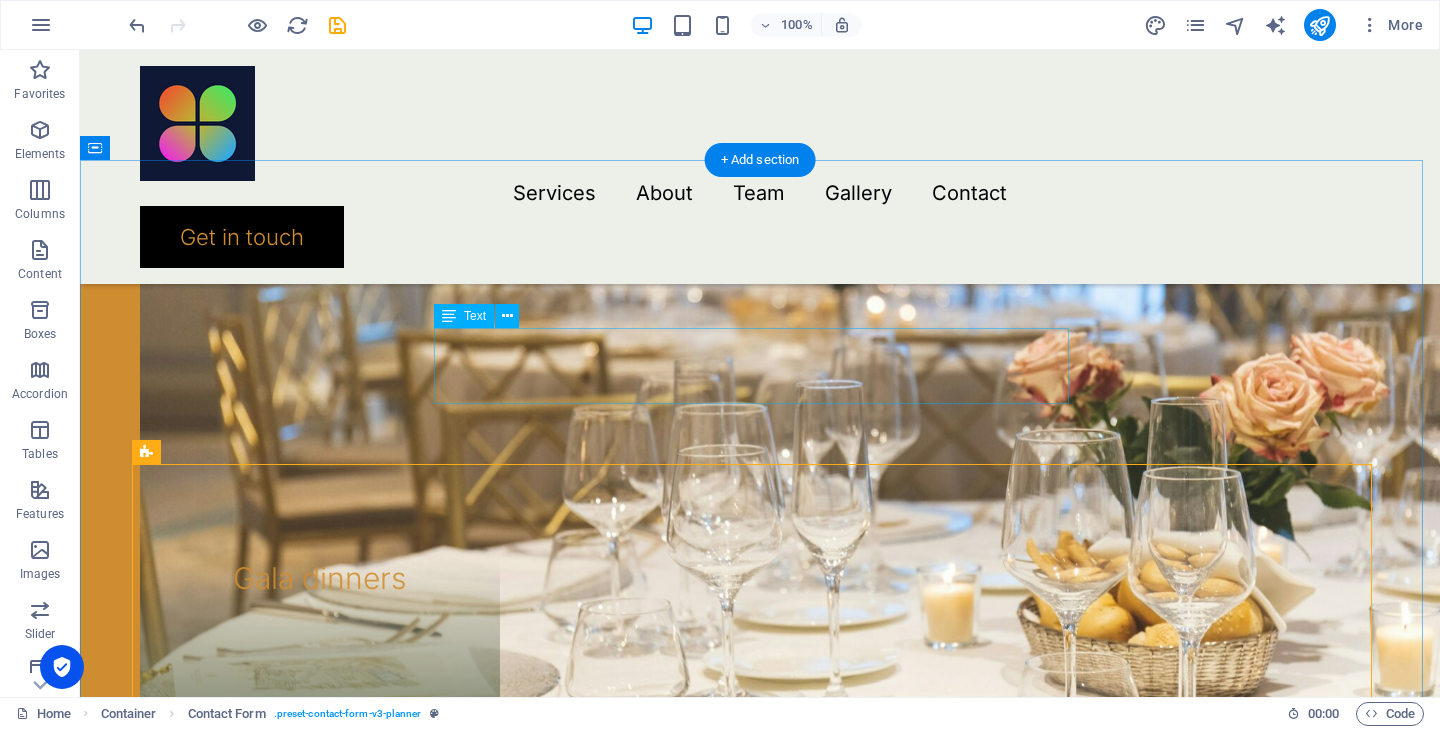 click on "Lorem ipsum dolor sit amet, consectetur adipiscing elit, sed do eiusmod tempor incididunt ut labore et dolore magna aliqua. Ut enim ad minim veniam, quis nostrud exercitation ullamco" at bounding box center [760, 1677] 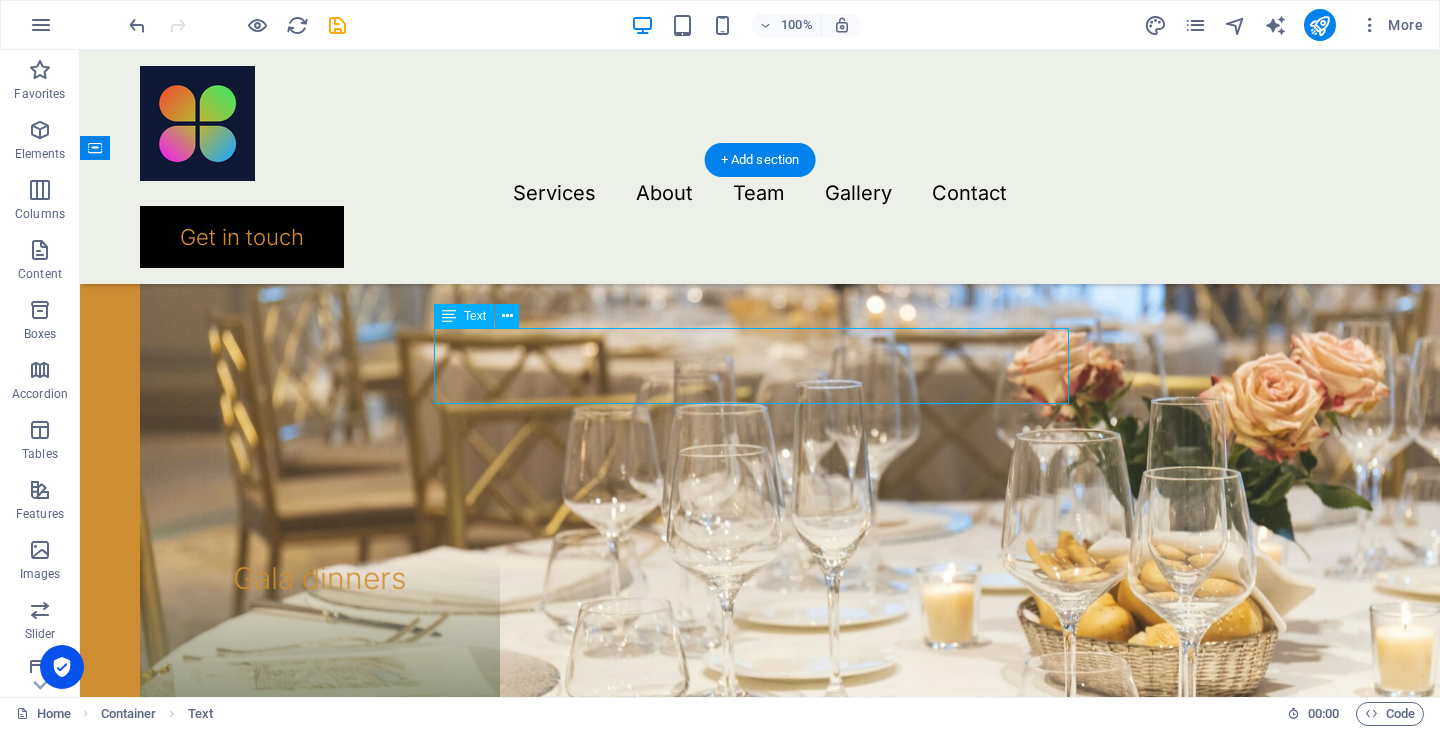 click on "Lorem ipsum dolor sit amet, consectetur adipiscing elit, sed do eiusmod tempor incididunt ut labore et dolore magna aliqua. Ut enim ad minim veniam, quis nostrud exercitation ullamco" at bounding box center [760, 1677] 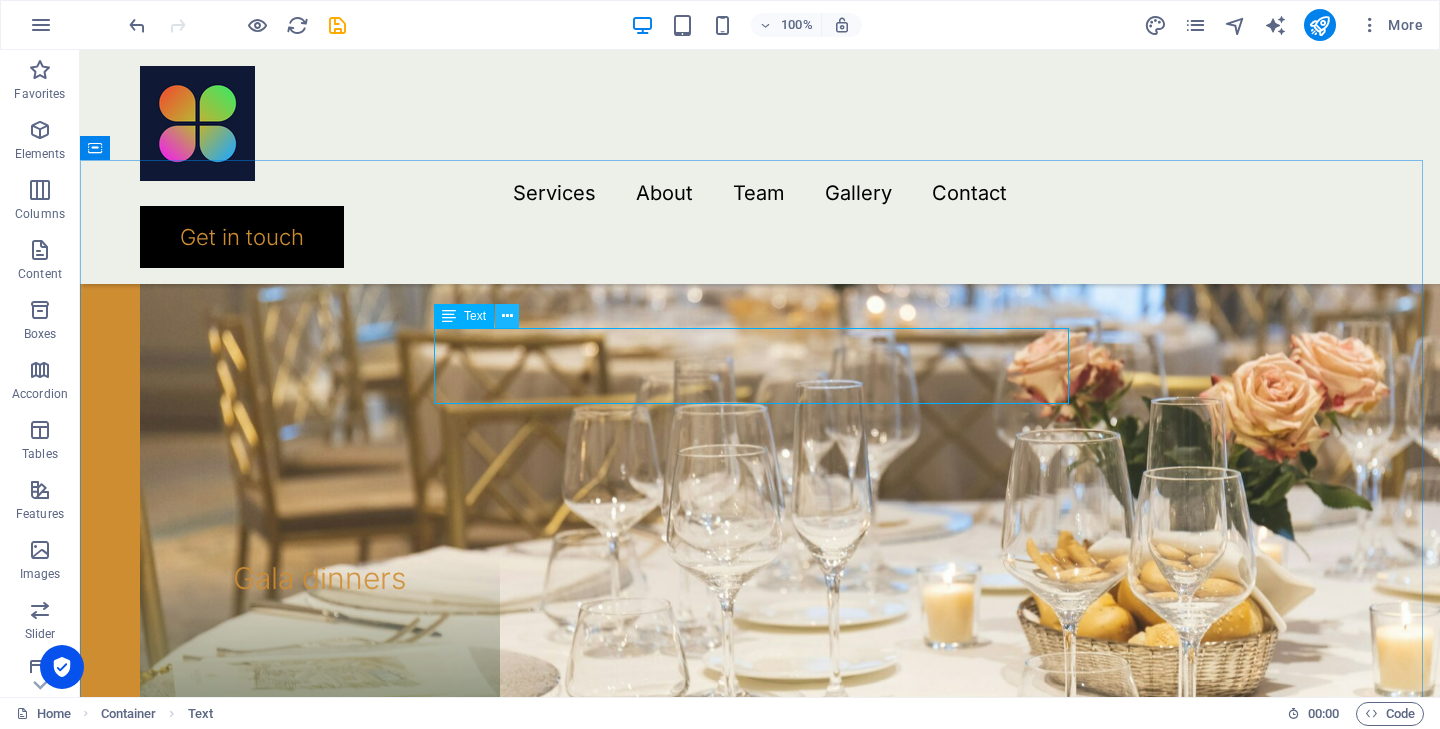 click at bounding box center (507, 316) 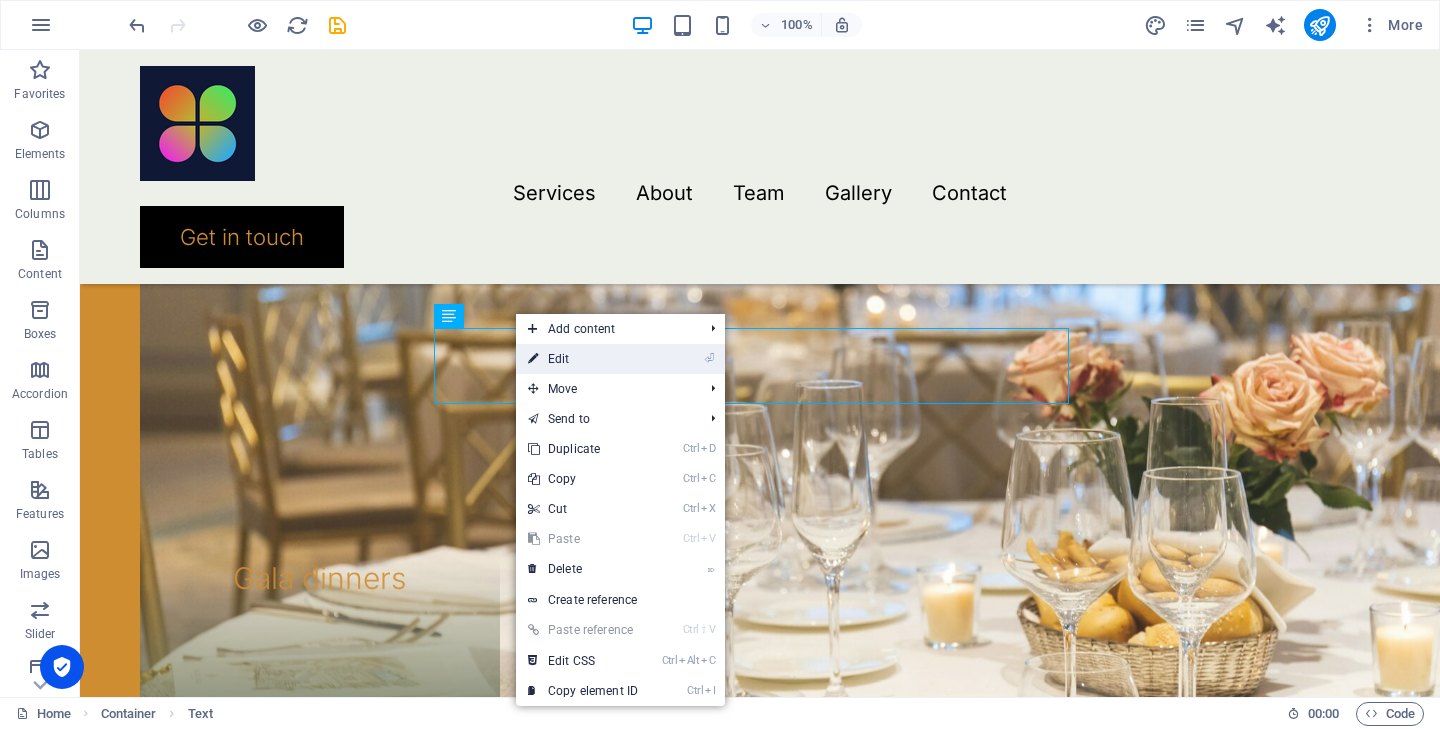 click on "⏎  Edit" at bounding box center [583, 359] 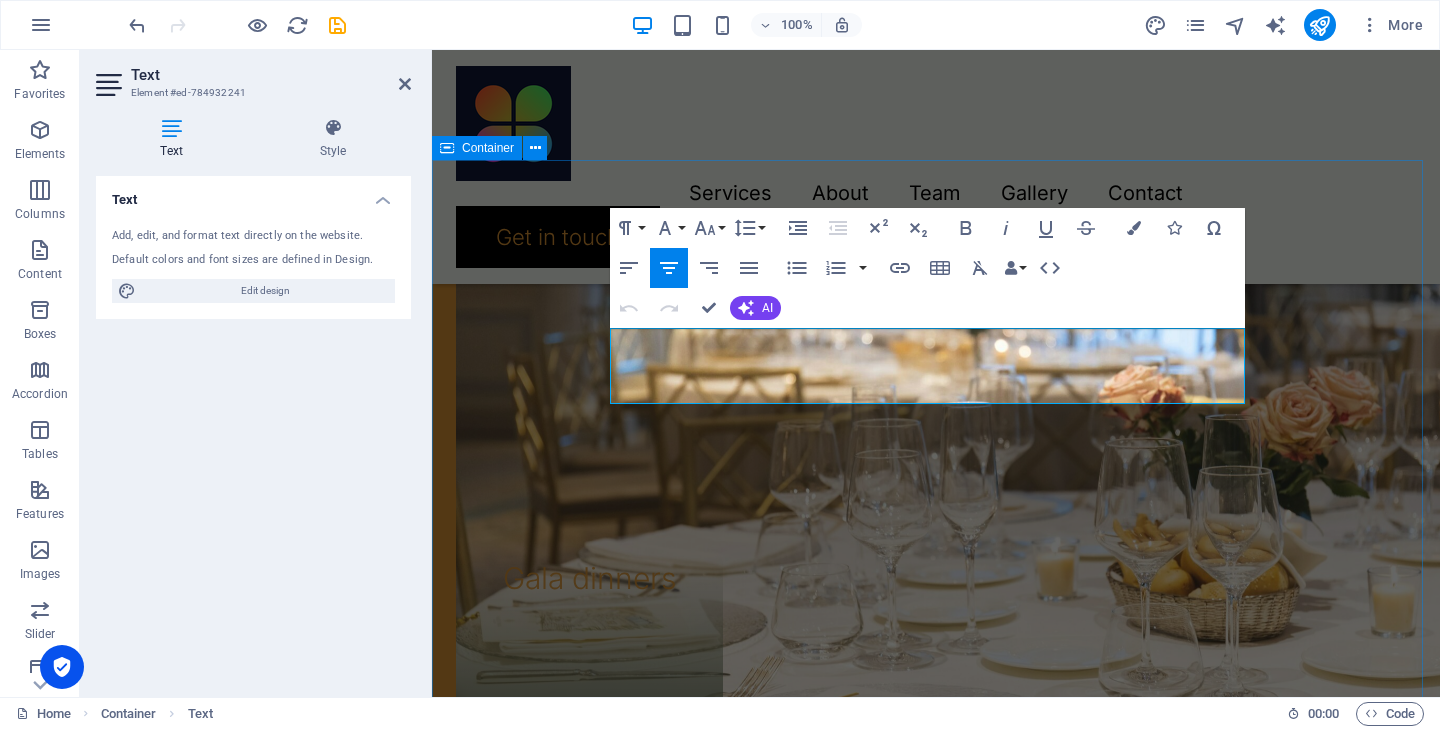 drag, startPoint x: 632, startPoint y: 344, endPoint x: 1260, endPoint y: 389, distance: 629.61017 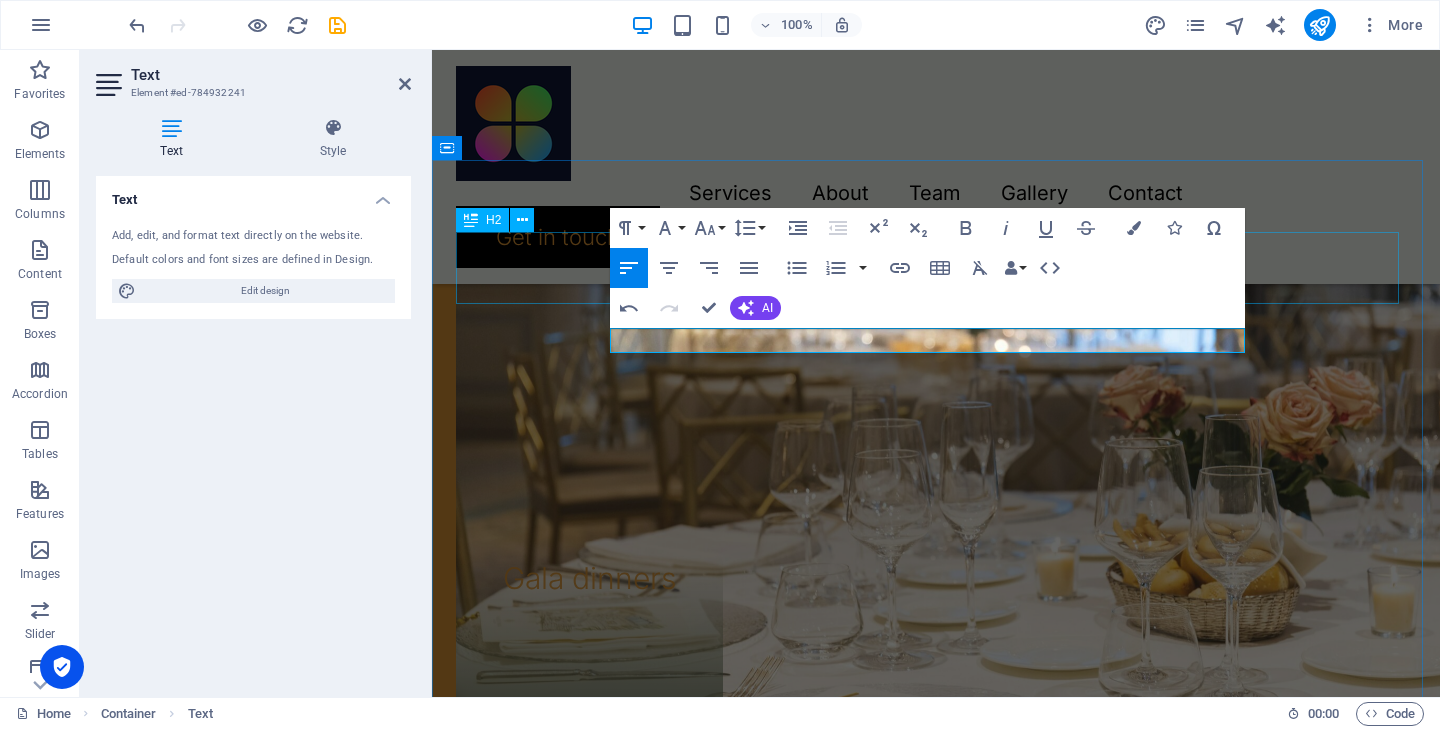 click on "Contatti" at bounding box center [936, 1592] 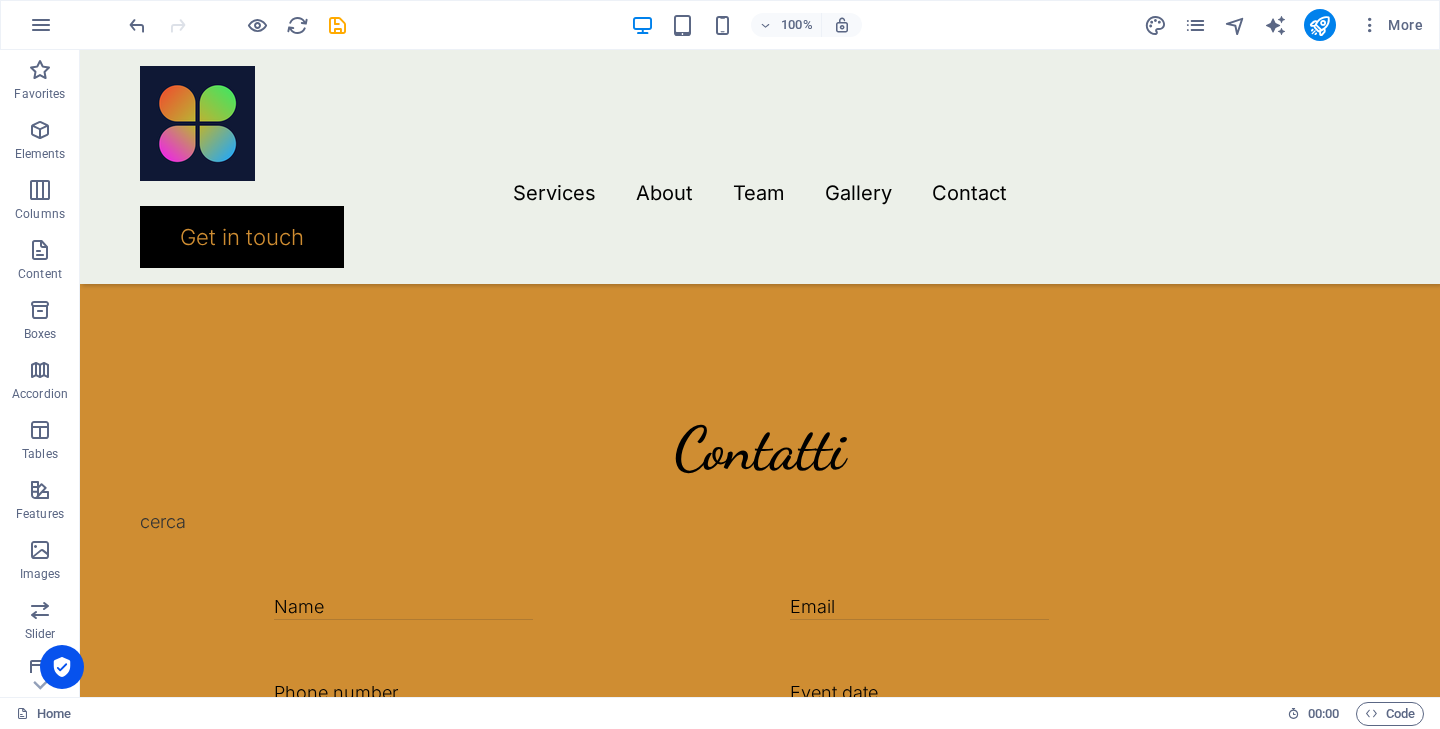 scroll, scrollTop: 3876, scrollLeft: 0, axis: vertical 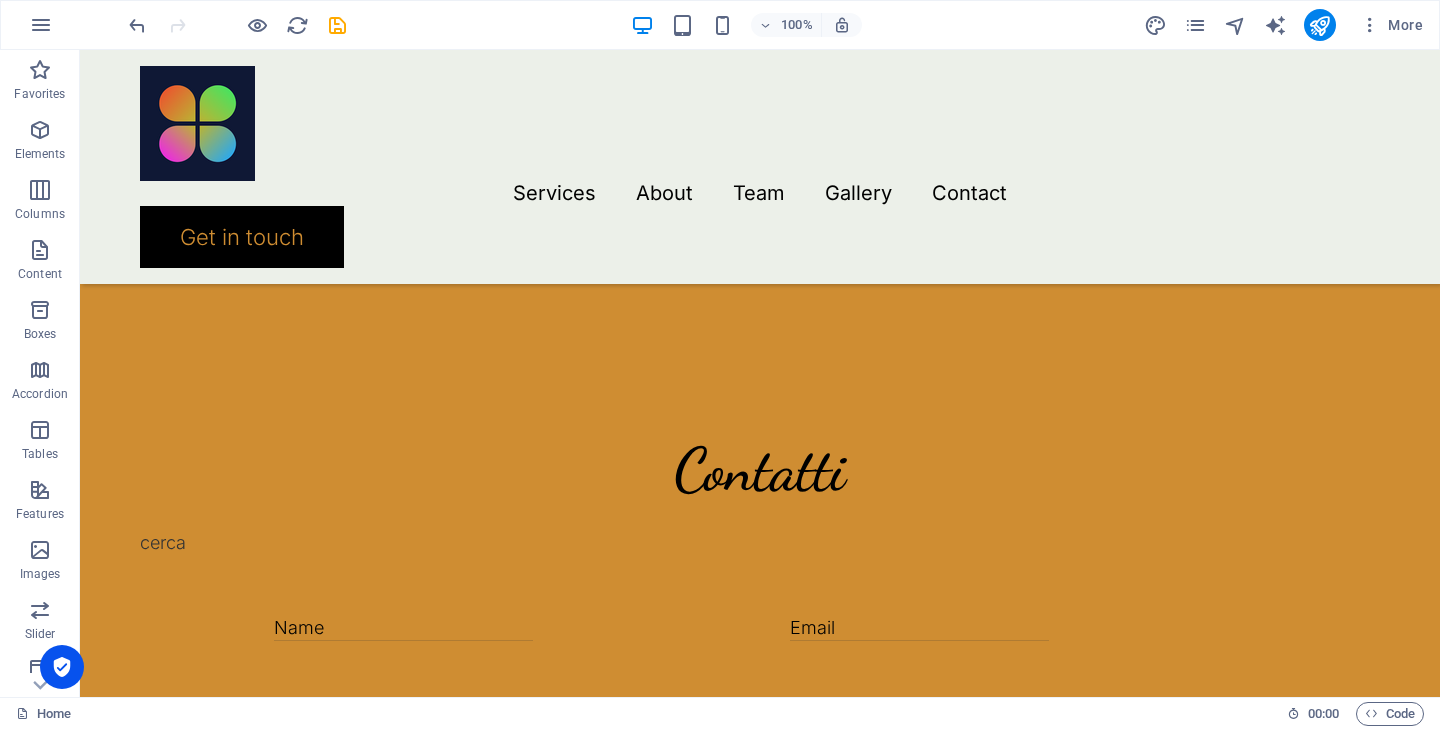 click at bounding box center (320, 1716) 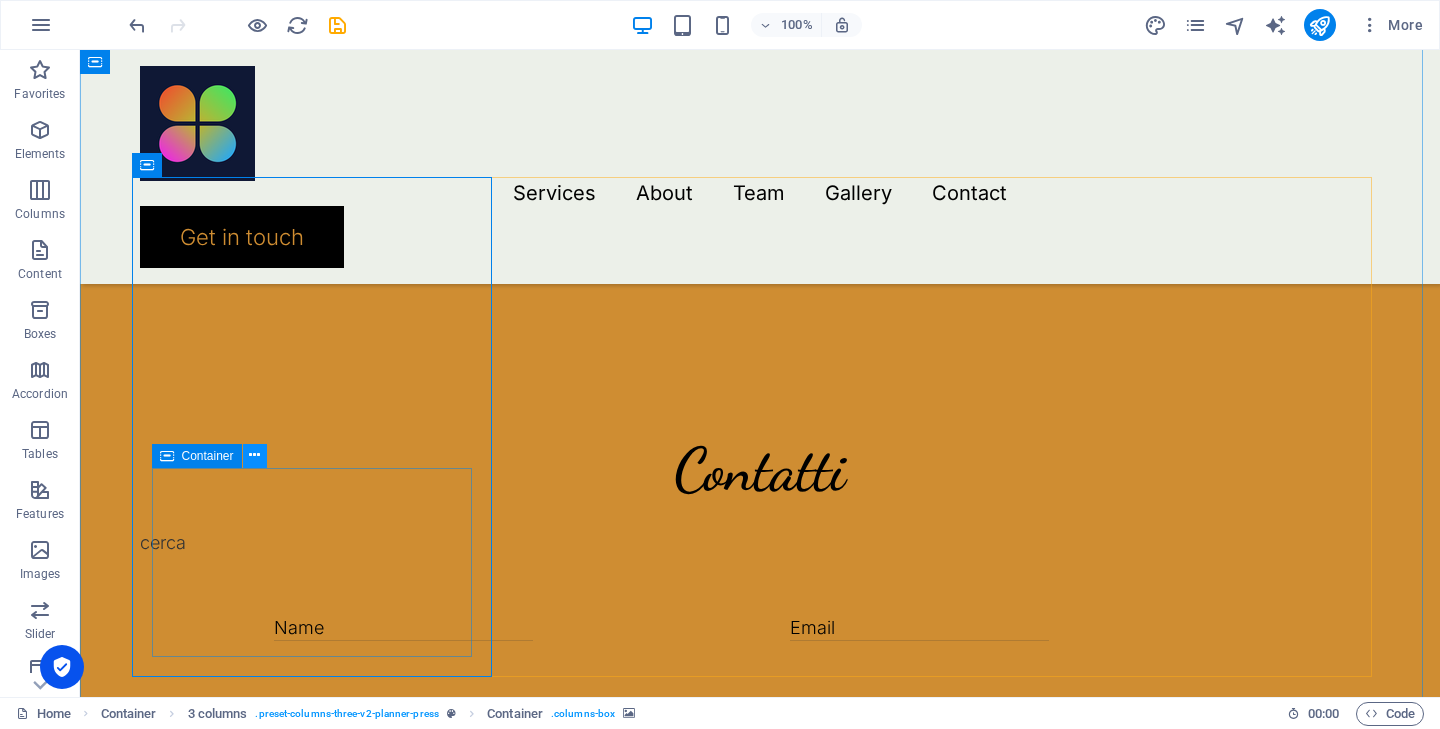 click at bounding box center (254, 455) 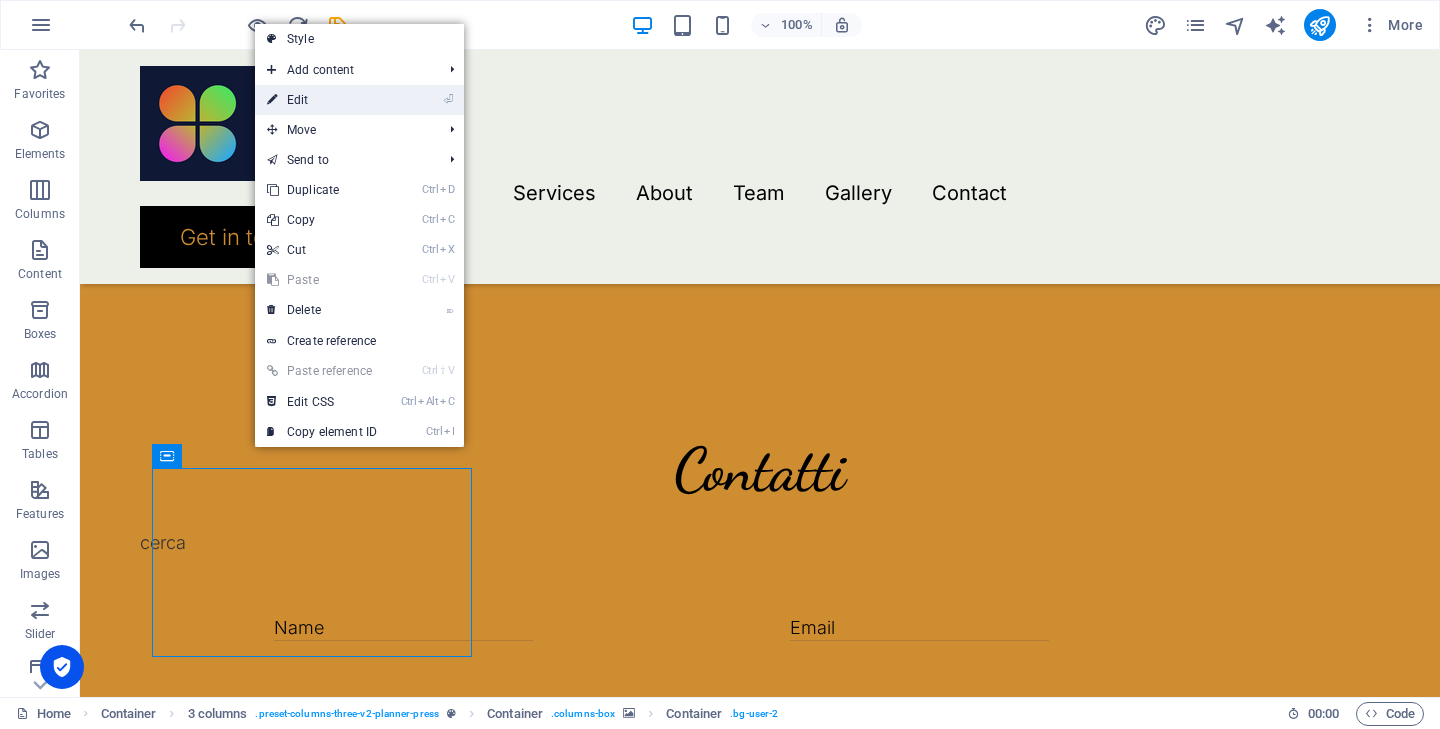 click on "⏎  Edit" at bounding box center [322, 100] 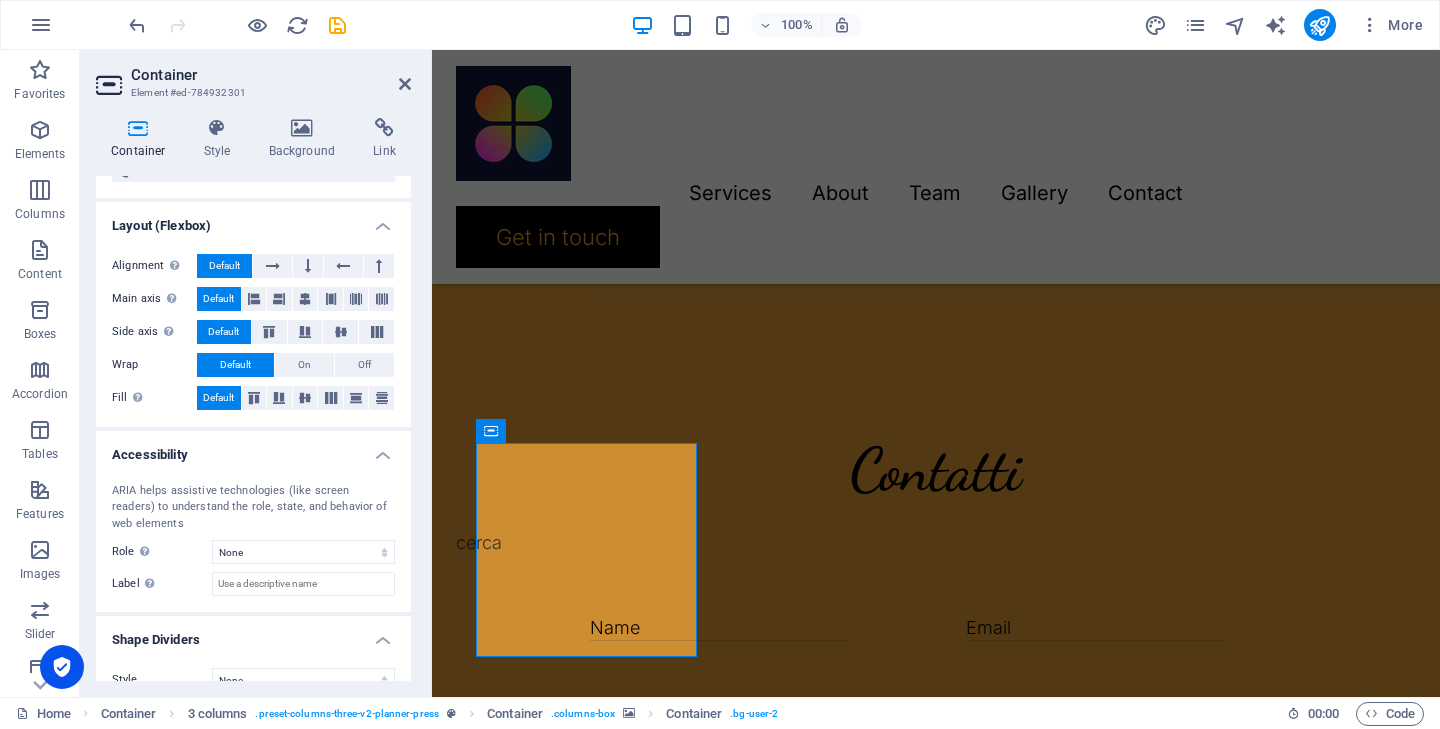 scroll, scrollTop: 304, scrollLeft: 0, axis: vertical 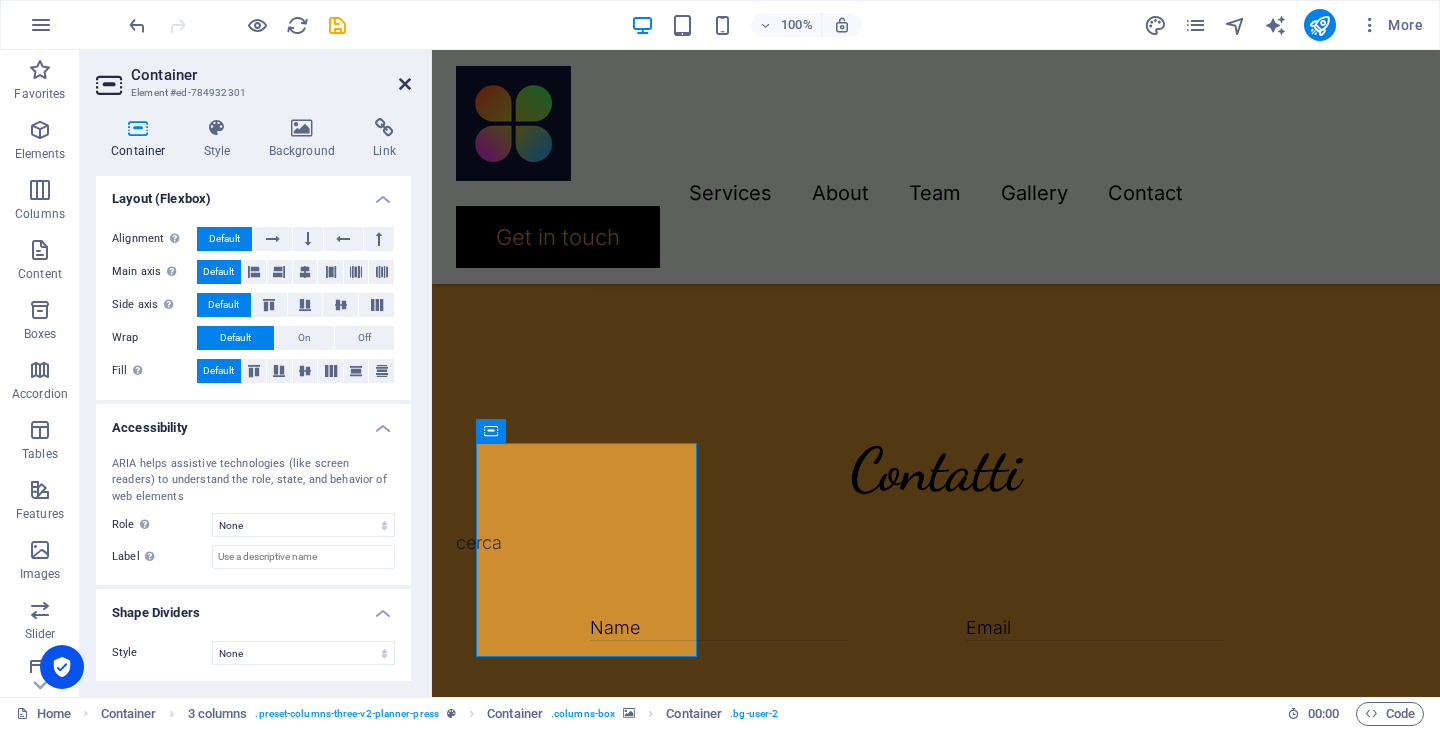 click at bounding box center [405, 84] 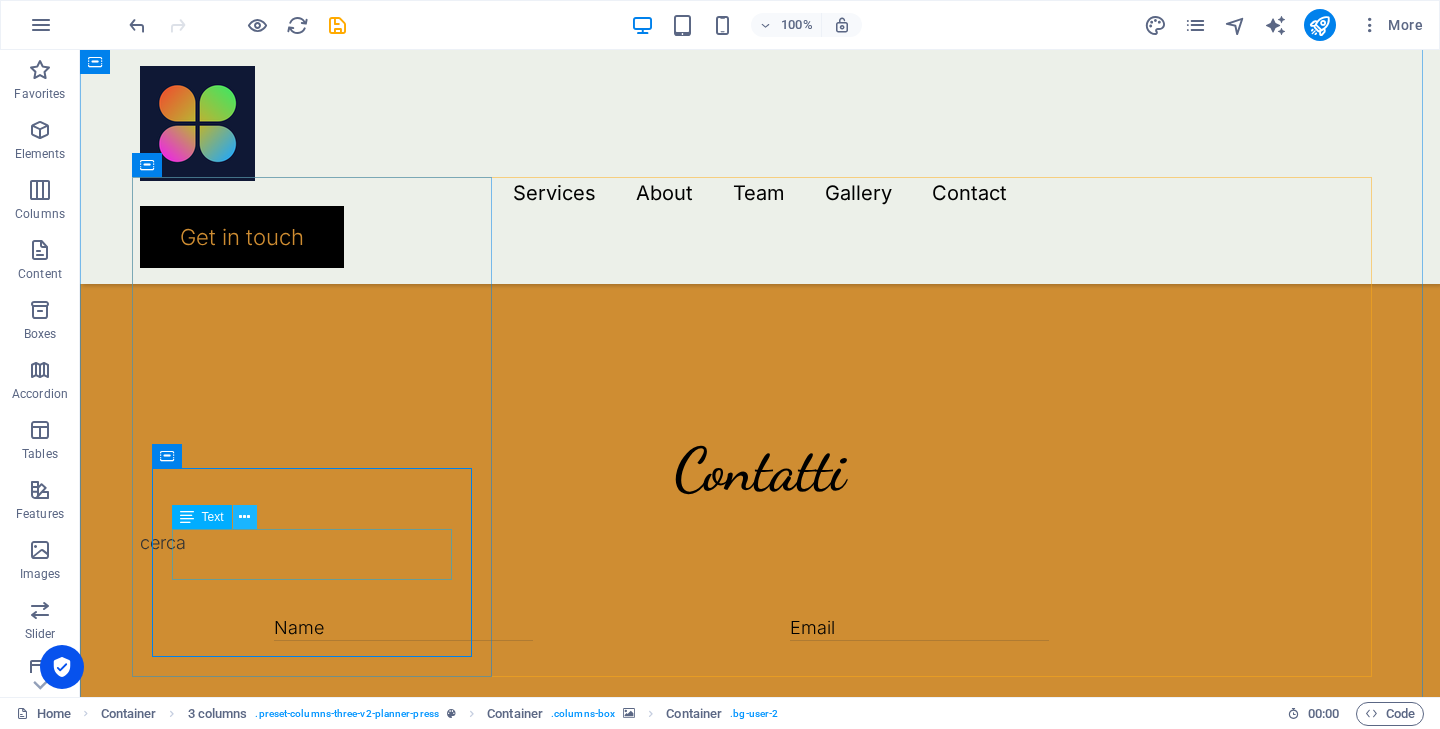 click at bounding box center [244, 517] 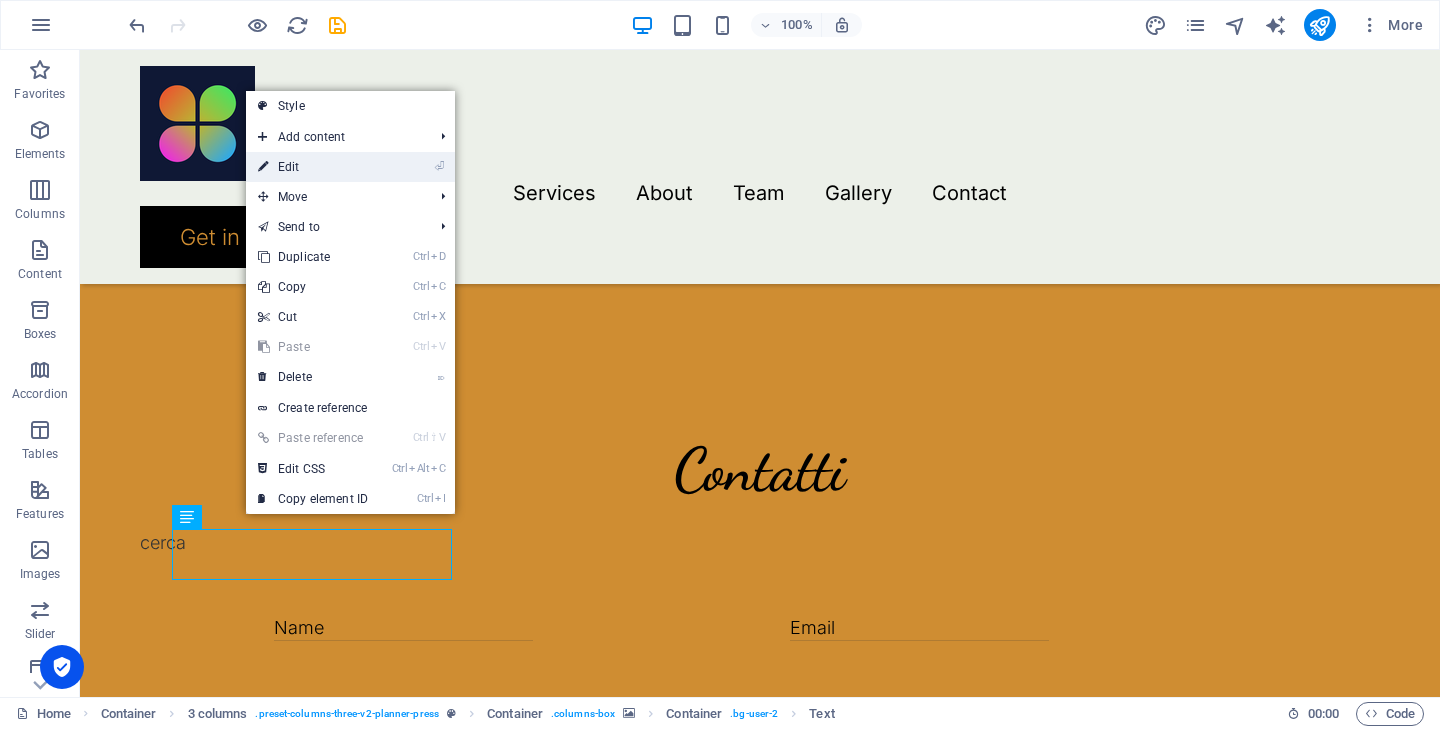 click on "⏎  Edit" at bounding box center (313, 167) 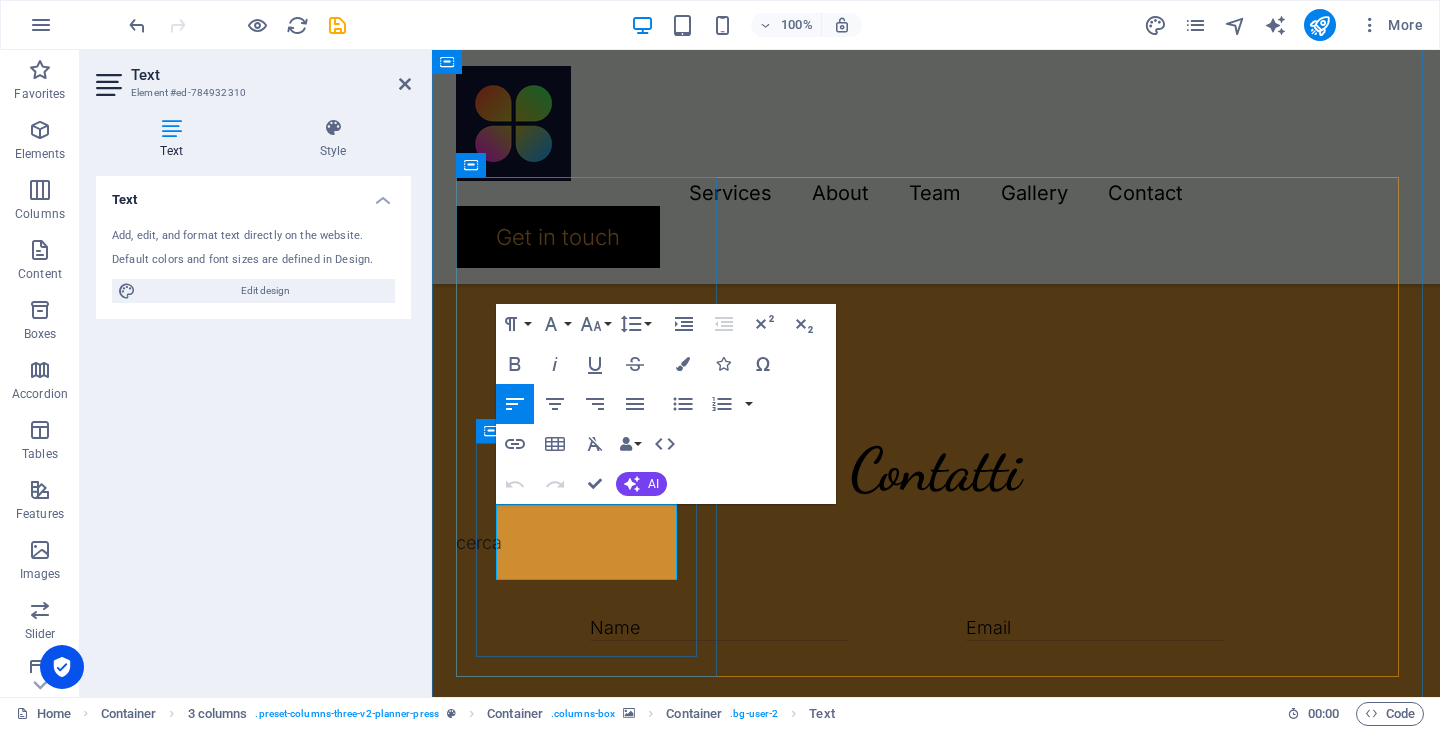 drag, startPoint x: 497, startPoint y: 516, endPoint x: 679, endPoint y: 566, distance: 188.74321 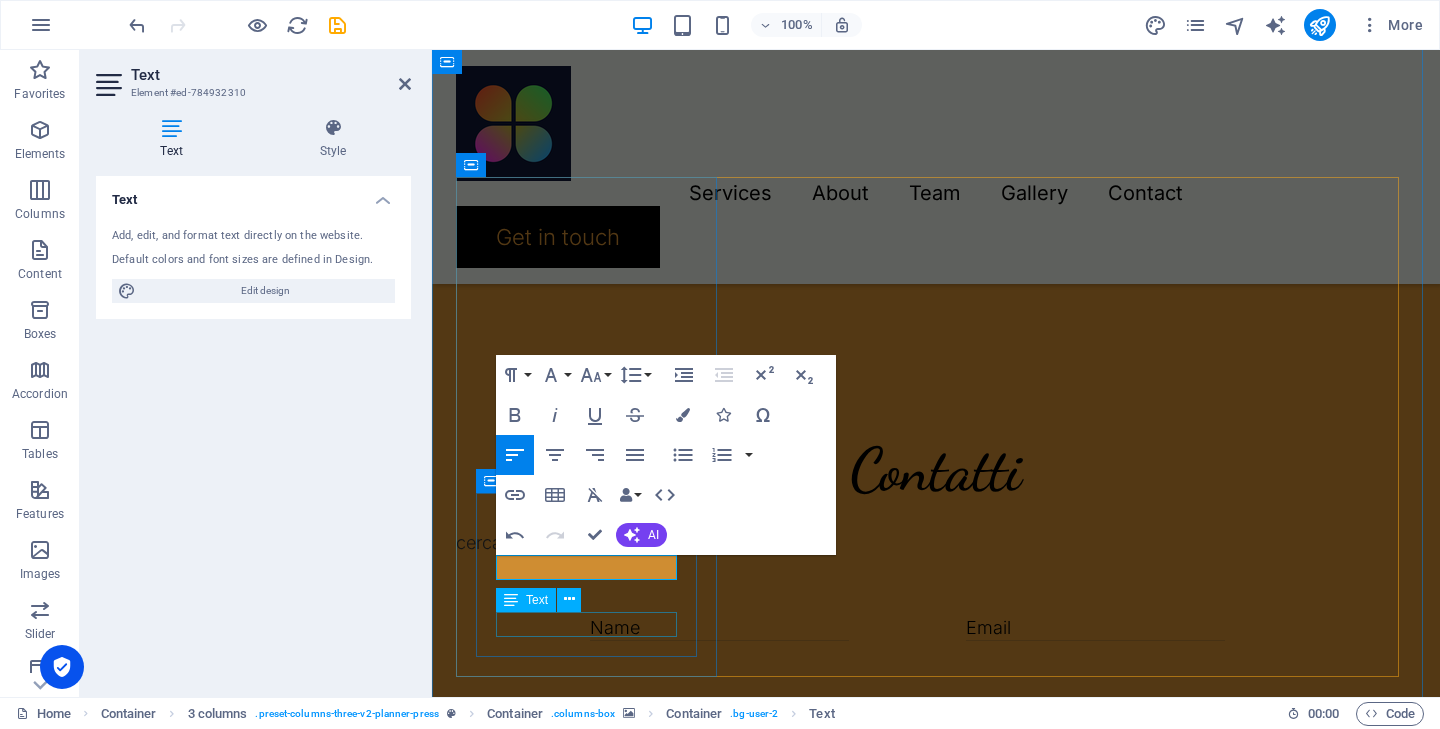 click on "READ MORE" at bounding box center (589, 2225) 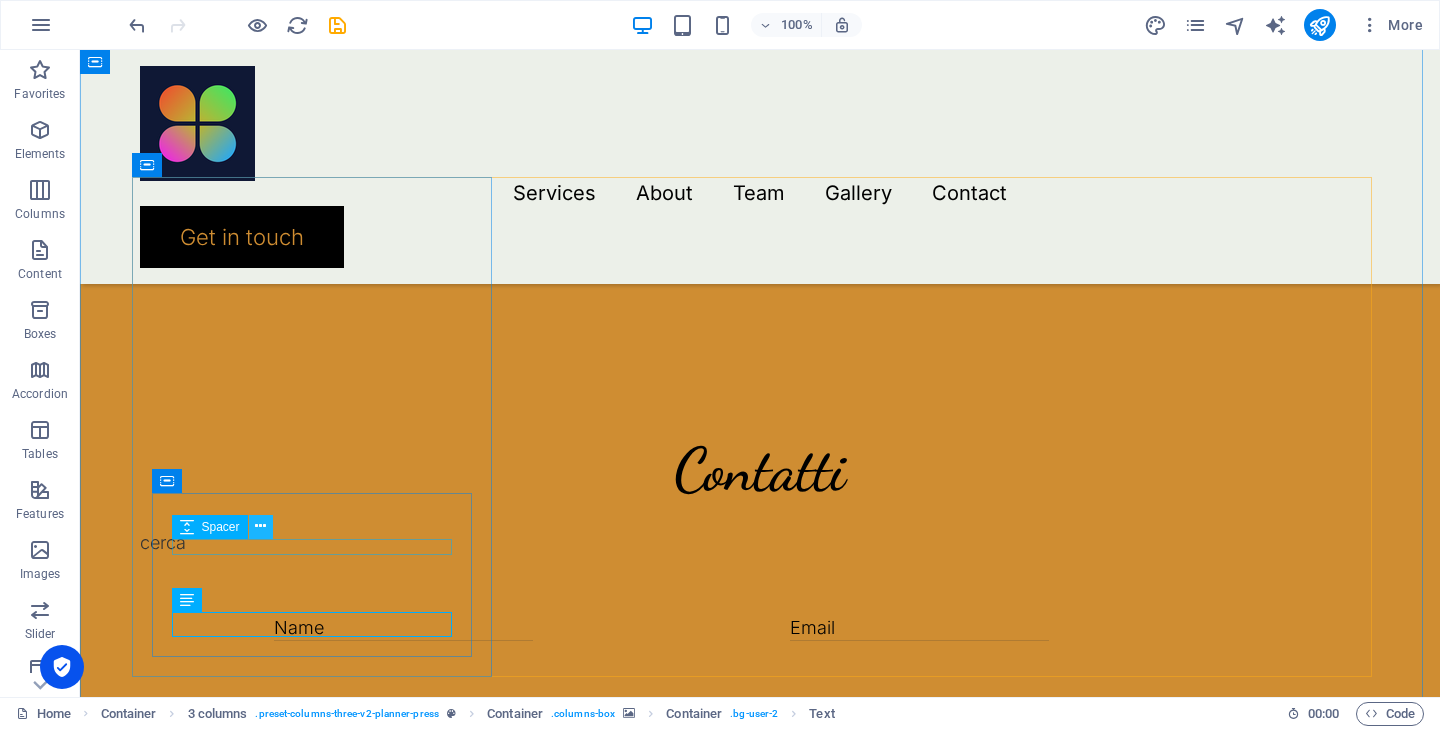 click at bounding box center [260, 526] 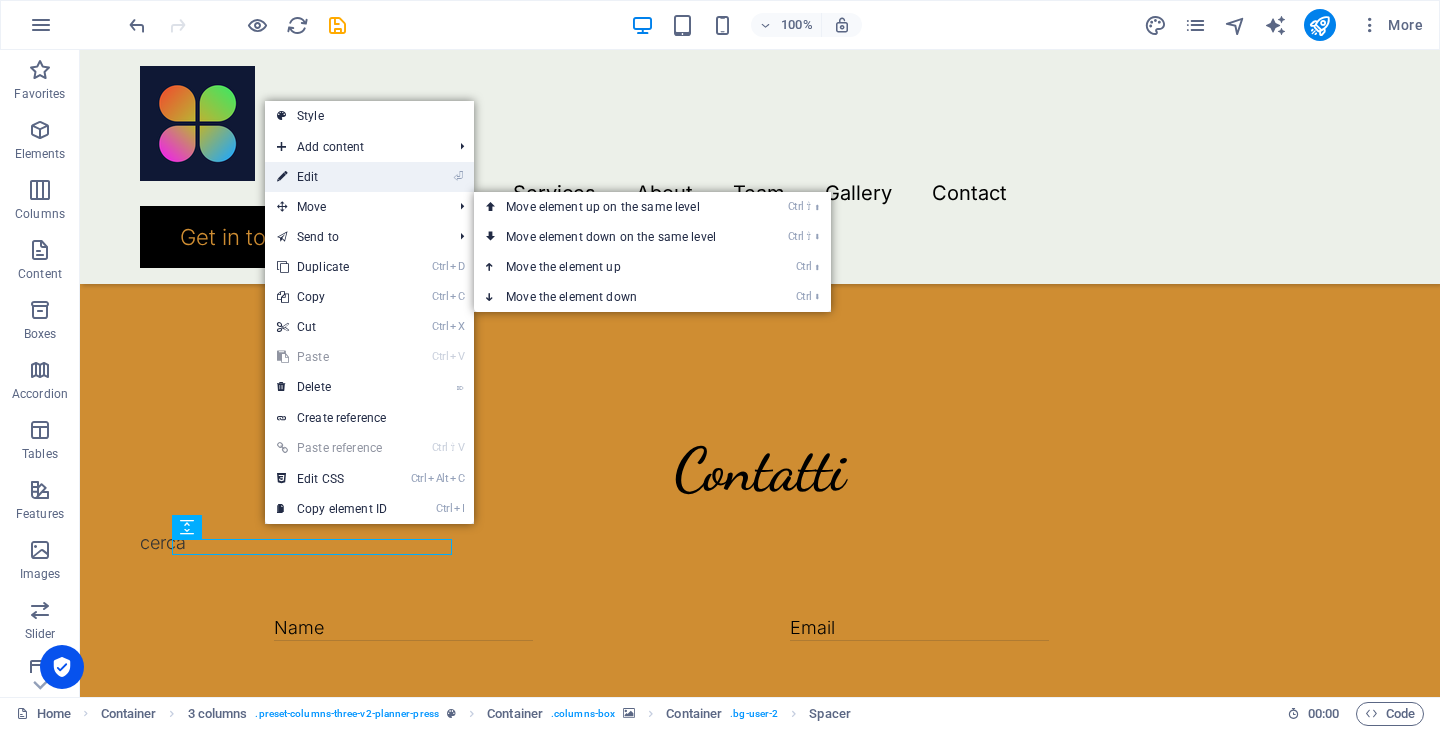 click on "⏎  Edit" at bounding box center (332, 177) 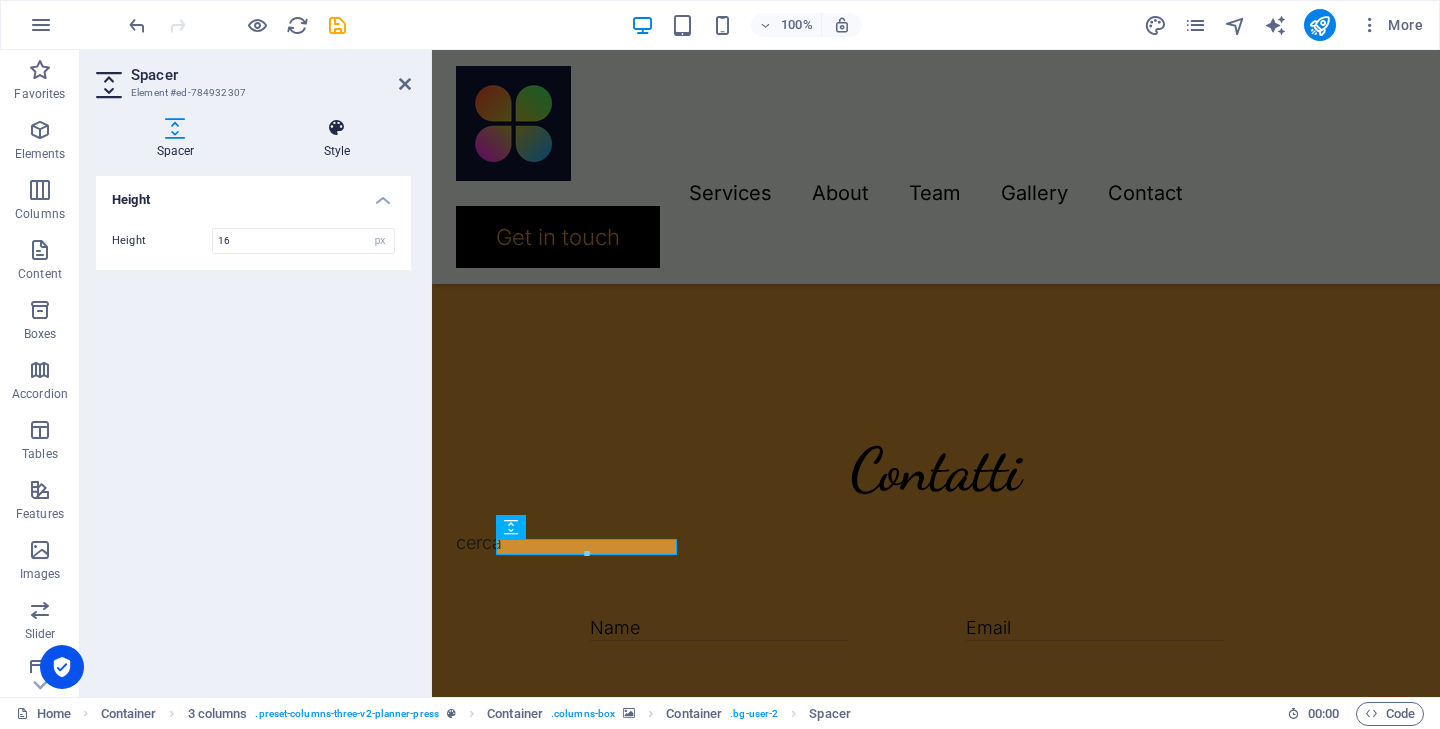 click on "Style" at bounding box center (337, 139) 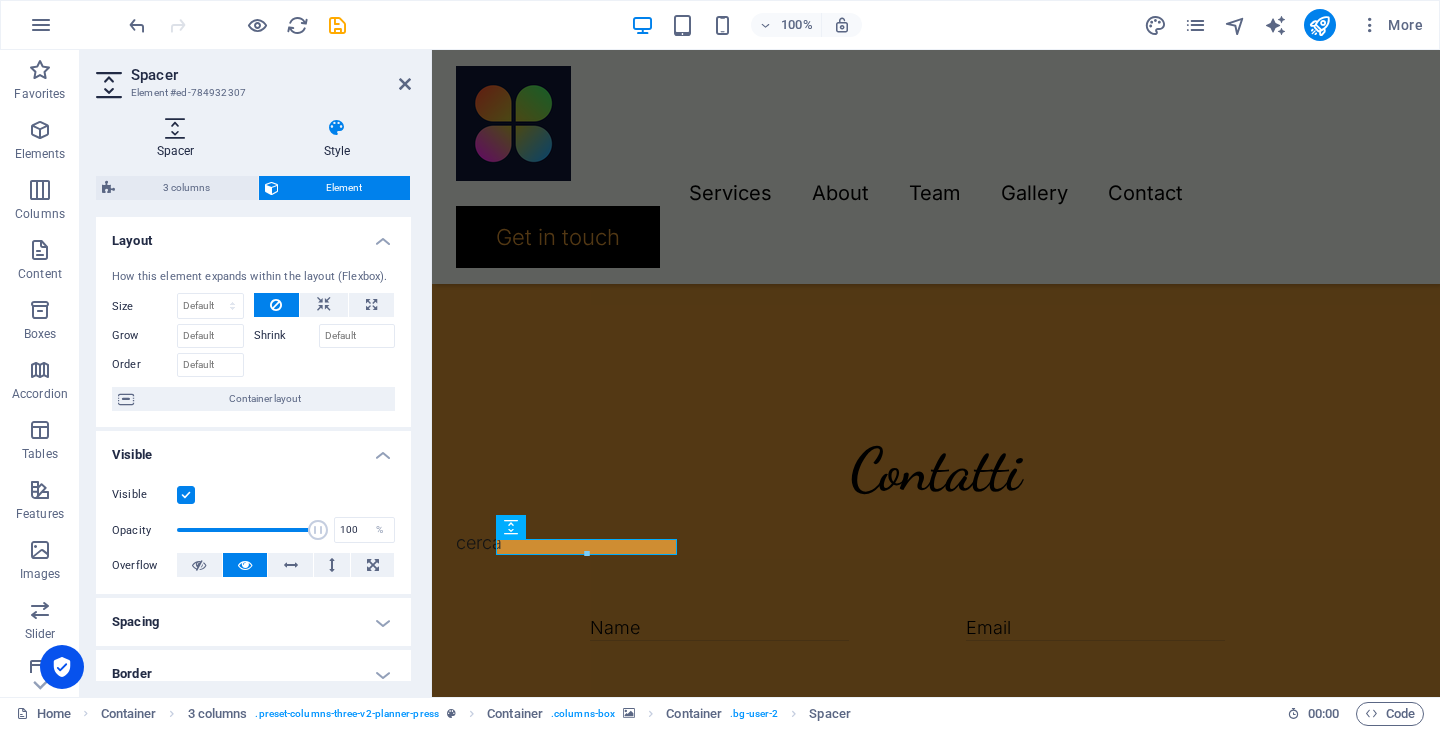 click on "Spacer" at bounding box center (179, 139) 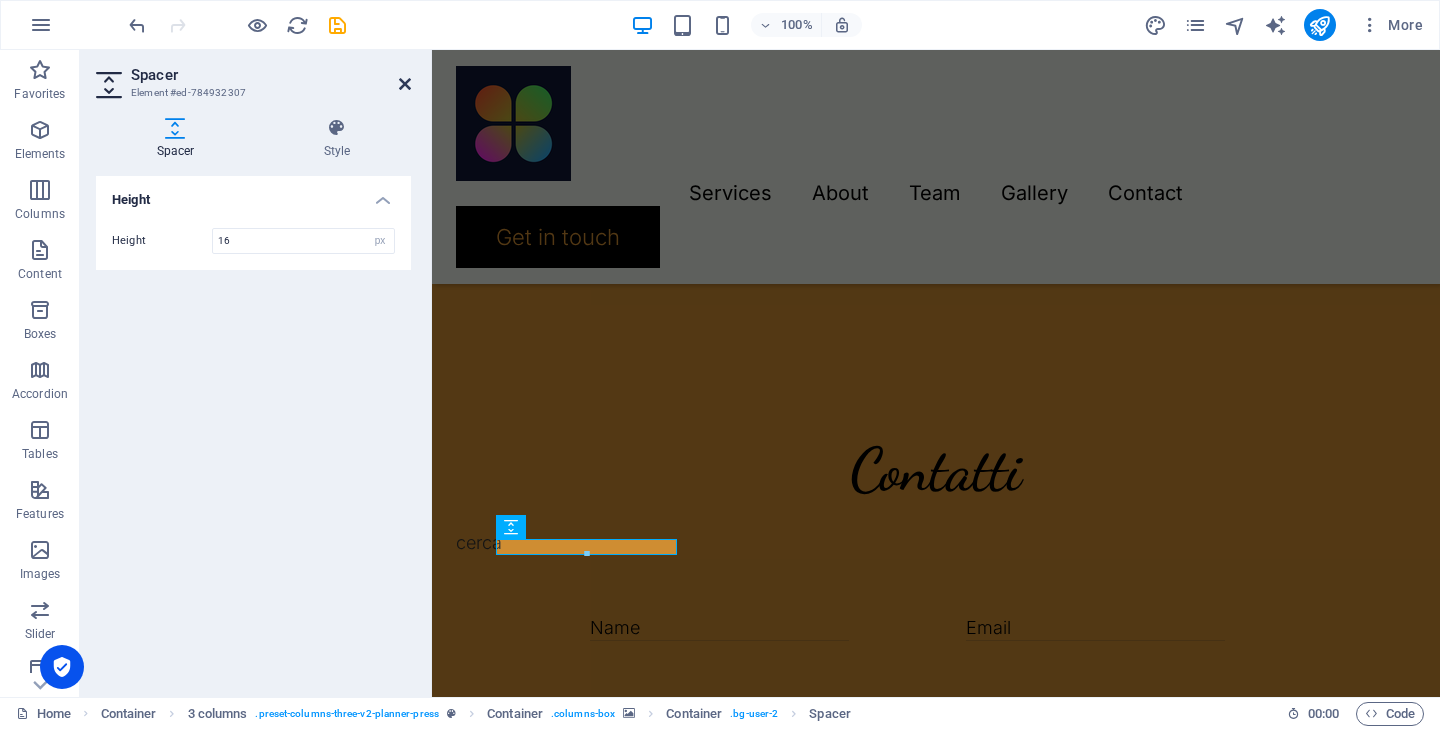 drag, startPoint x: 401, startPoint y: 82, endPoint x: 333, endPoint y: 38, distance: 80.99383 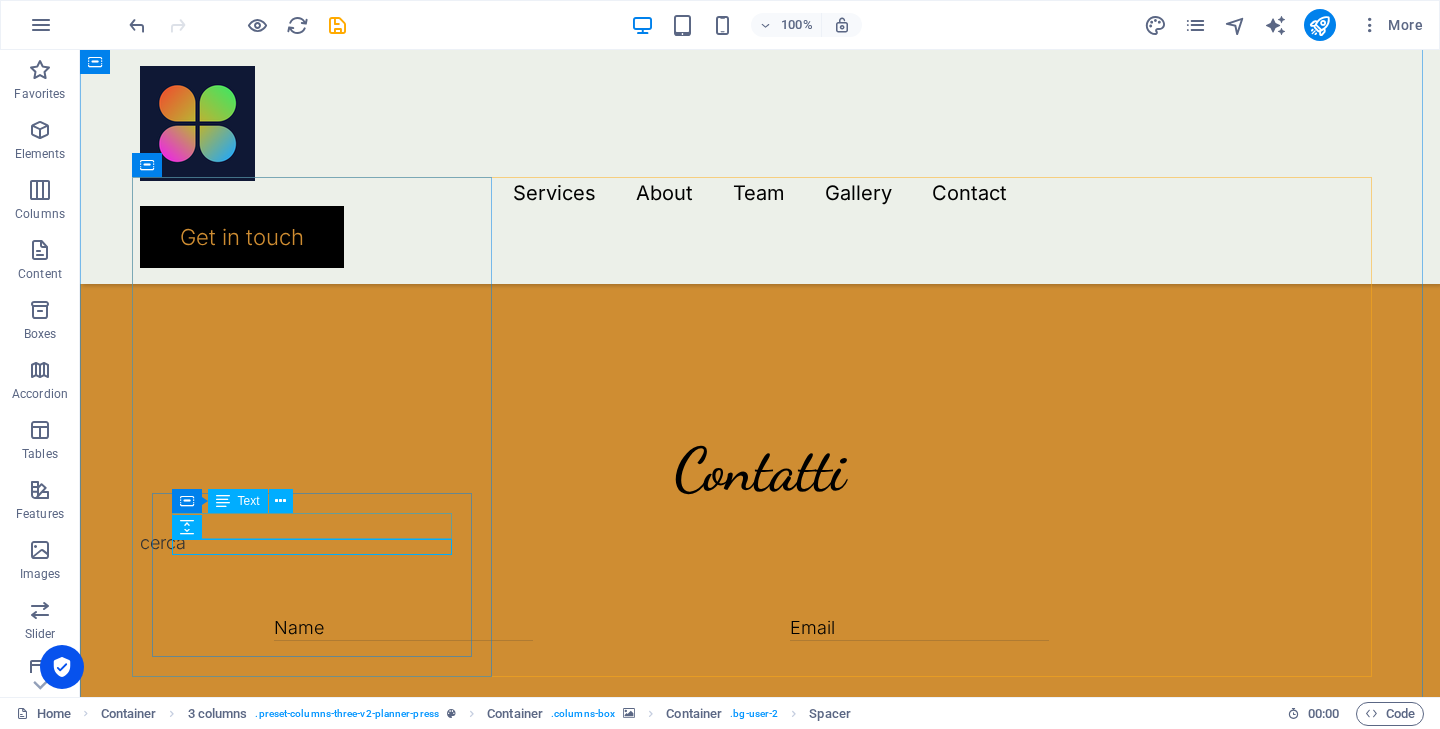 click on "December 4, 2023" at bounding box center [320, 2018] 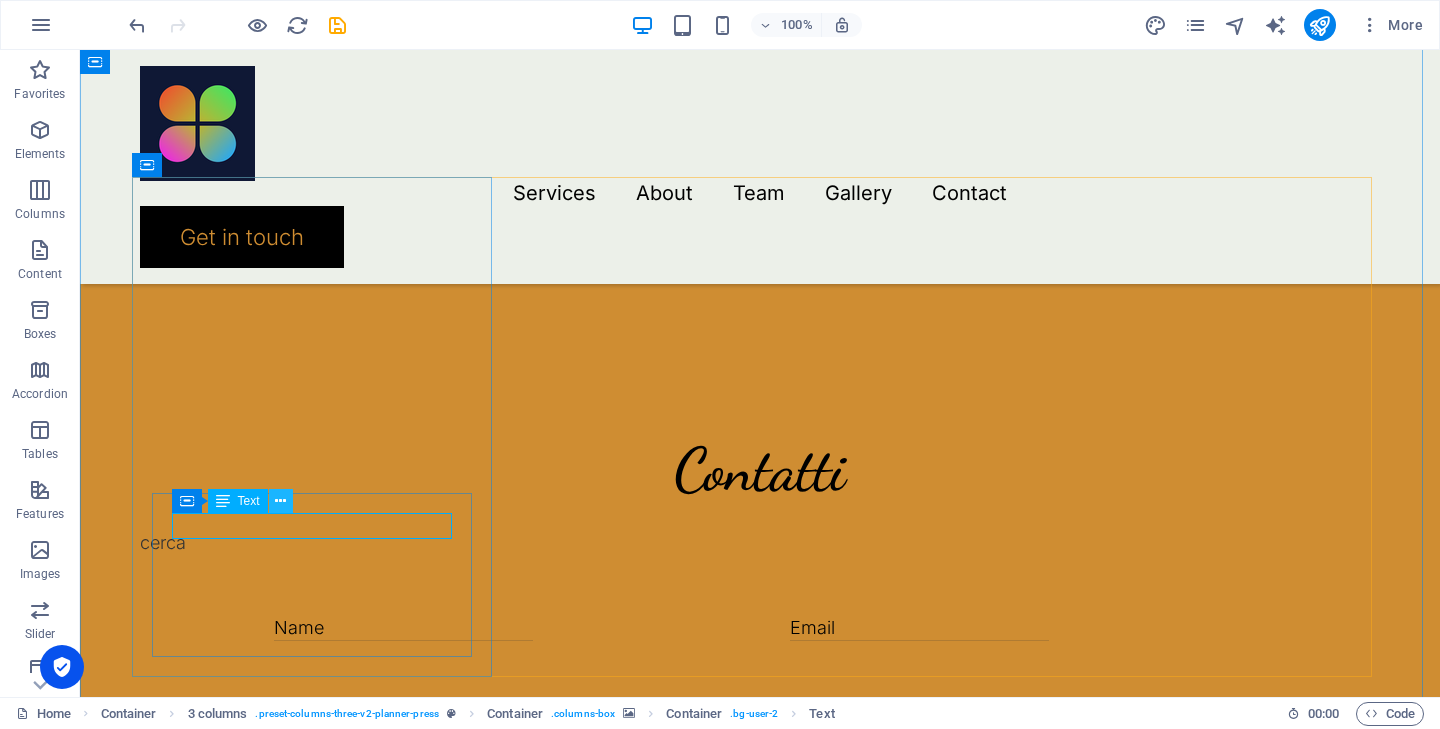 click at bounding box center [280, 501] 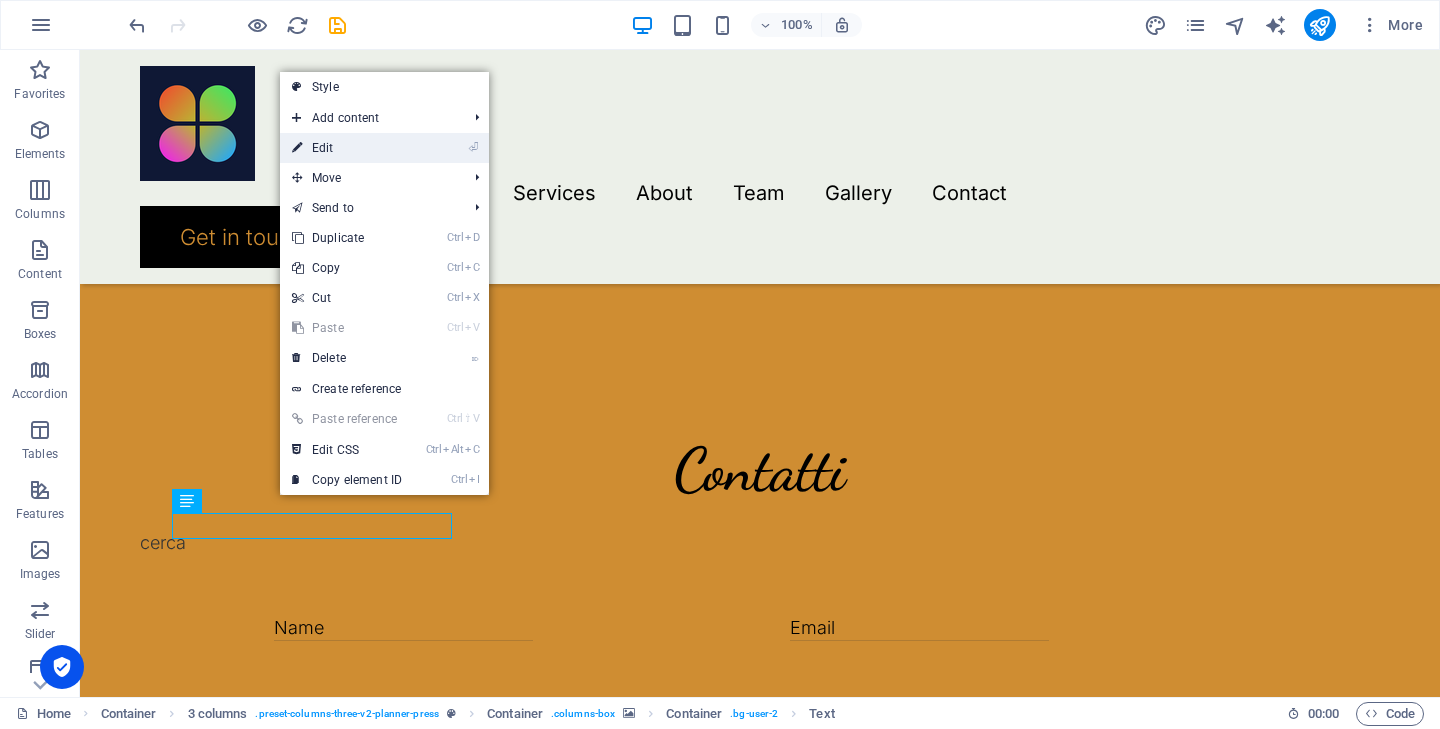 click on "⏎  Edit" at bounding box center [347, 148] 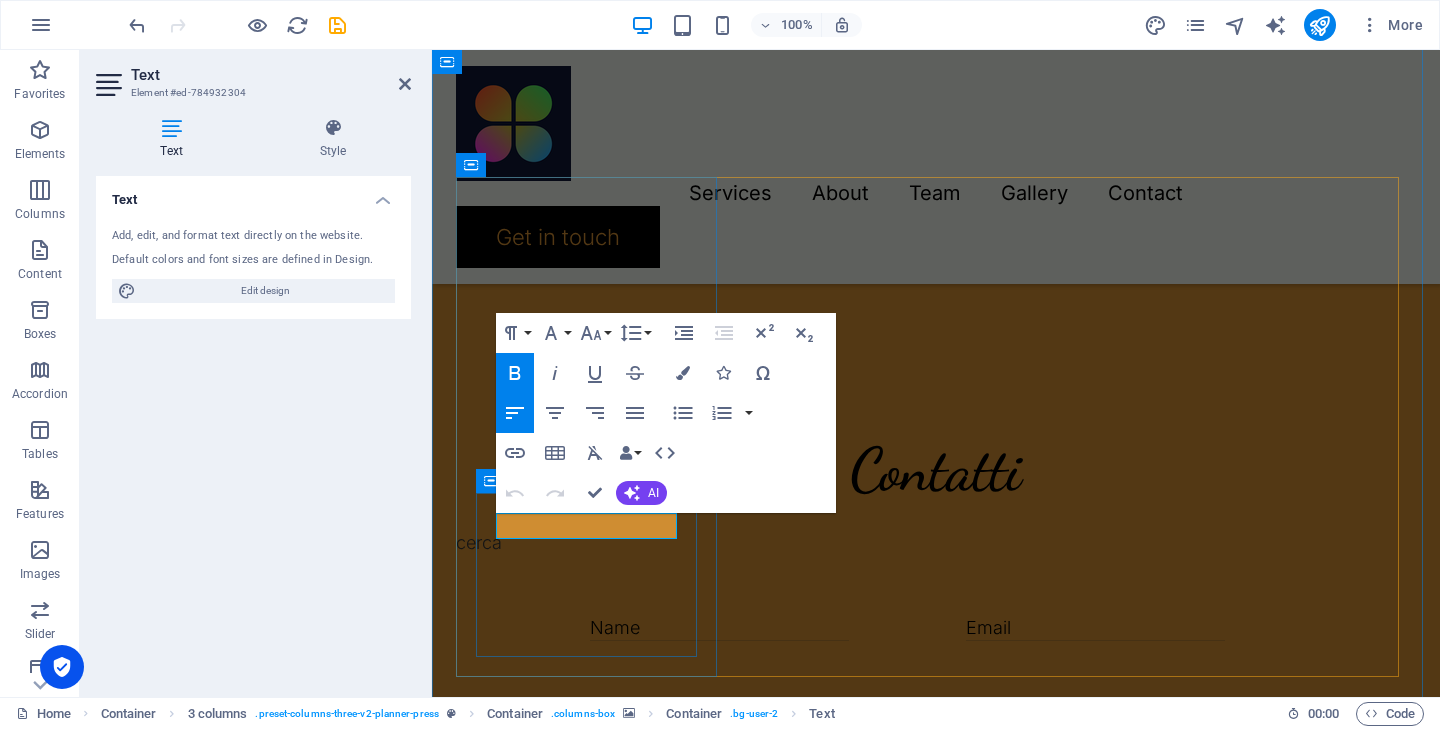drag, startPoint x: 625, startPoint y: 530, endPoint x: 483, endPoint y: 529, distance: 142.00352 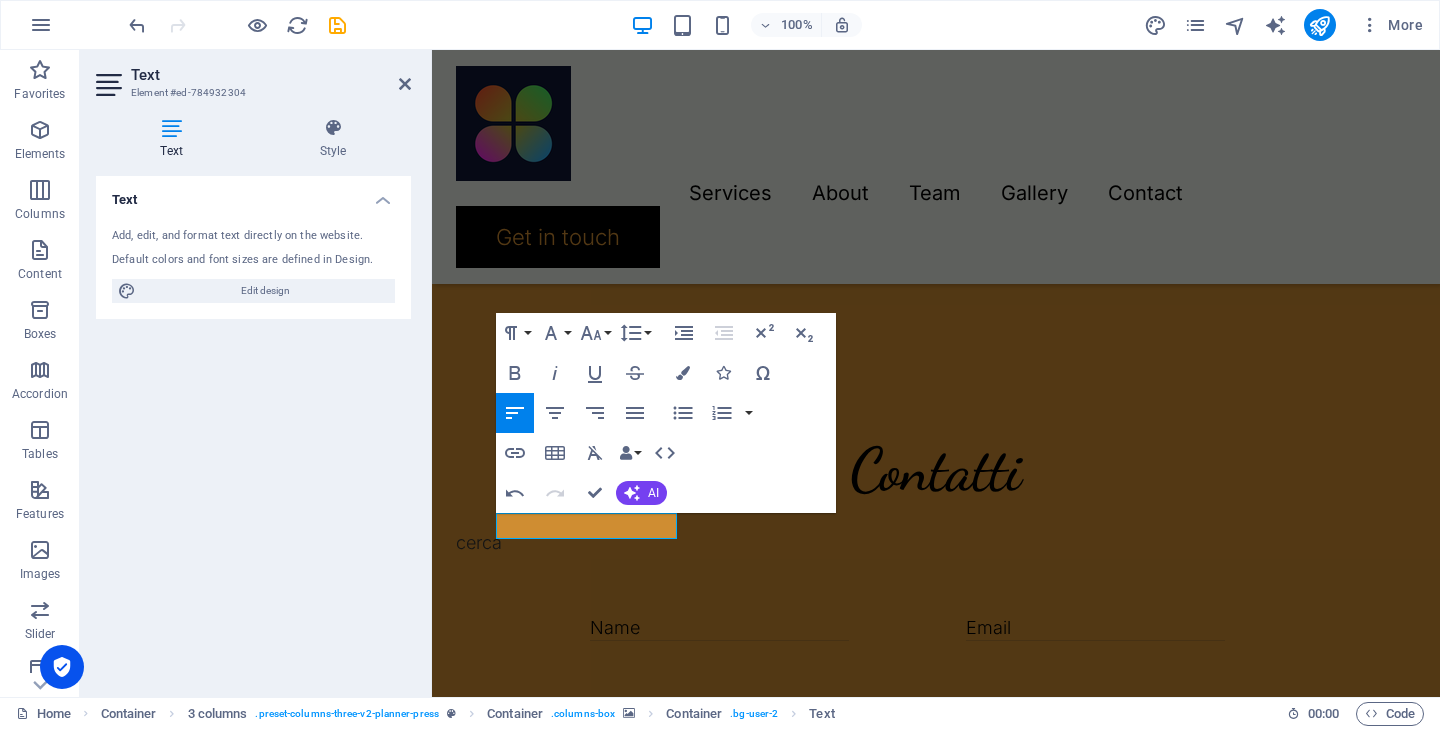 click at bounding box center [589, 2256] 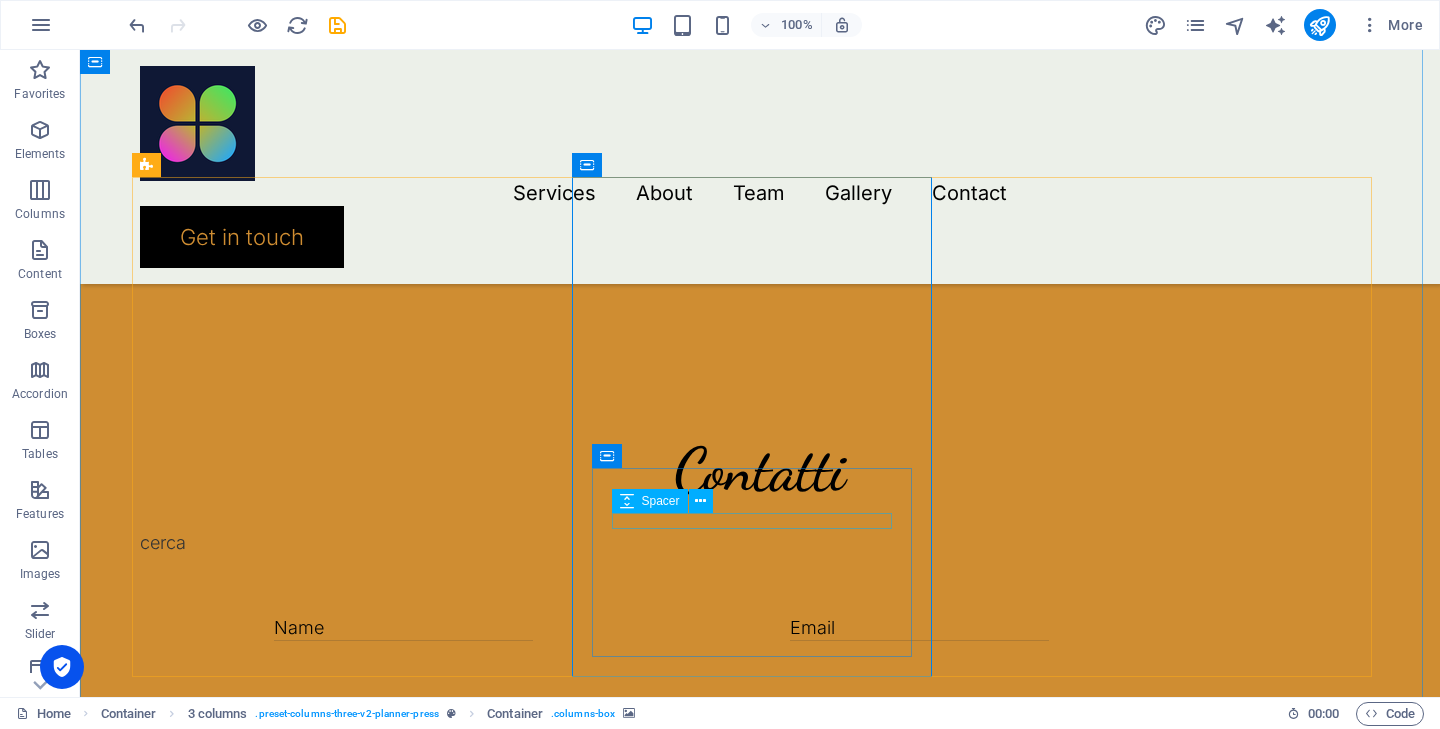 click on "Spacer" at bounding box center [669, 501] 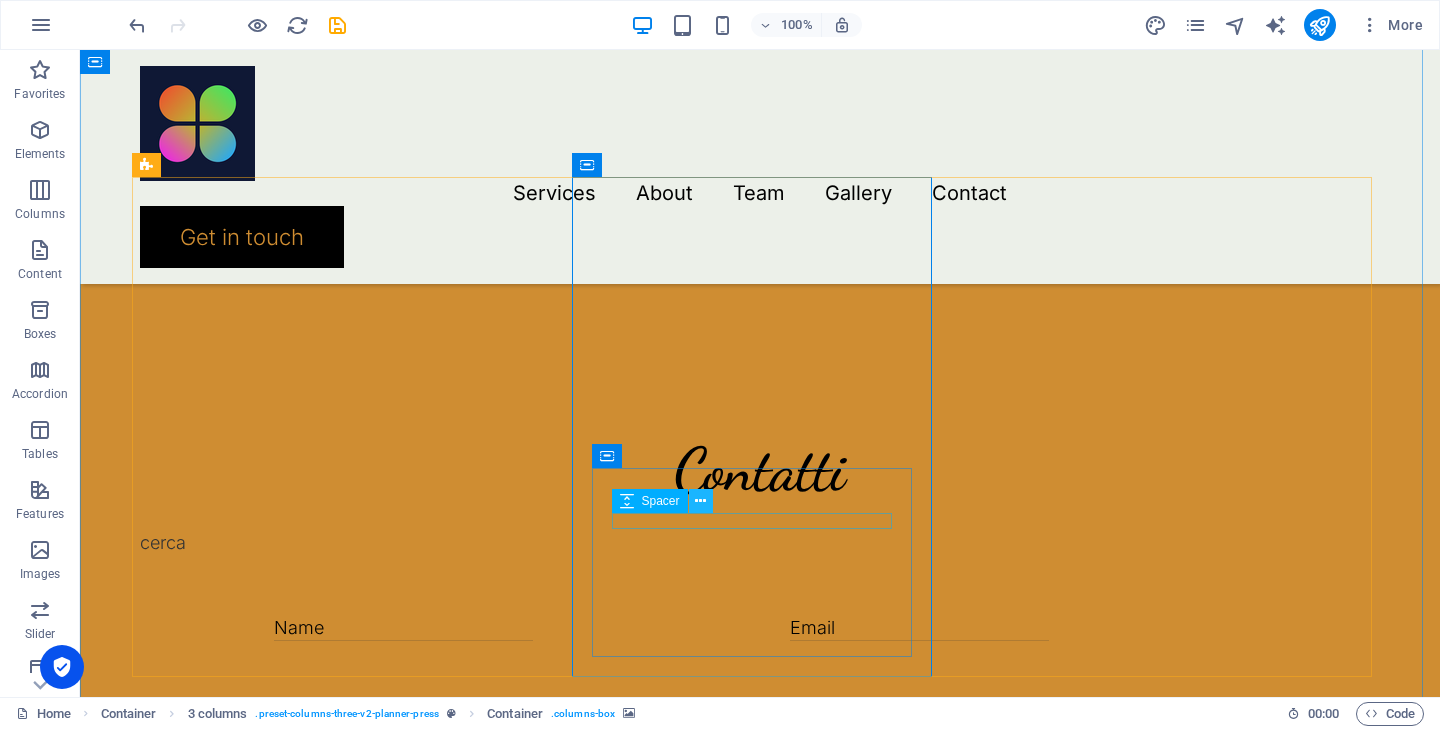 click at bounding box center [700, 501] 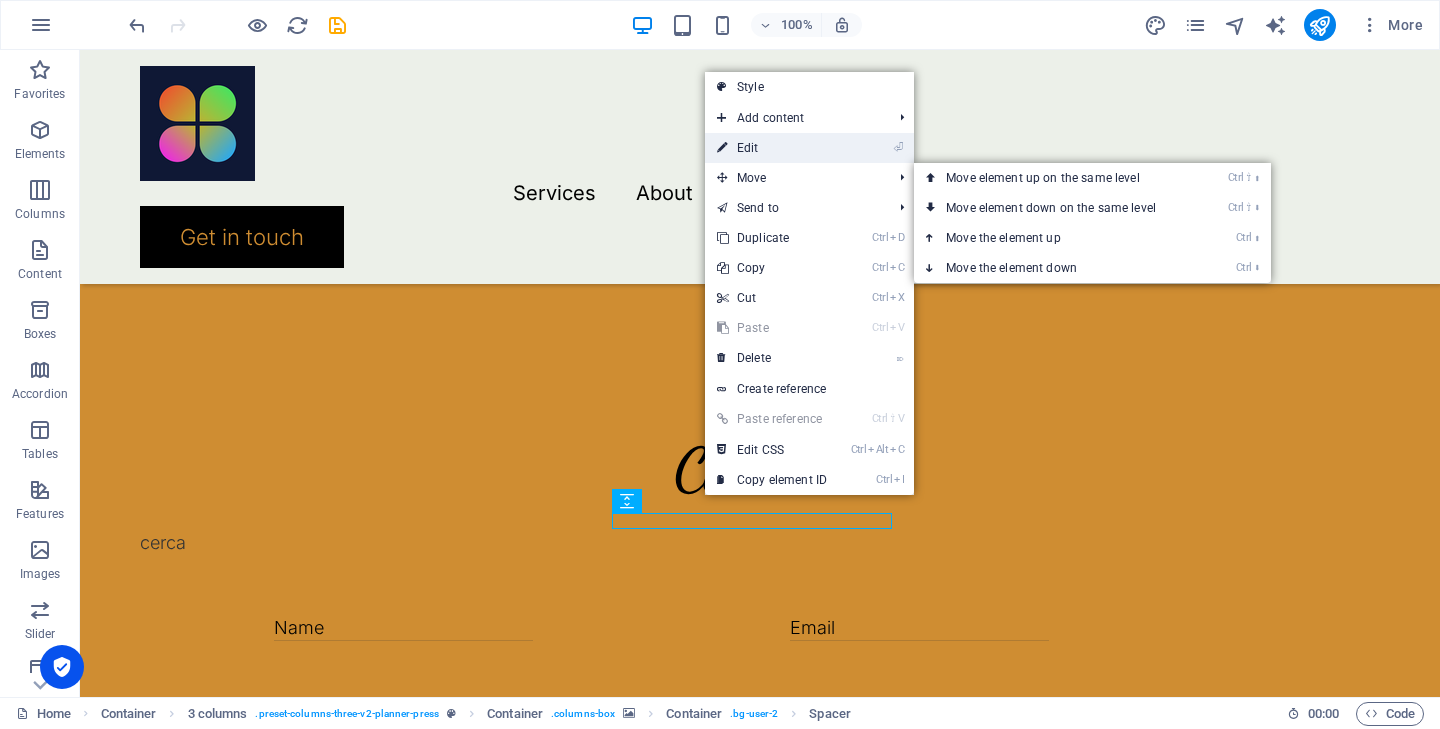 click on "⏎  Edit" at bounding box center [772, 148] 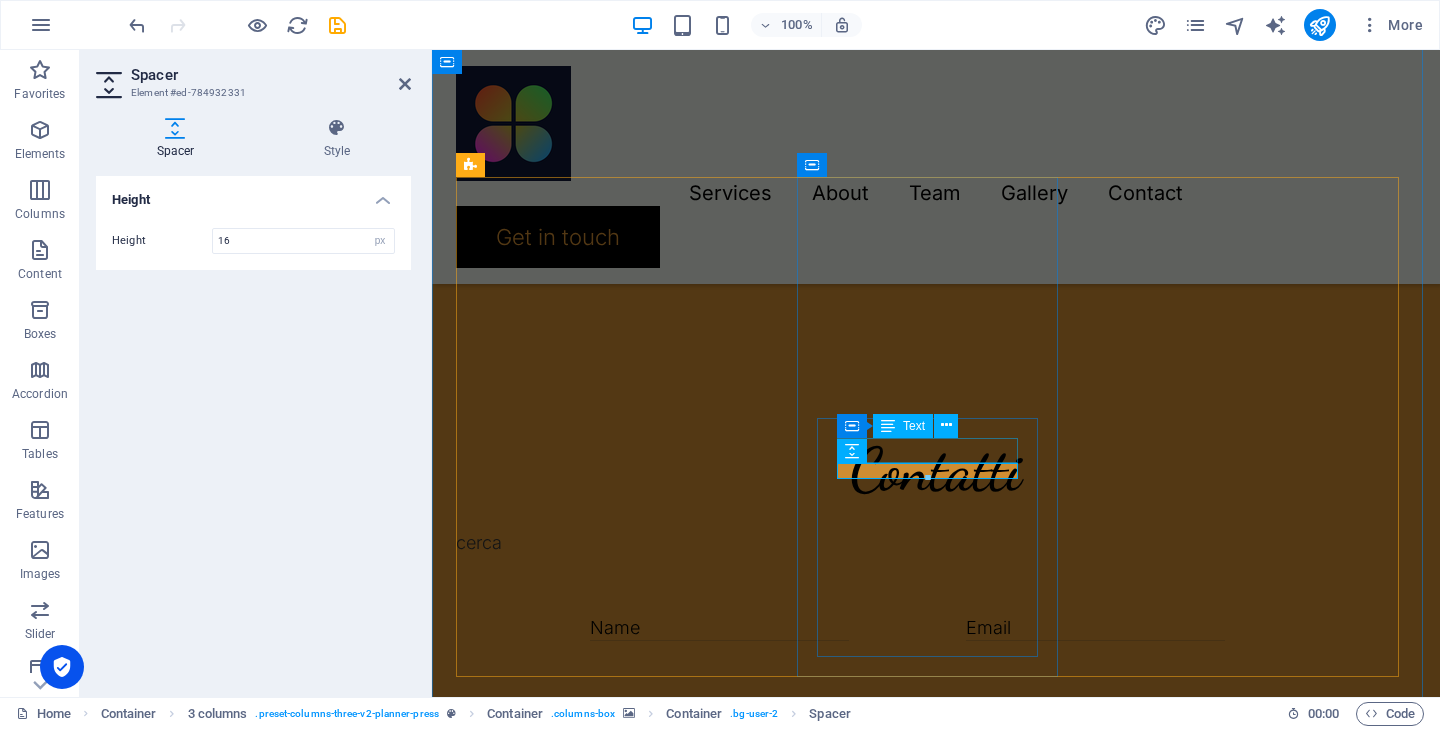 click on "November 19, 2023" at bounding box center (589, 2558) 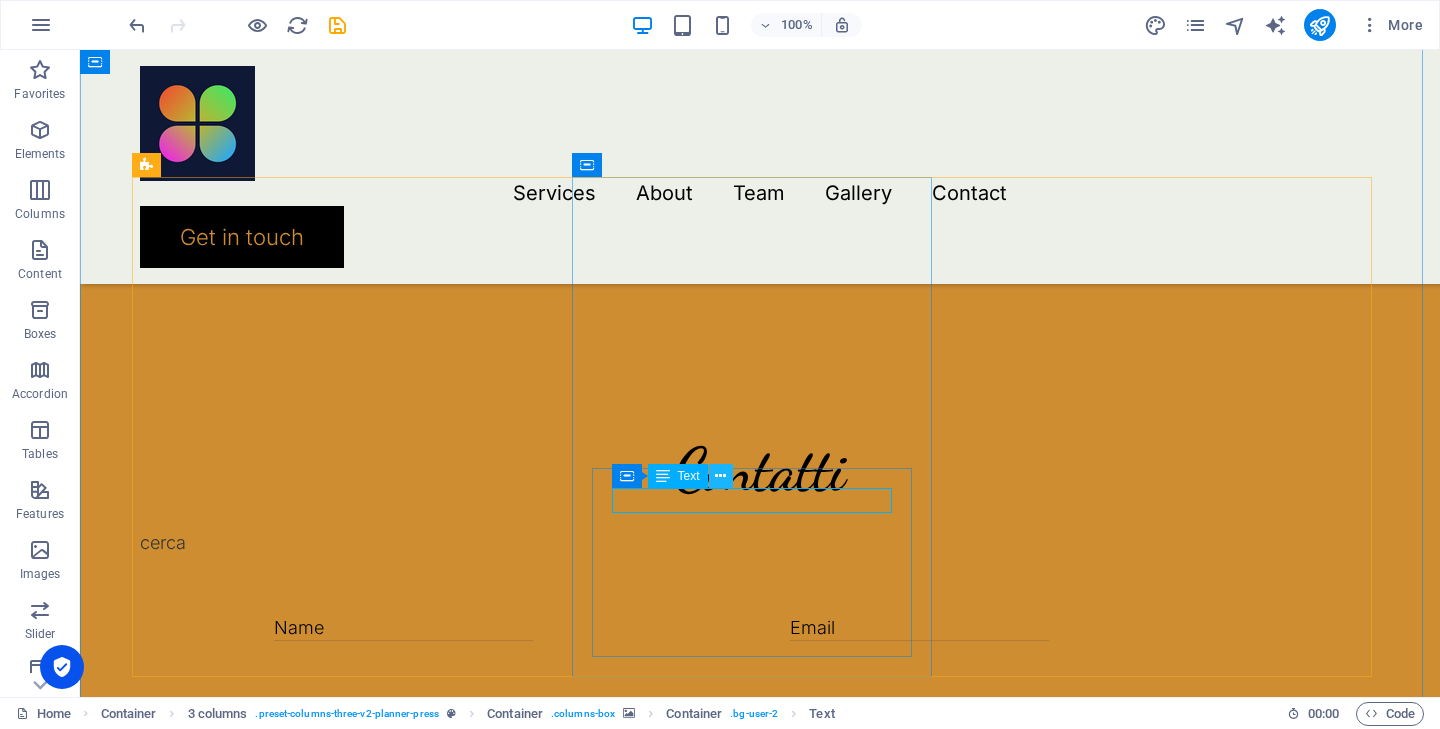 click at bounding box center (720, 476) 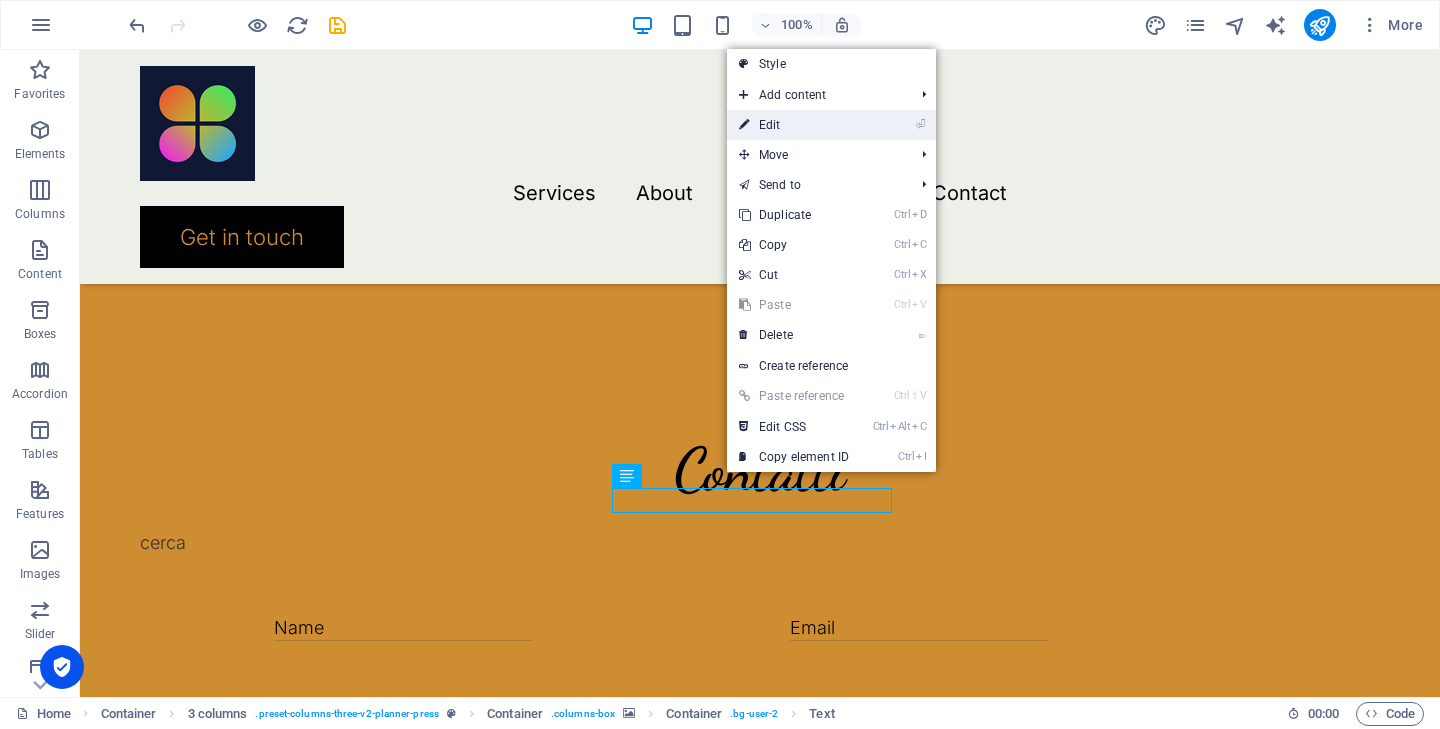 click on "⏎  Edit" at bounding box center (794, 125) 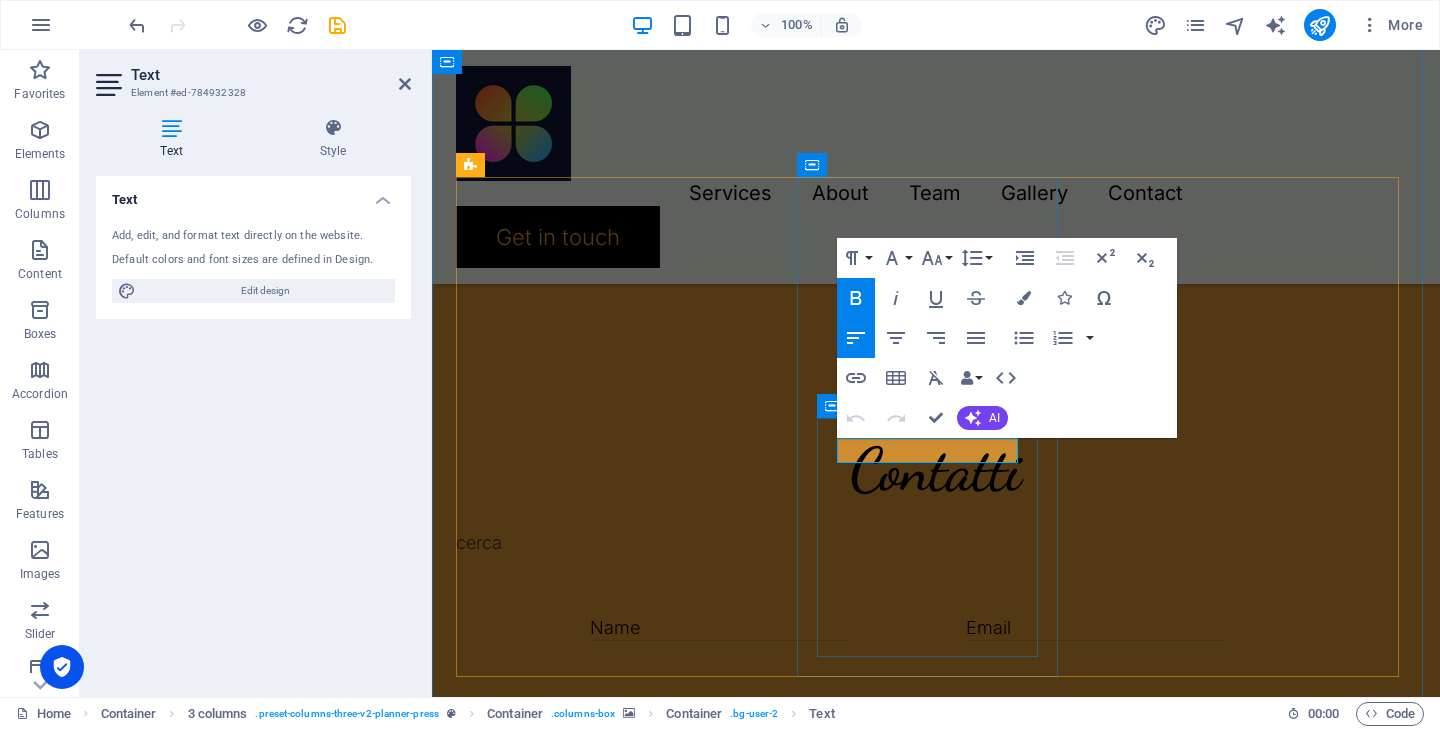 drag, startPoint x: 986, startPoint y: 449, endPoint x: 811, endPoint y: 451, distance: 175.01143 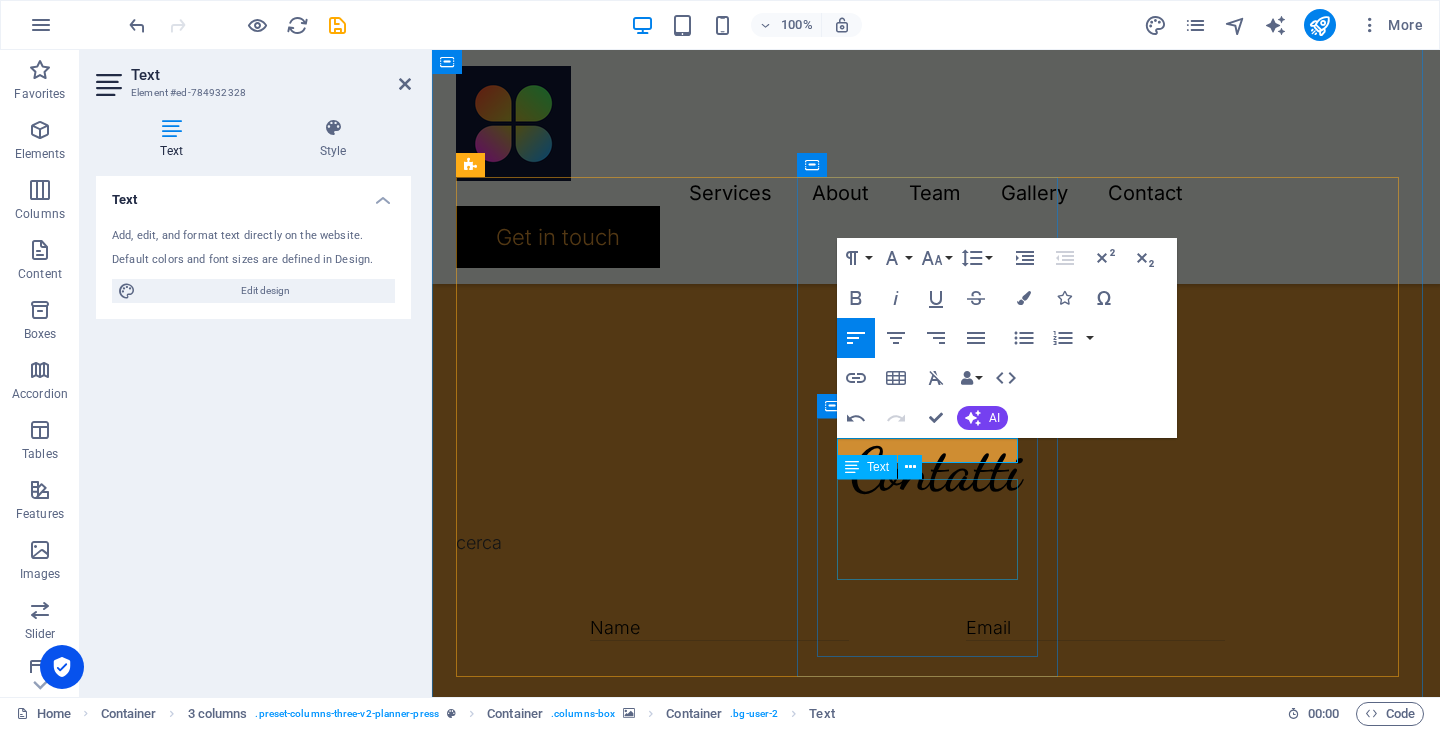 click on "What new ideas we can expect from Wonderers for New Year?" at bounding box center (589, 2637) 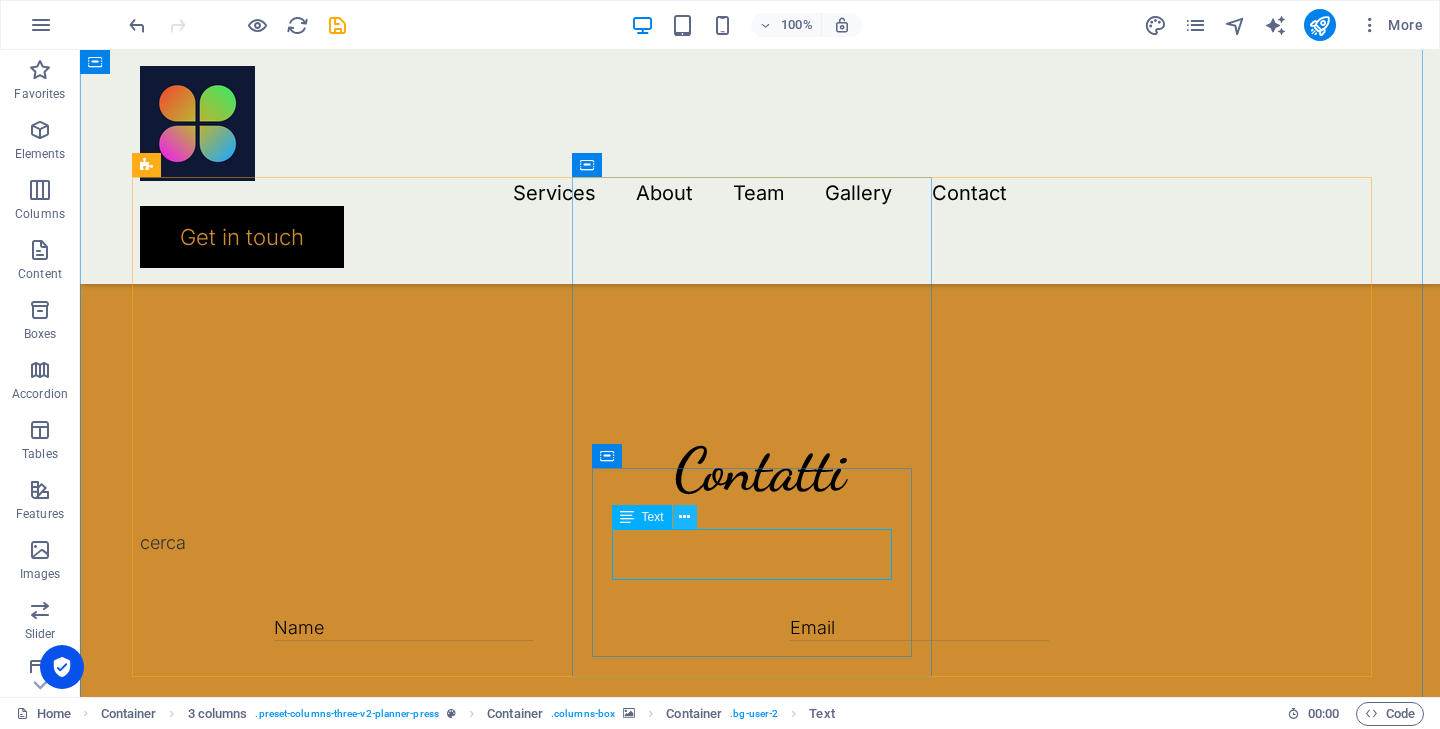 click at bounding box center [684, 517] 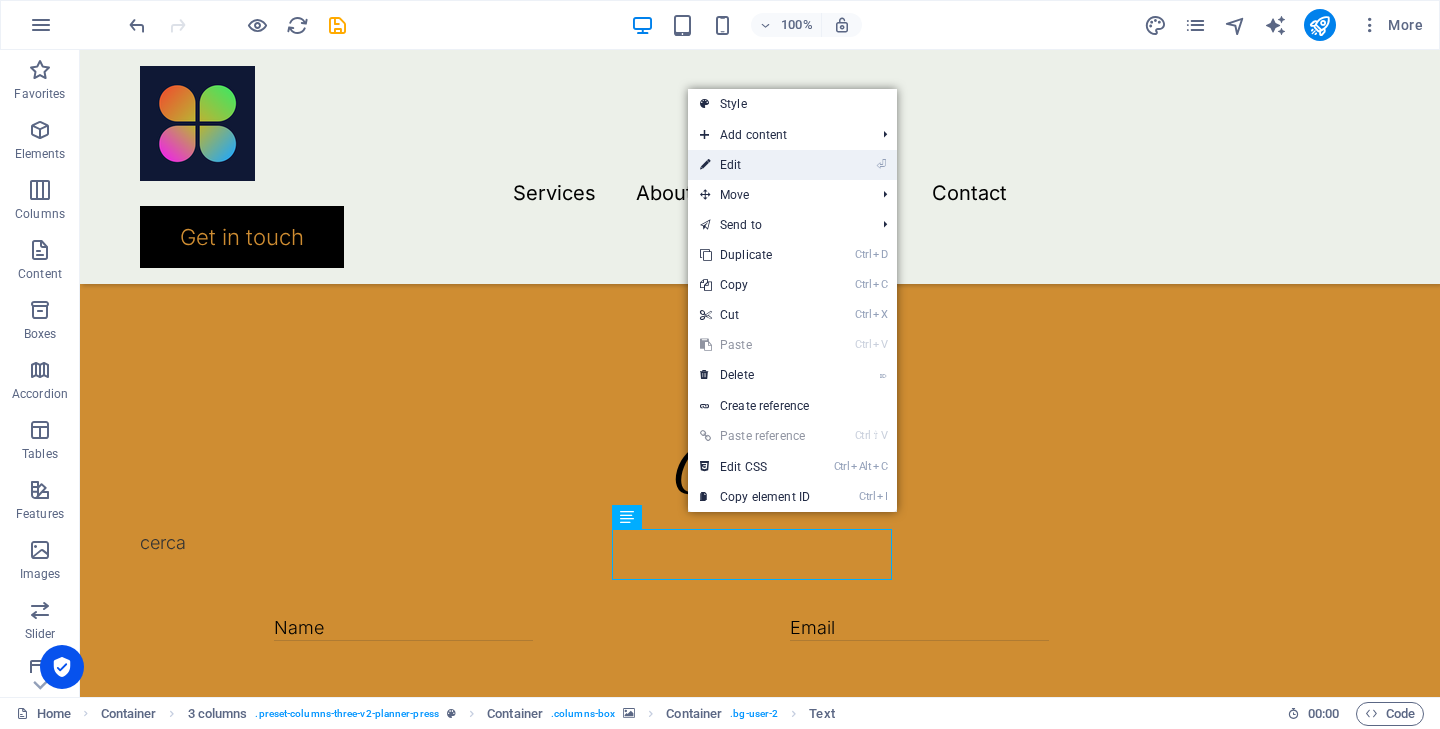 drag, startPoint x: 755, startPoint y: 168, endPoint x: 361, endPoint y: 208, distance: 396.02524 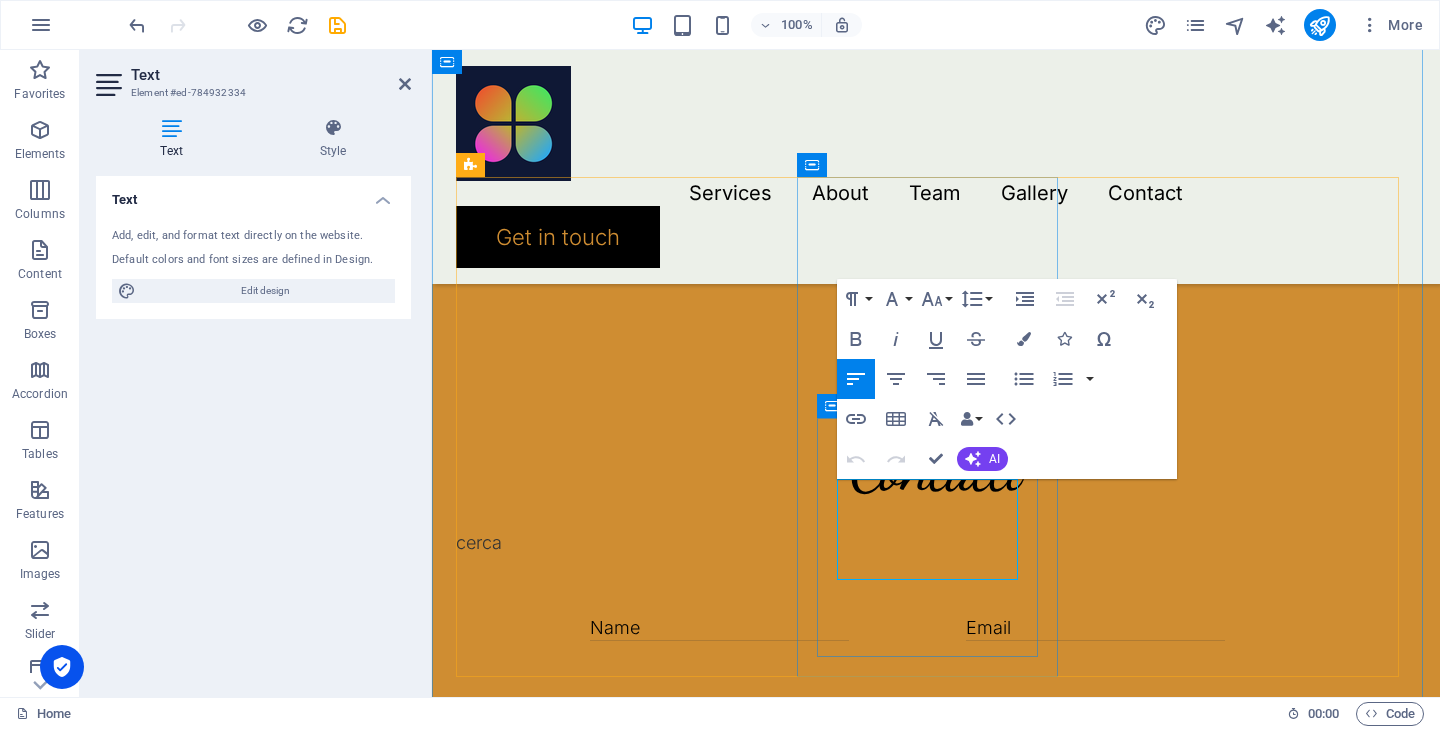 click on "Data What new ideas we can expect from Wonderers for New Year? READ MORE" at bounding box center [589, 2754] 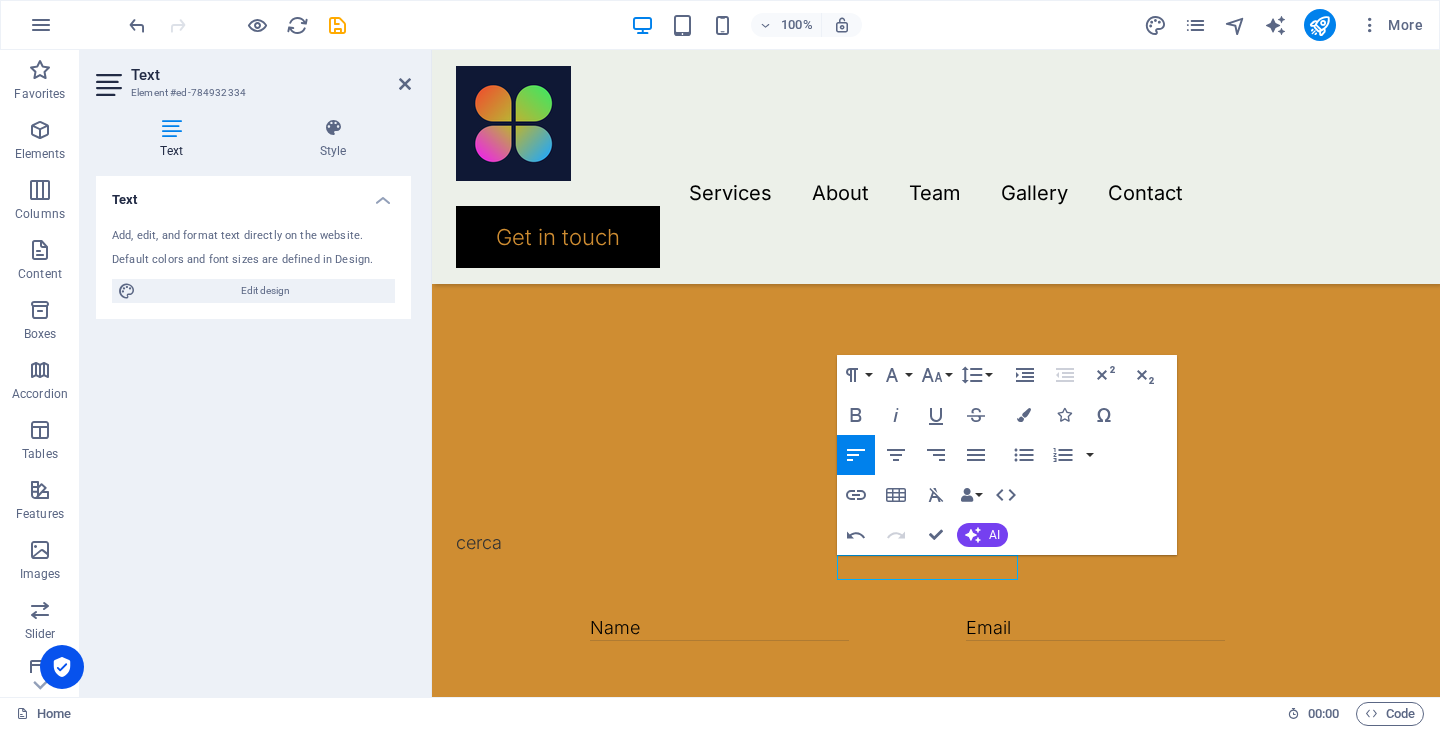 click at bounding box center [589, 2796] 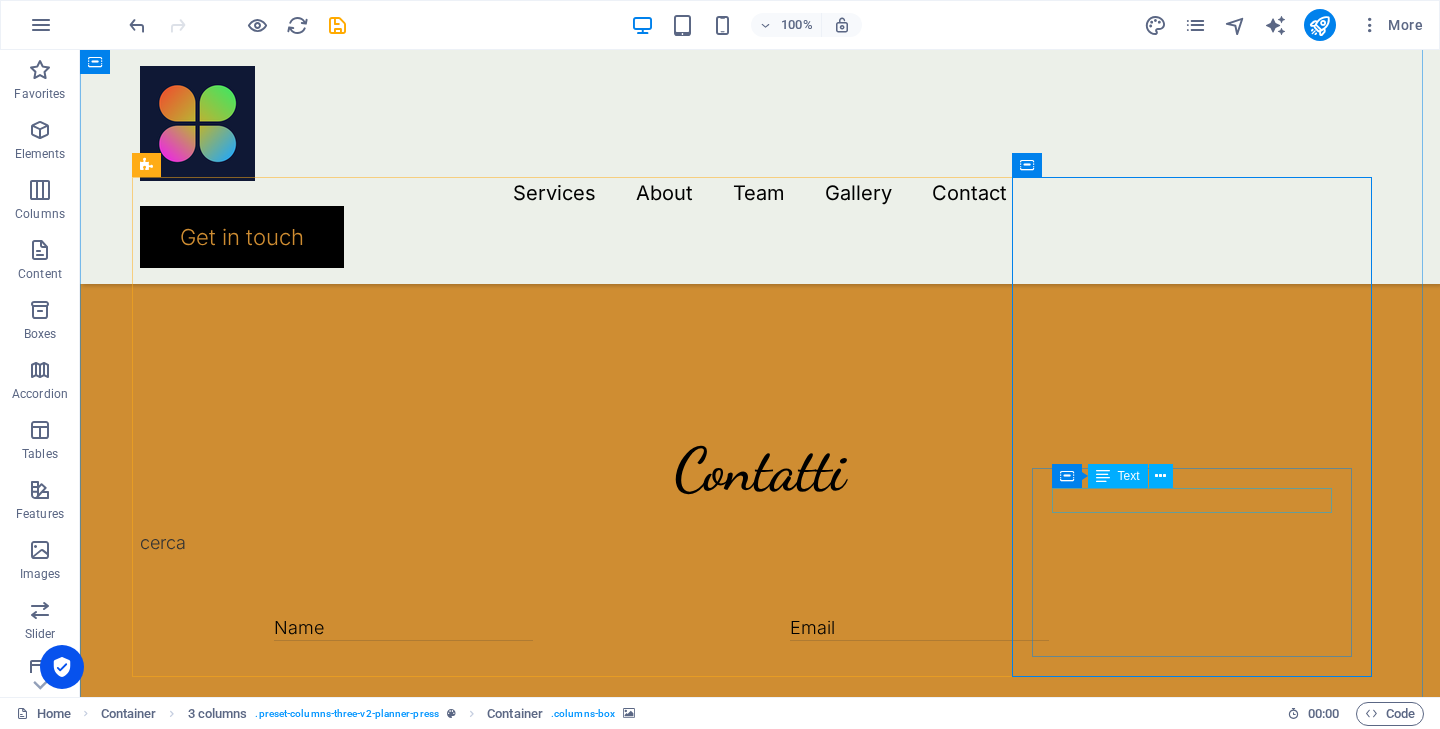 click on "September 27, 2023" at bounding box center [320, 3098] 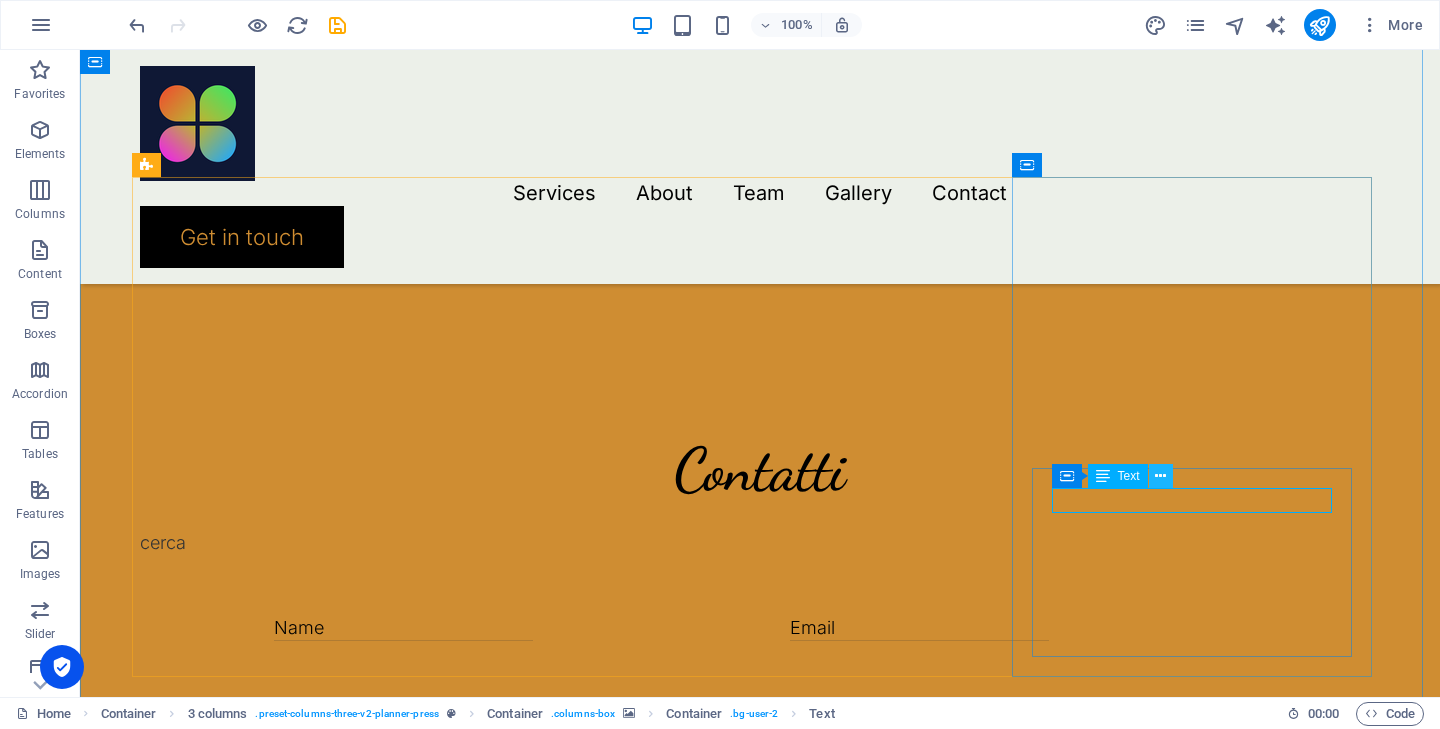 click at bounding box center [1160, 476] 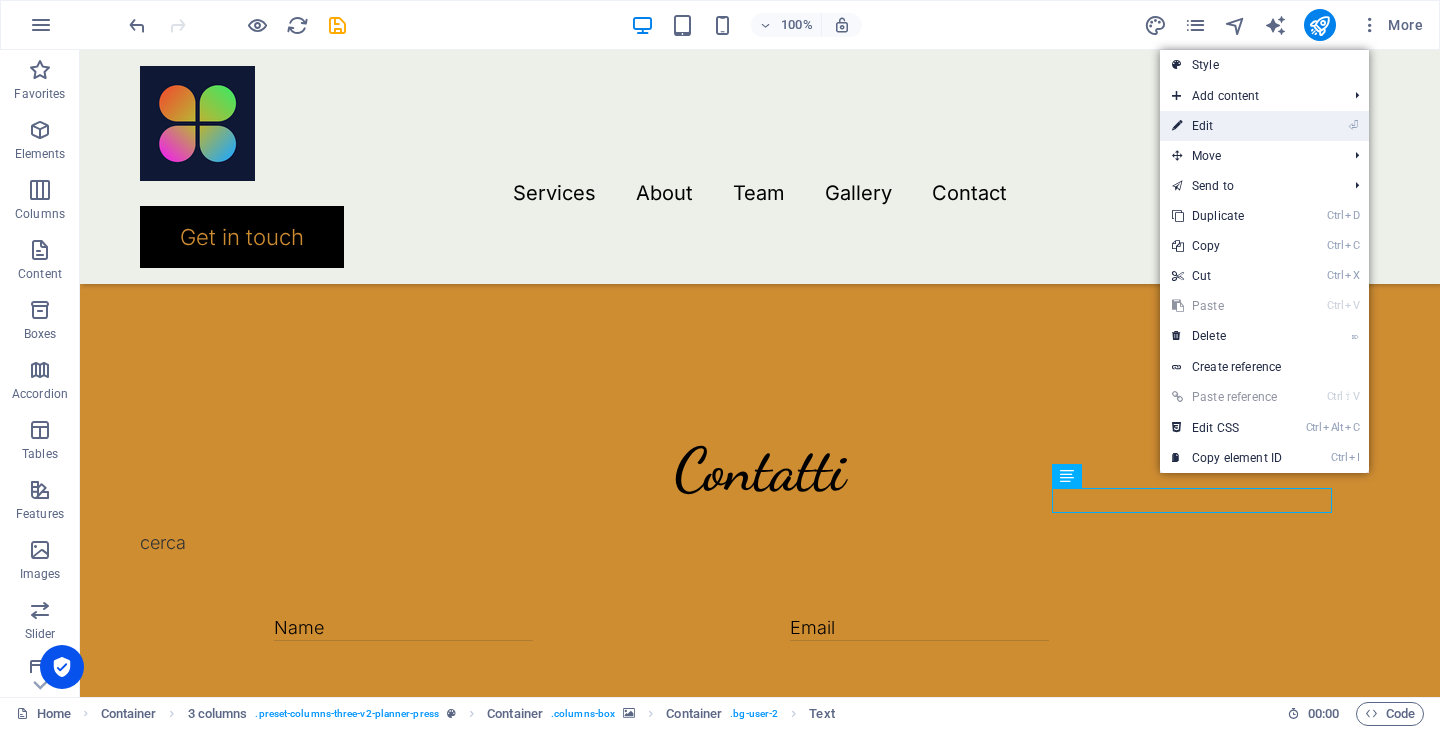 drag, startPoint x: 1207, startPoint y: 128, endPoint x: 700, endPoint y: 491, distance: 623.55273 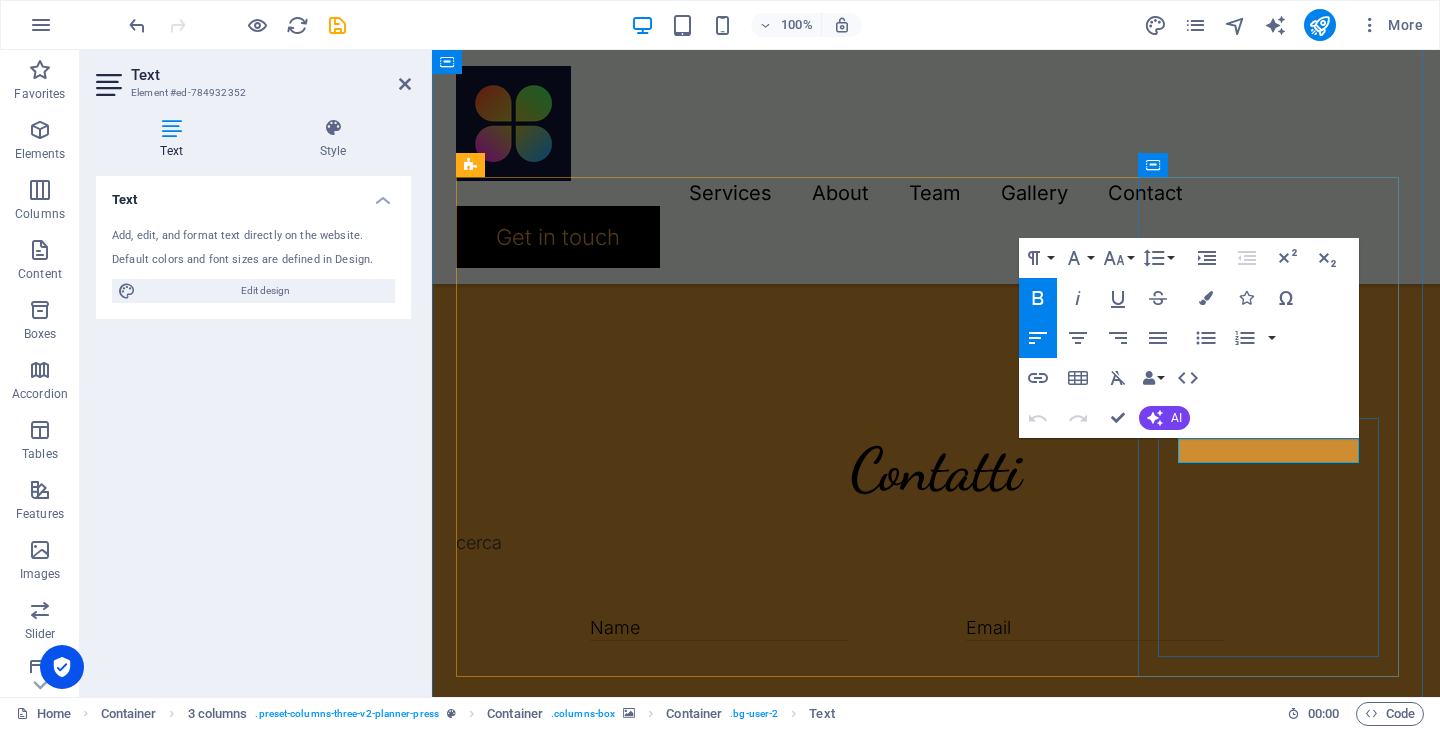 drag, startPoint x: 1328, startPoint y: 455, endPoint x: 1090, endPoint y: 460, distance: 238.05252 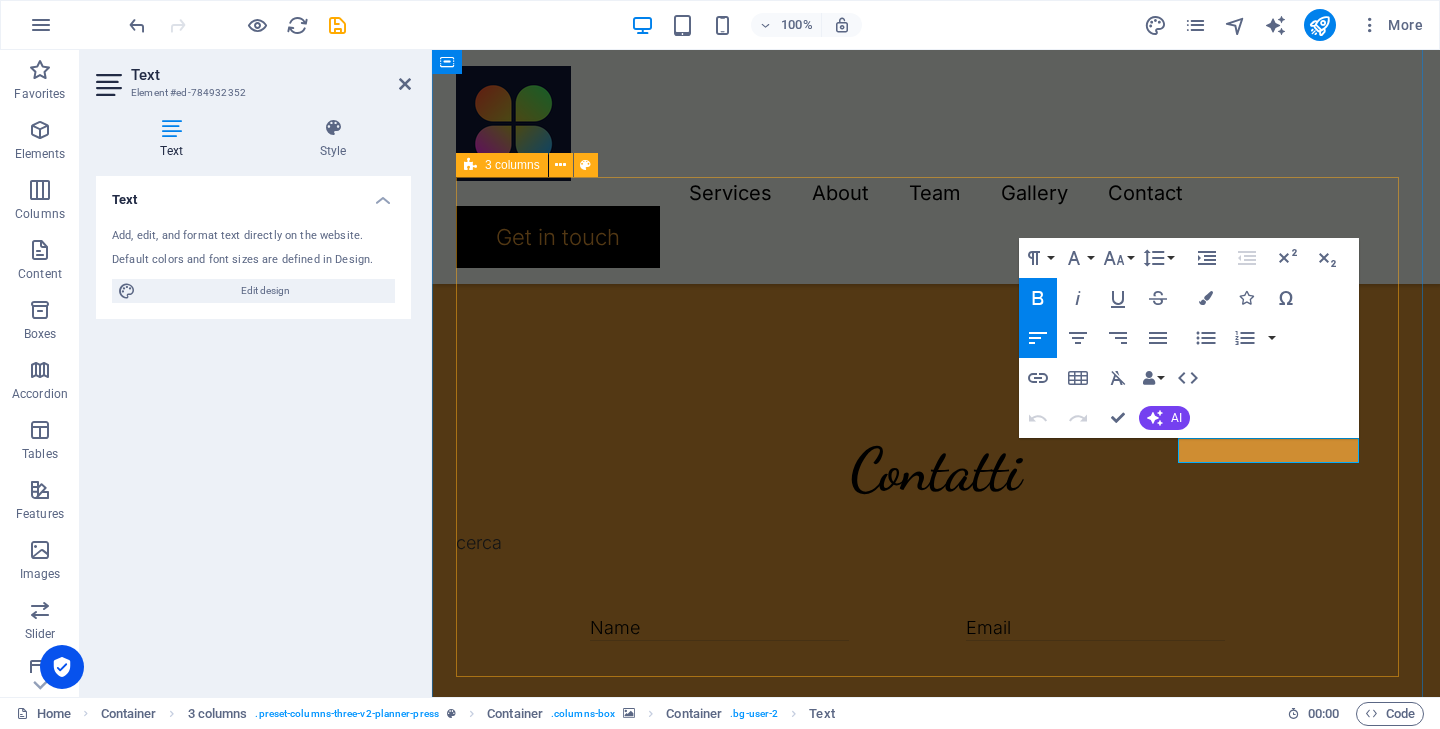 type 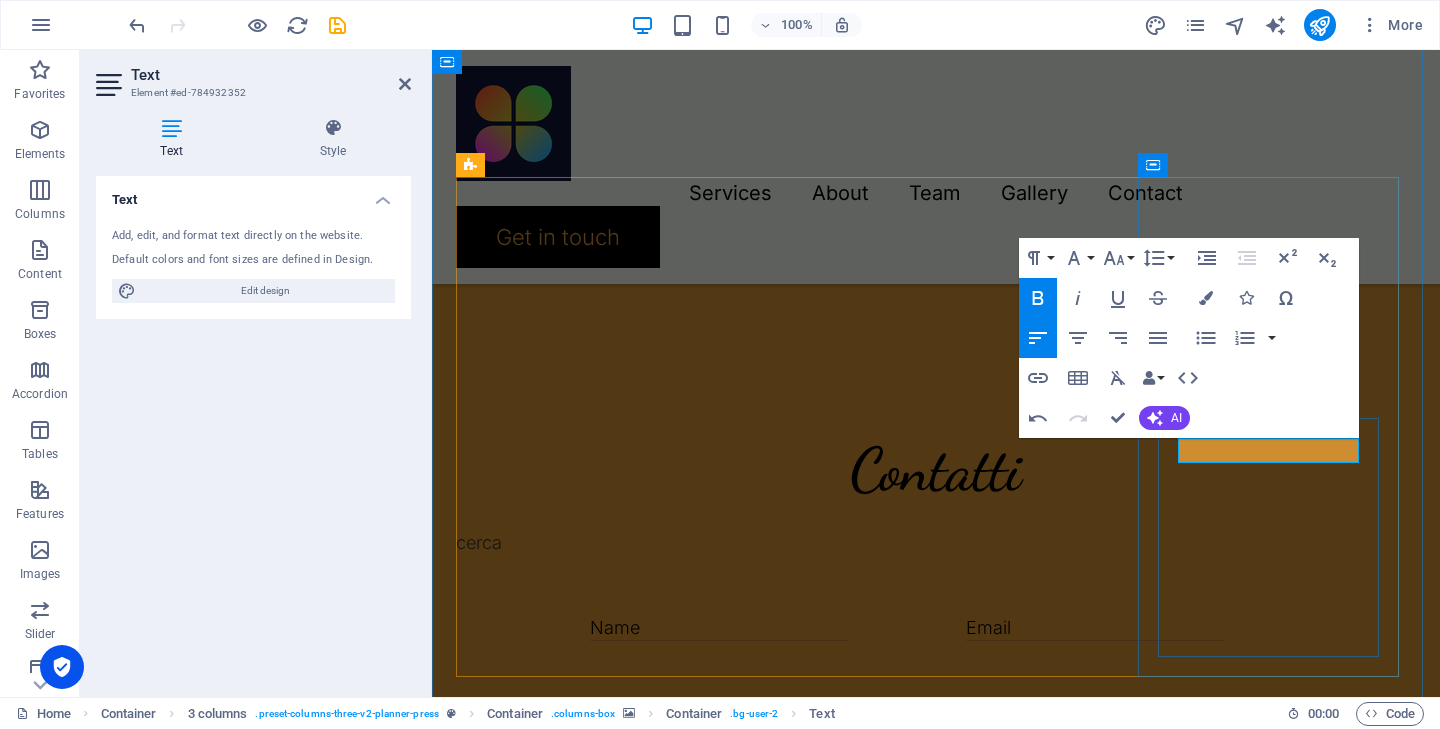 drag, startPoint x: 1195, startPoint y: 451, endPoint x: 1149, endPoint y: 454, distance: 46.09772 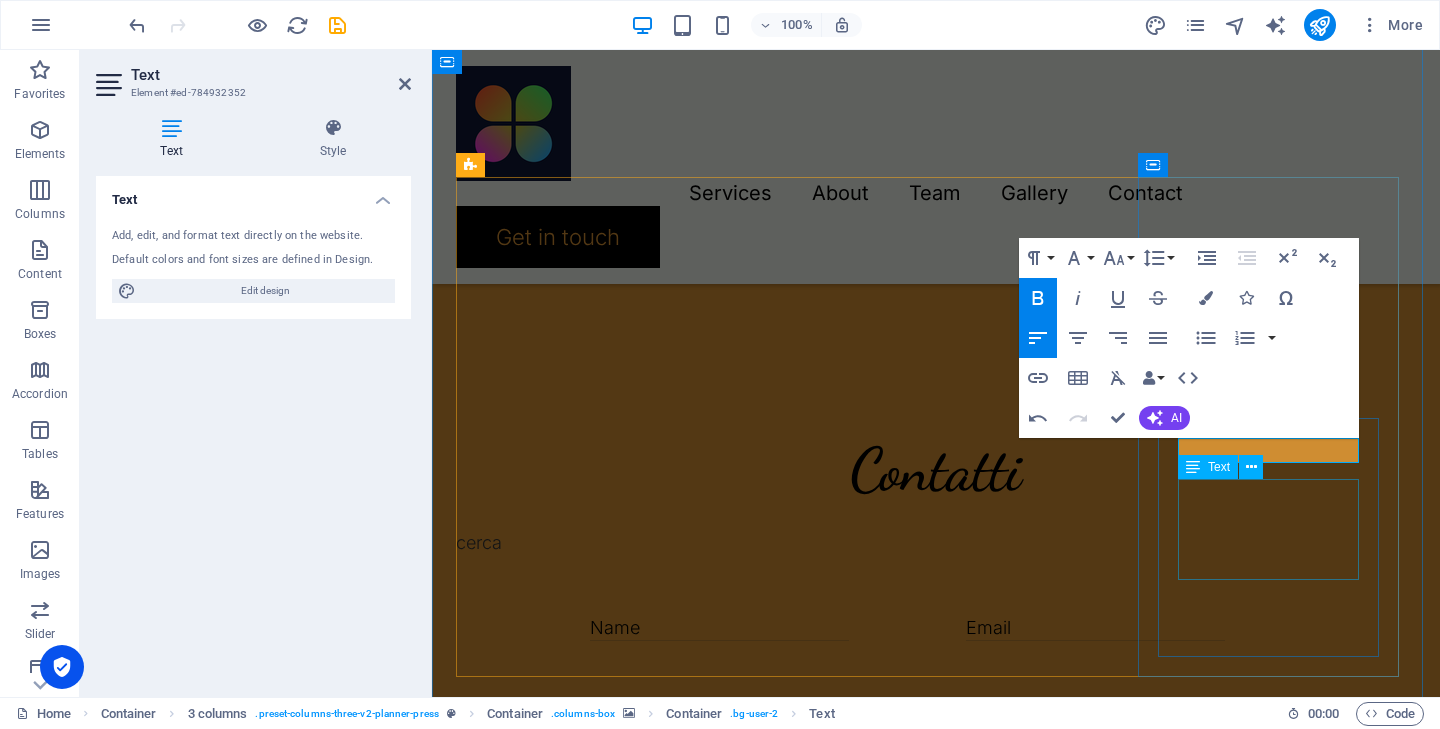 click on "They do not rest! They adore their profession! Get to know..." at bounding box center [589, 3177] 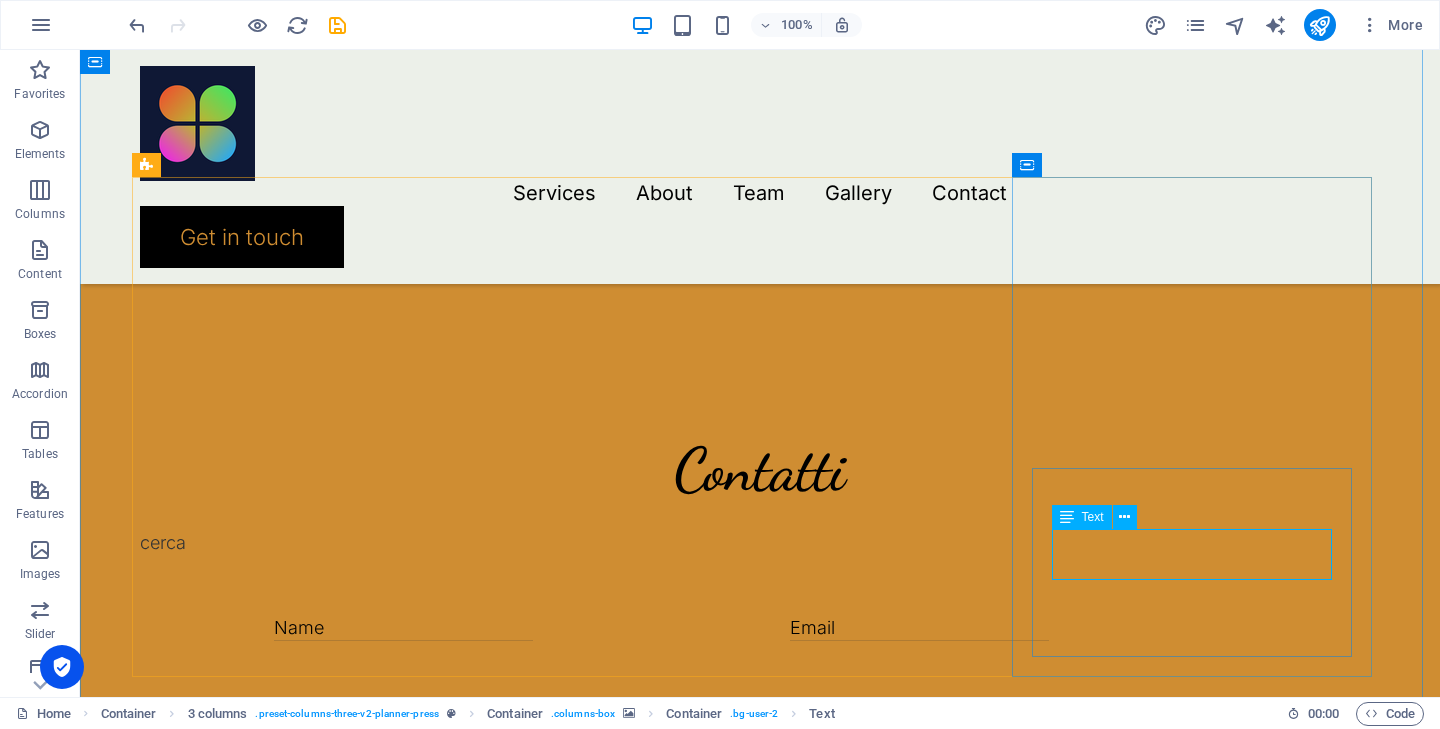 click on "They do not rest! They adore their profession! Get to know..." at bounding box center [320, 3152] 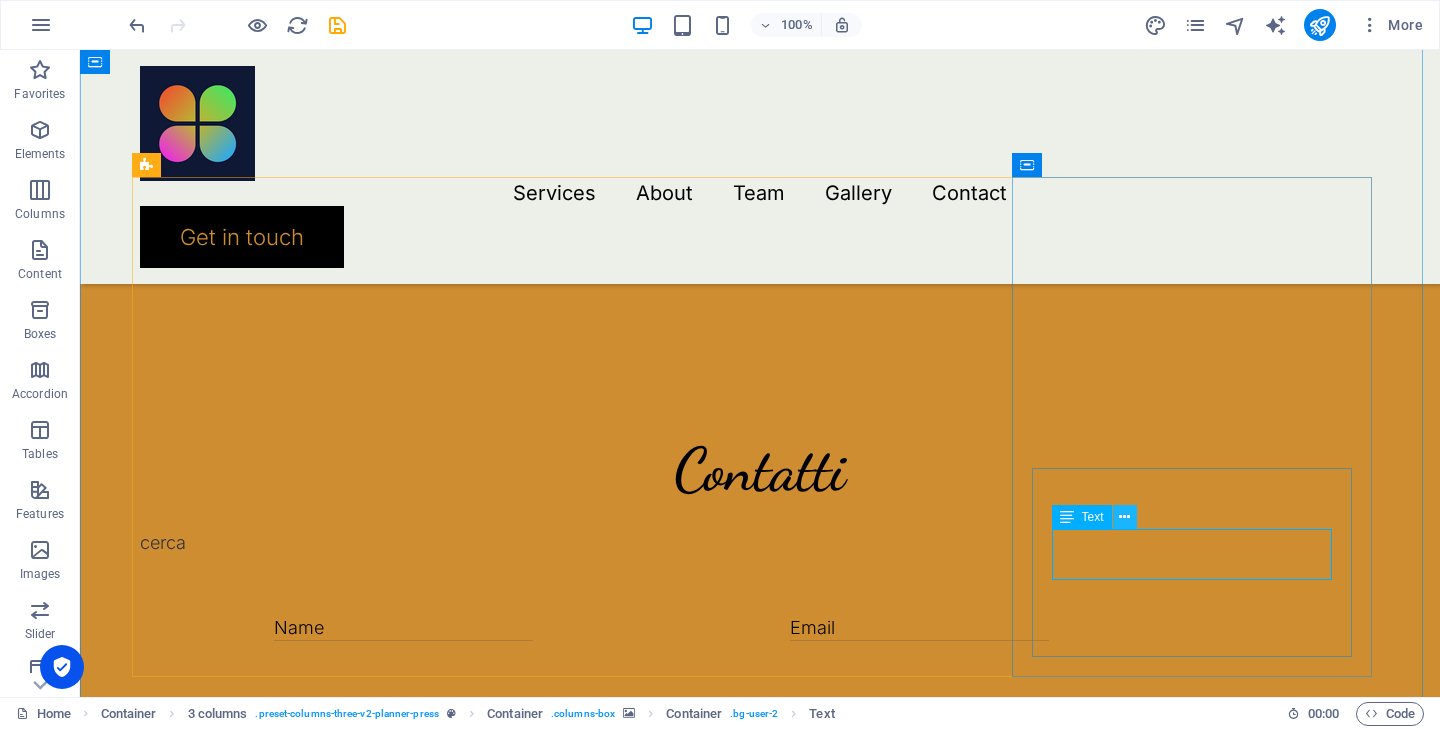 click at bounding box center [1124, 517] 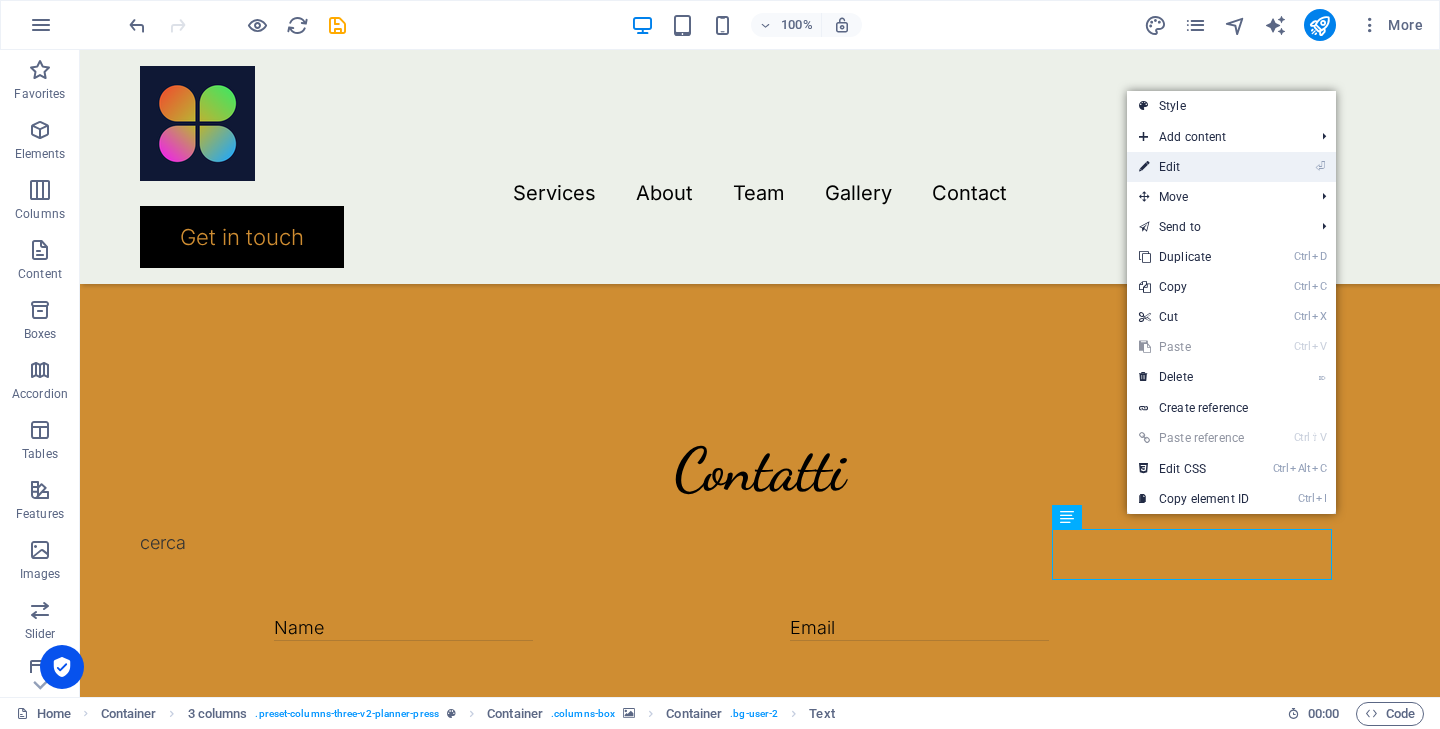 click on "⏎  Edit" at bounding box center (1194, 167) 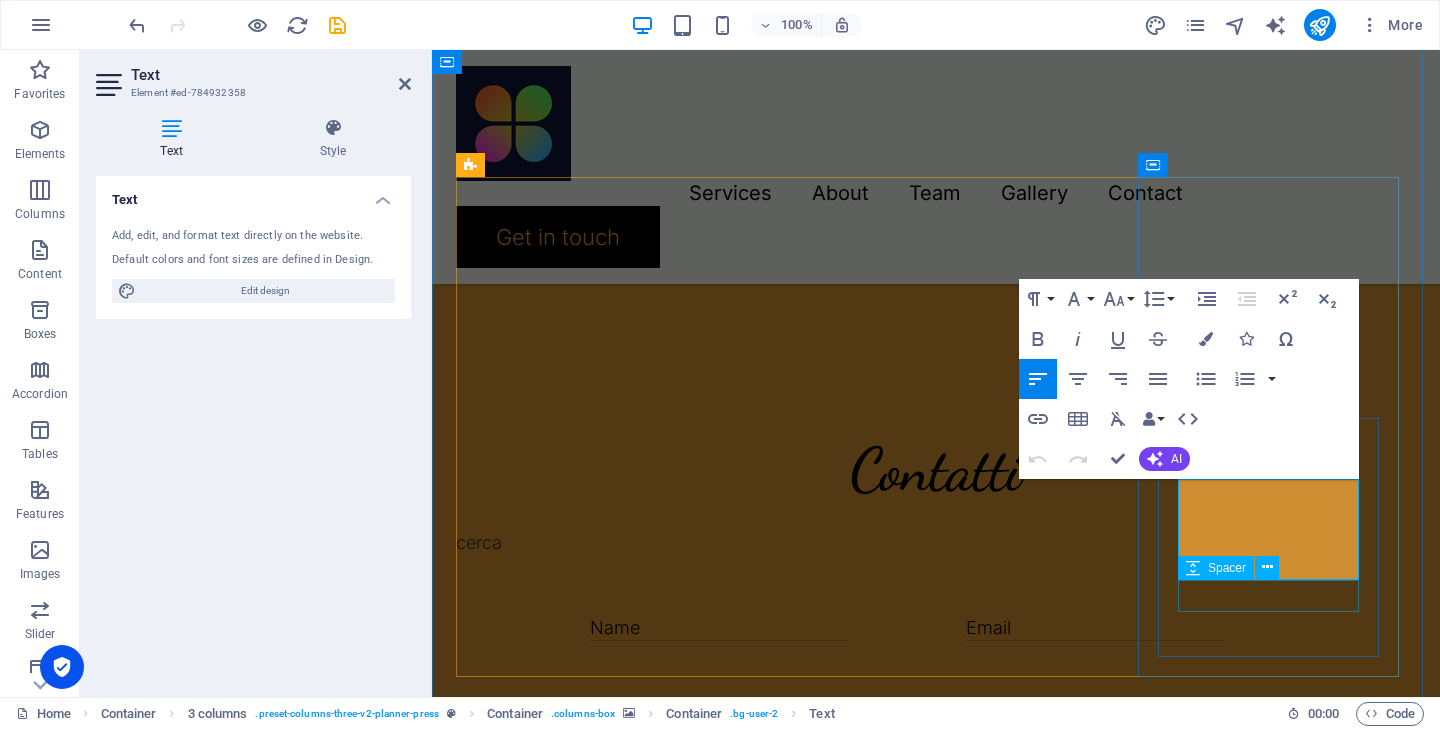 drag, startPoint x: 1182, startPoint y: 495, endPoint x: 1318, endPoint y: 593, distance: 167.63054 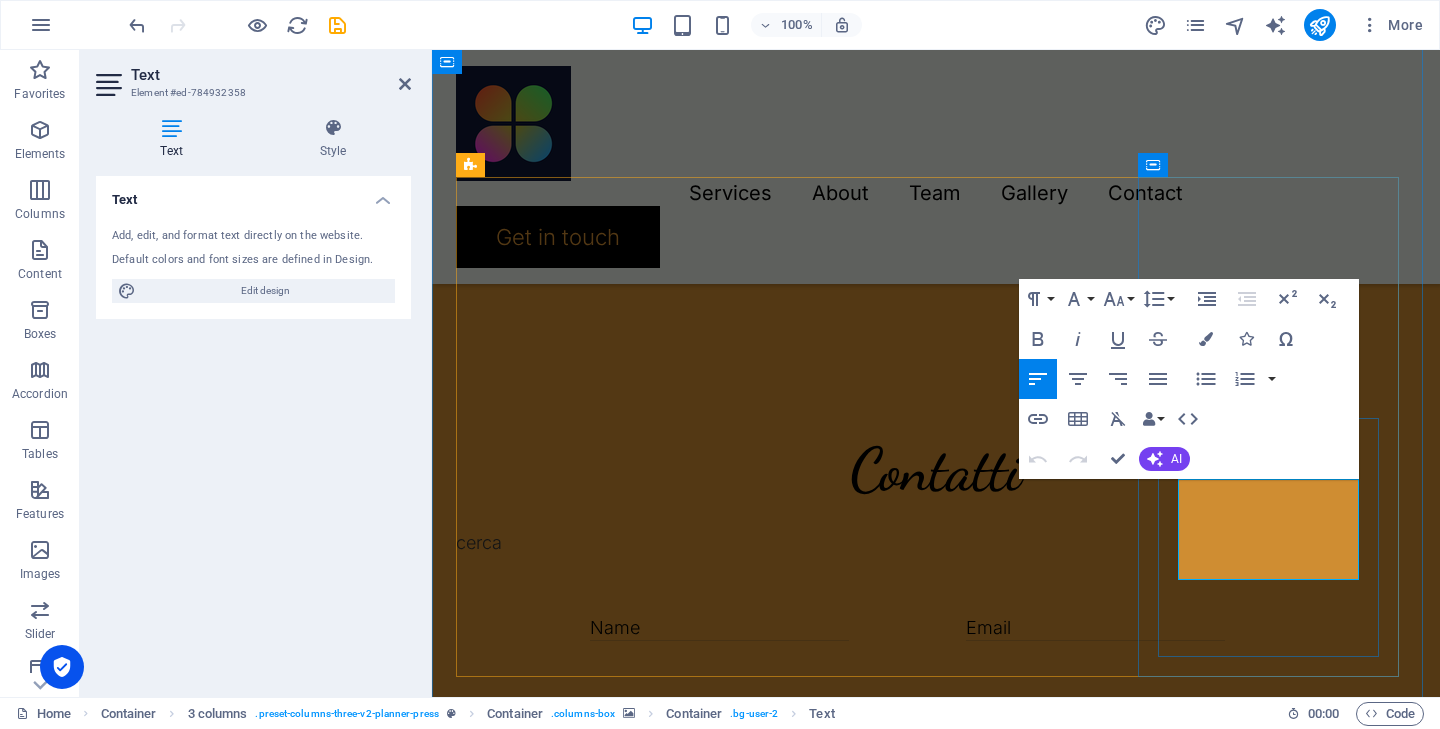 type 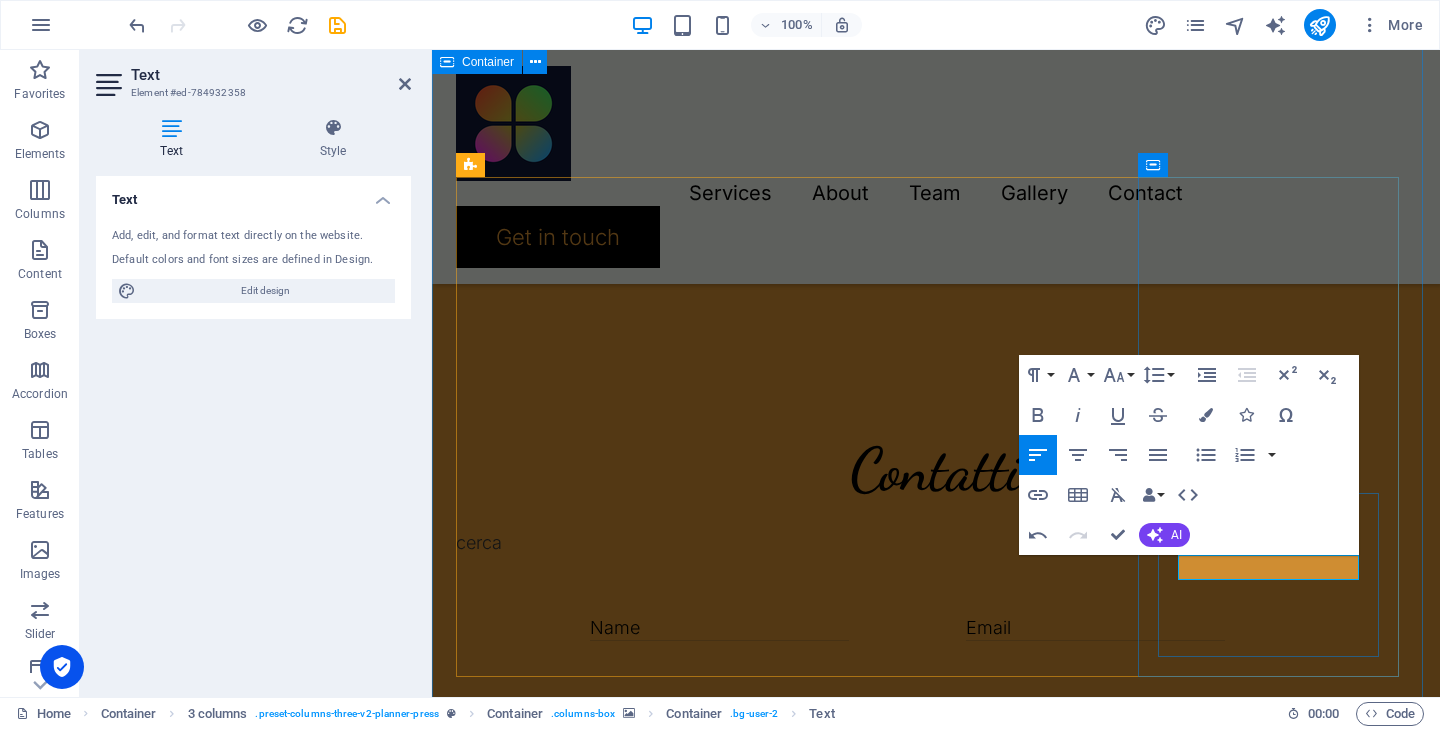 click at bounding box center (589, 2796) 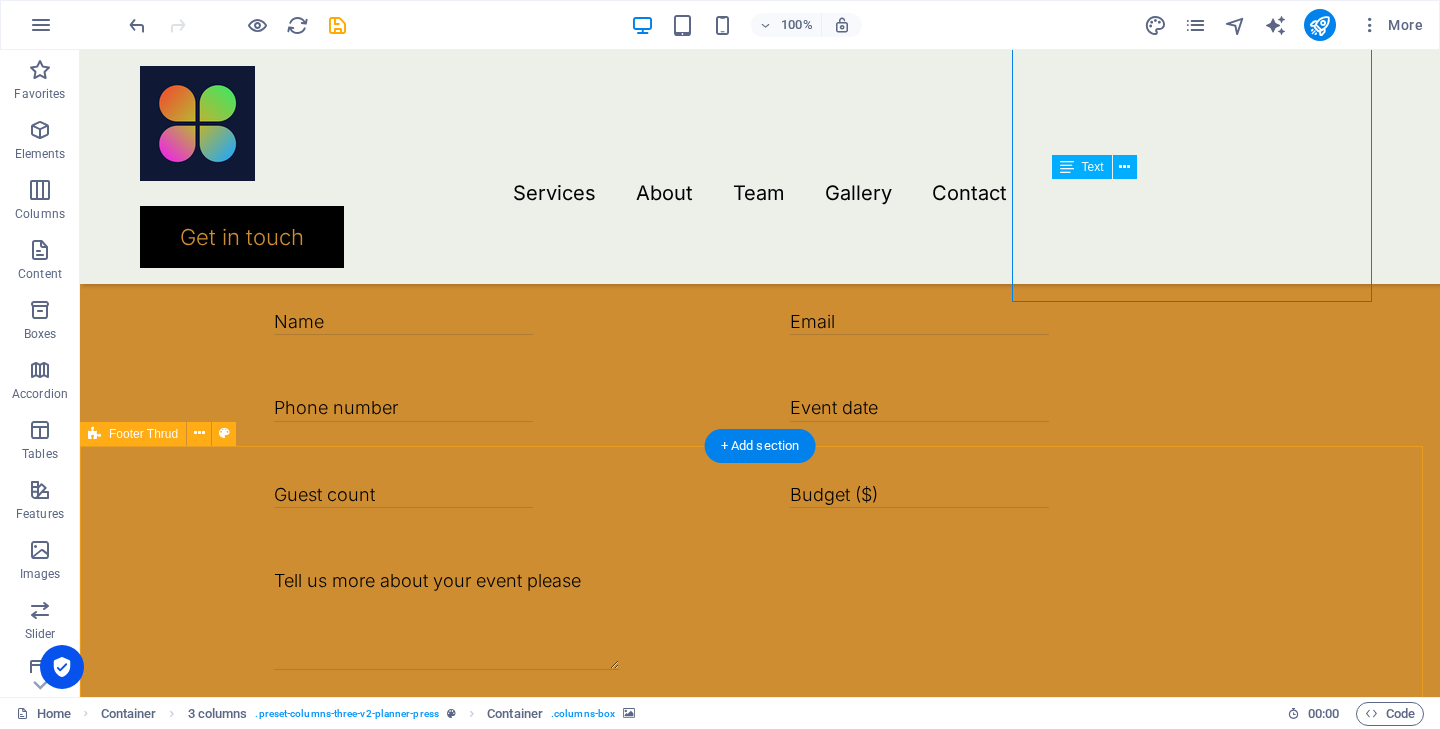 scroll, scrollTop: 4386, scrollLeft: 0, axis: vertical 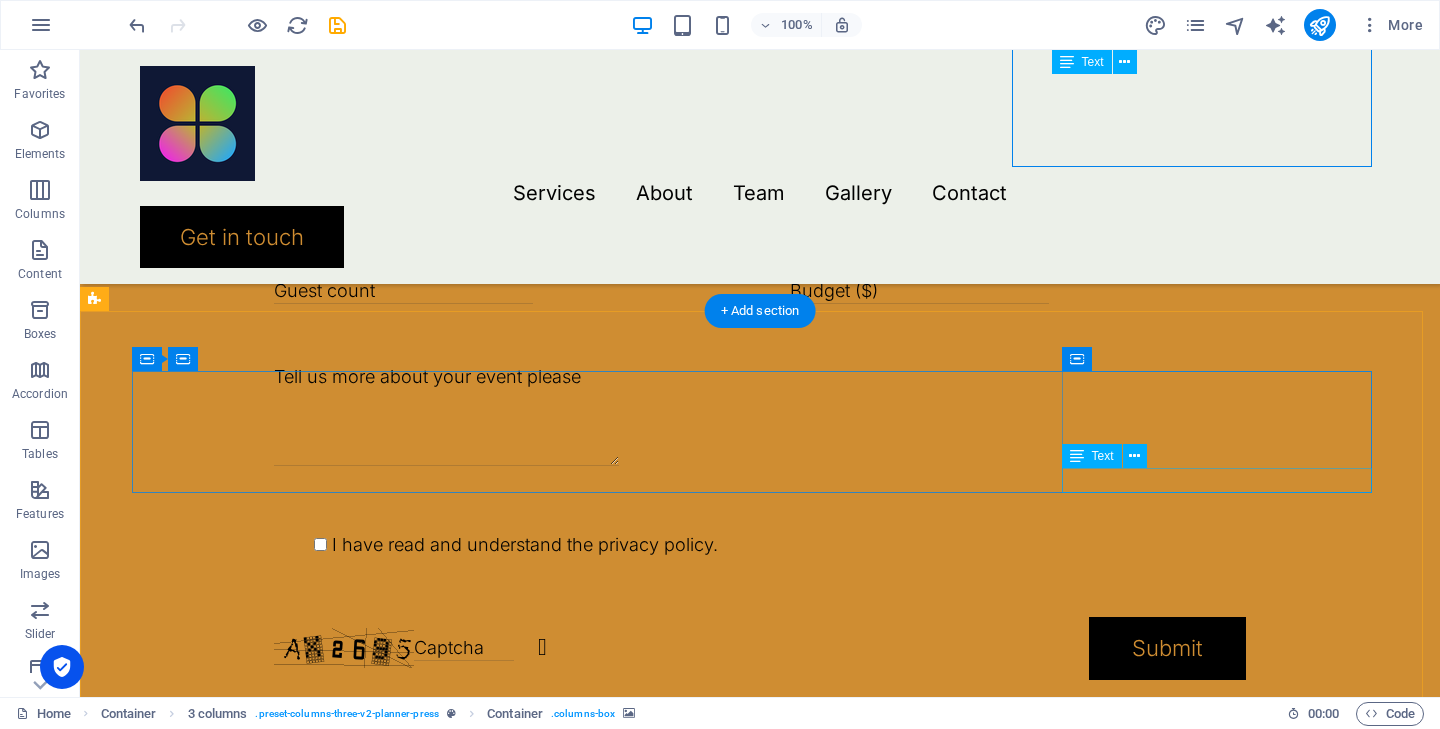 click on "[EMAIL_ADDRESS]" at bounding box center (760, 3217) 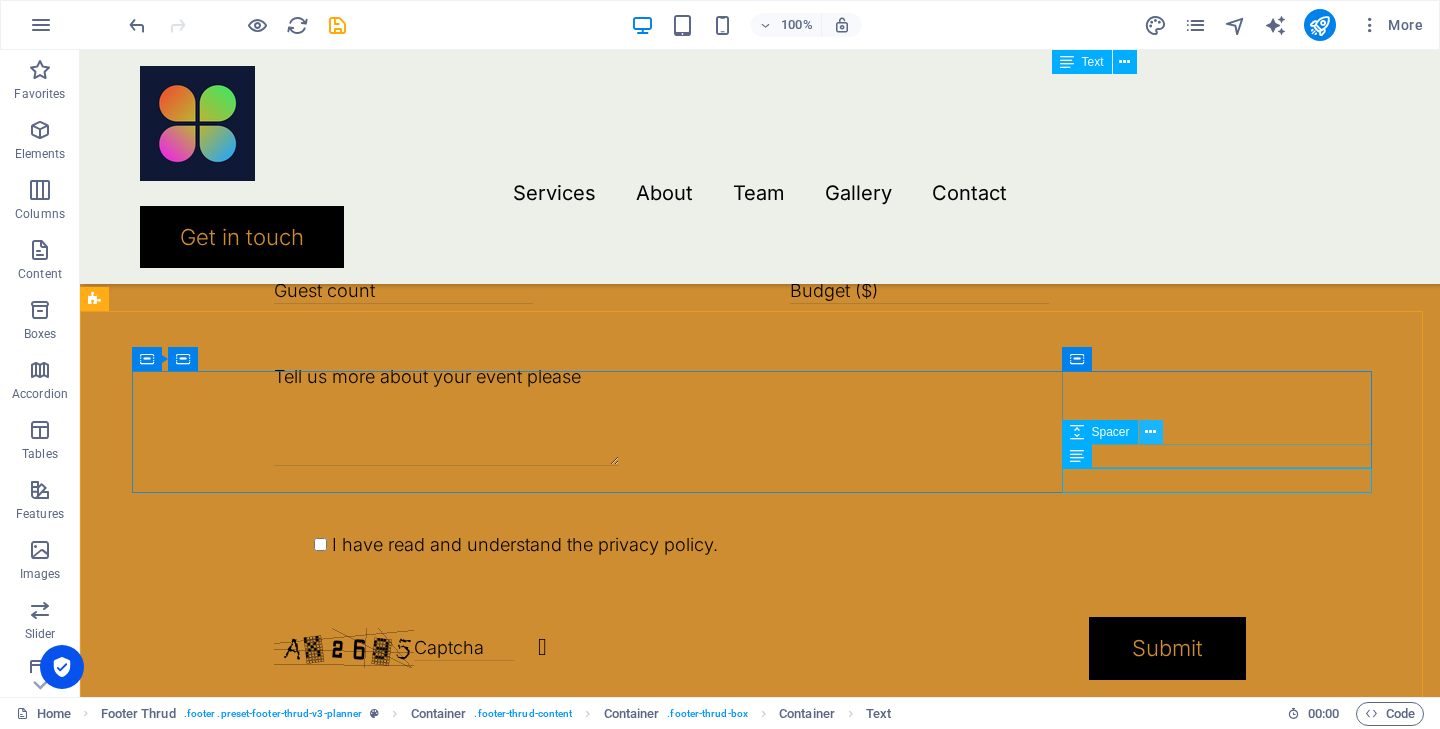 click at bounding box center (1150, 432) 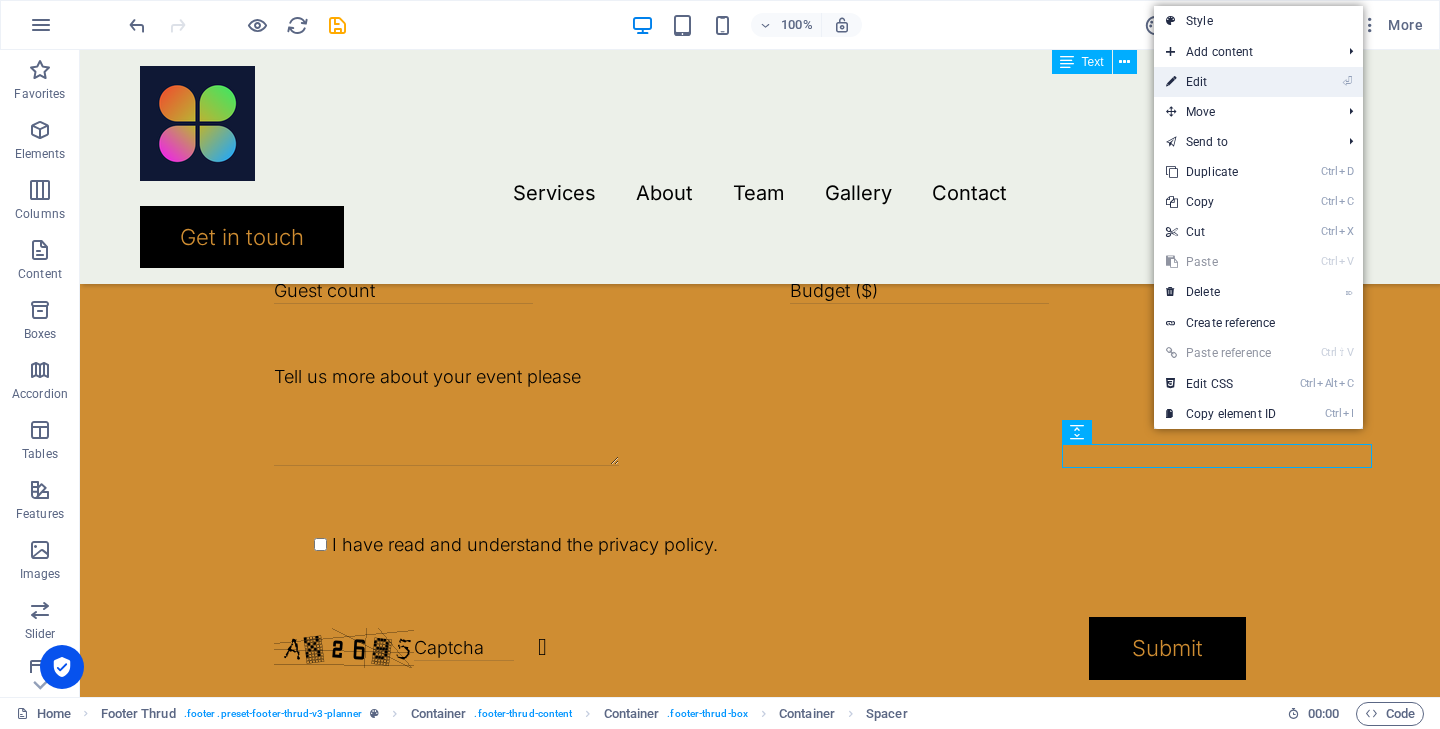 drag, startPoint x: 1203, startPoint y: 83, endPoint x: 793, endPoint y: 260, distance: 446.57474 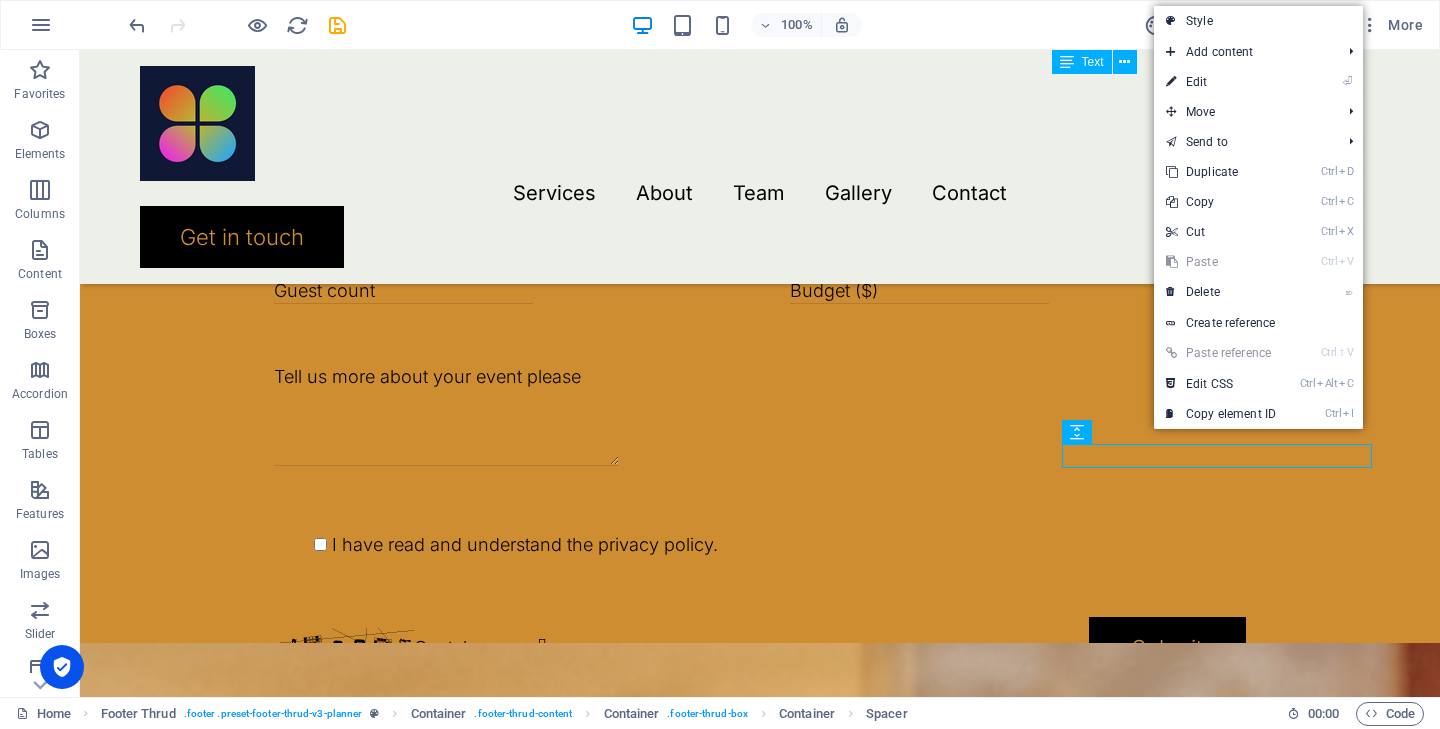 select on "px" 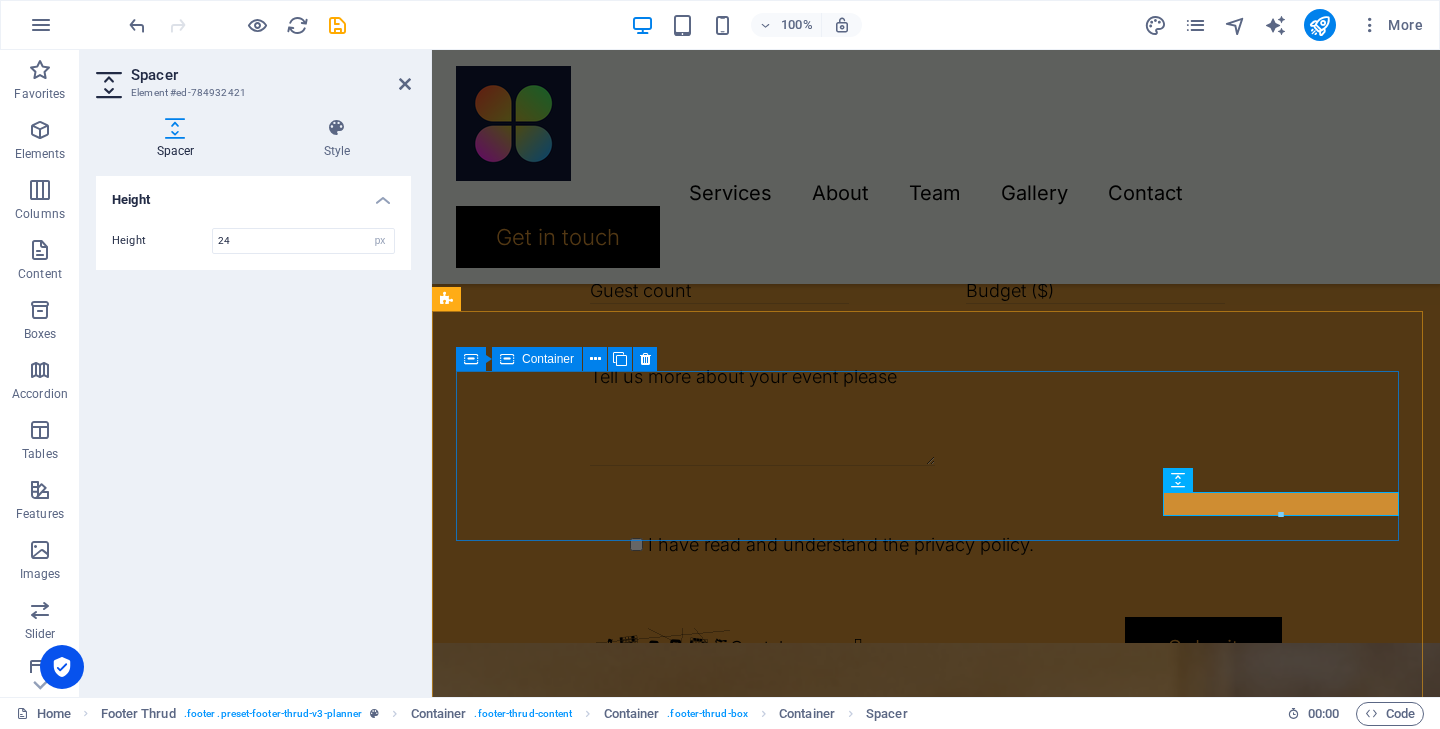 click on "Services About Team Gallery Contact 0123 - 456789 14fc1240665ca0bebb9881ba6c0a06@plesk.local" at bounding box center [936, 2985] 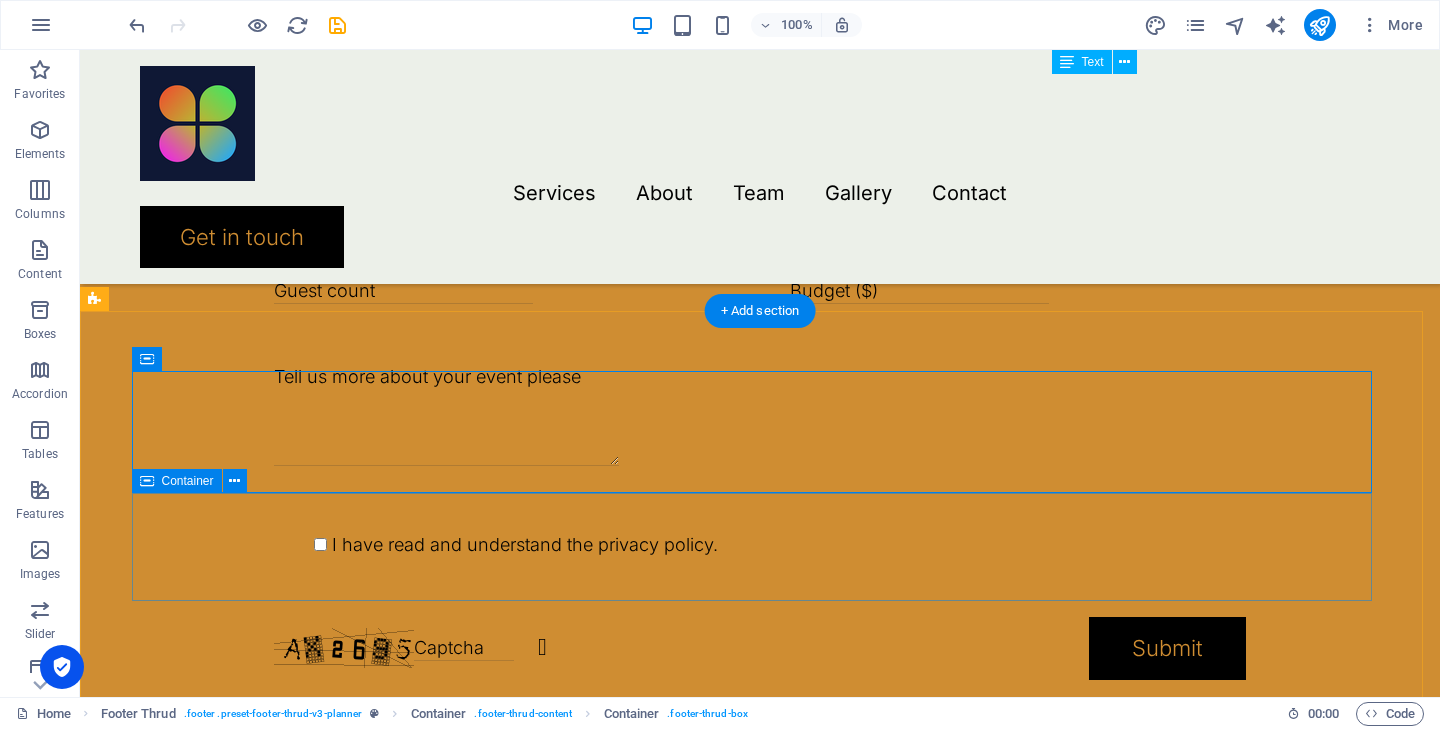 click on "Beyond plans, we create memories!" at bounding box center (760, 3284) 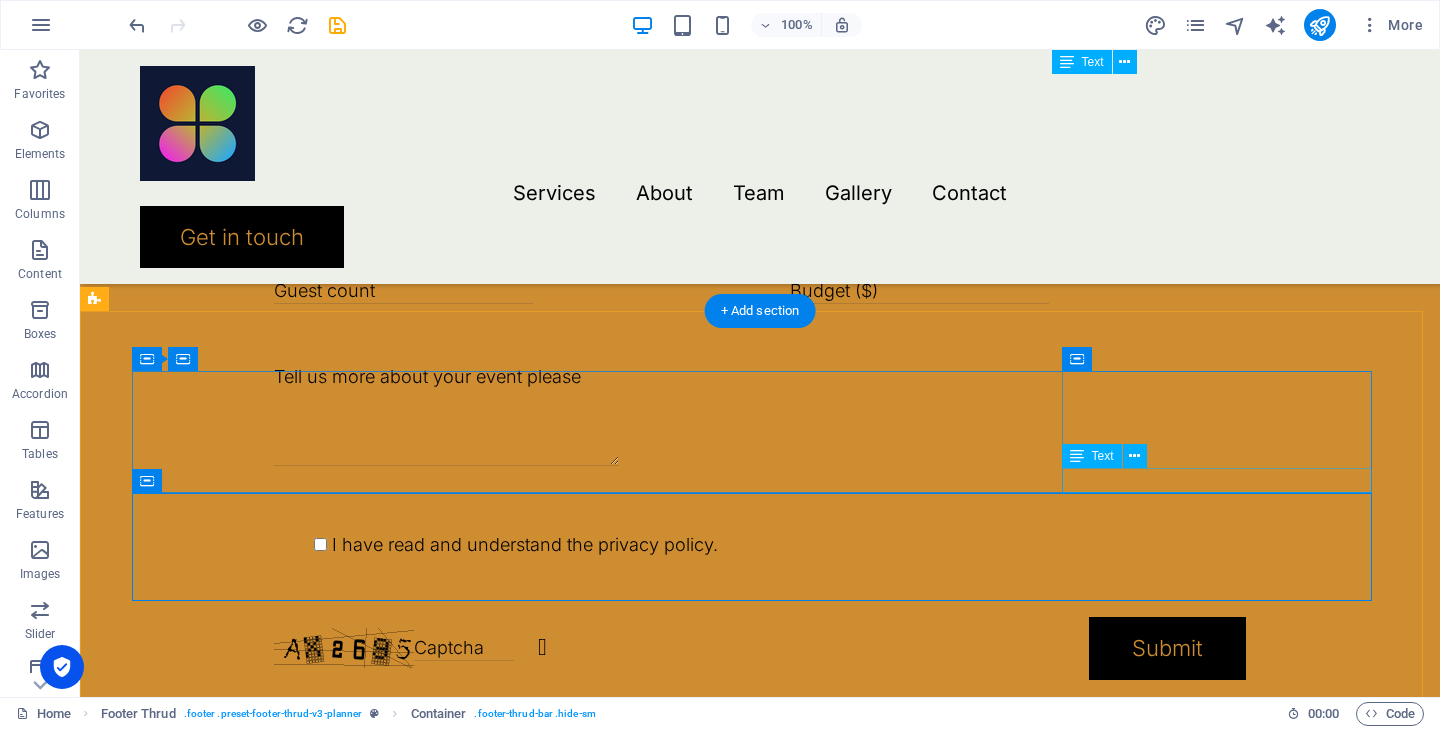 click on "[EMAIL_ADDRESS]" at bounding box center (760, 3217) 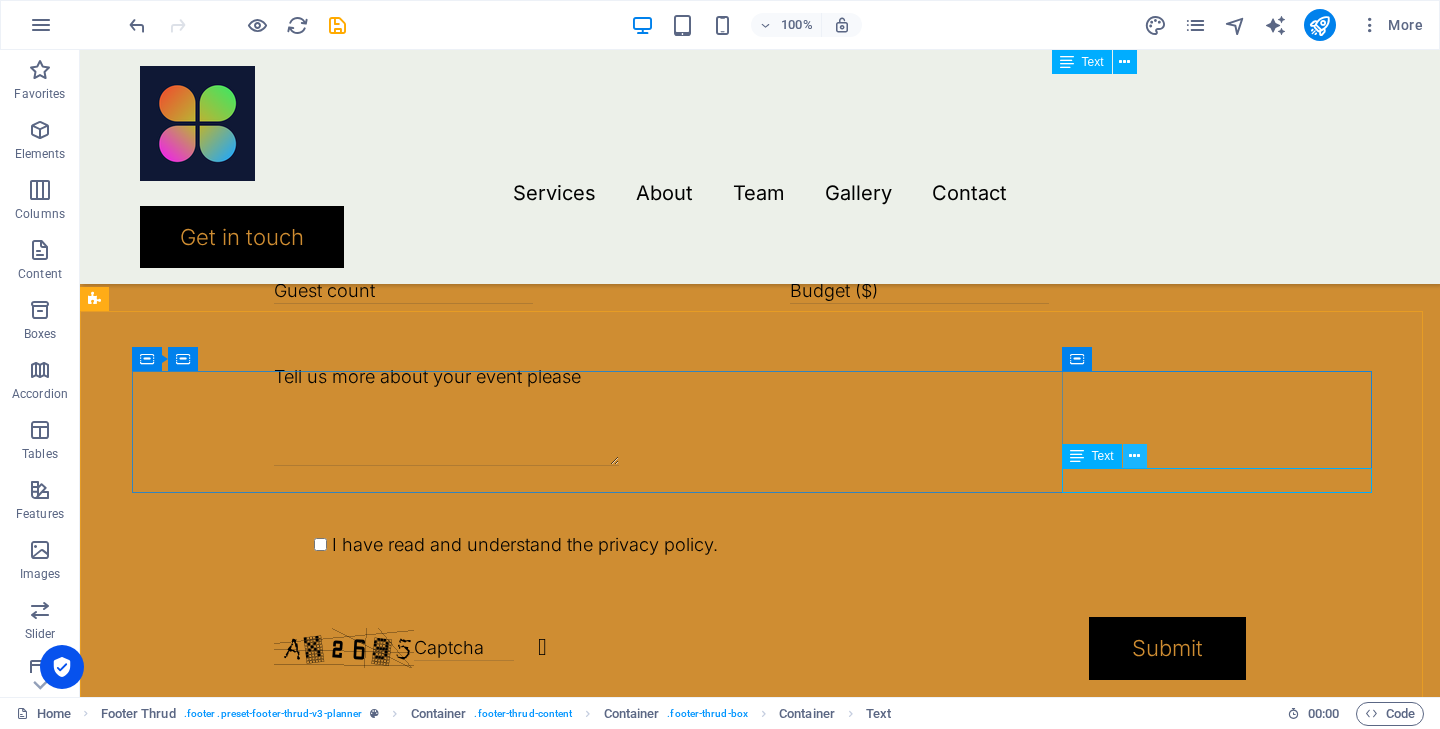 click at bounding box center [1134, 456] 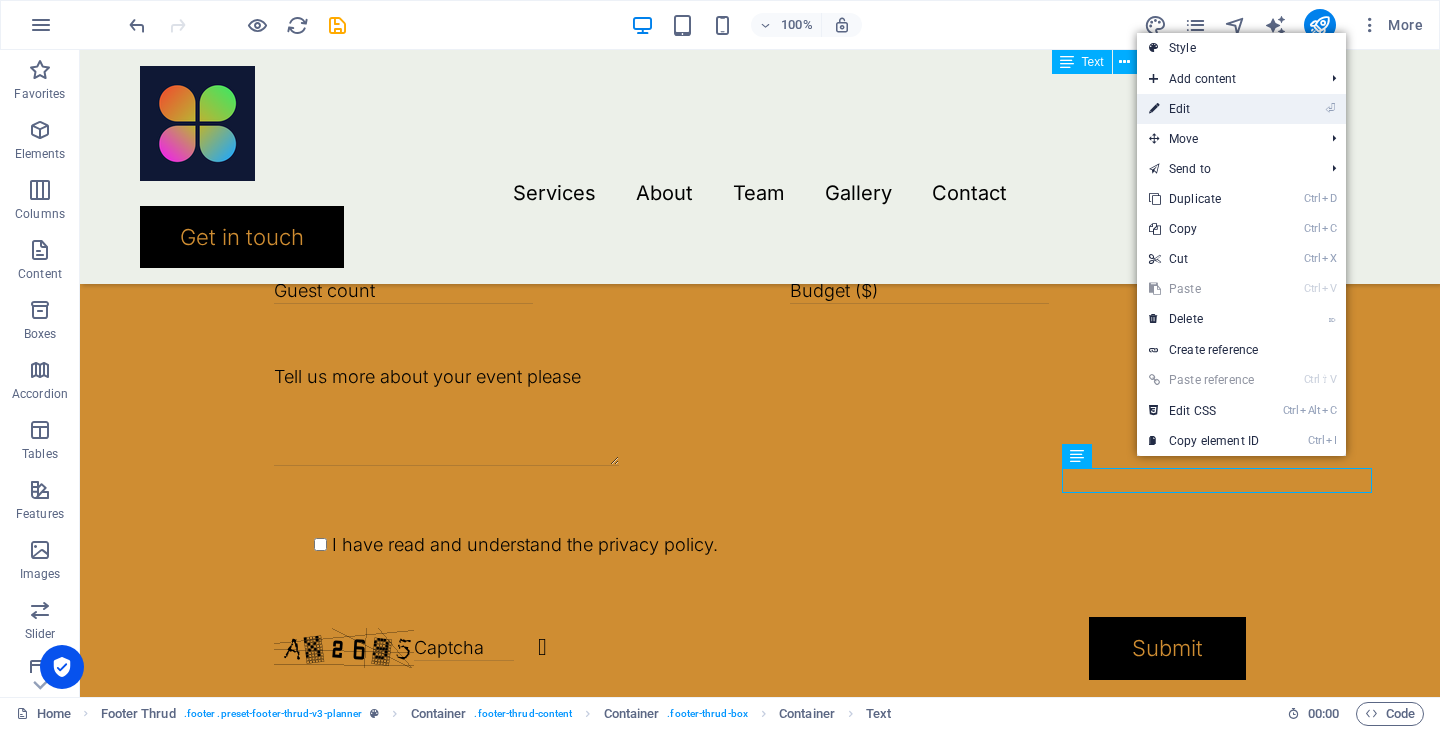 drag, startPoint x: 1188, startPoint y: 113, endPoint x: 776, endPoint y: 95, distance: 412.393 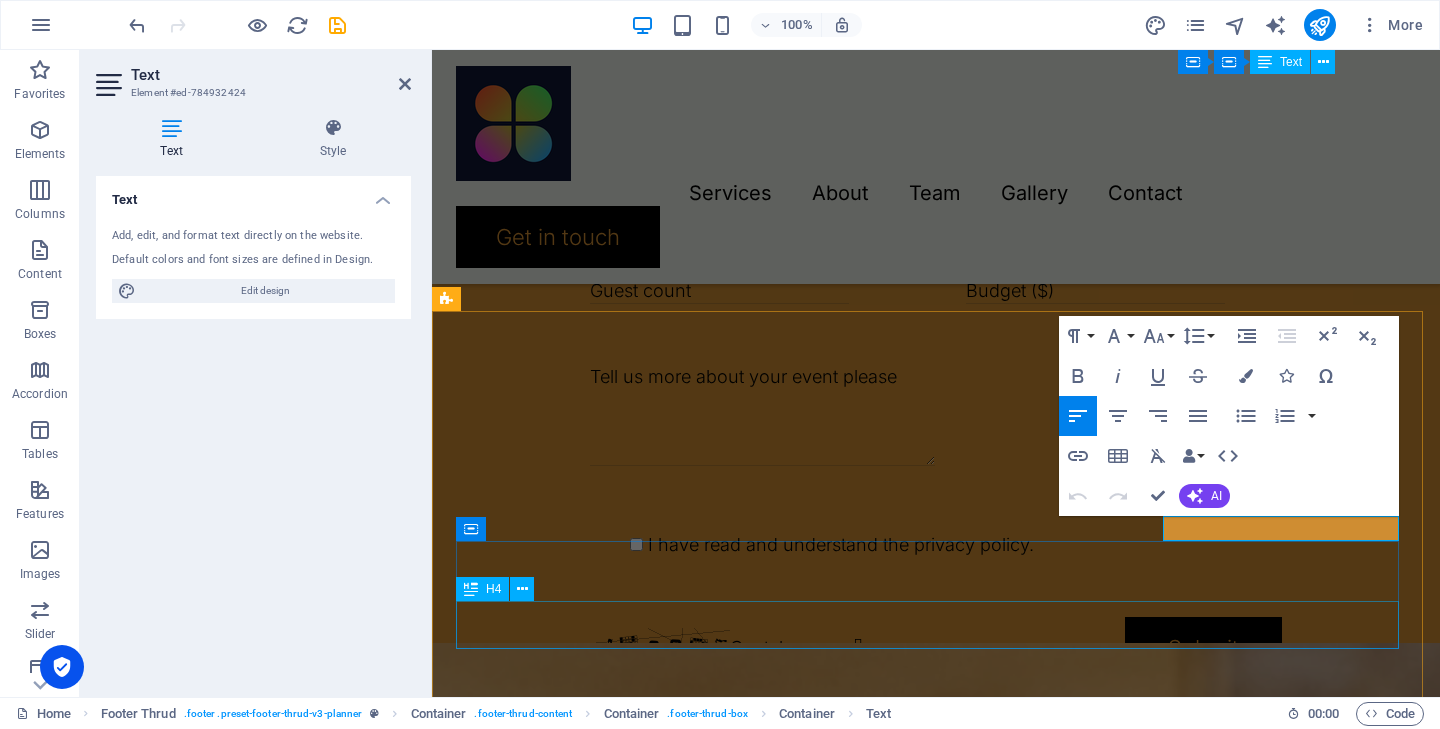 type 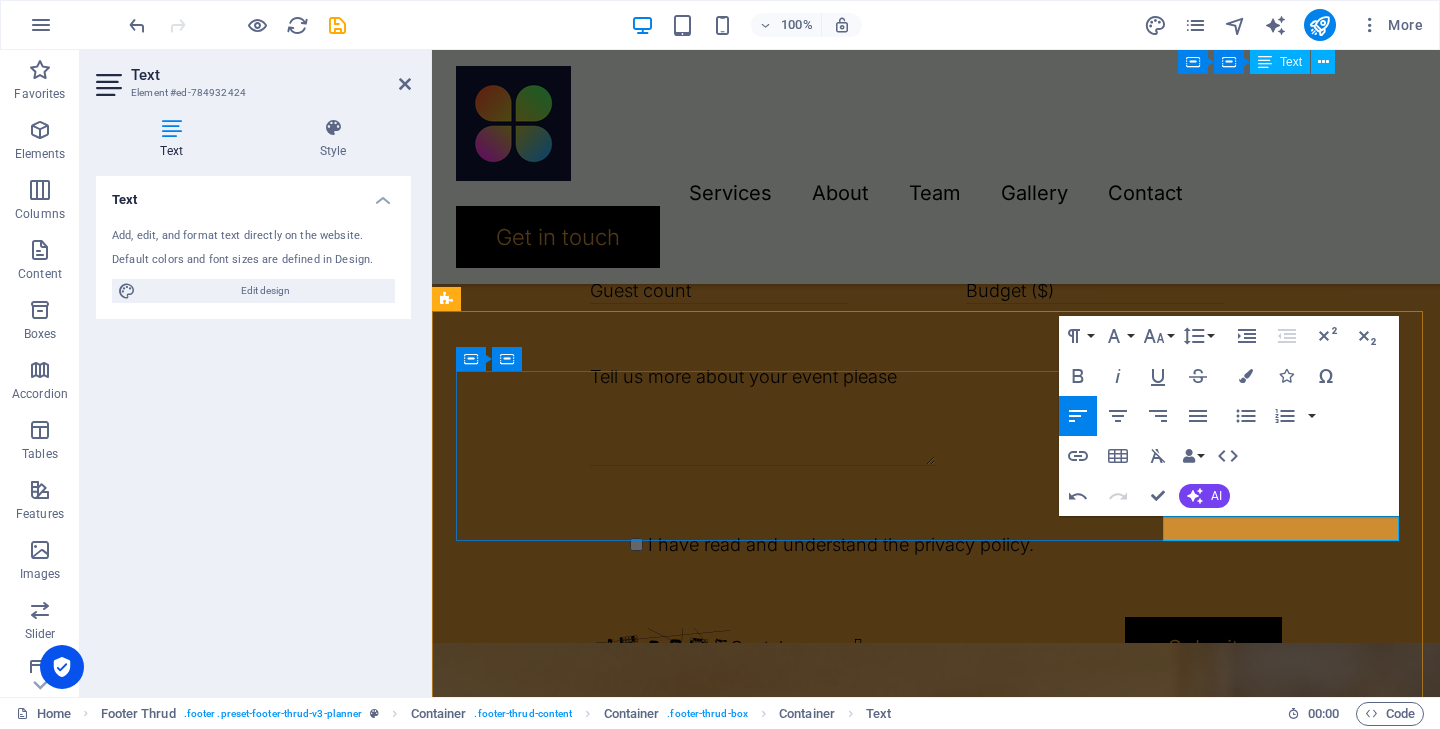 click on "[EMAIL_ADDRESS]" at bounding box center [567, 3217] 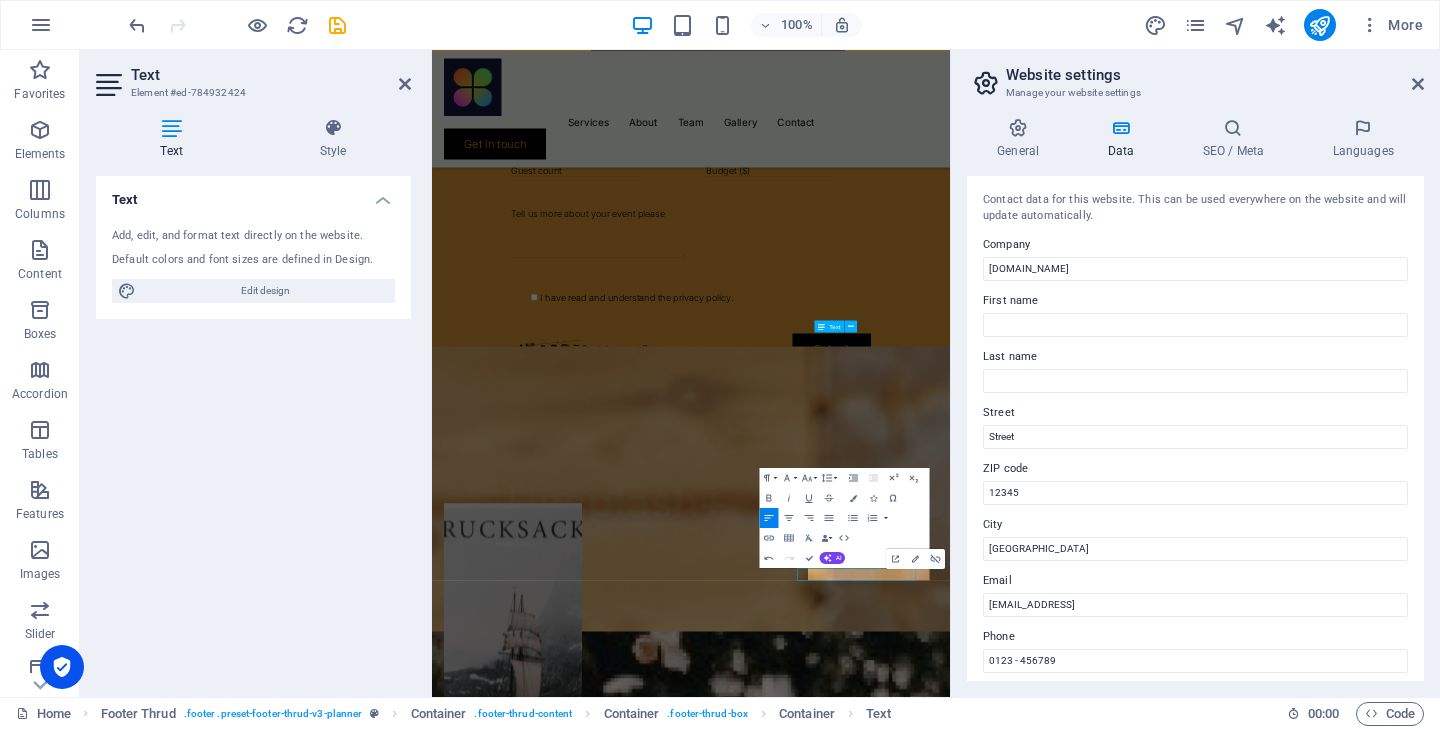 scroll, scrollTop: 3817, scrollLeft: 0, axis: vertical 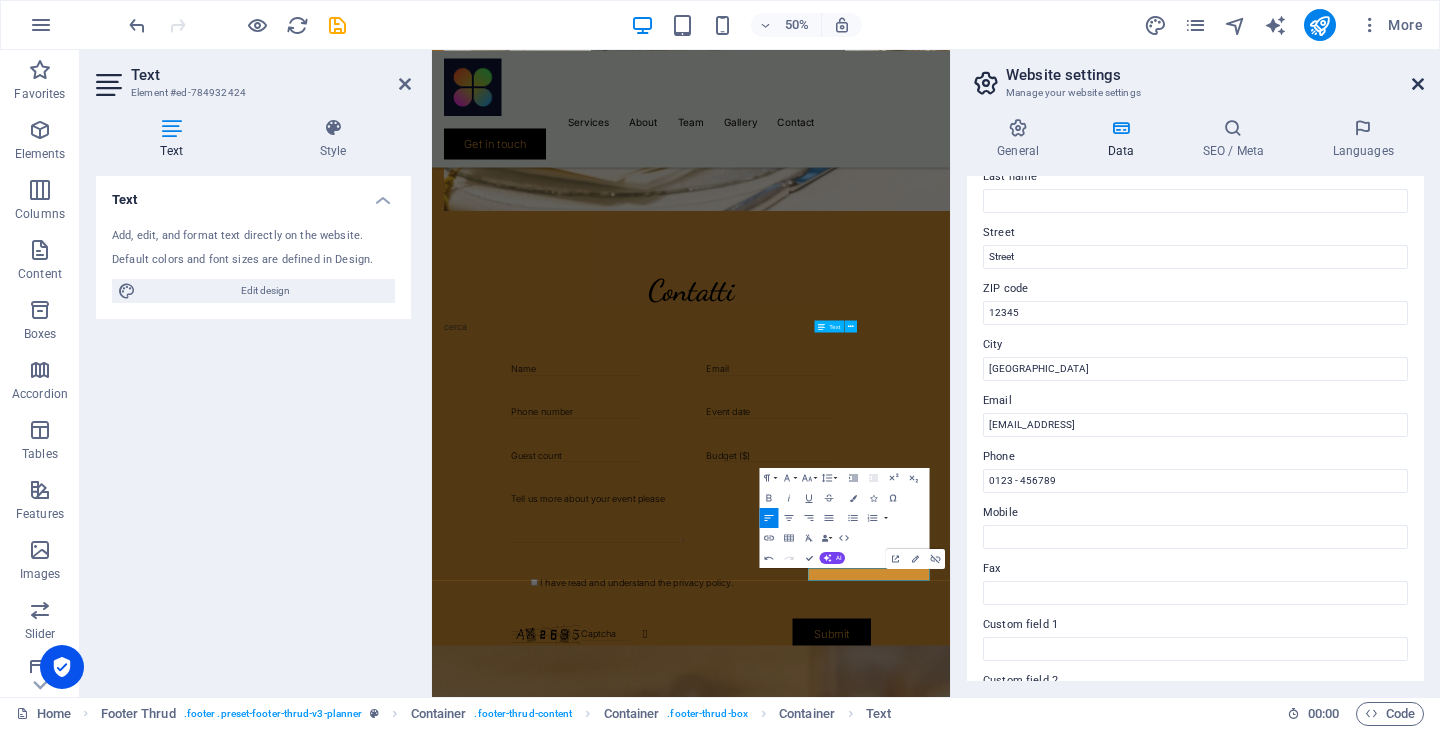 click at bounding box center (1418, 84) 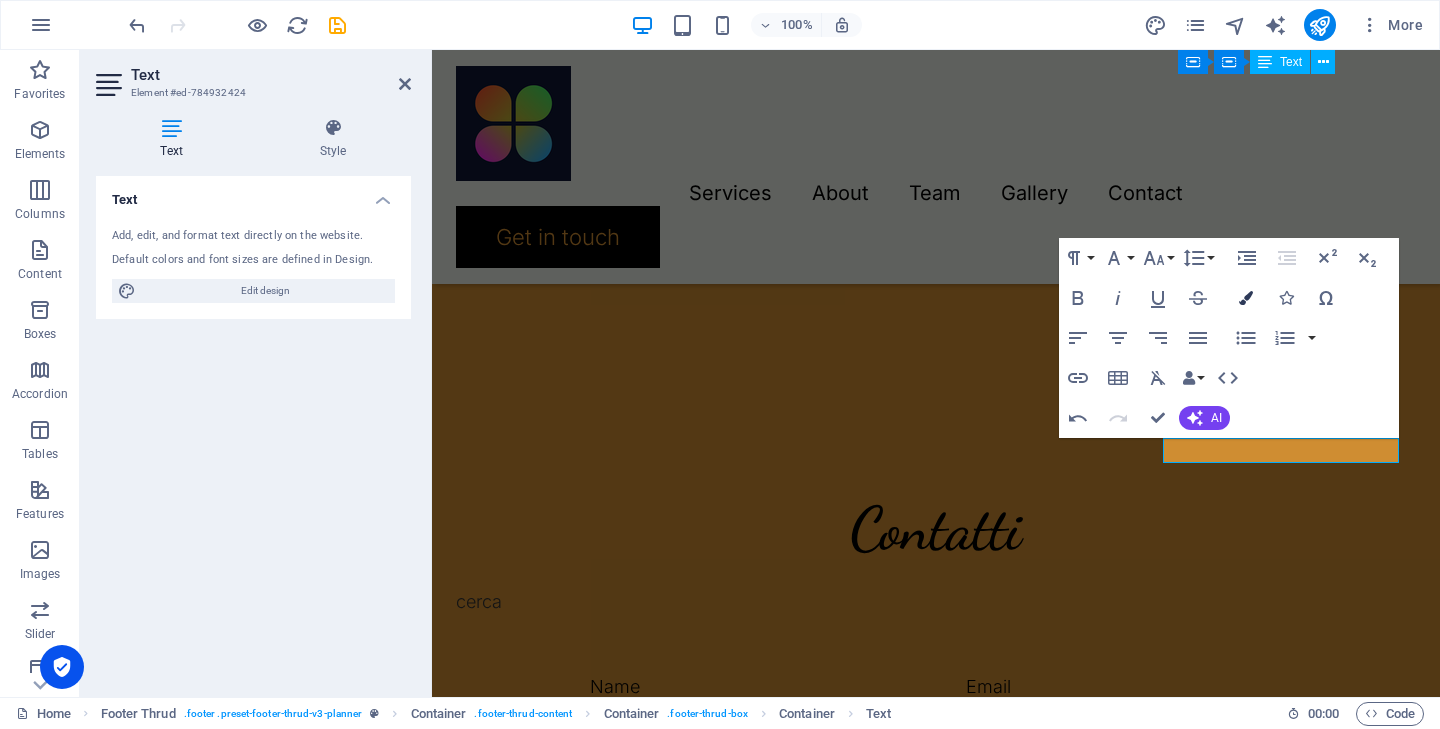 scroll, scrollTop: 4464, scrollLeft: 0, axis: vertical 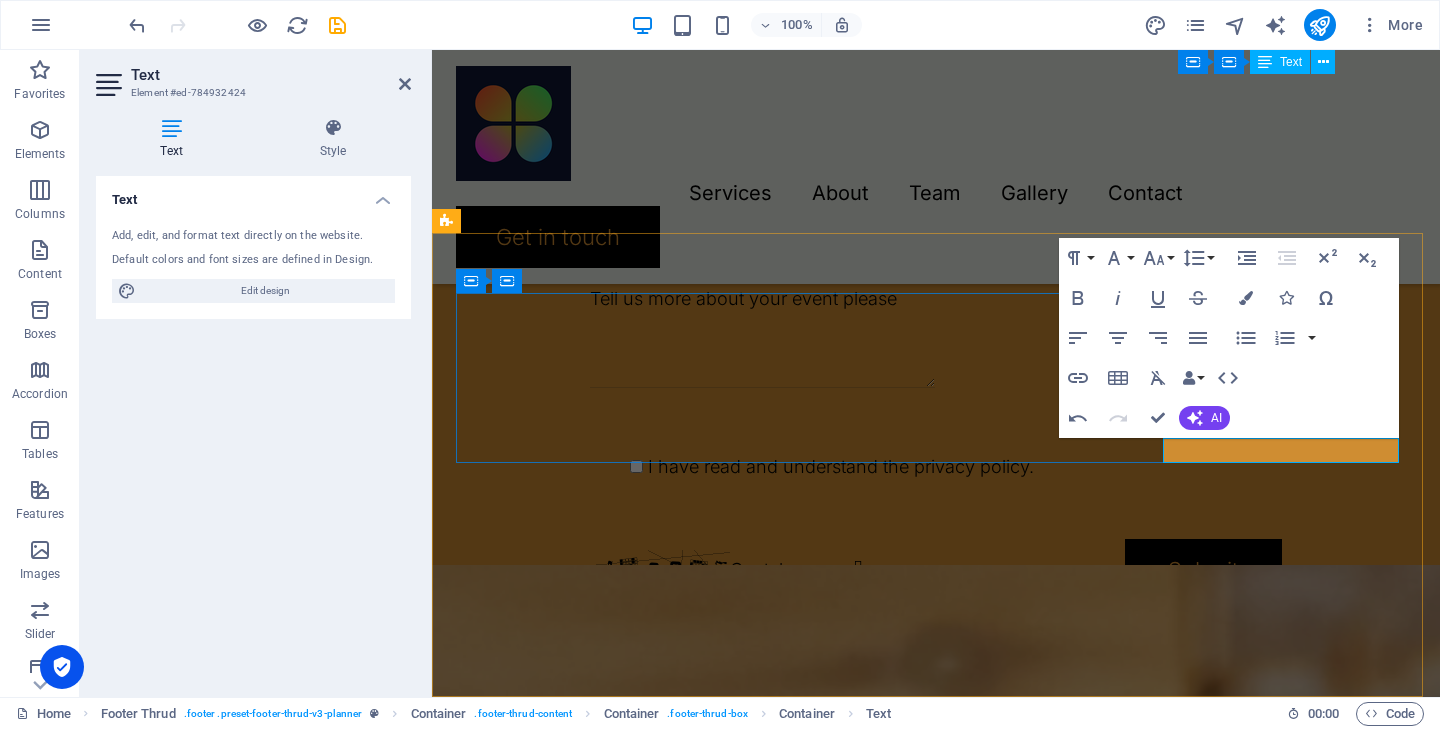 click on "340 14fc1240665ca0bebb9881ba6c0a06@plesk.local" at bounding box center (936, 3139) 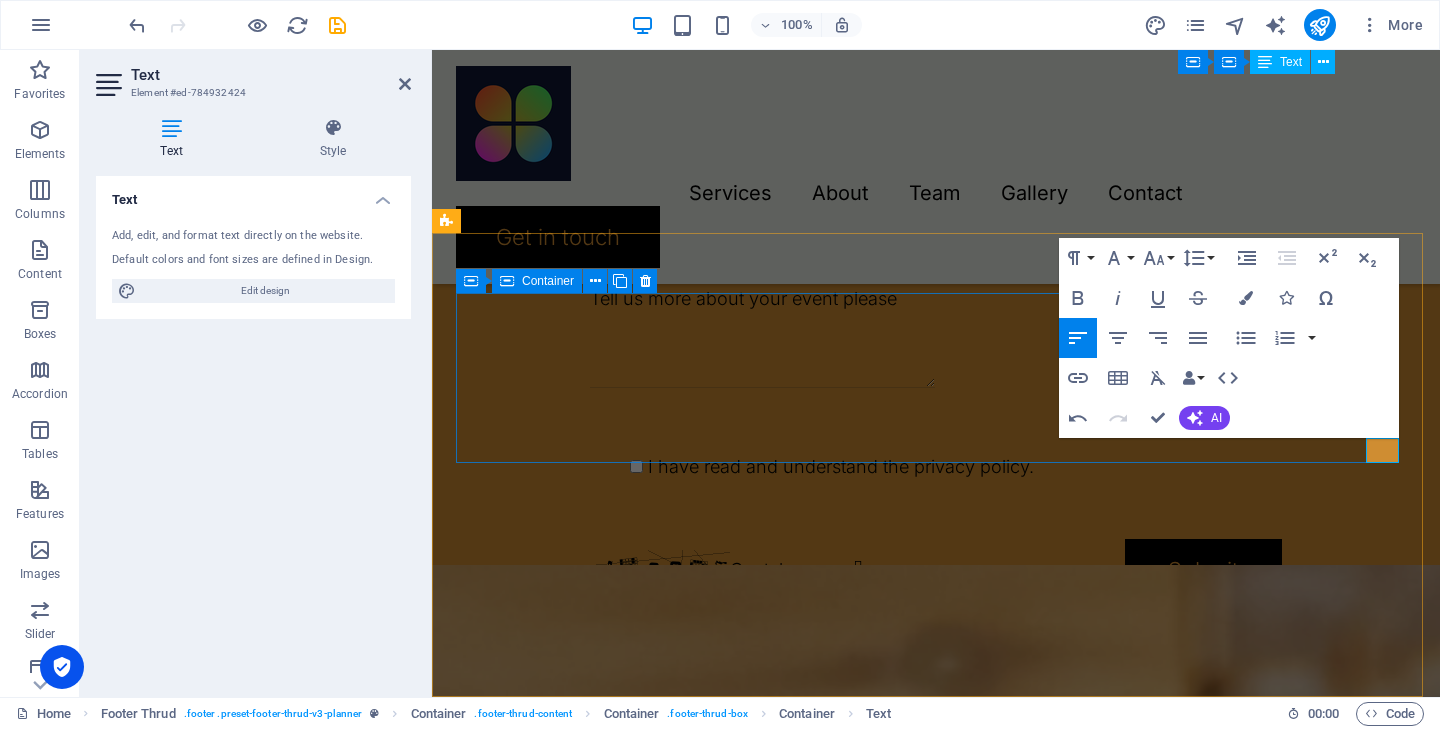 click on "Services About Team Gallery Contact 0123 - 456789 340" at bounding box center [936, 2907] 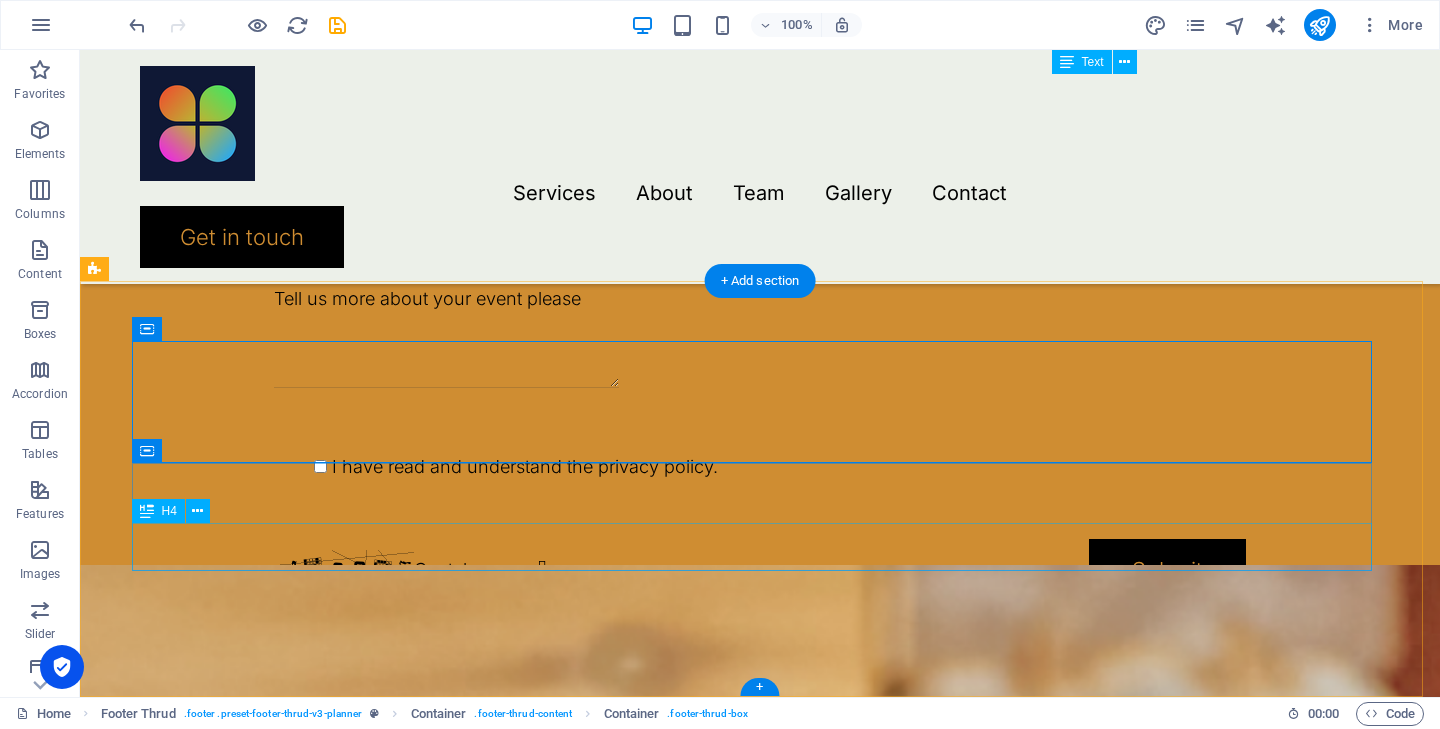 scroll, scrollTop: 4416, scrollLeft: 0, axis: vertical 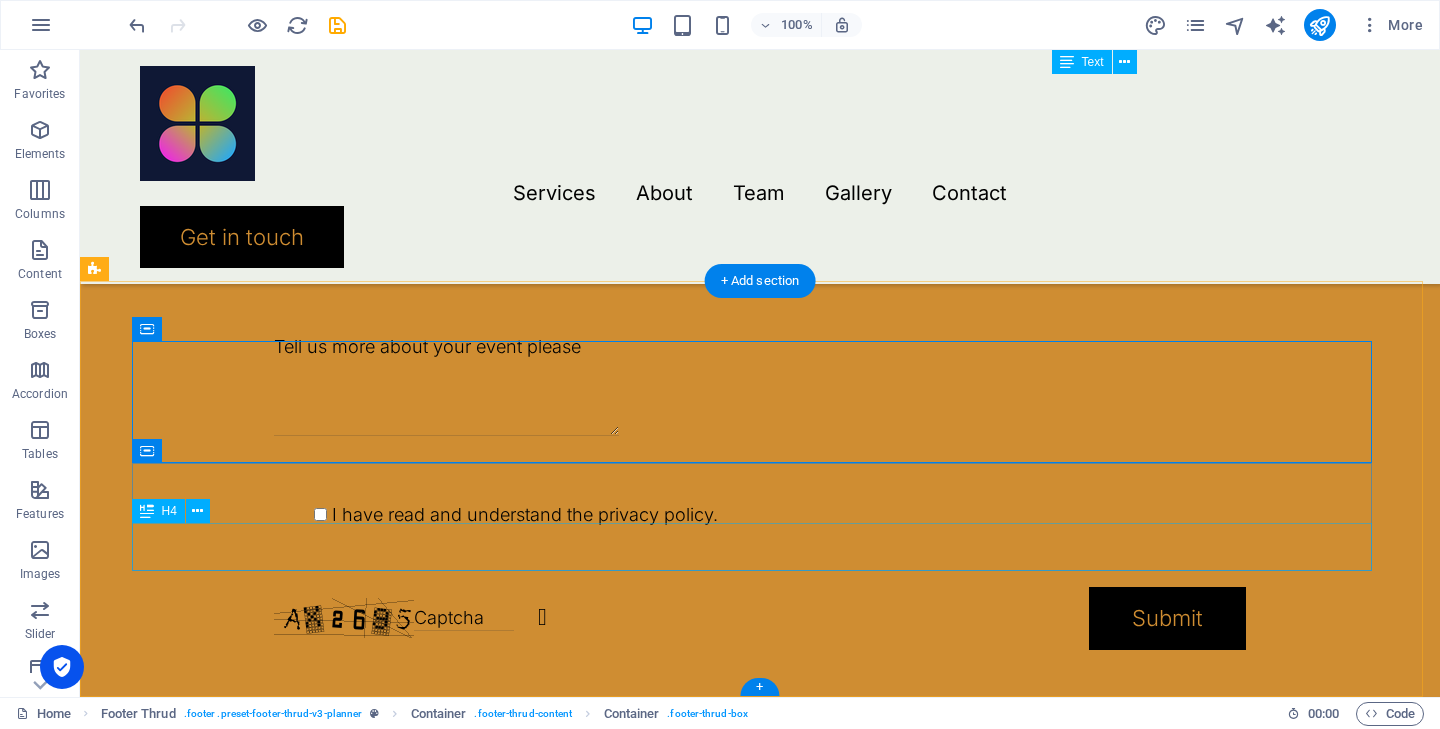 click on "Beyond plans, we create memories!" at bounding box center (760, 3284) 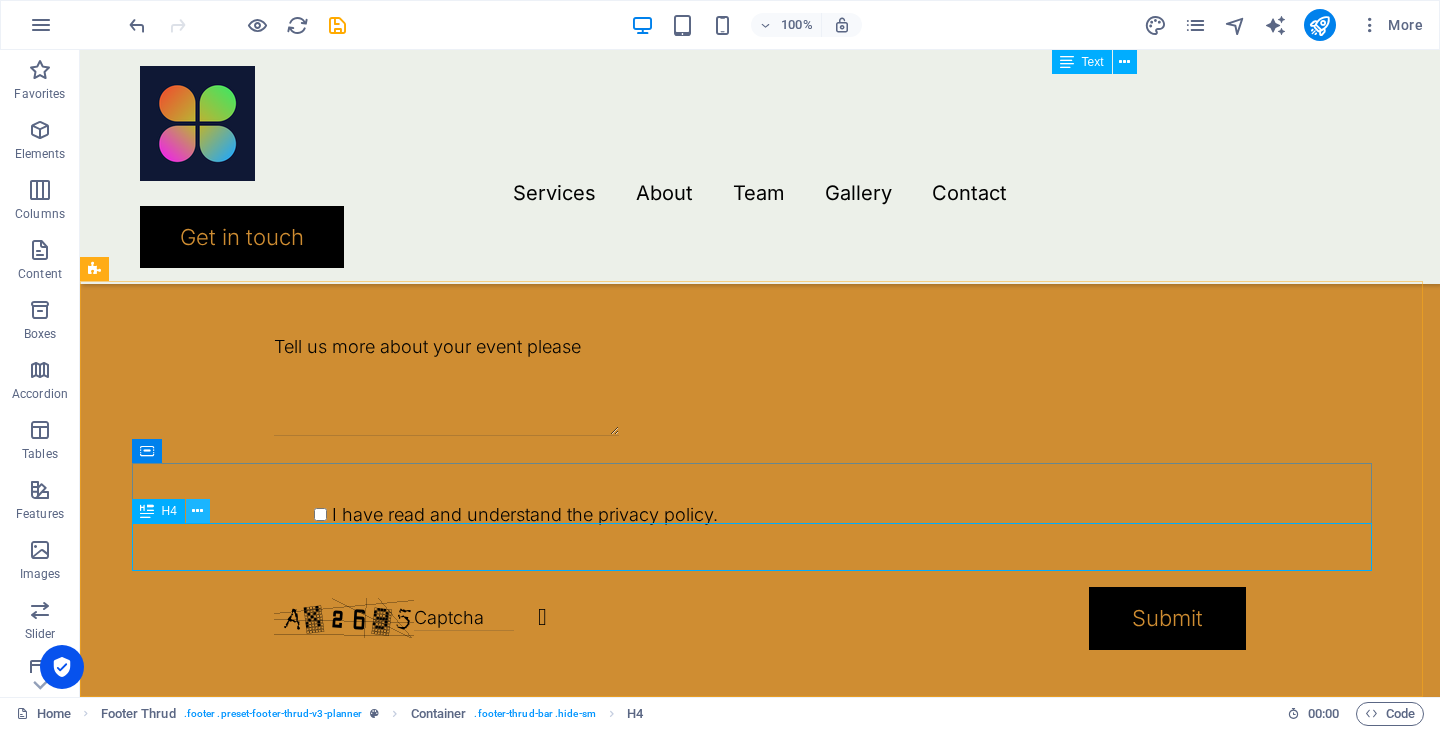 click at bounding box center [198, 511] 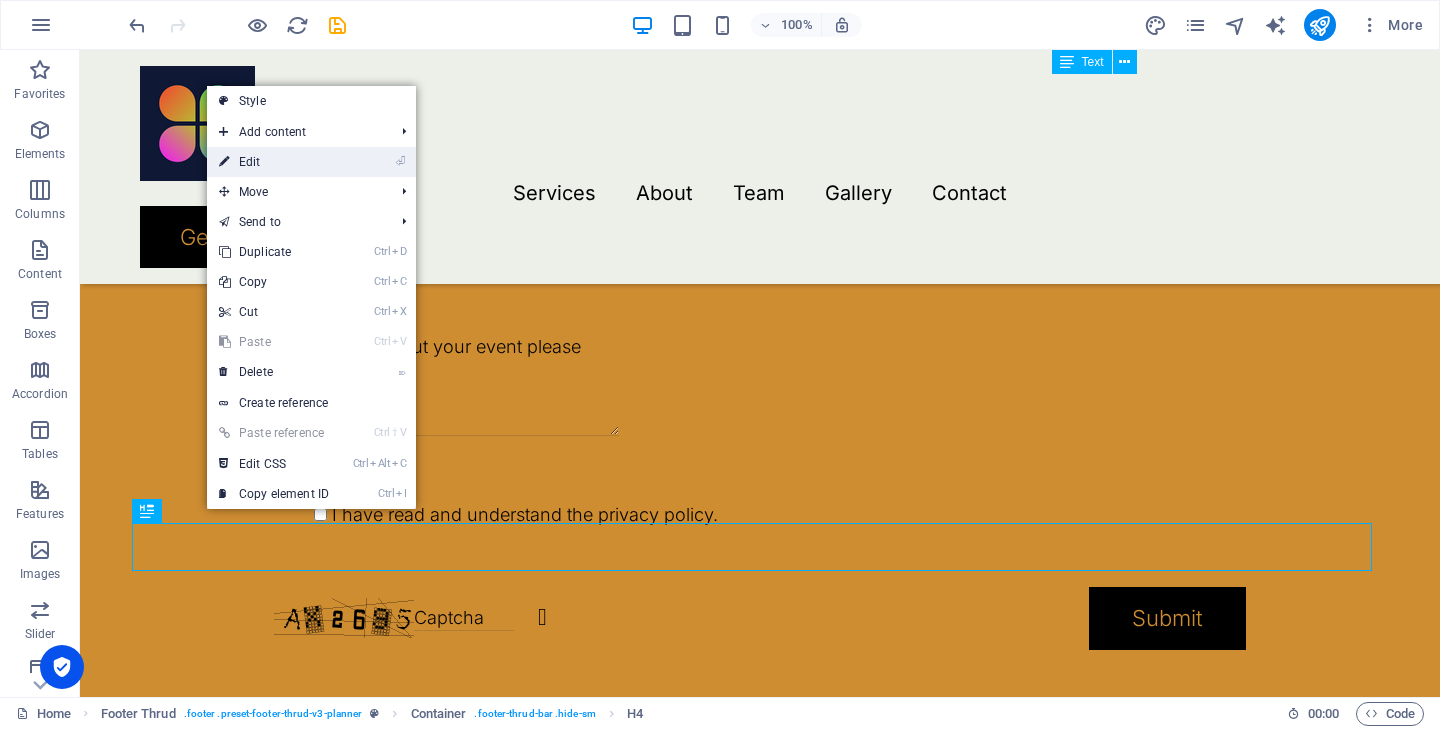 click on "⏎  Edit" at bounding box center [274, 162] 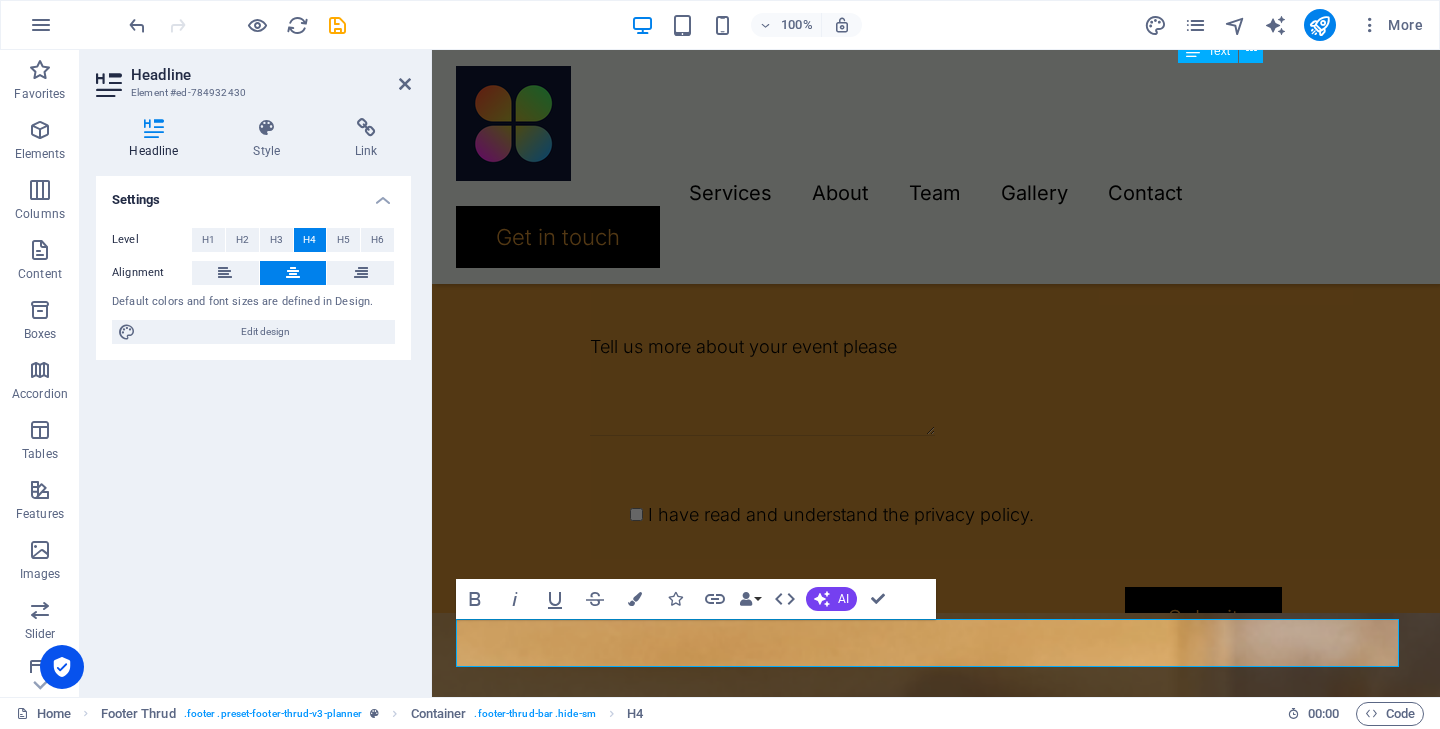 scroll, scrollTop: 4368, scrollLeft: 0, axis: vertical 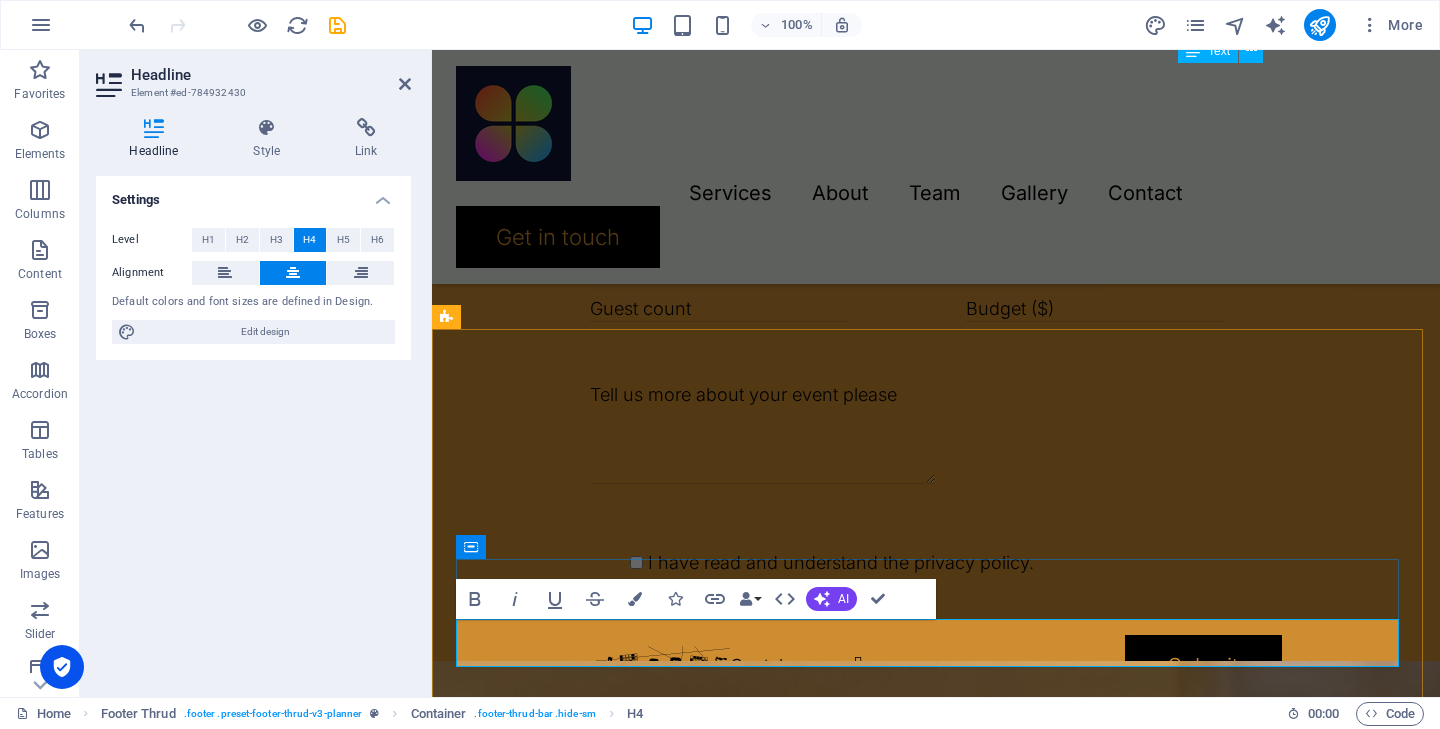 click on "Beyond plans, we create memories!" at bounding box center (936, 3332) 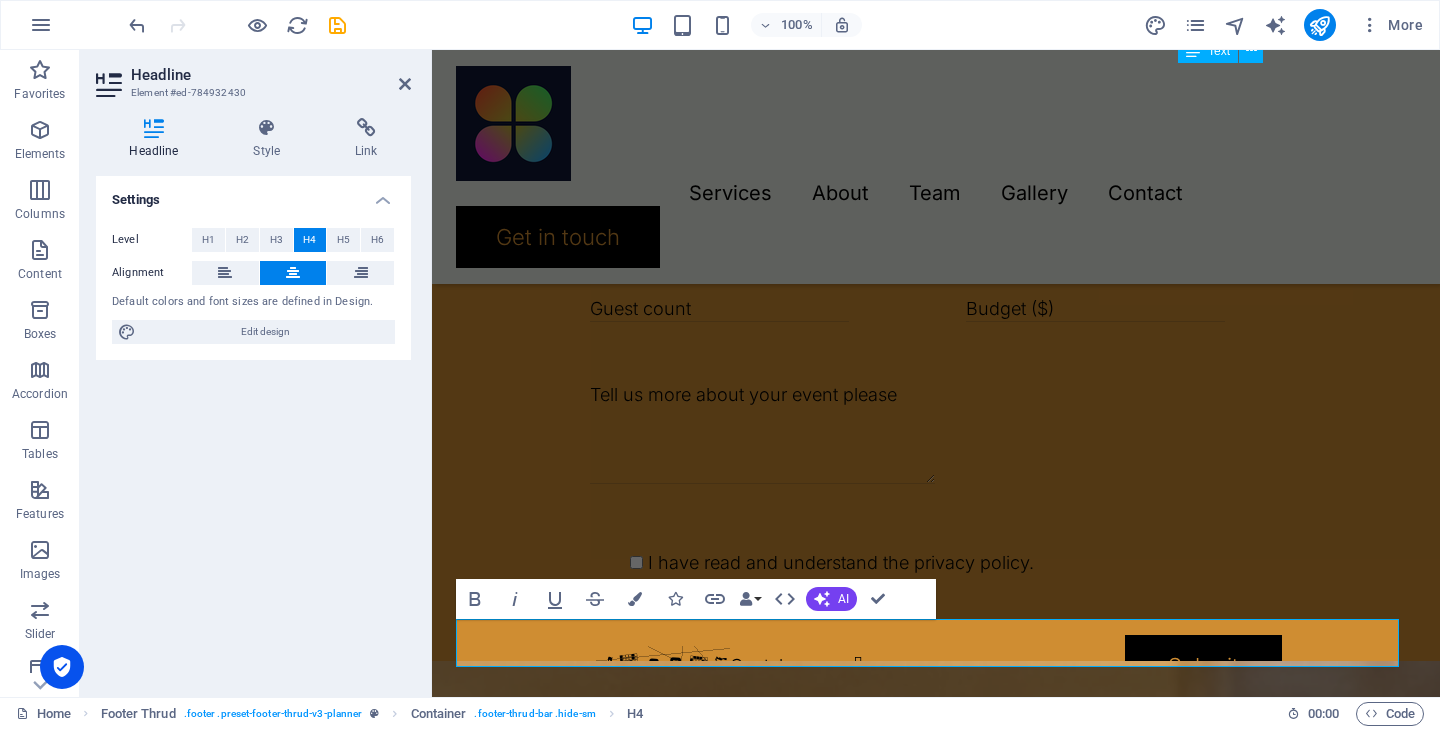 click on "Headline" at bounding box center [271, 75] 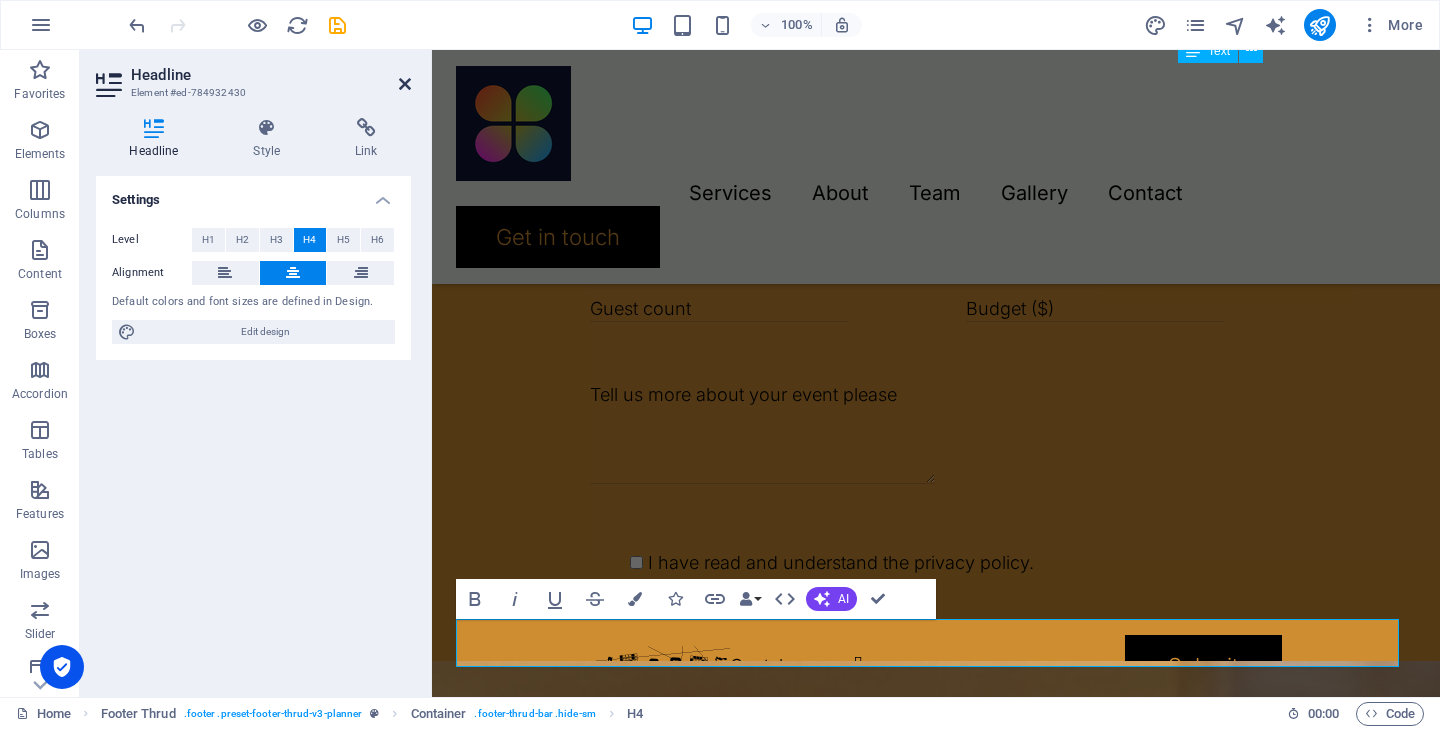 click at bounding box center (405, 84) 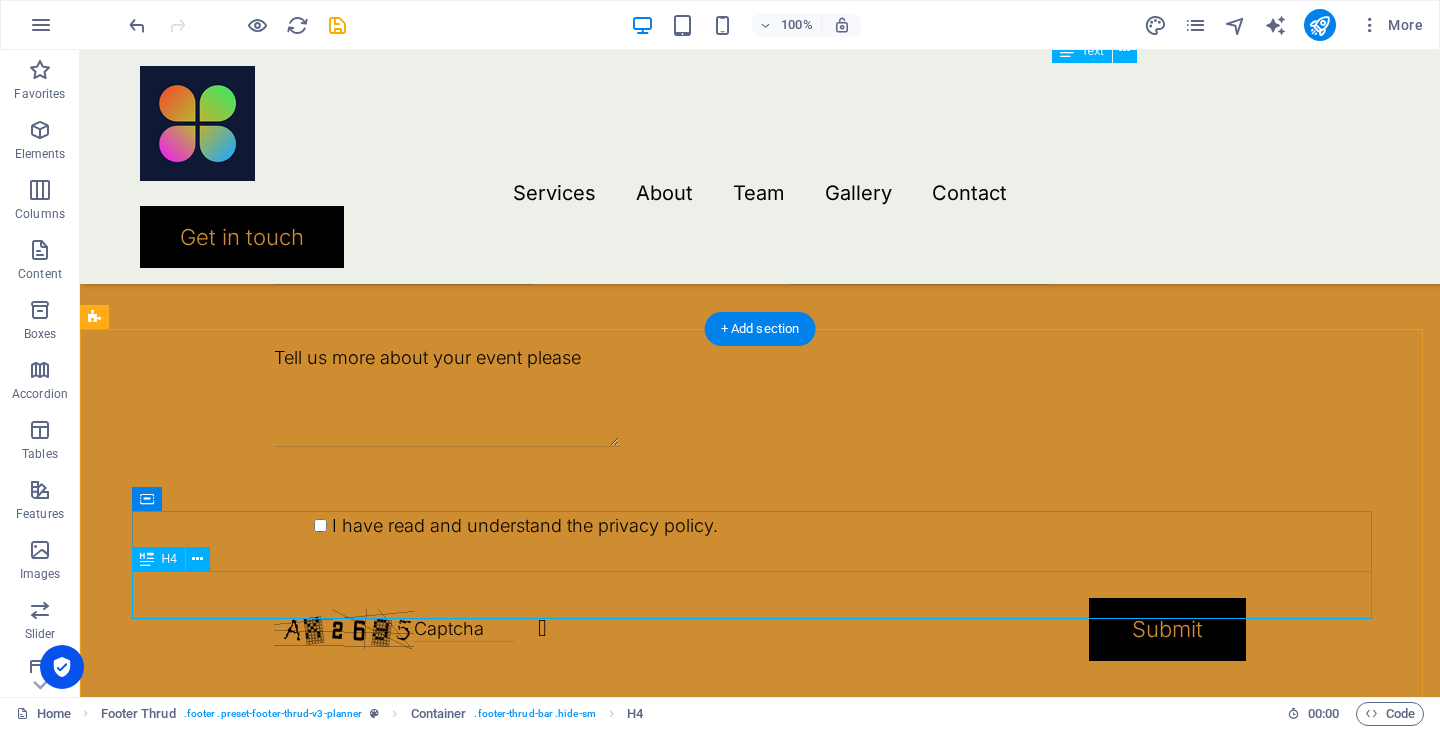 scroll, scrollTop: 4416, scrollLeft: 0, axis: vertical 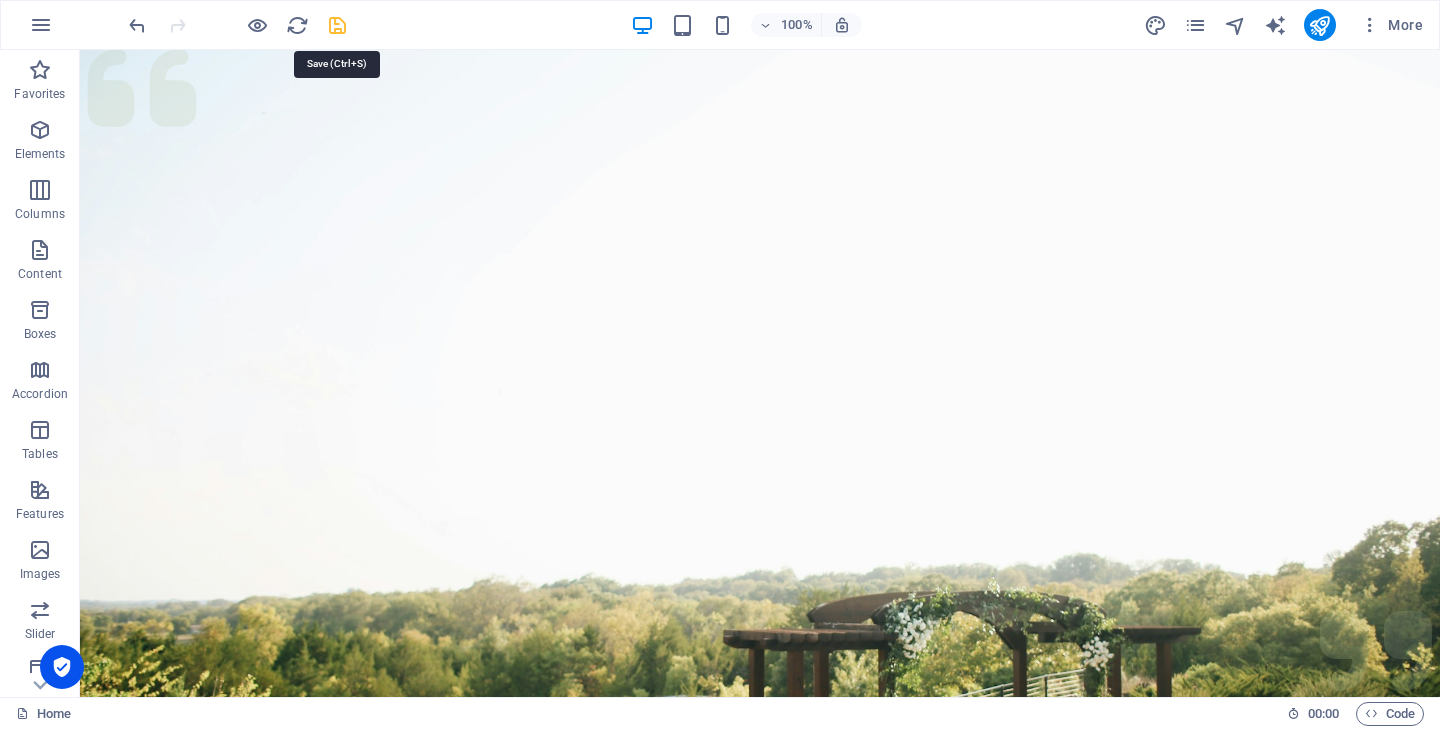 click at bounding box center [337, 25] 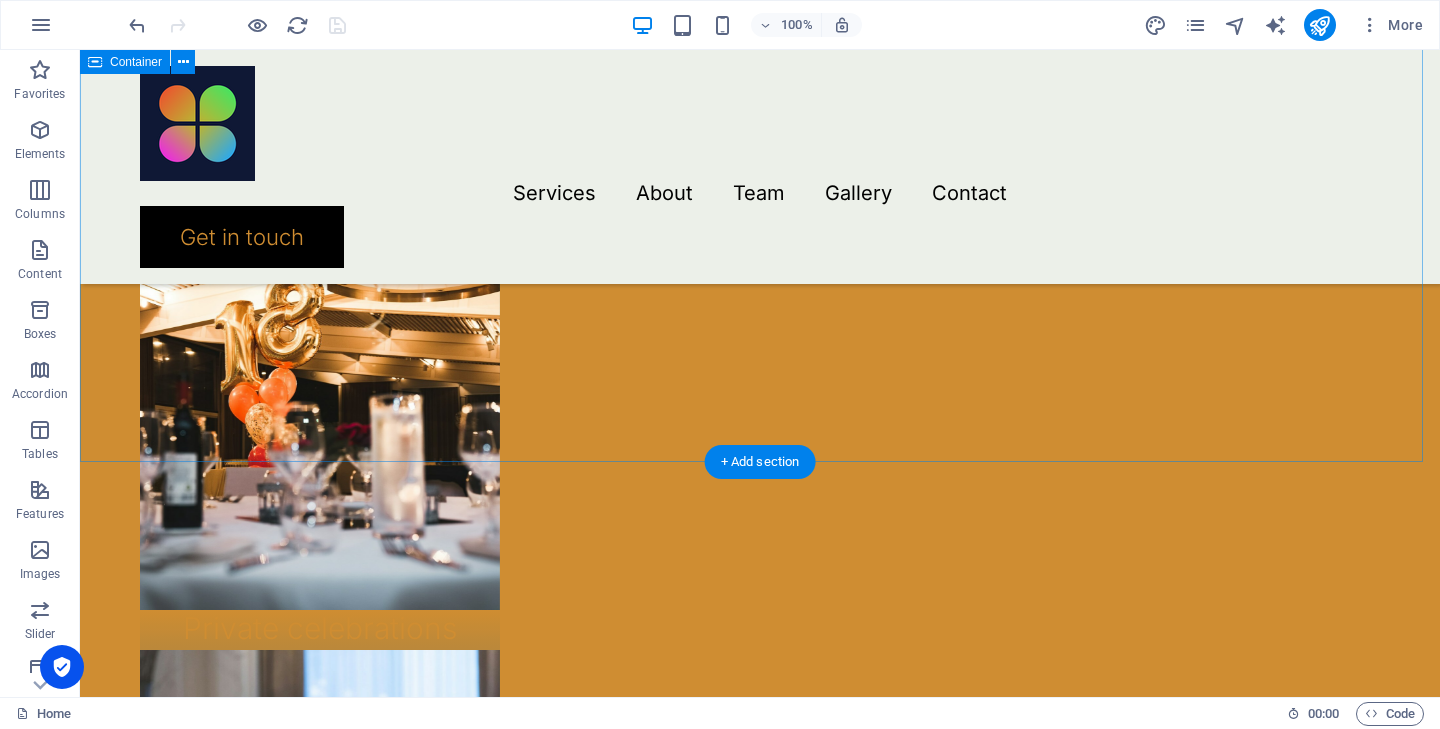 scroll, scrollTop: 1632, scrollLeft: 0, axis: vertical 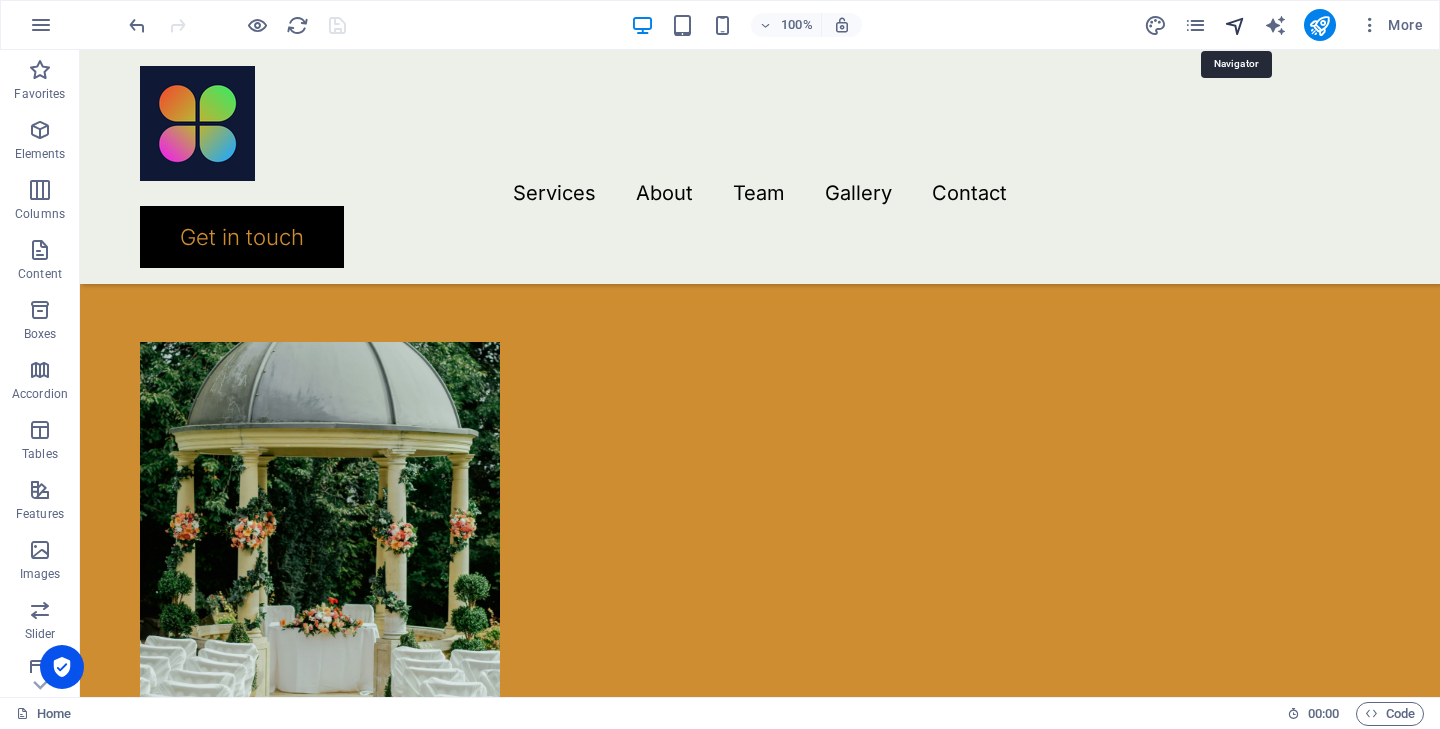 click at bounding box center (1235, 25) 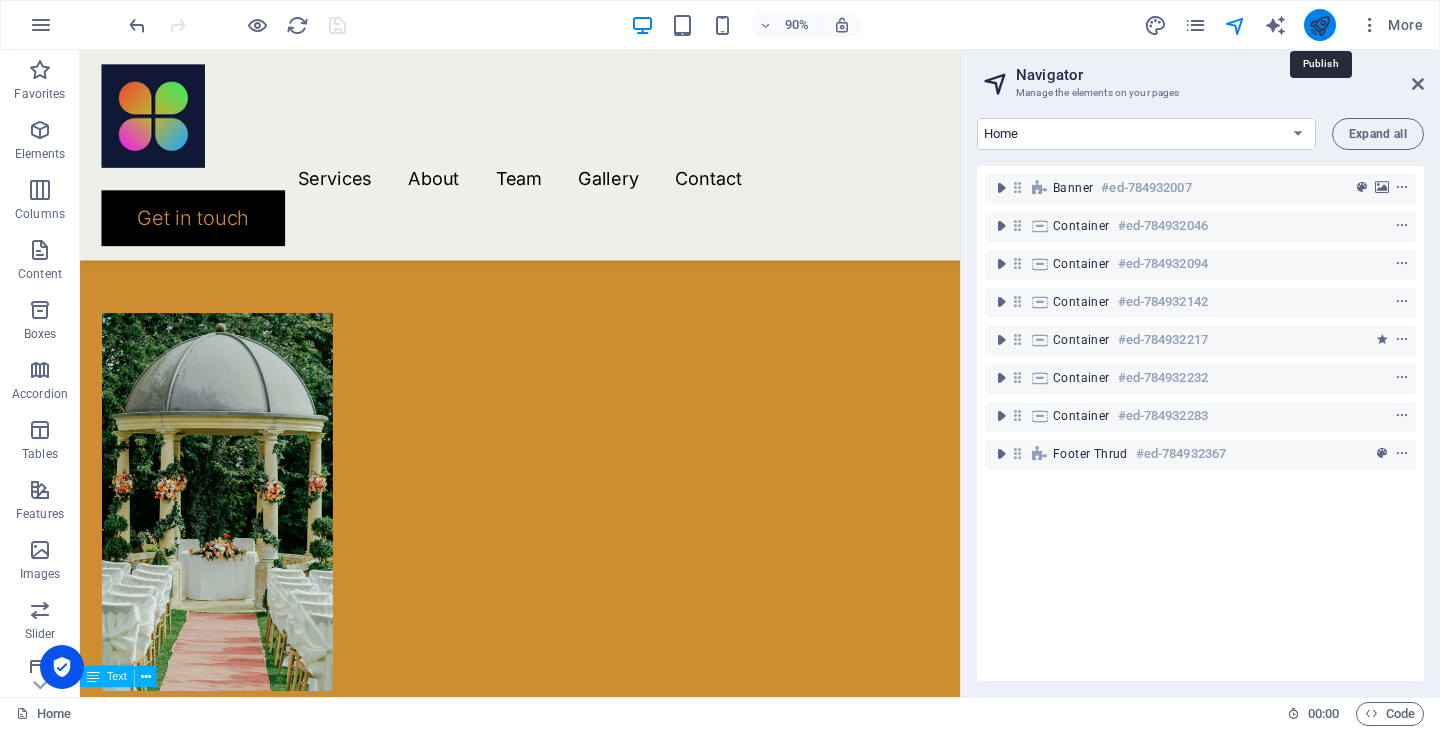 click at bounding box center [1319, 25] 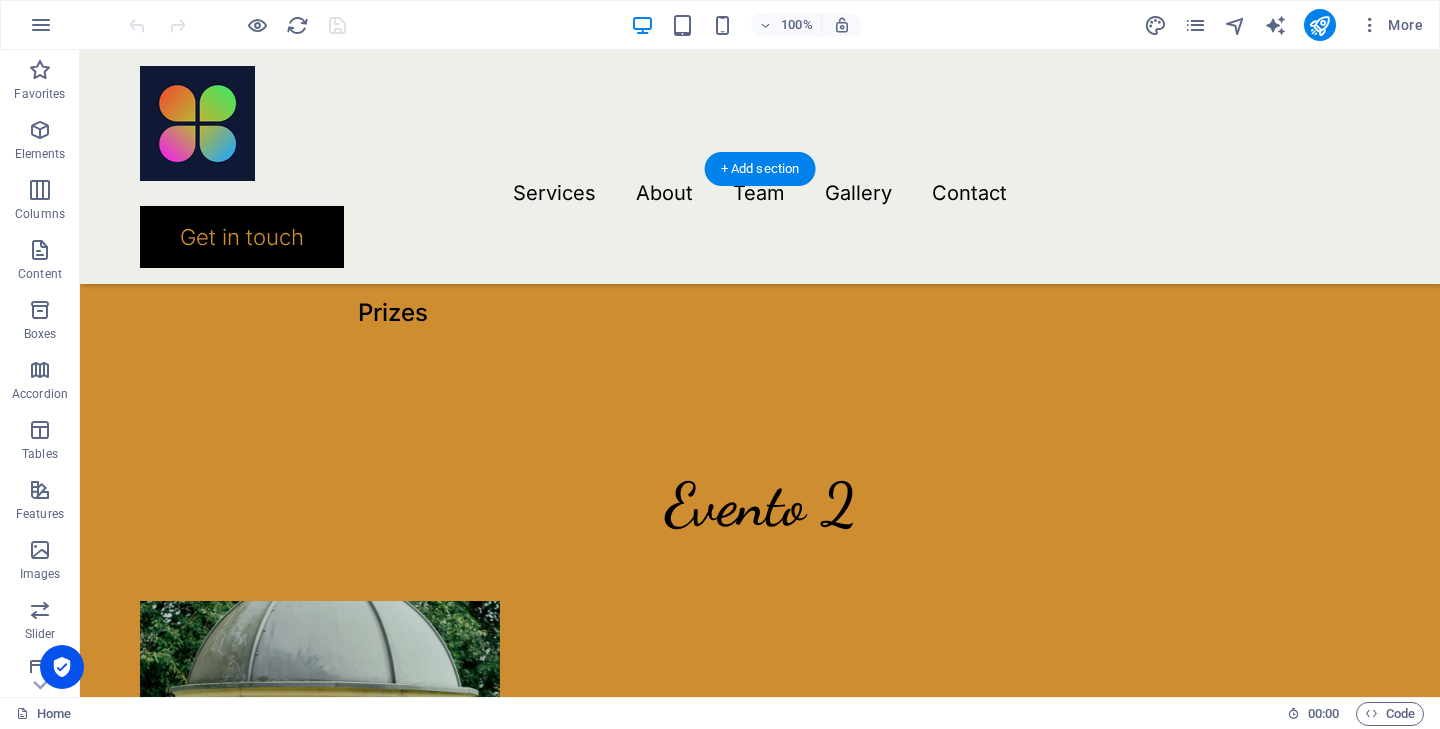 scroll, scrollTop: 1428, scrollLeft: 0, axis: vertical 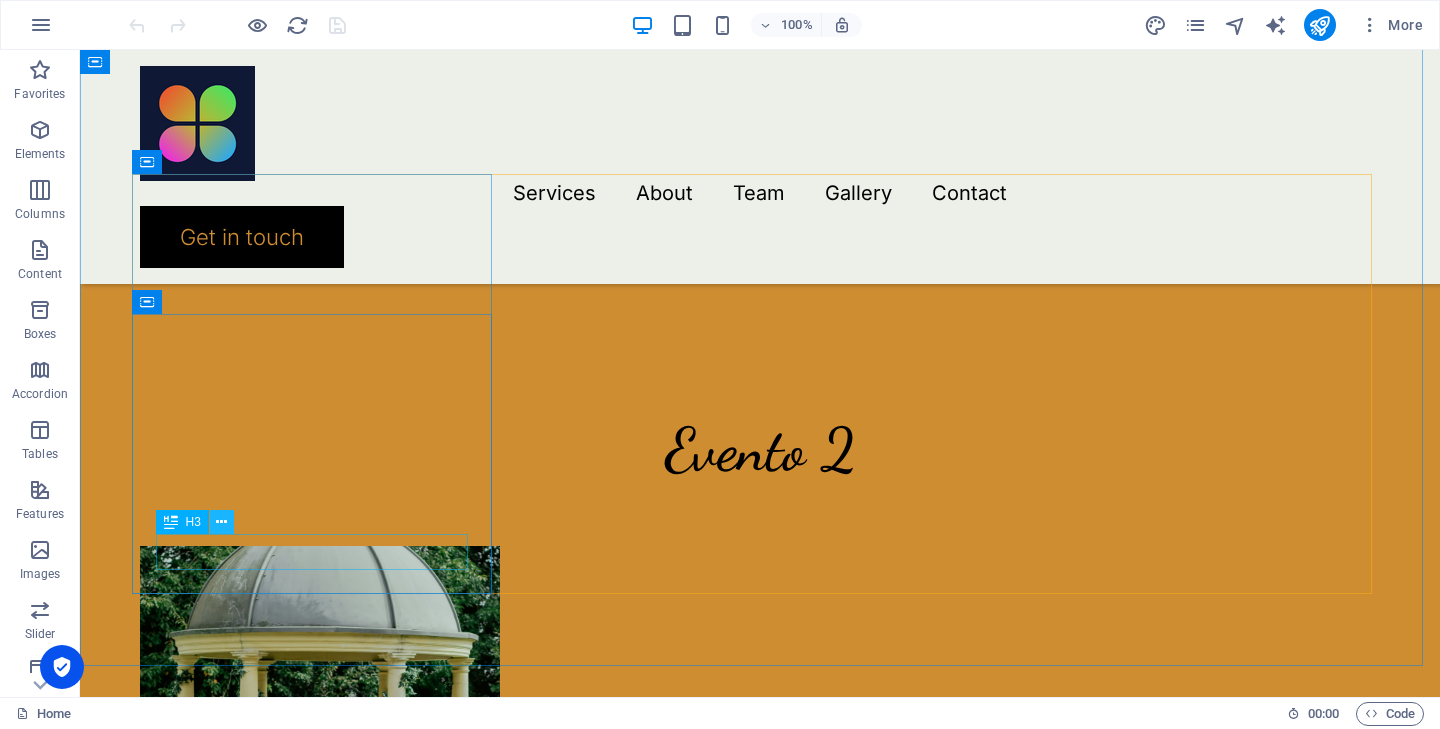 click at bounding box center [221, 522] 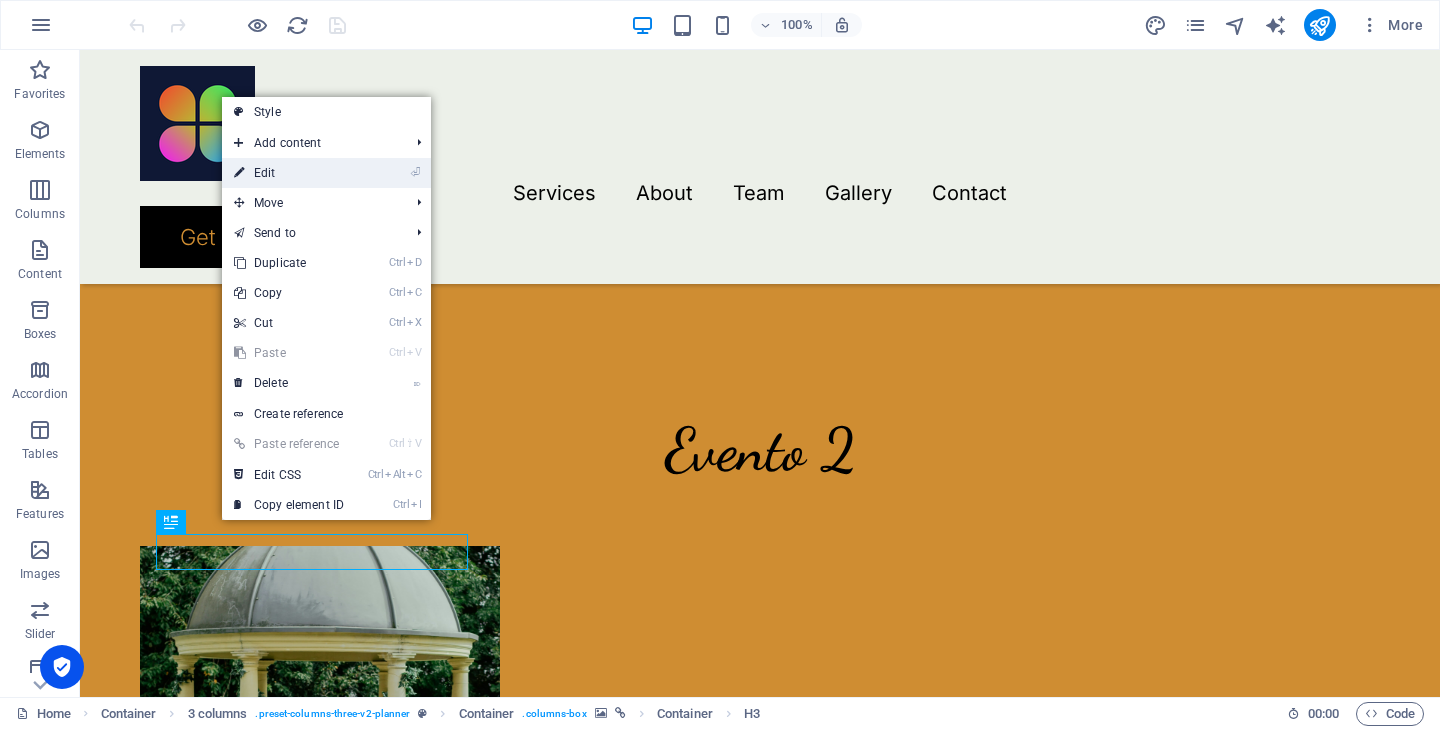 drag, startPoint x: 276, startPoint y: 173, endPoint x: 7, endPoint y: 427, distance: 369.9689 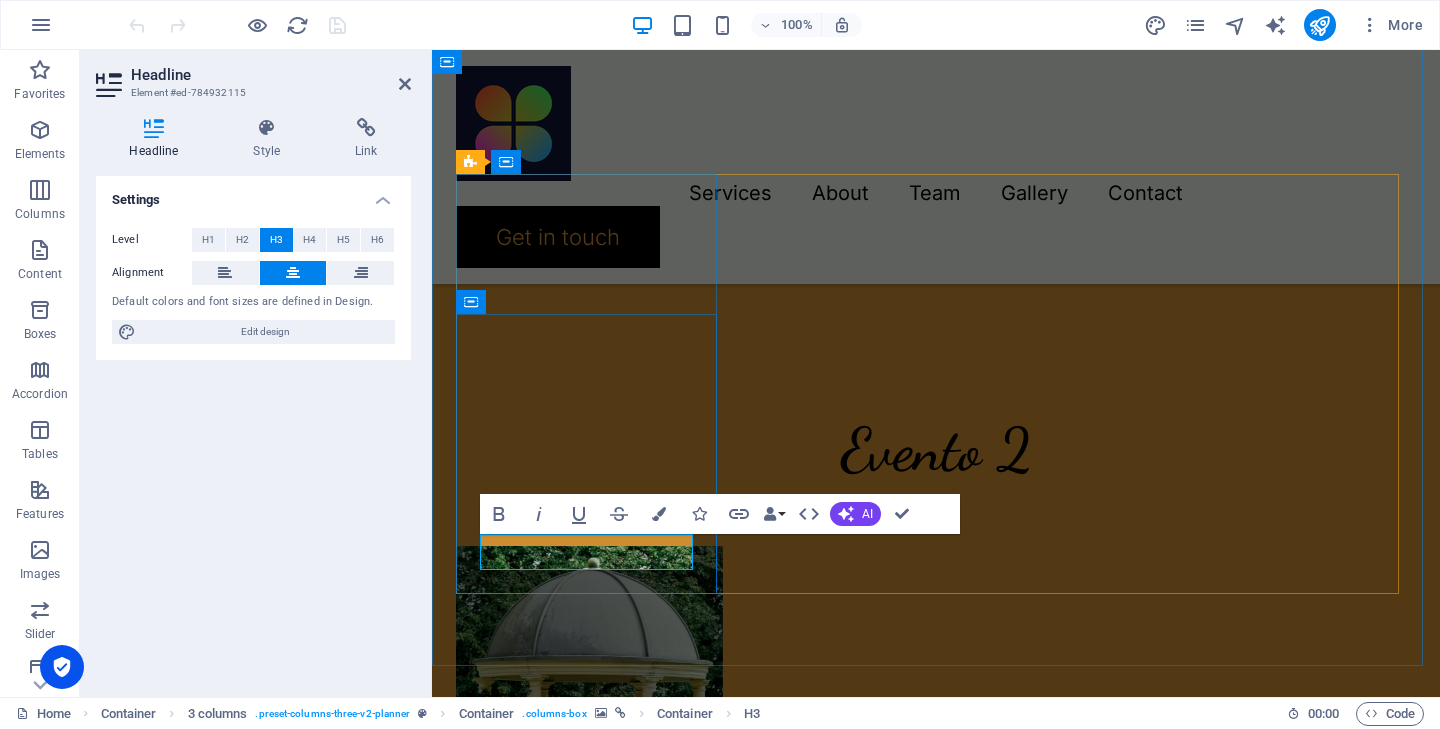 type 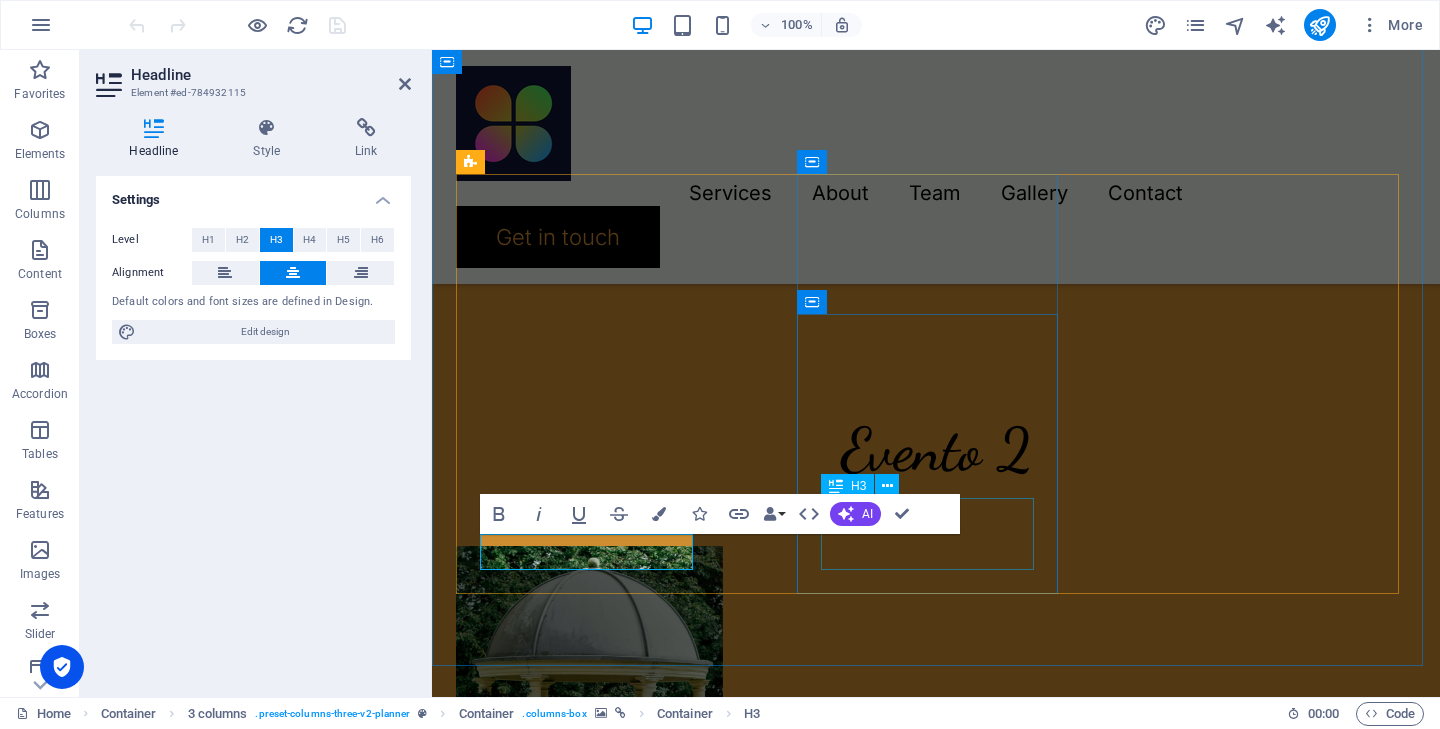 click on "Private celebrations" at bounding box center (589, 1462) 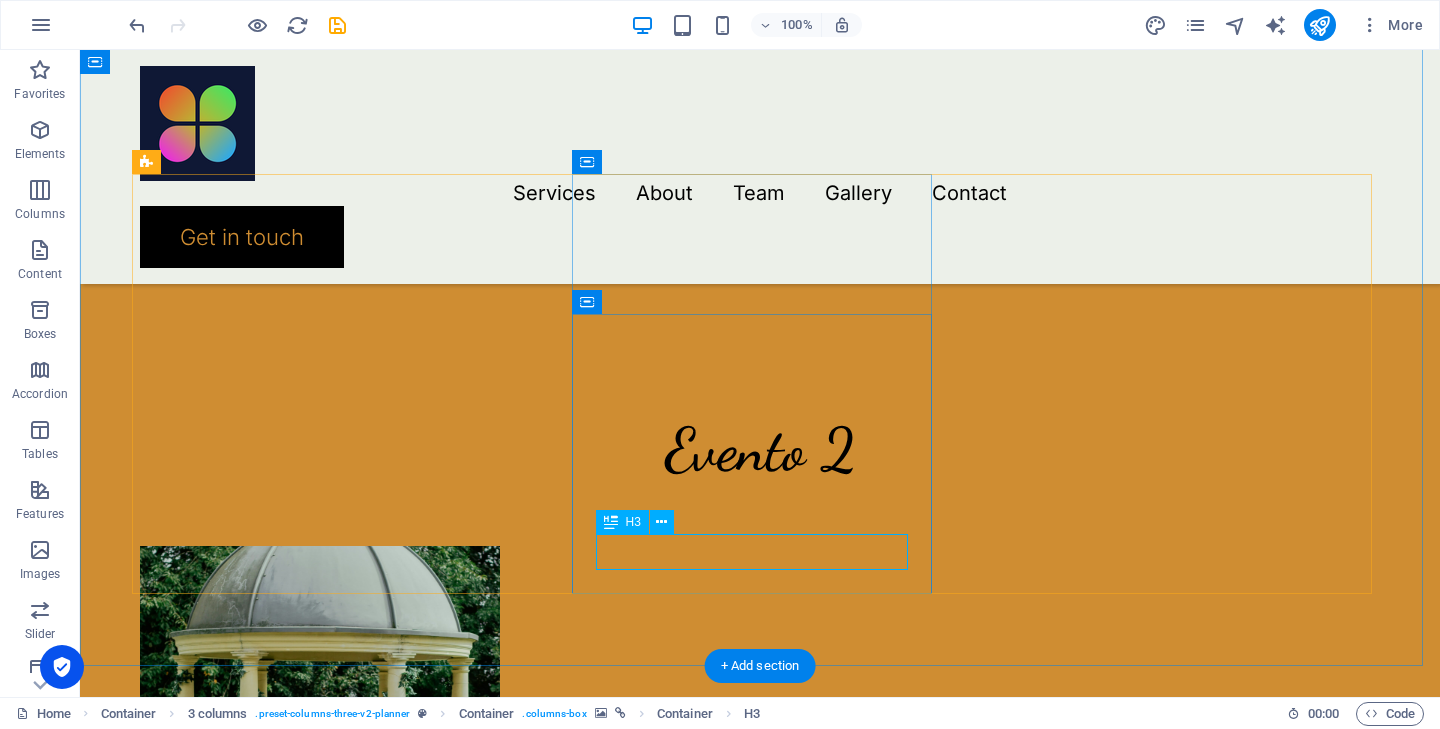 click on "Private celebrations" at bounding box center (320, 1444) 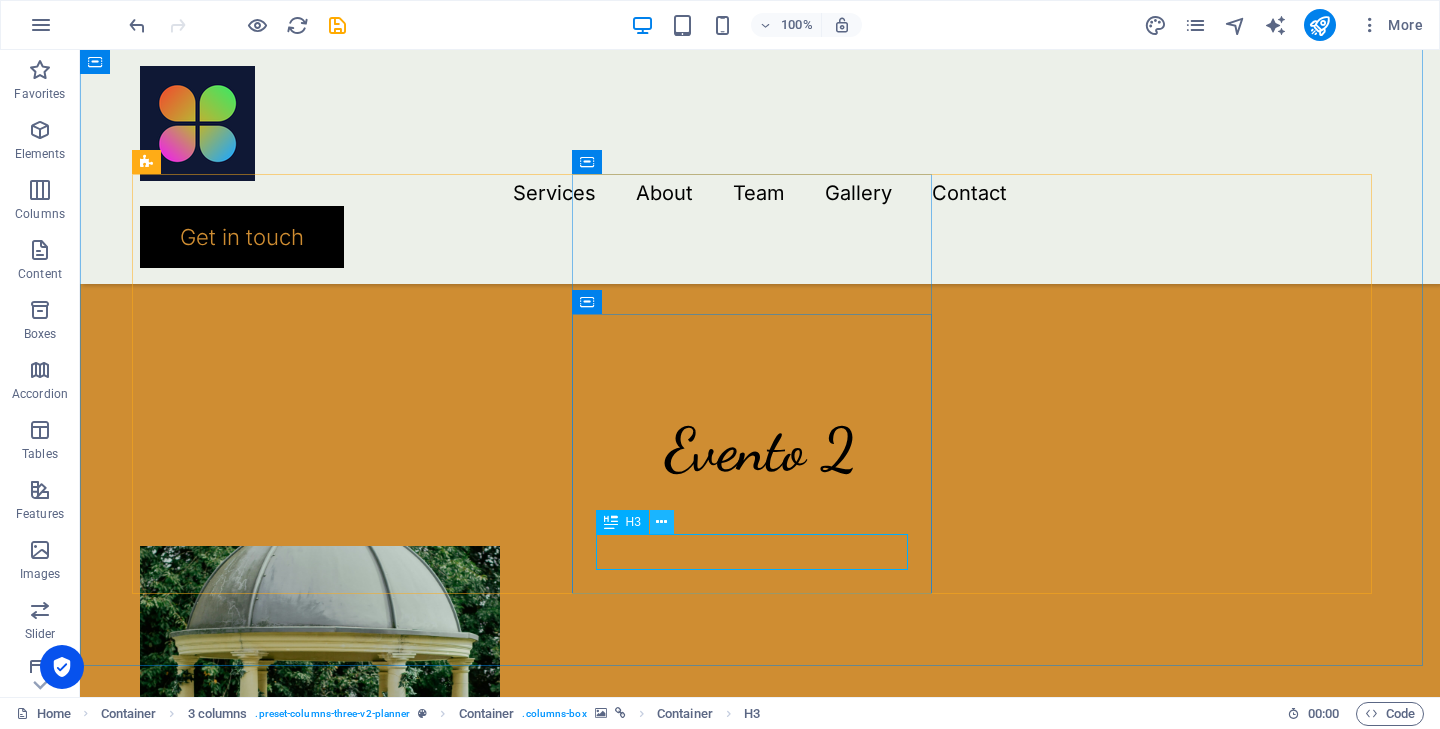 click at bounding box center (661, 522) 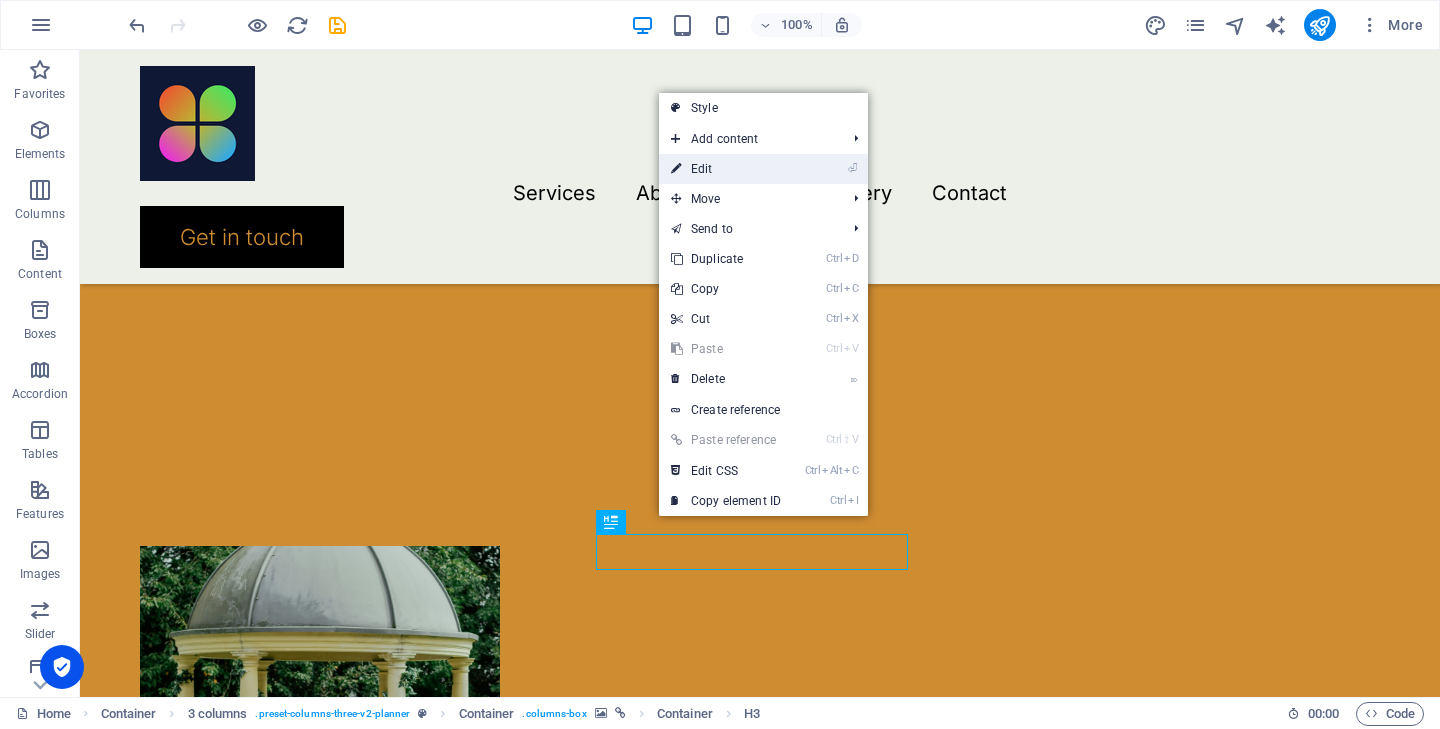 click on "⏎  Edit" at bounding box center [726, 169] 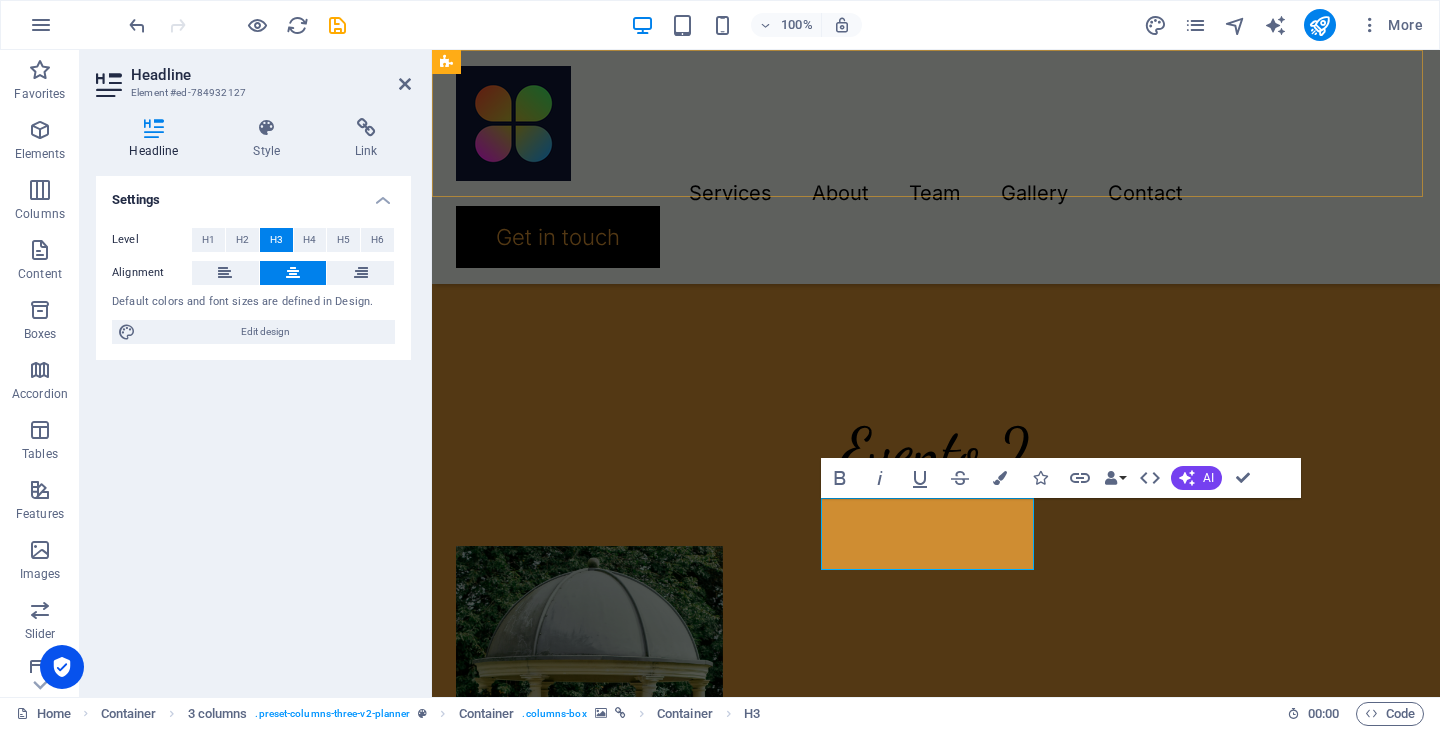 type 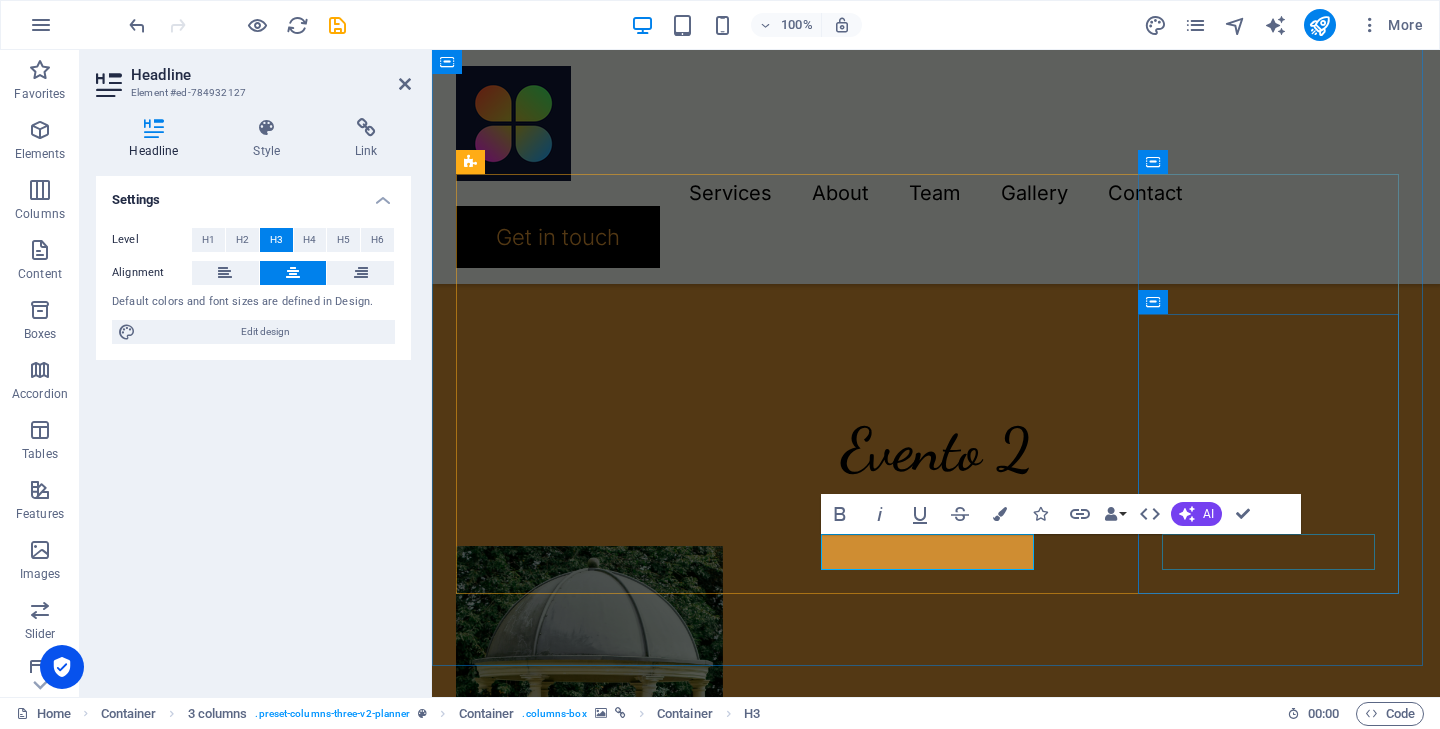 click on "Gala dinners" at bounding box center (589, 1904) 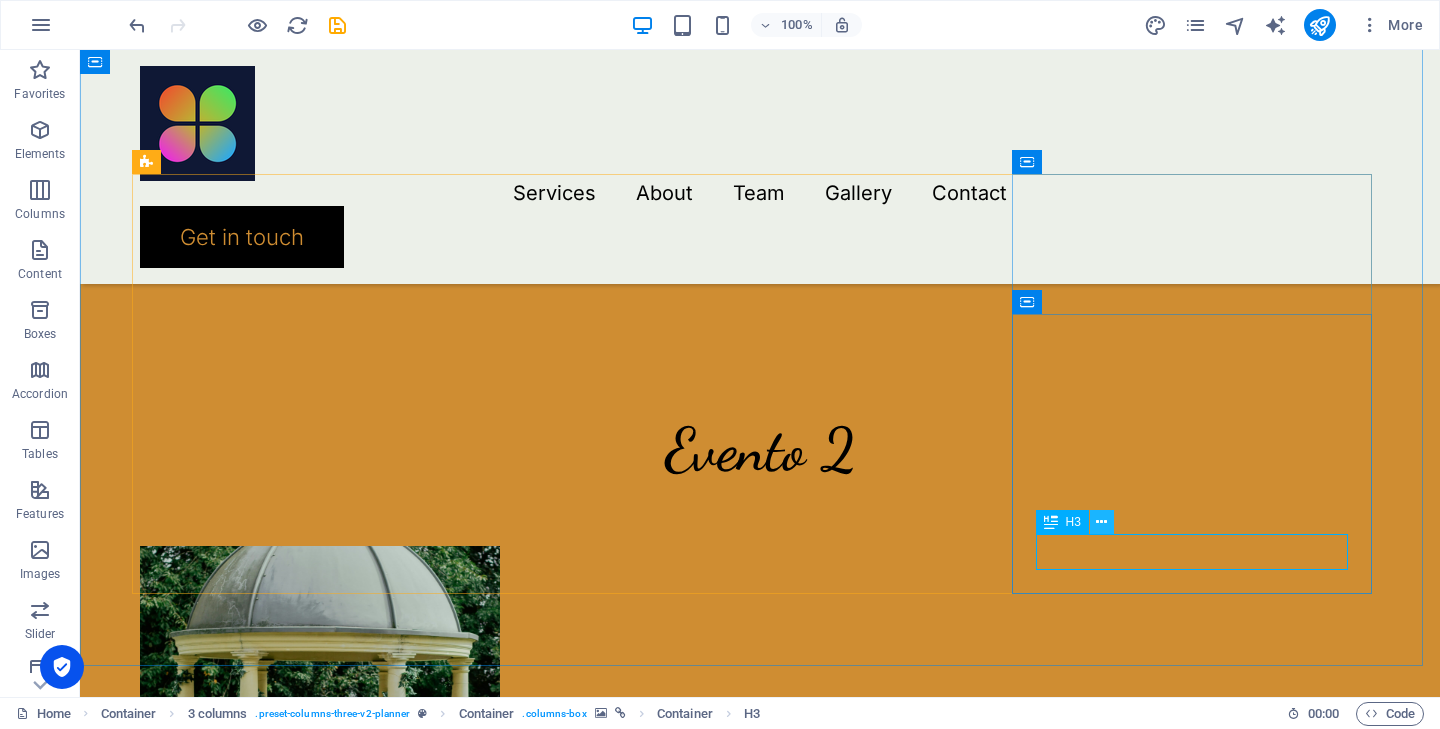 click at bounding box center (1101, 522) 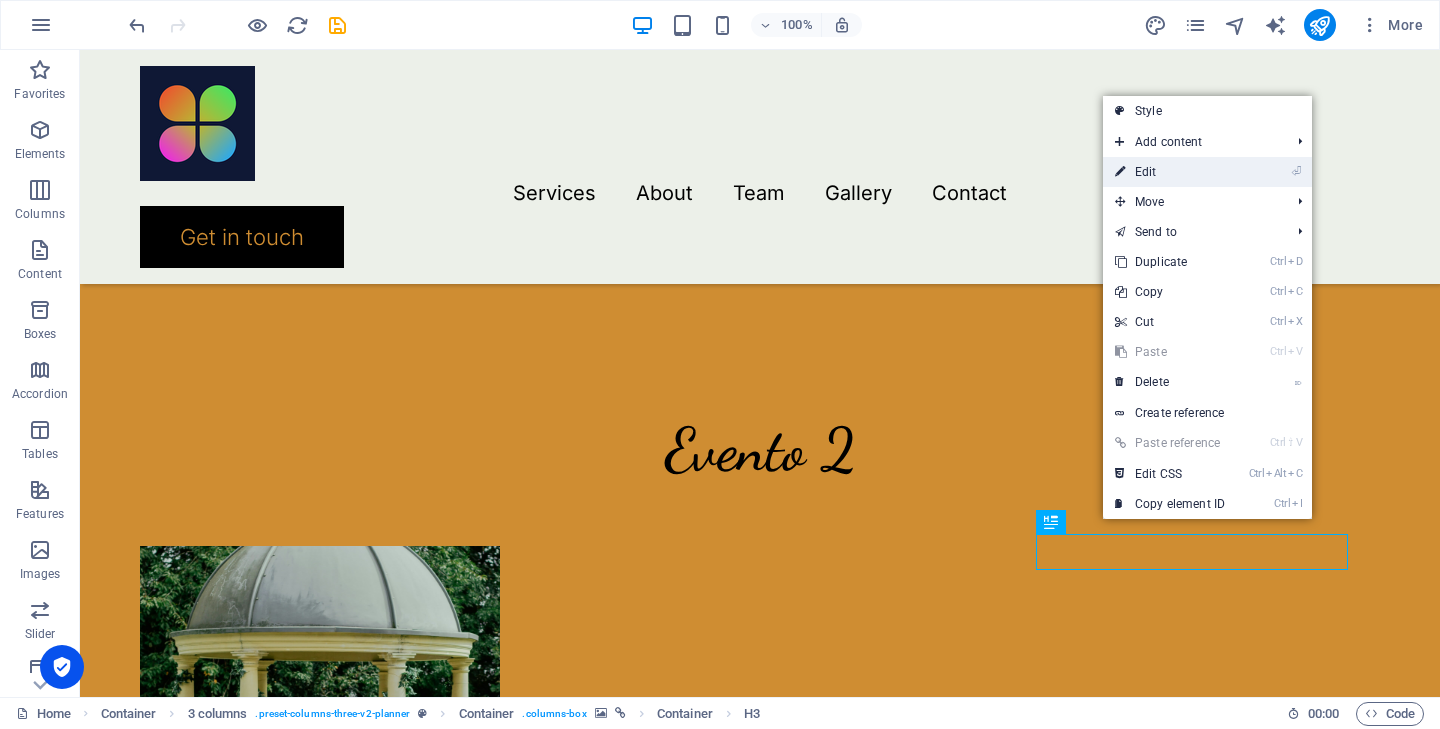click on "⏎  Edit" at bounding box center (1170, 172) 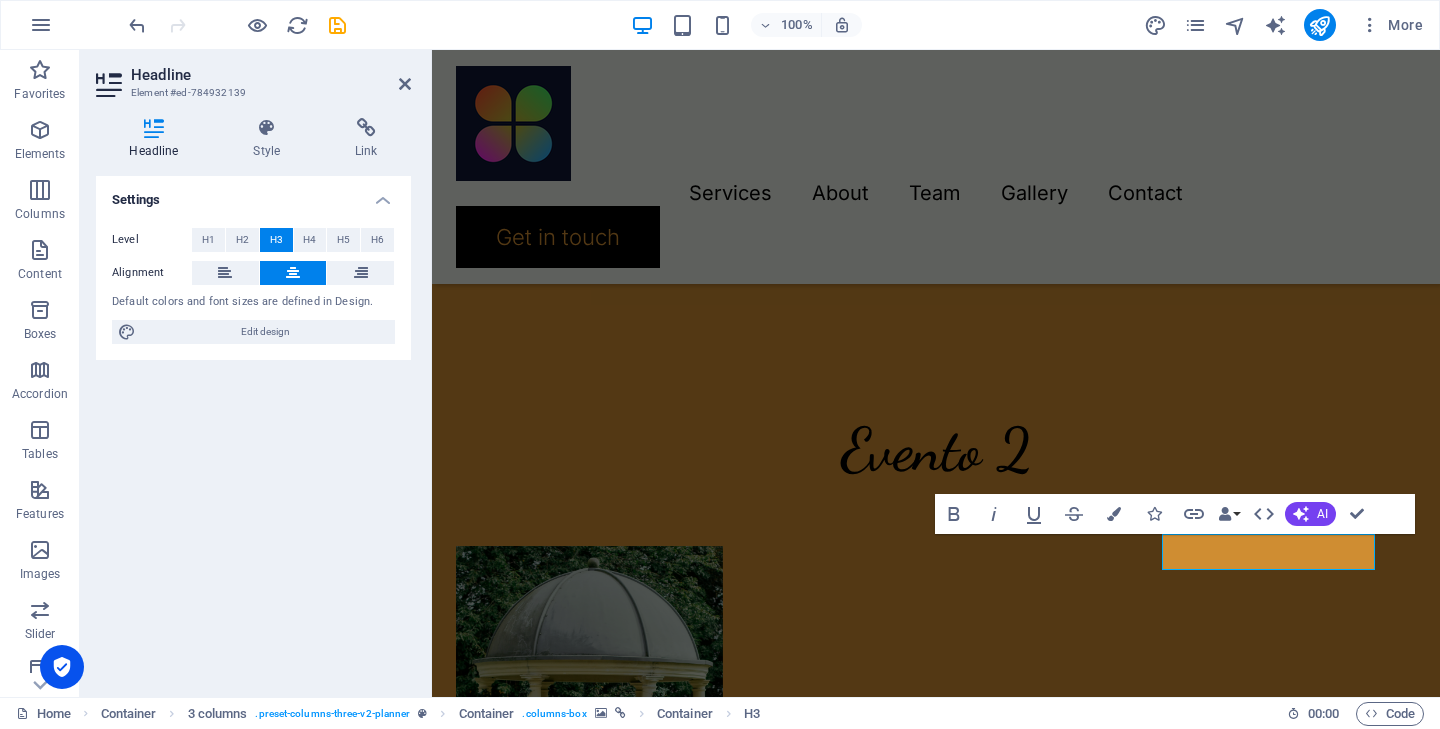 type 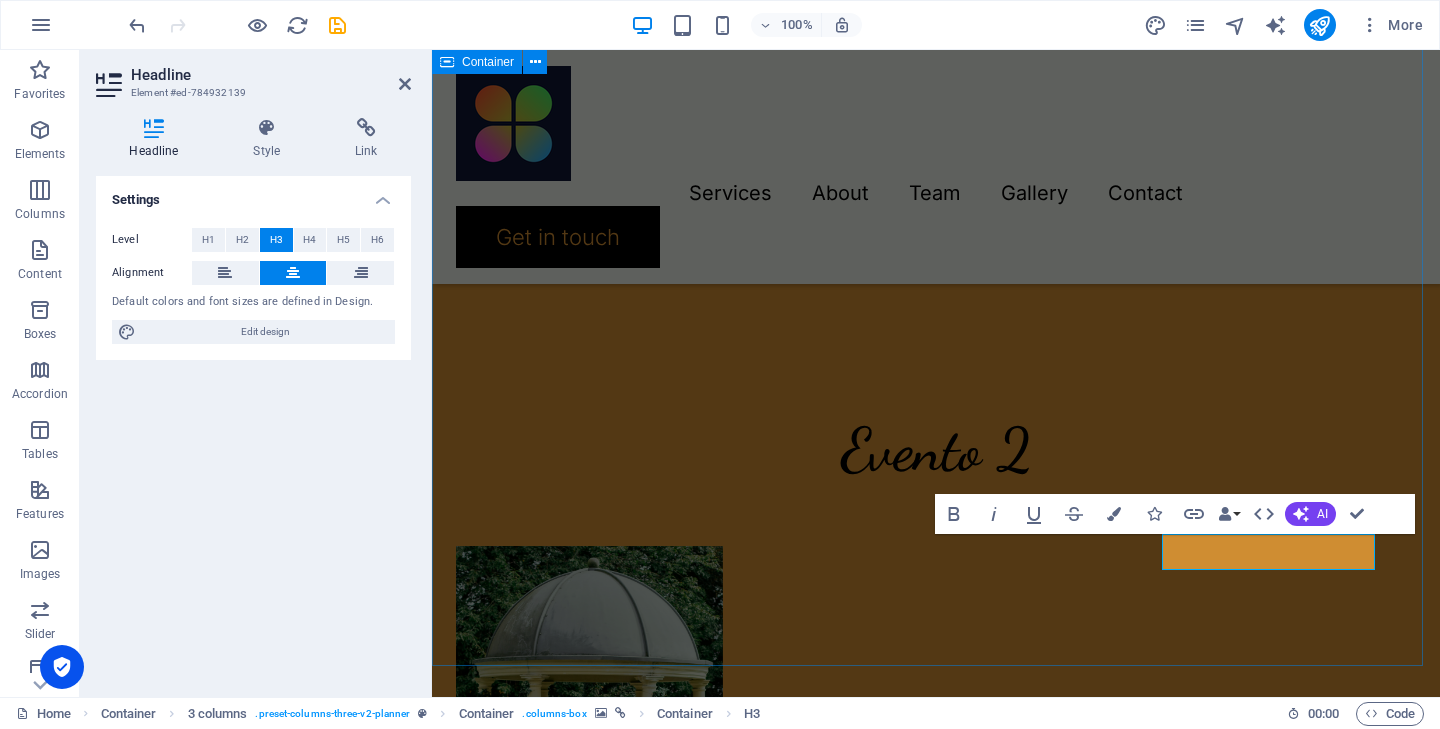 click on "3" at bounding box center (589, 2026) 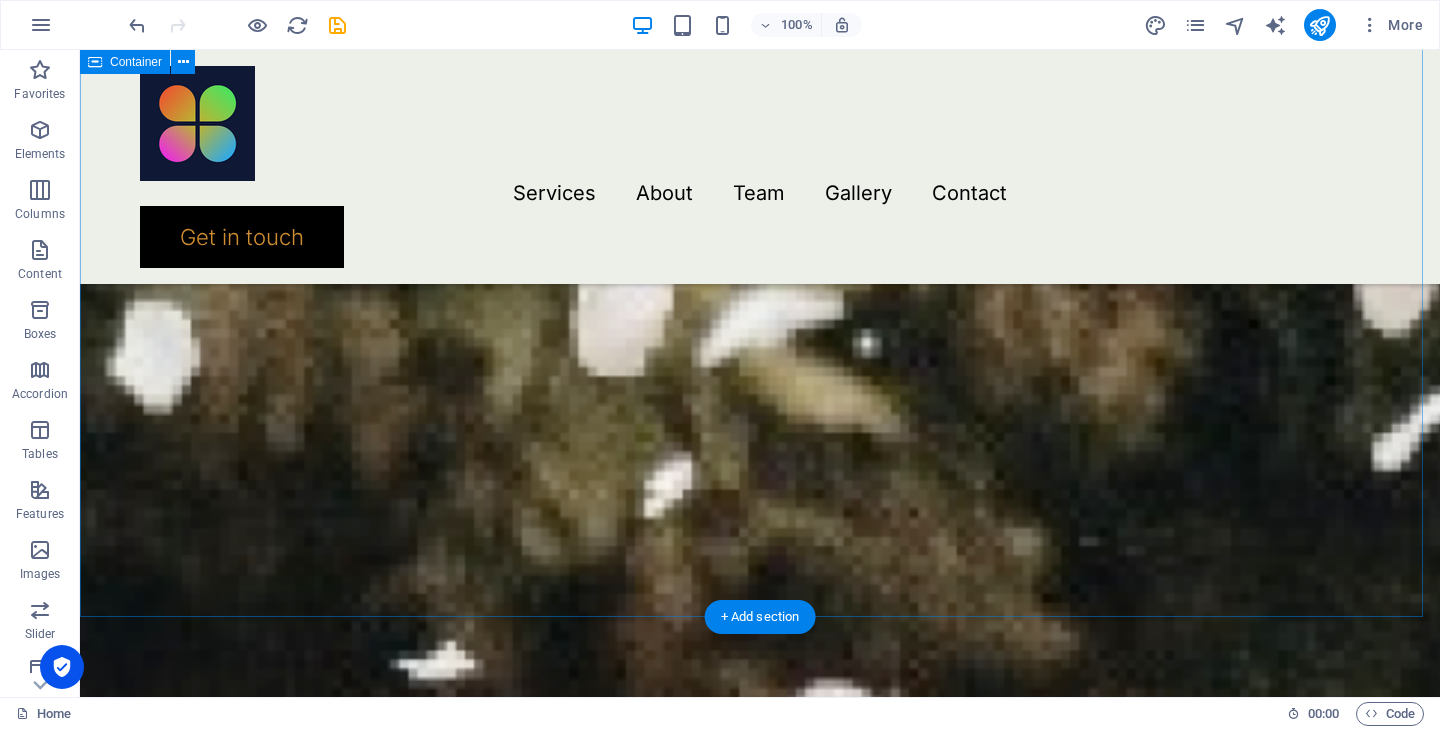 scroll, scrollTop: 4416, scrollLeft: 0, axis: vertical 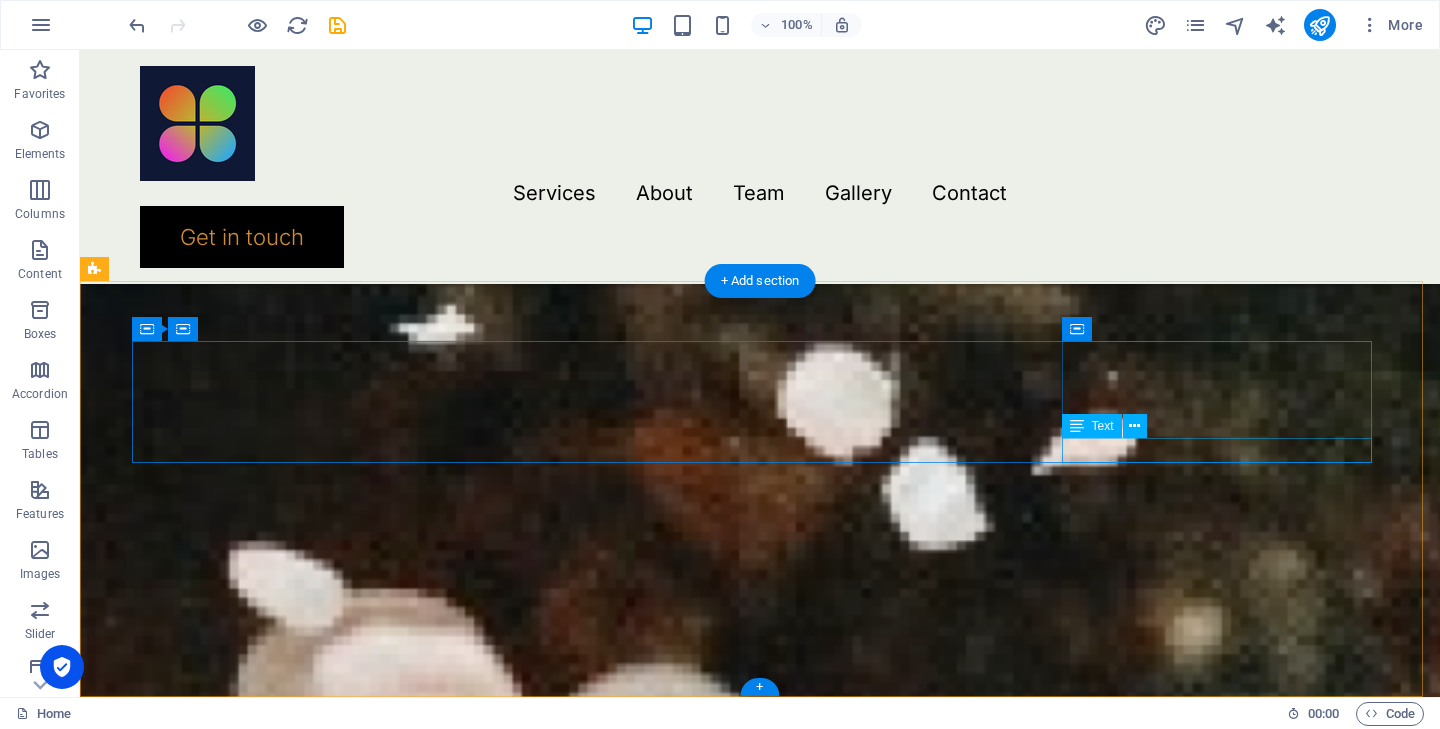 click on "340 14fc1240665ca0bebb9881ba6c0a06@plesk.local 14fc1240665ca0bebb9881ba6c0a06@plesk.local" at bounding box center [760, 3187] 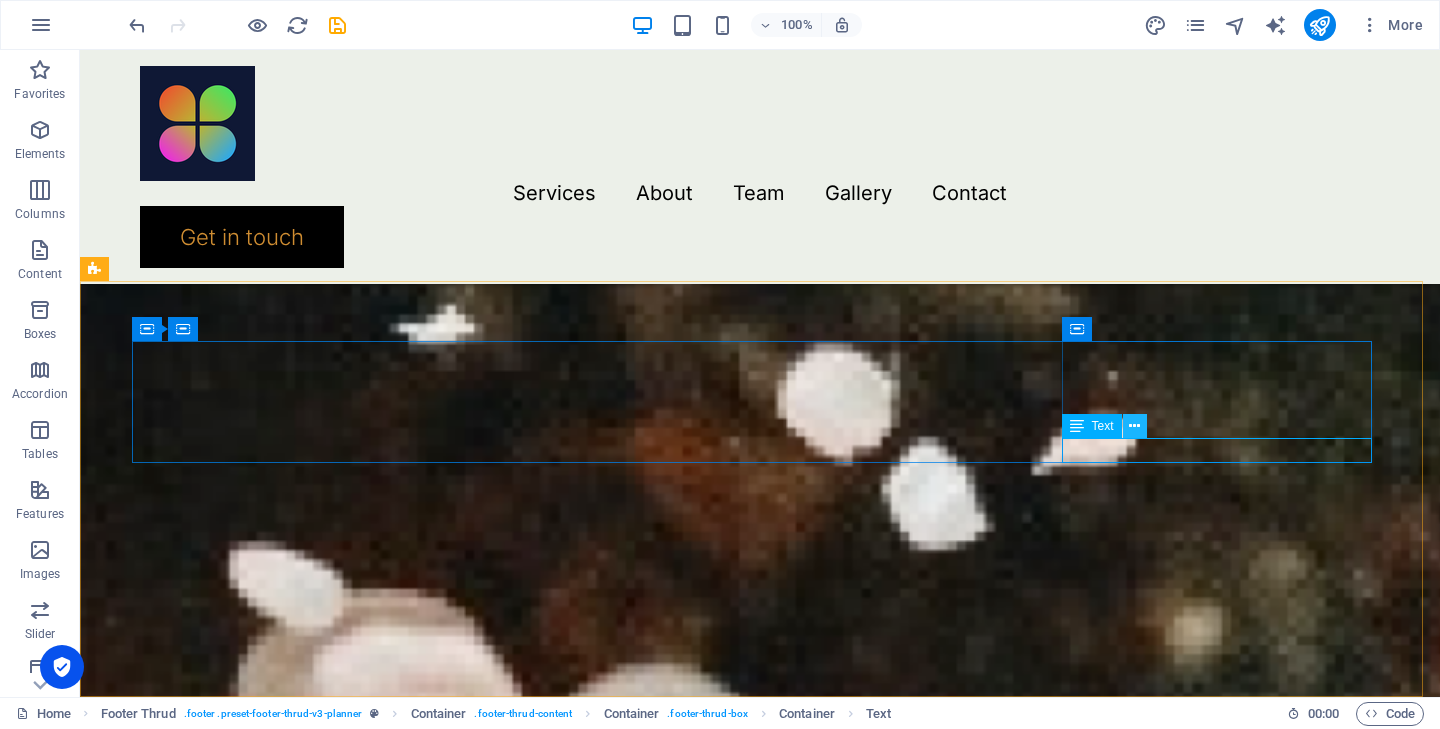 click at bounding box center (1134, 426) 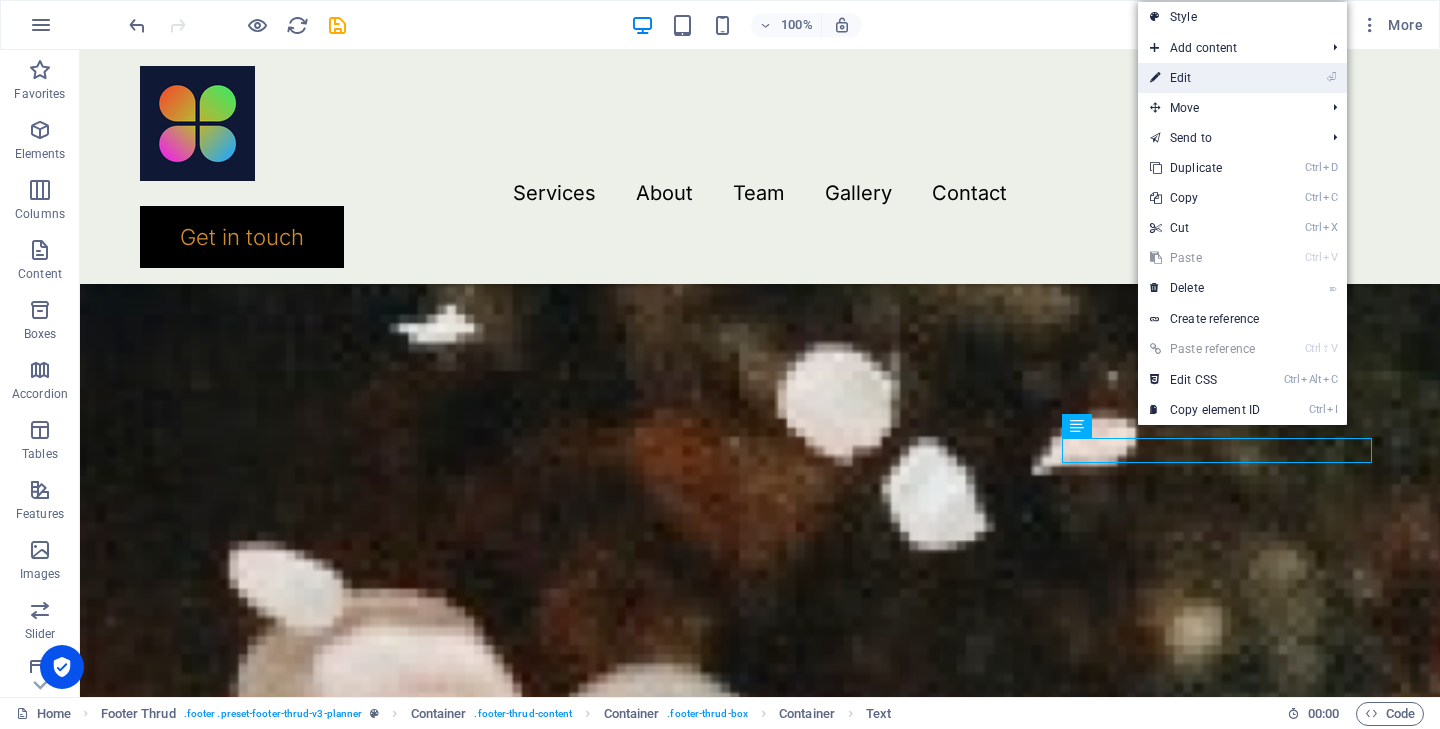 drag, startPoint x: 1186, startPoint y: 76, endPoint x: 926, endPoint y: 144, distance: 268.74524 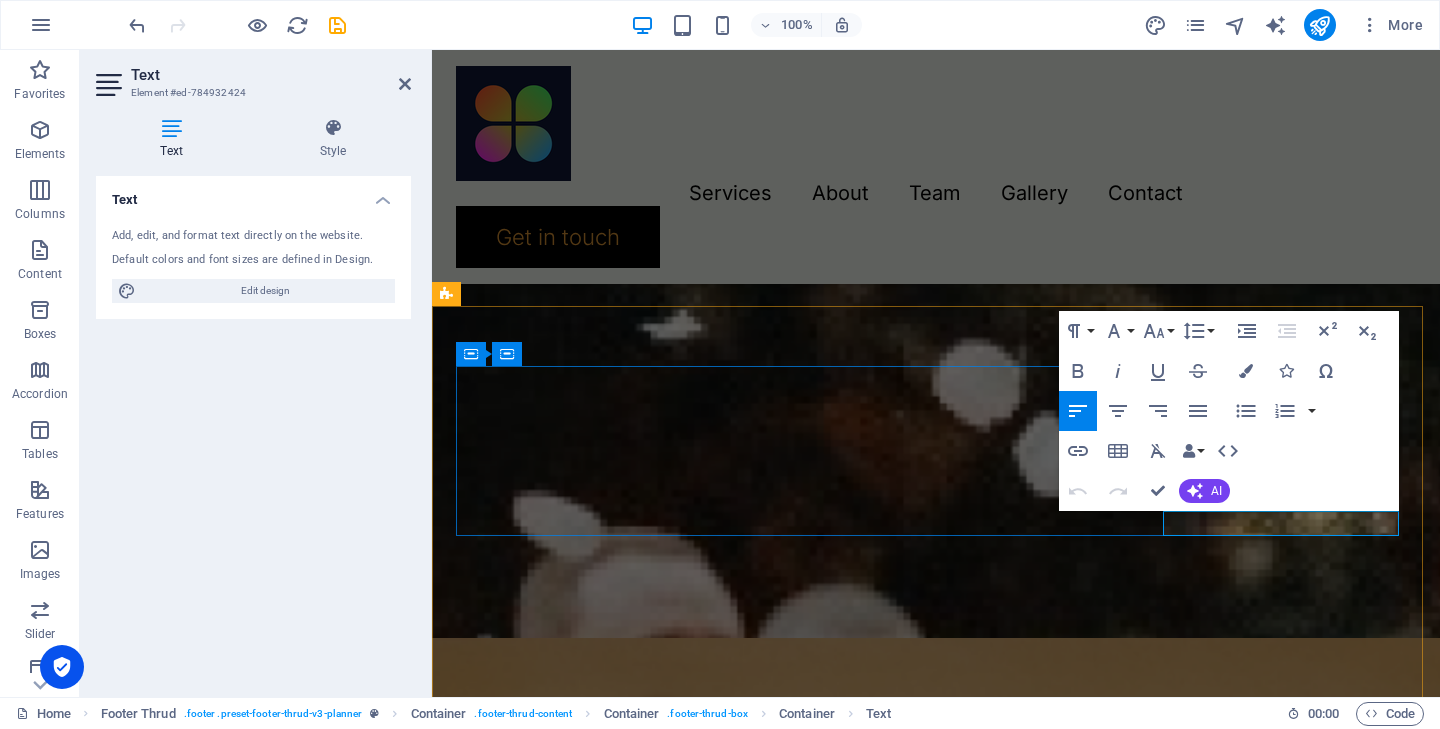 click on "[EMAIL_ADDRESS]" 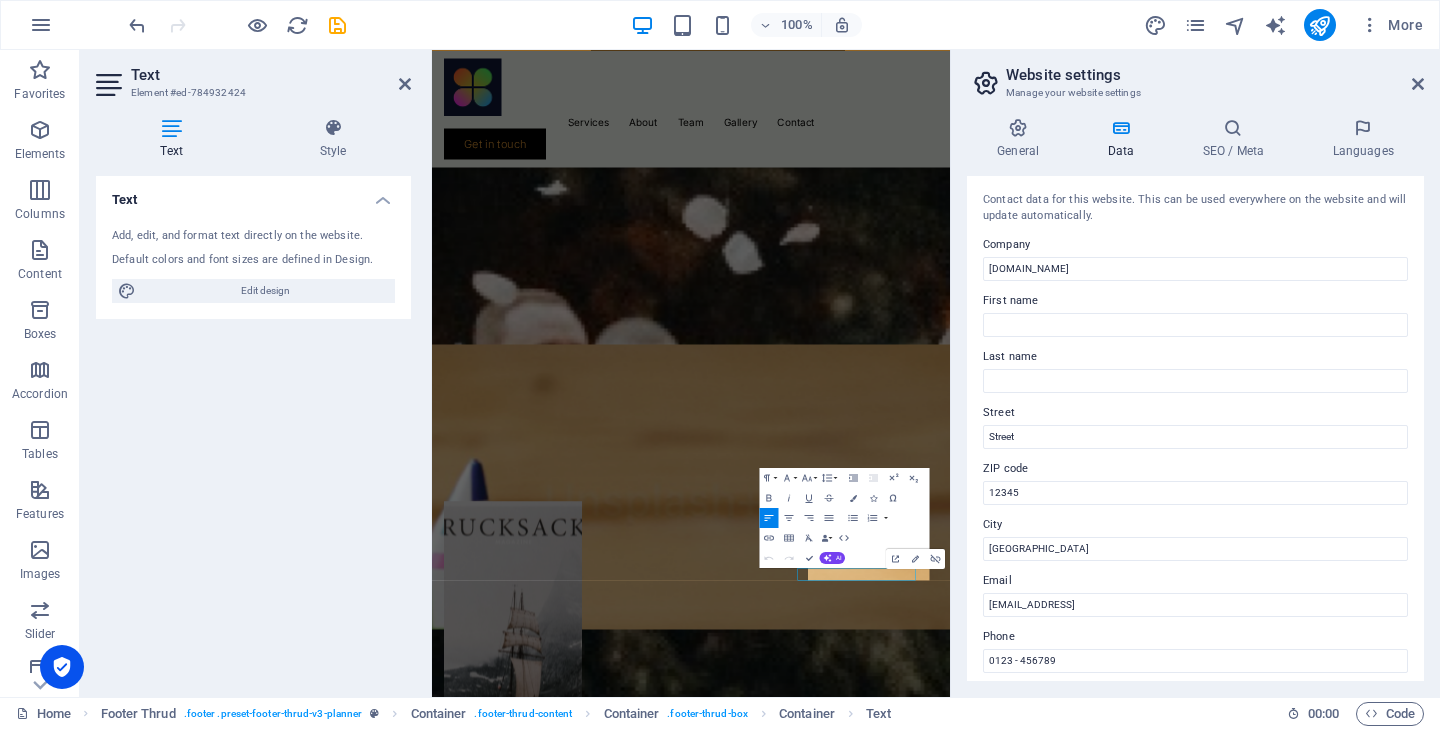 scroll, scrollTop: 3817, scrollLeft: 0, axis: vertical 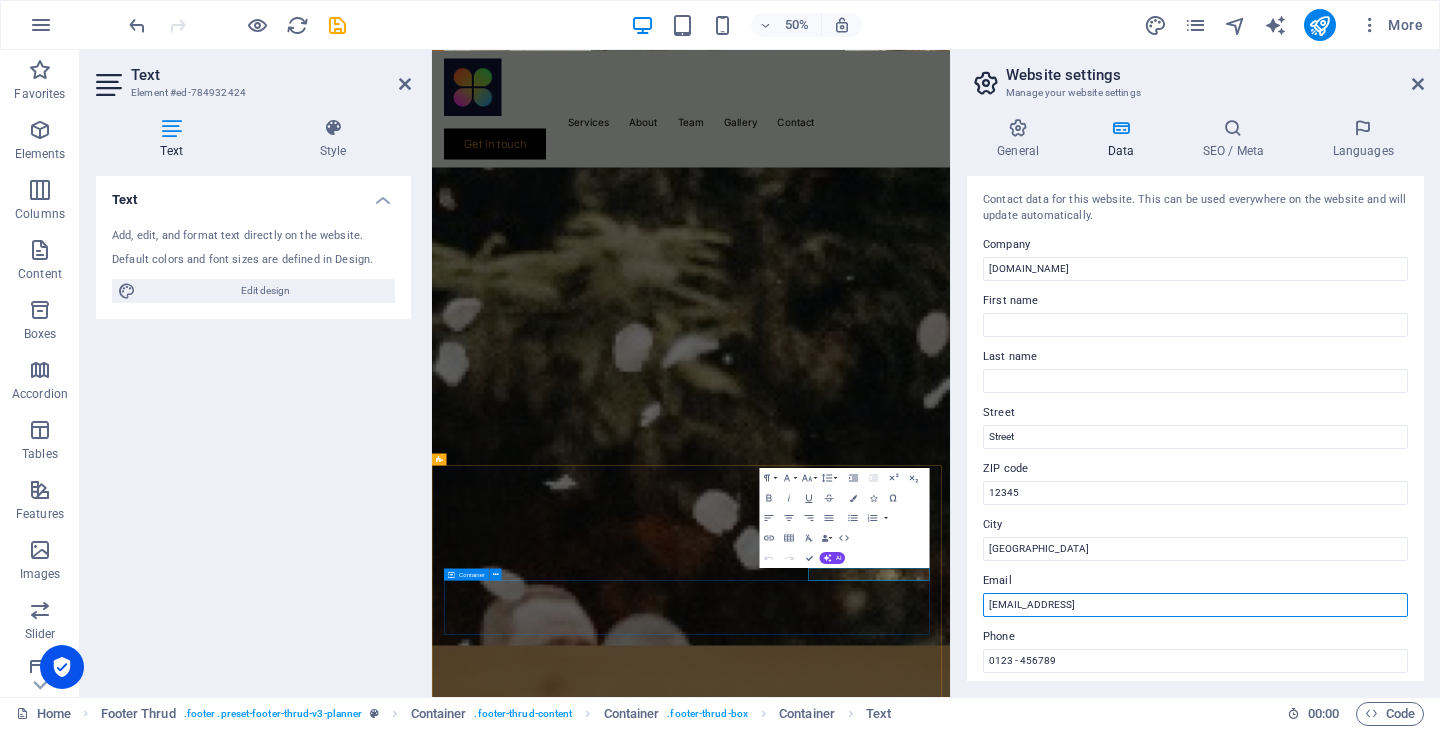 drag, startPoint x: 1655, startPoint y: 652, endPoint x: 1388, endPoint y: 1170, distance: 582.76324 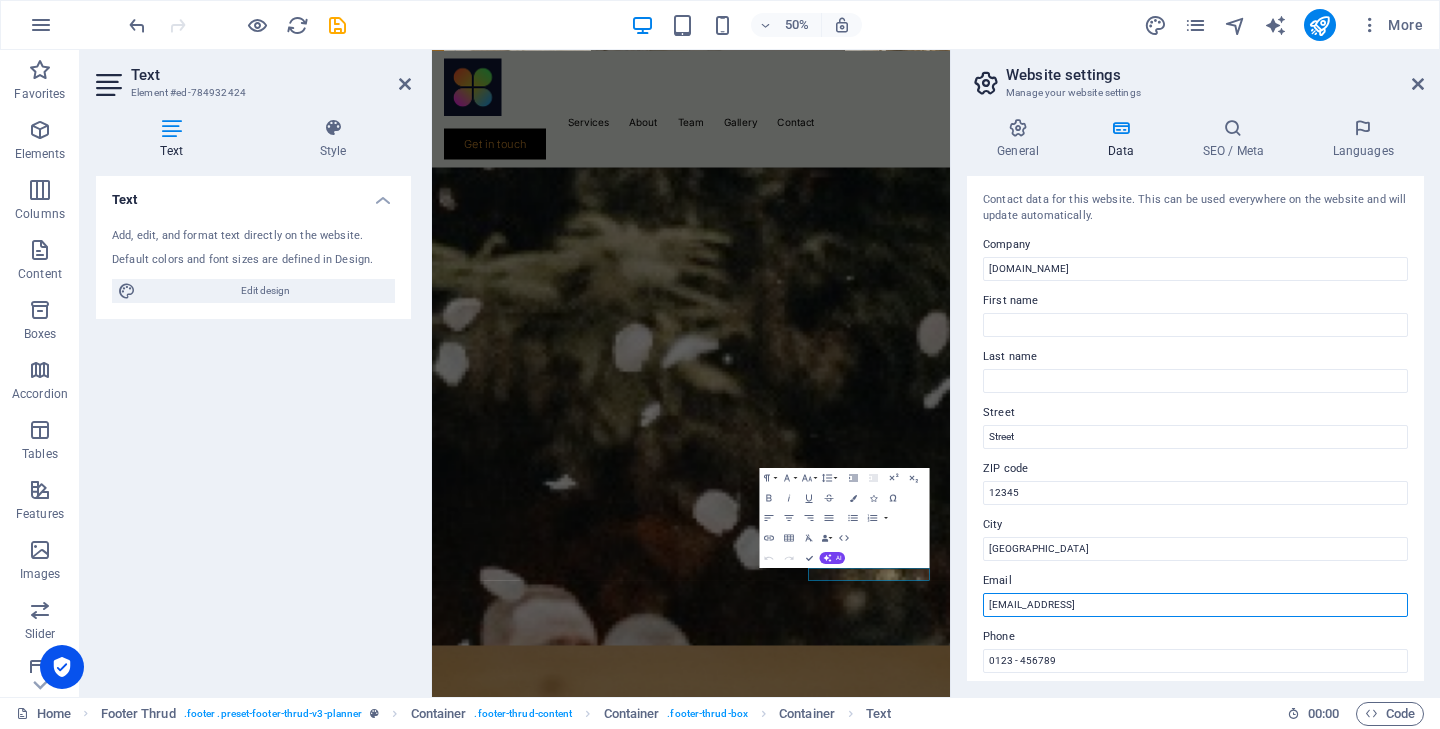 drag, startPoint x: 1212, startPoint y: 603, endPoint x: 985, endPoint y: 603, distance: 227 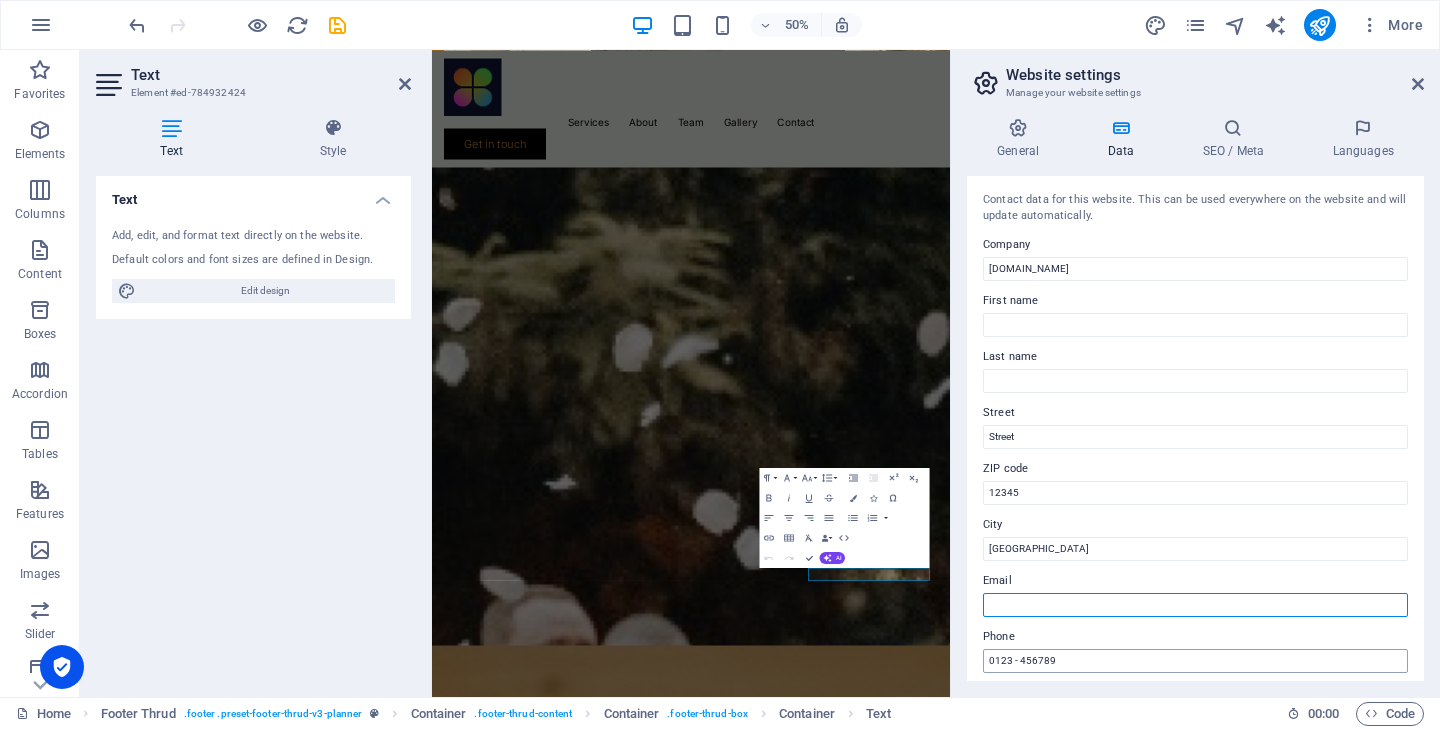 type 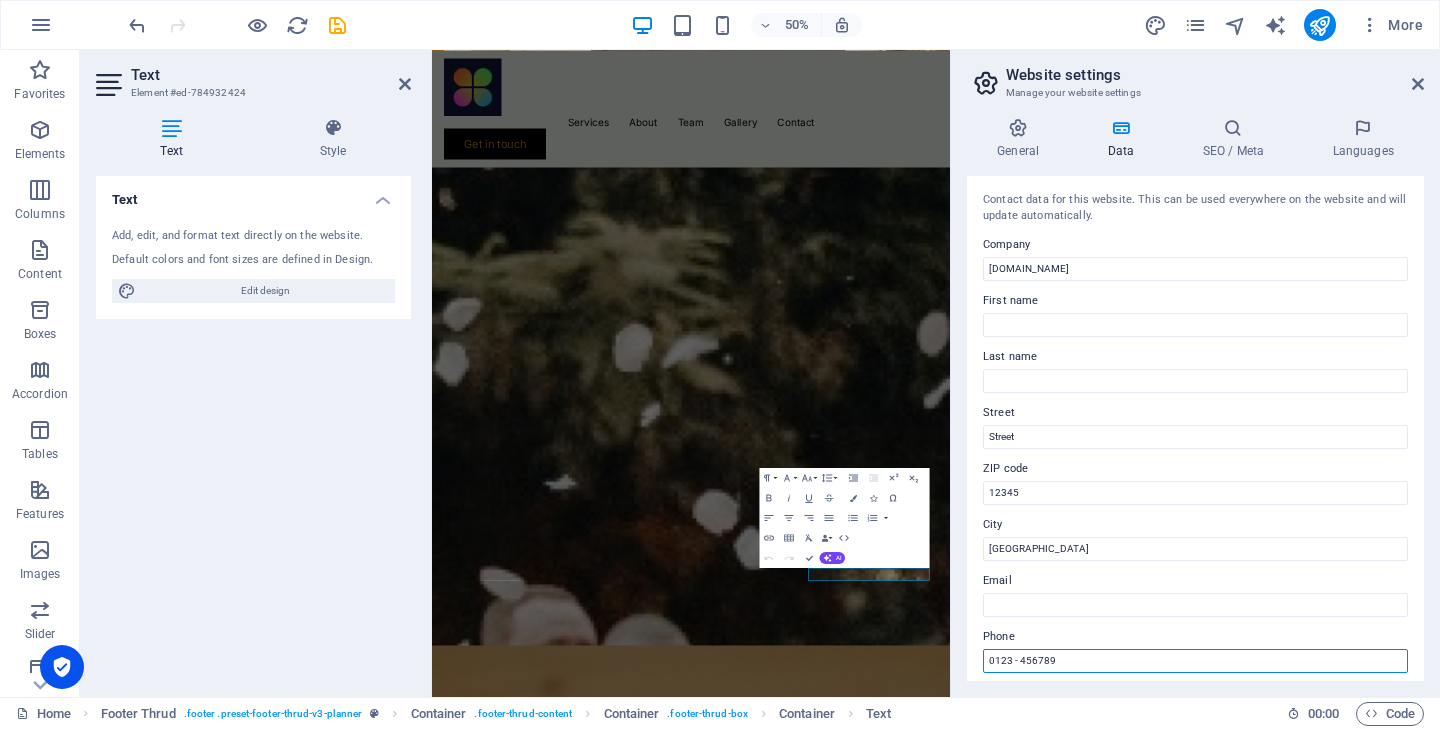 click on "0123 - 456789" at bounding box center [1195, 661] 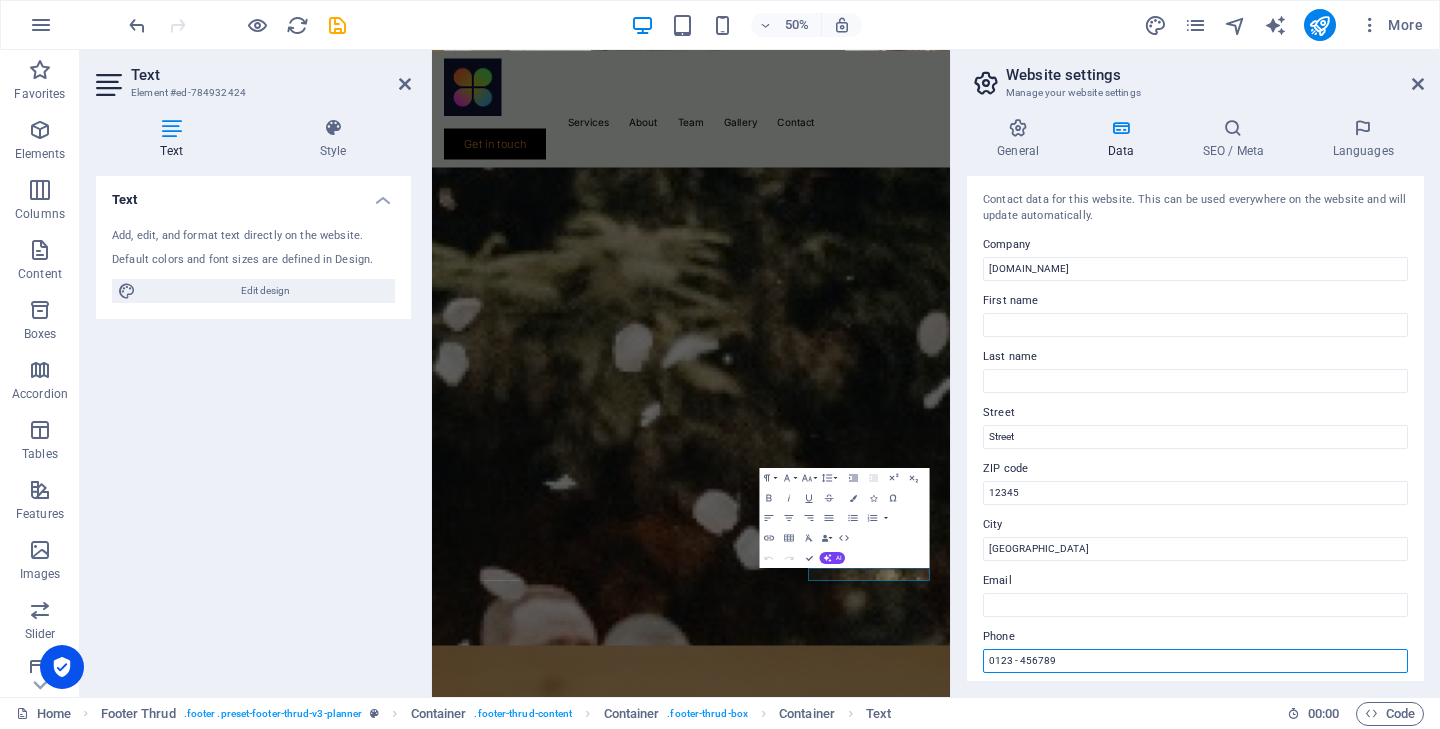 drag, startPoint x: 1079, startPoint y: 659, endPoint x: 915, endPoint y: 659, distance: 164 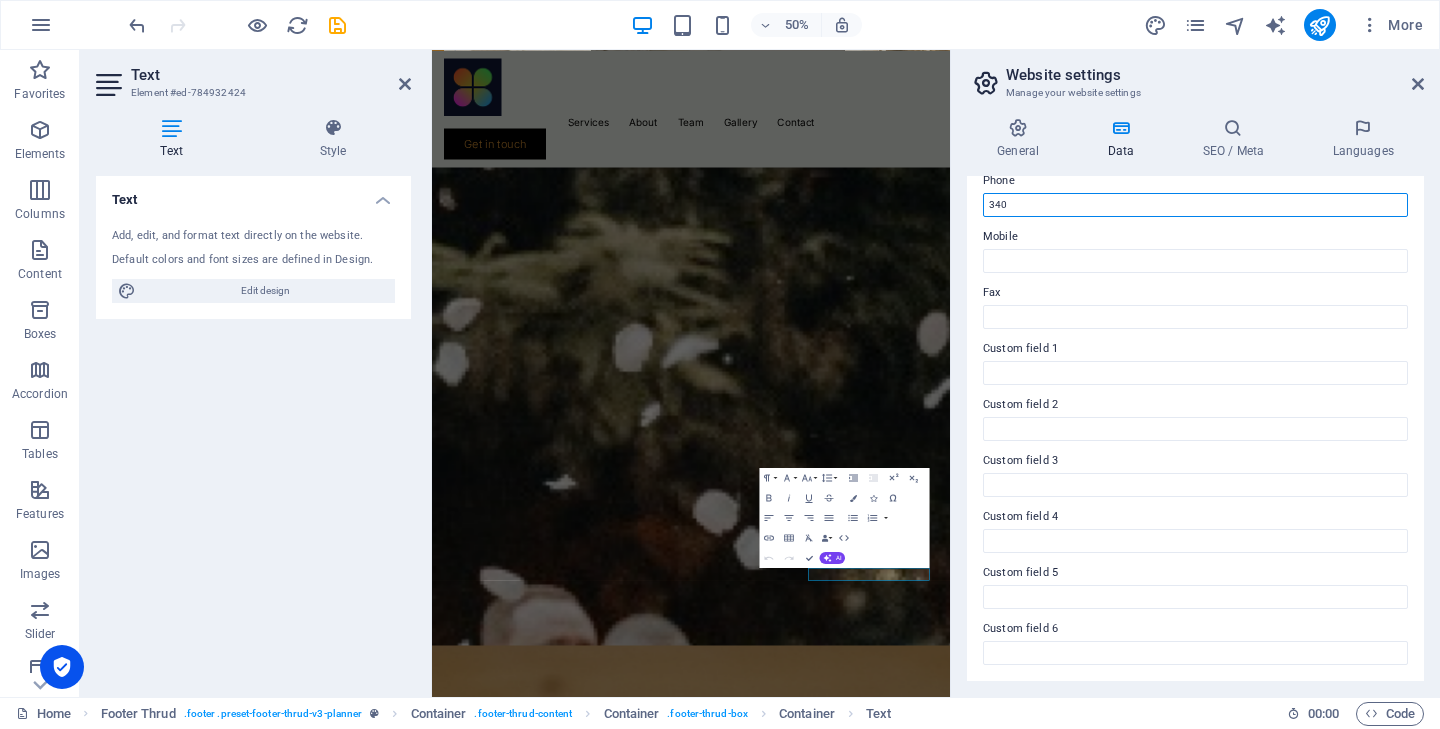 scroll, scrollTop: 0, scrollLeft: 0, axis: both 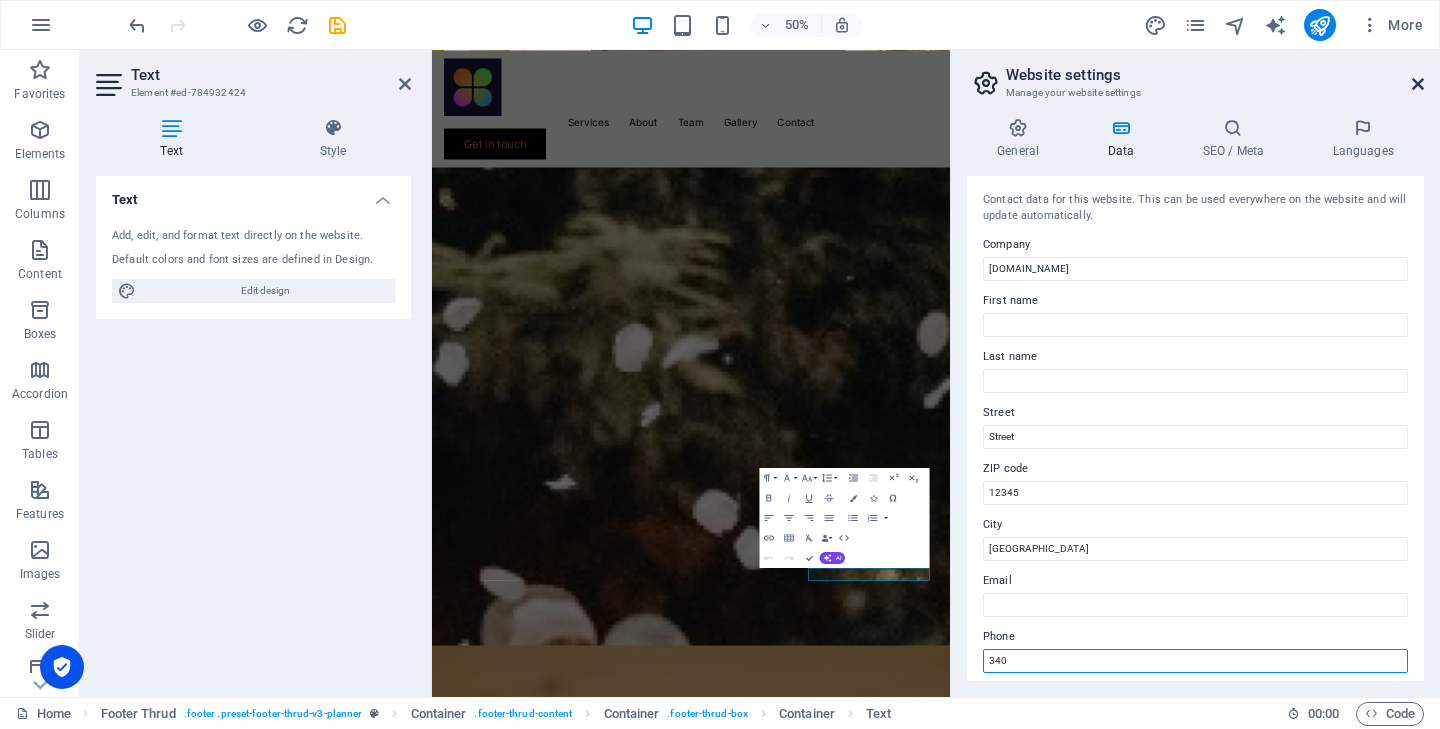 type on "340" 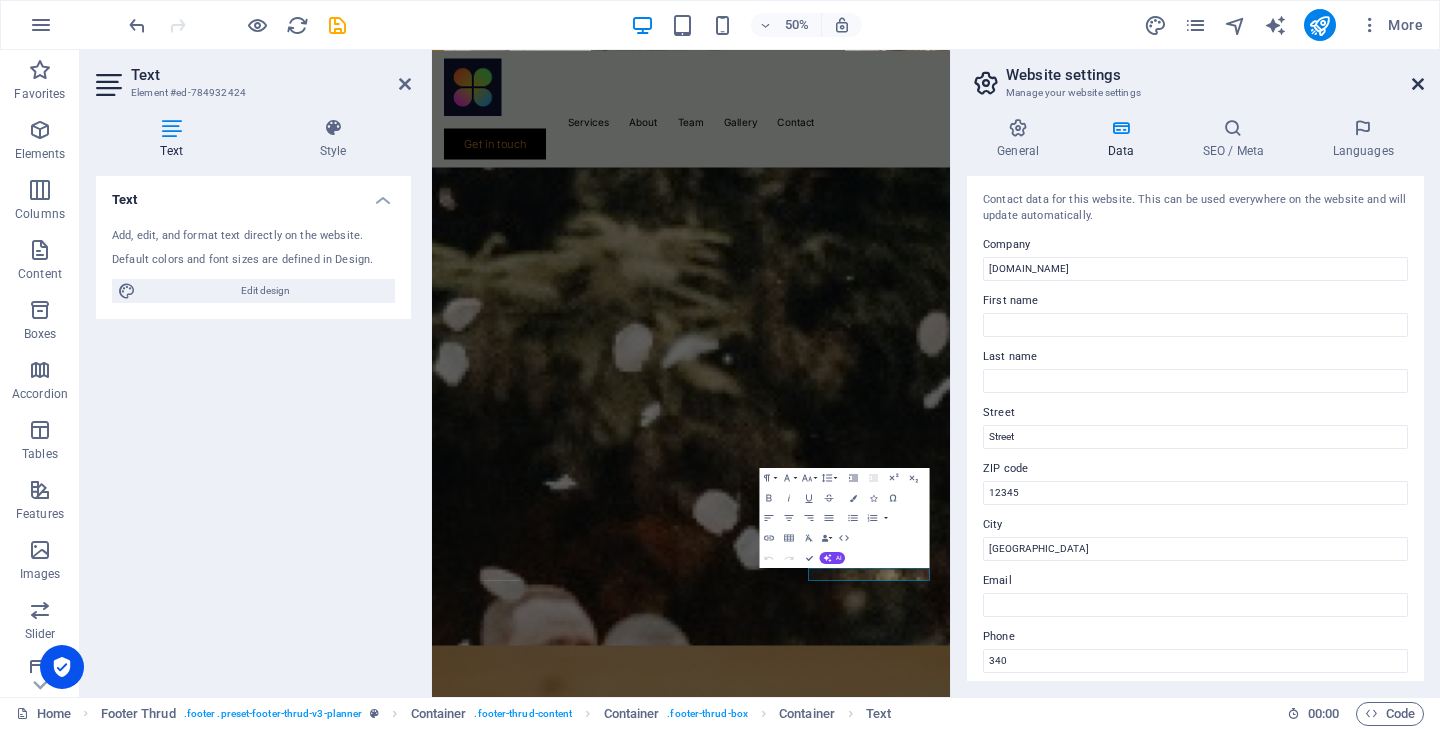 click at bounding box center [1418, 84] 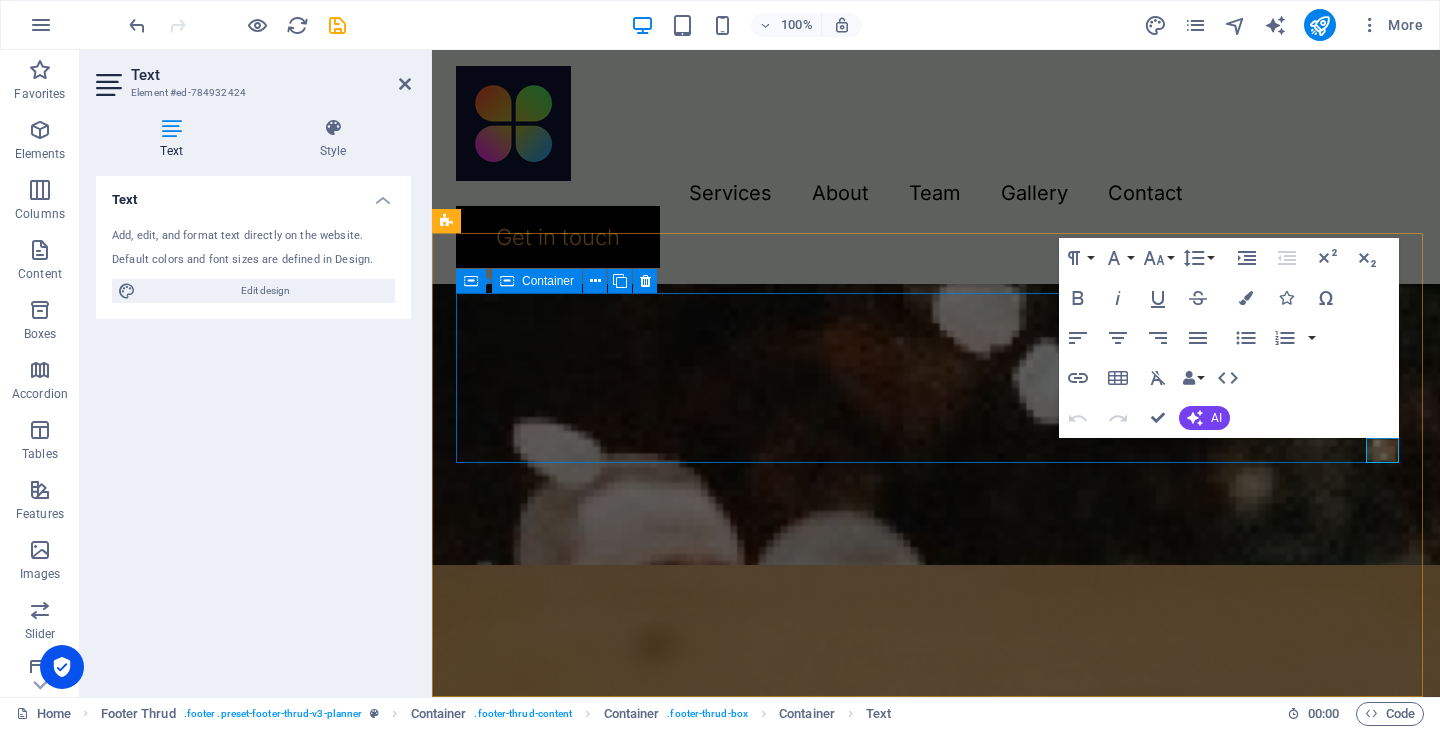 click on "Services About Team Gallery Contact 340 340" at bounding box center (936, 2907) 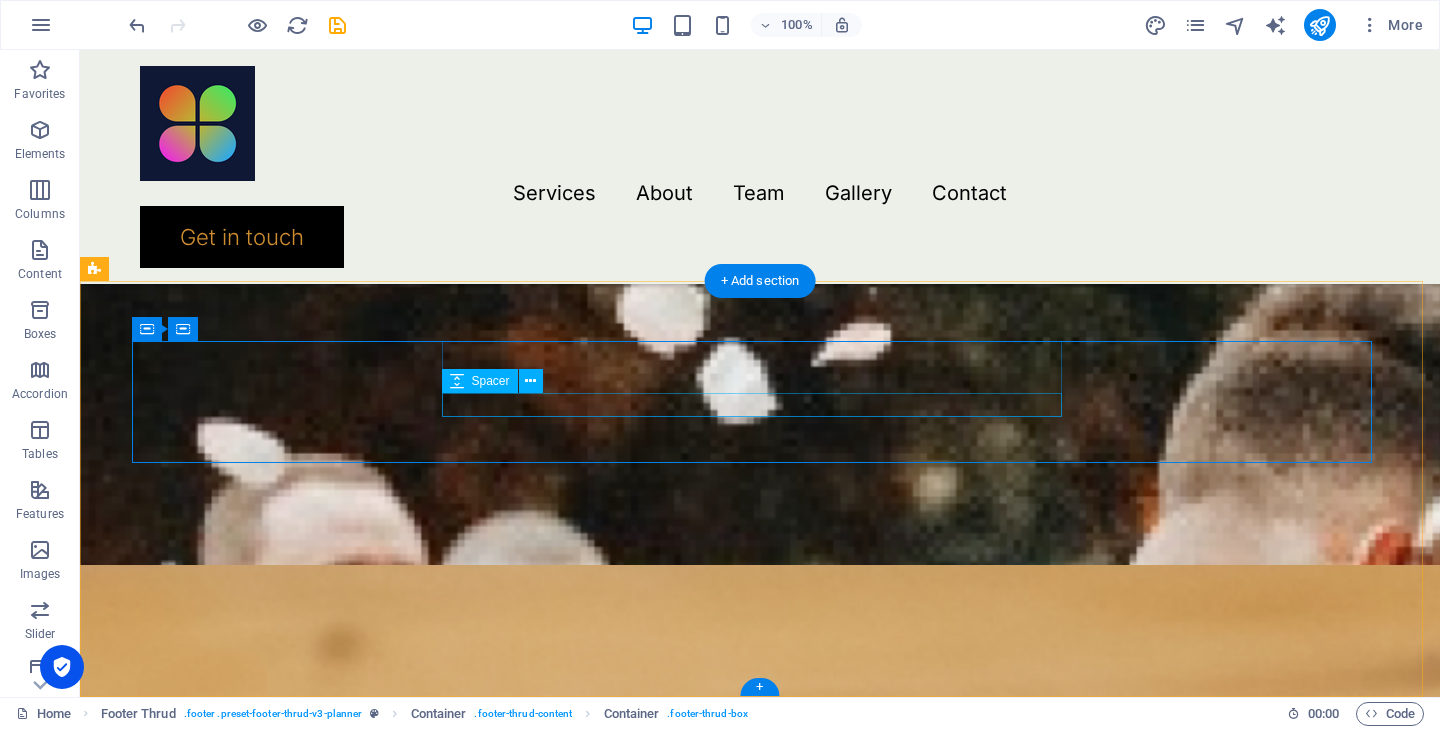scroll, scrollTop: 4416, scrollLeft: 0, axis: vertical 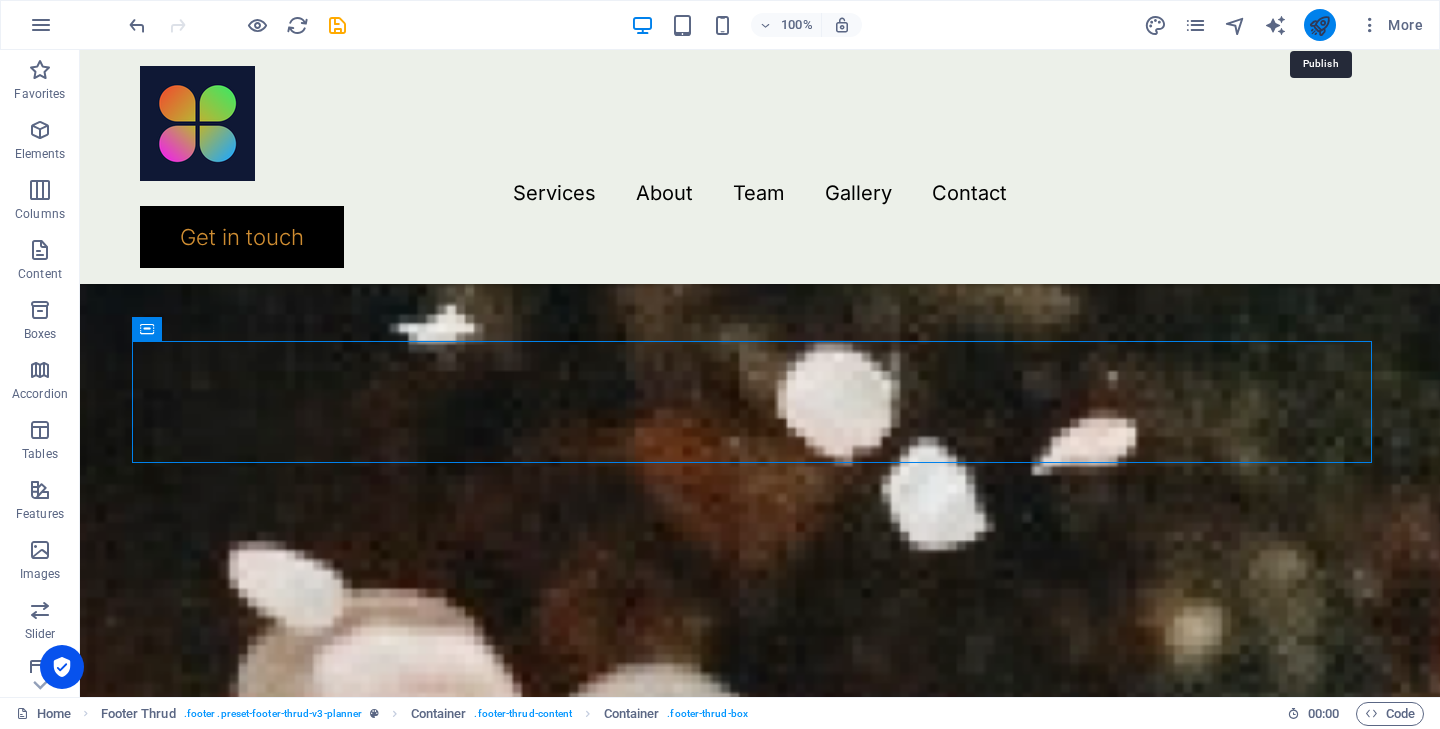 click at bounding box center [1319, 25] 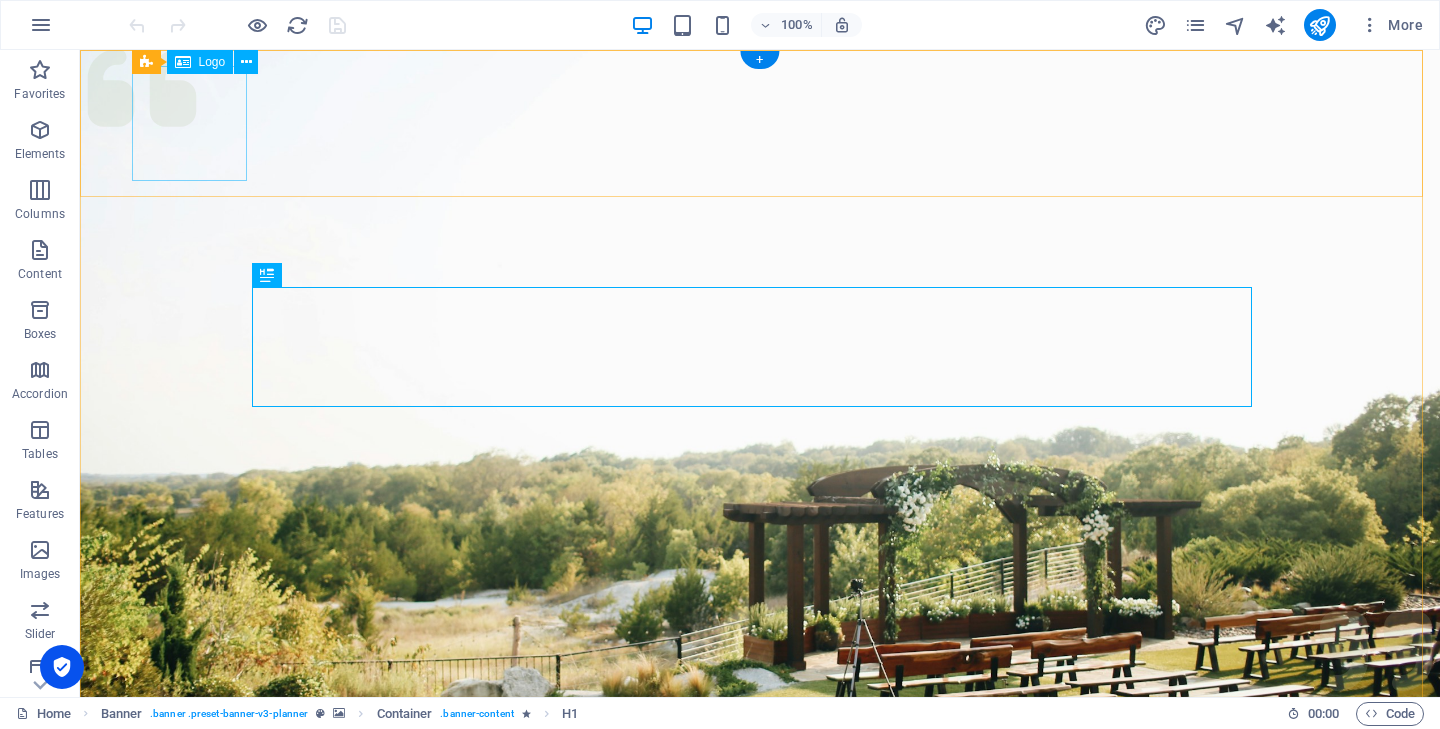 scroll, scrollTop: 0, scrollLeft: 0, axis: both 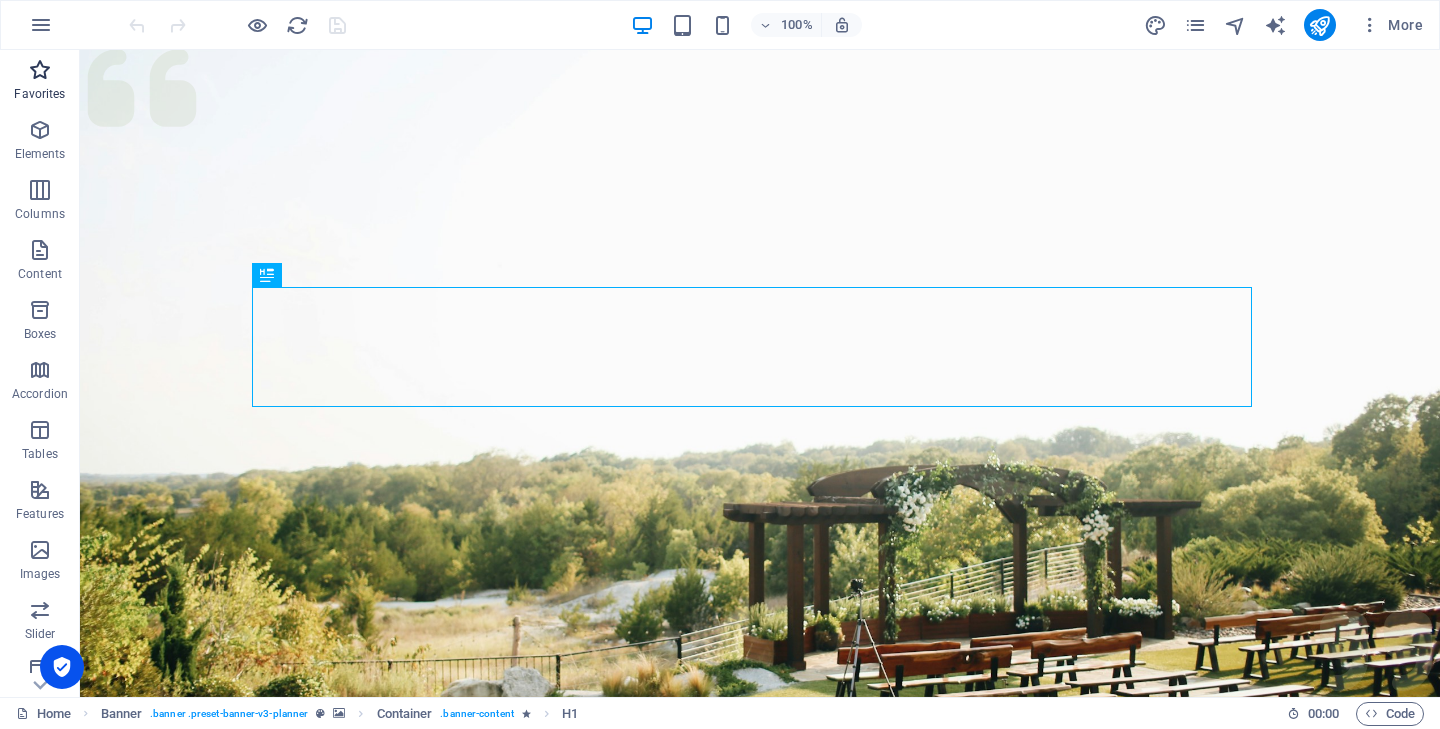 click on "Favorites" at bounding box center [40, 82] 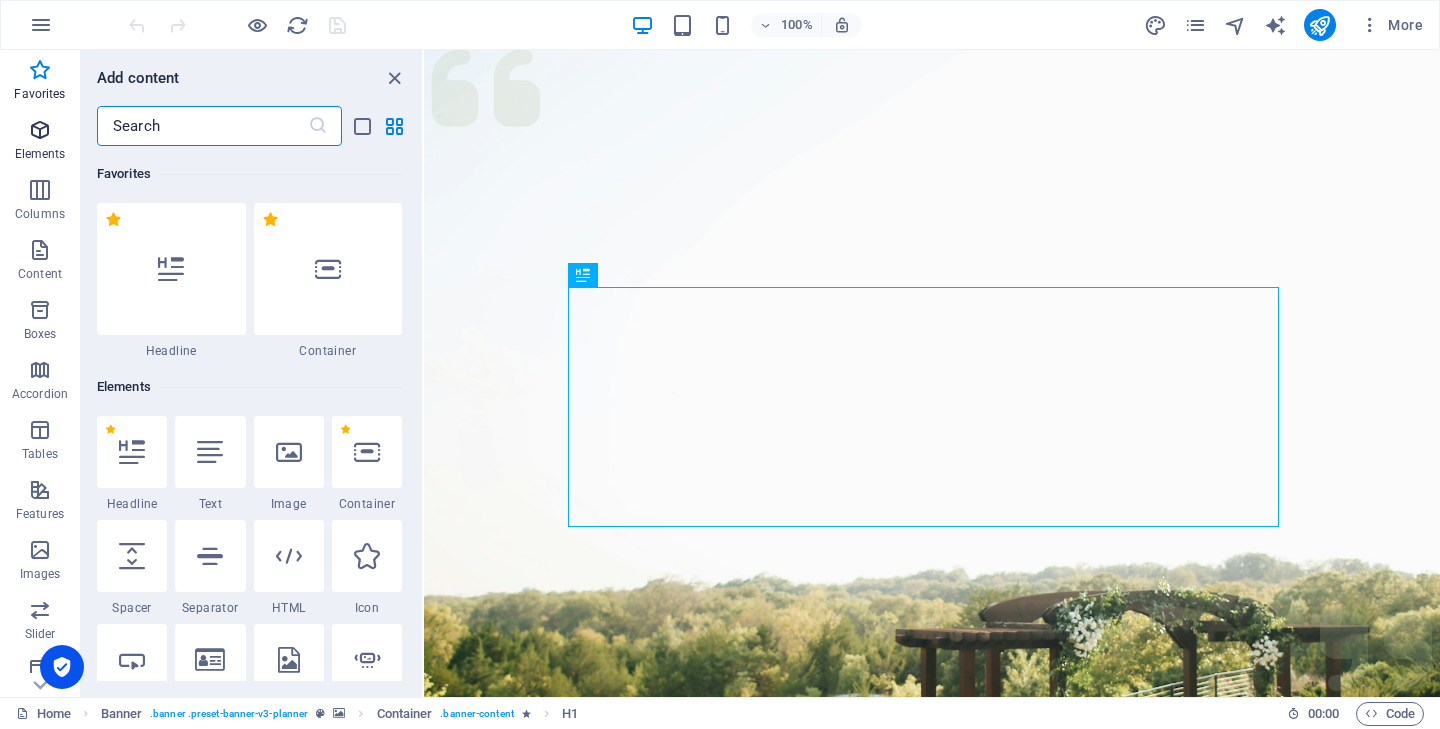 click at bounding box center [40, 130] 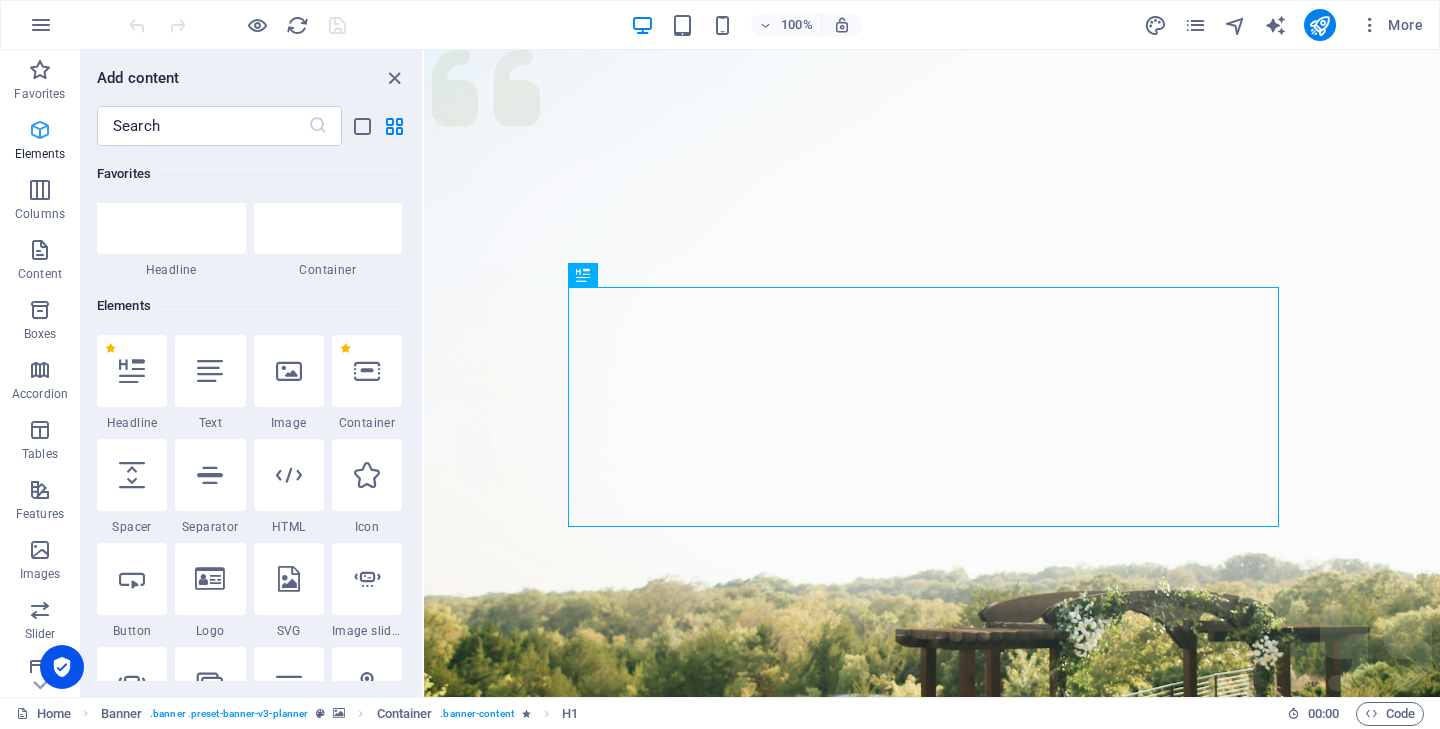 scroll, scrollTop: 213, scrollLeft: 0, axis: vertical 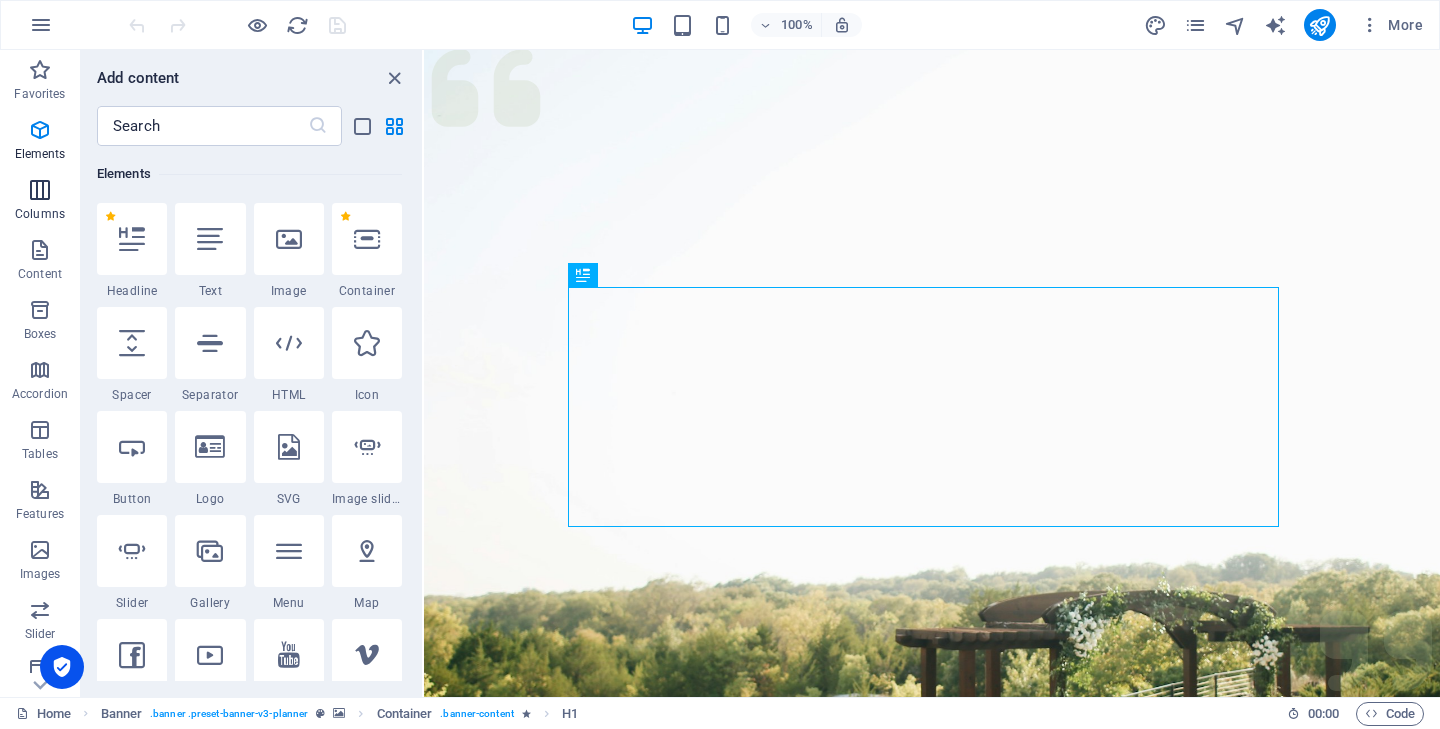 click on "Columns" at bounding box center [40, 214] 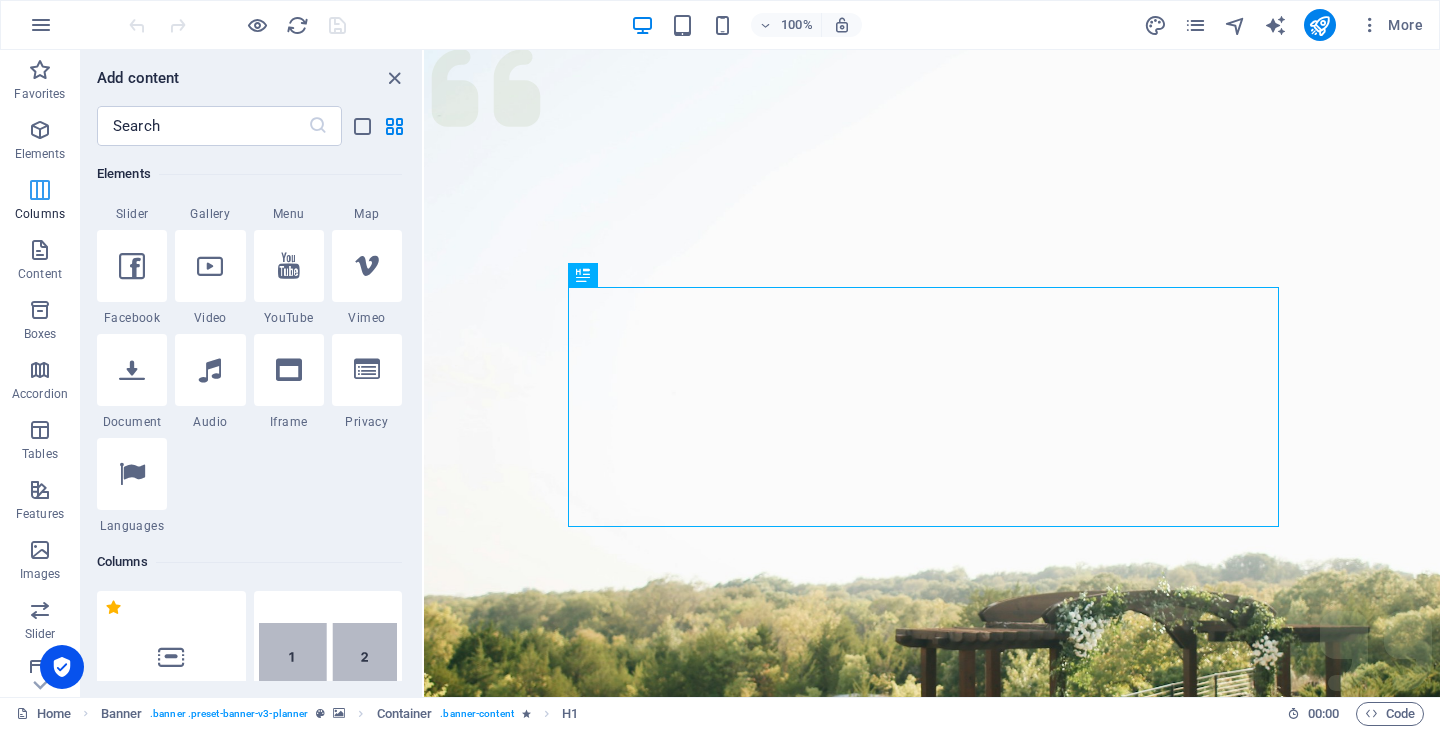 scroll, scrollTop: 990, scrollLeft: 0, axis: vertical 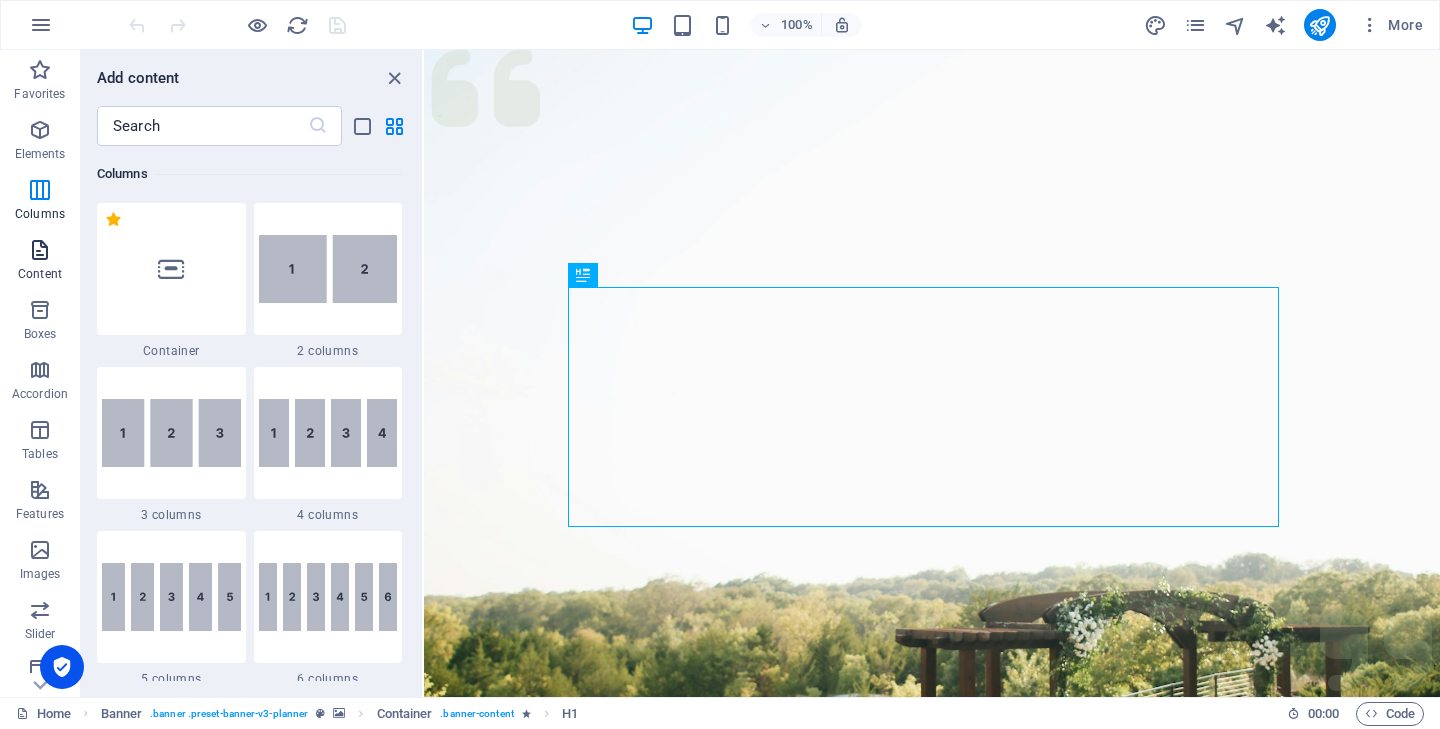 click on "Content" at bounding box center [40, 262] 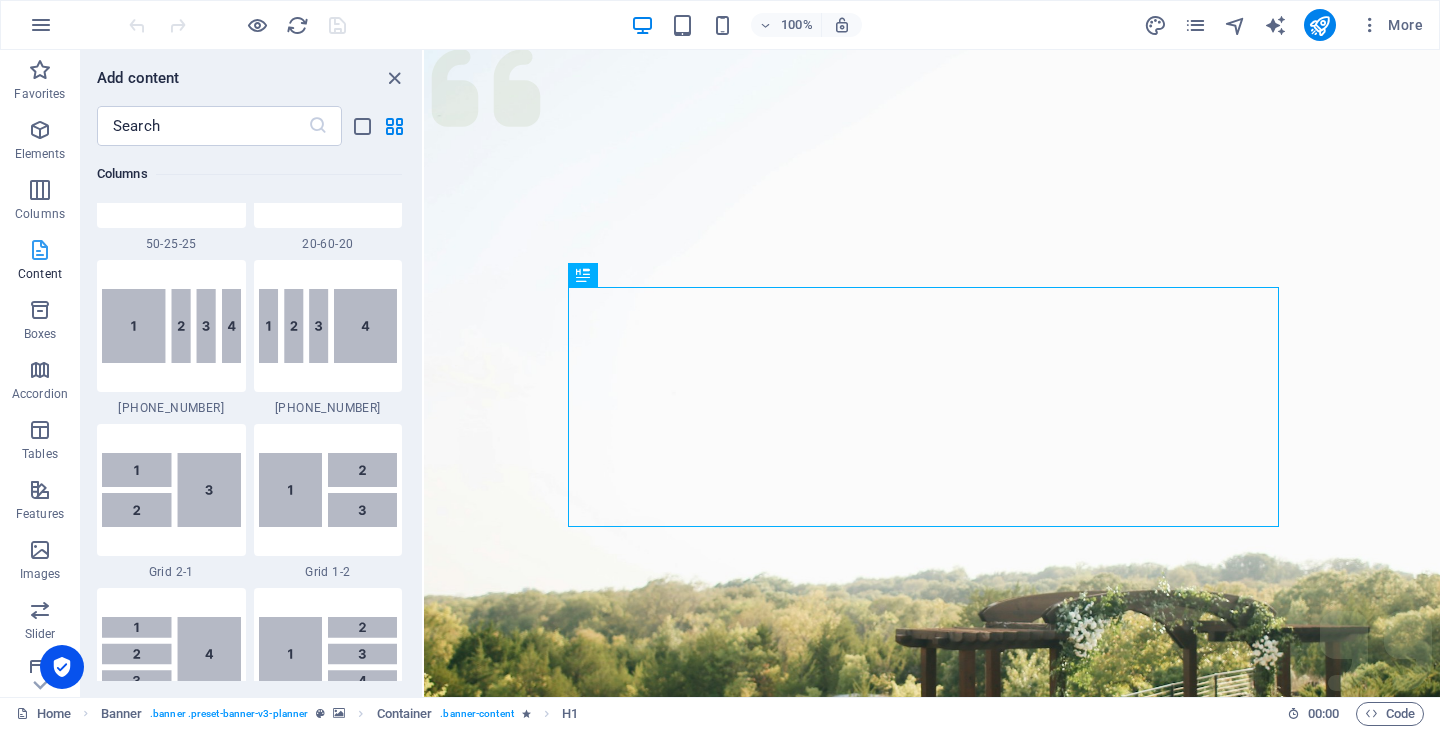 scroll, scrollTop: 3499, scrollLeft: 0, axis: vertical 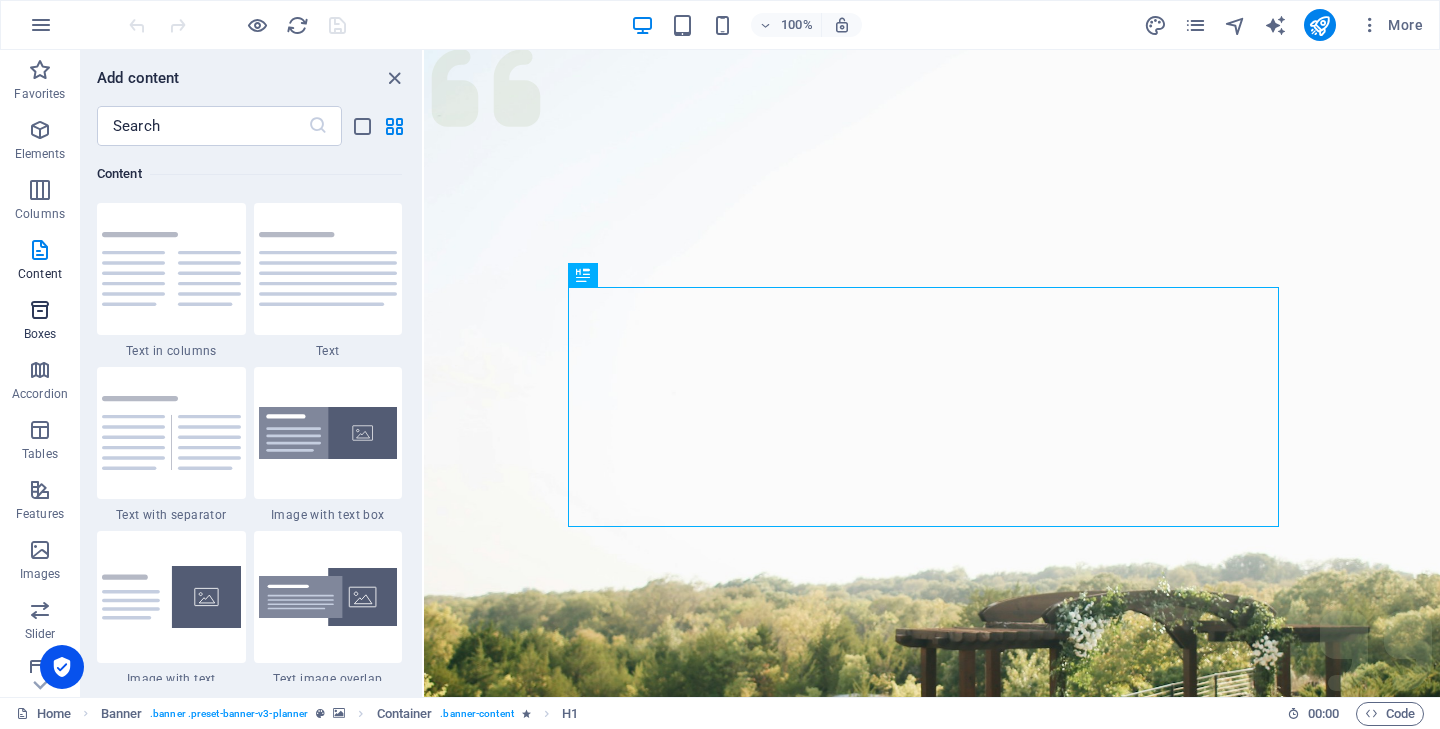 click on "Boxes" at bounding box center (40, 334) 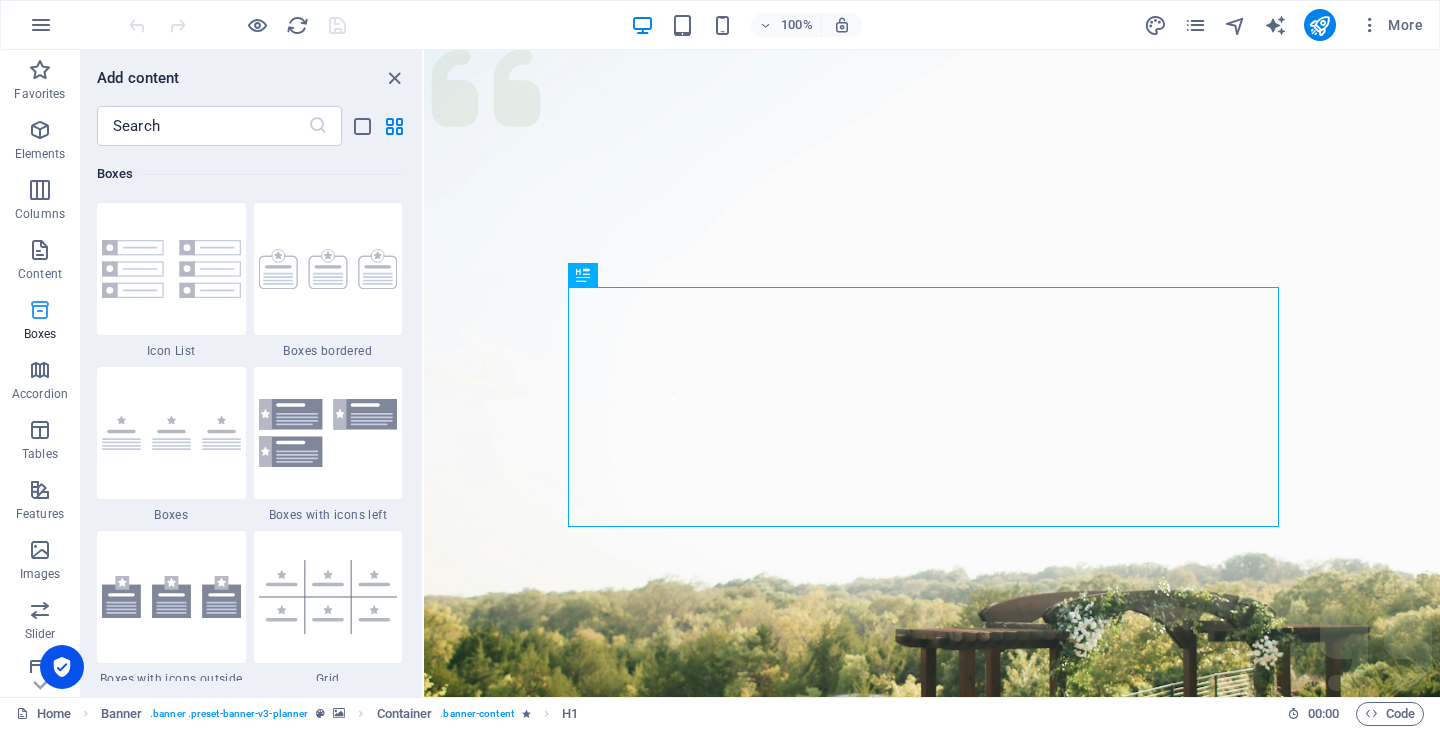 scroll, scrollTop: 5352, scrollLeft: 0, axis: vertical 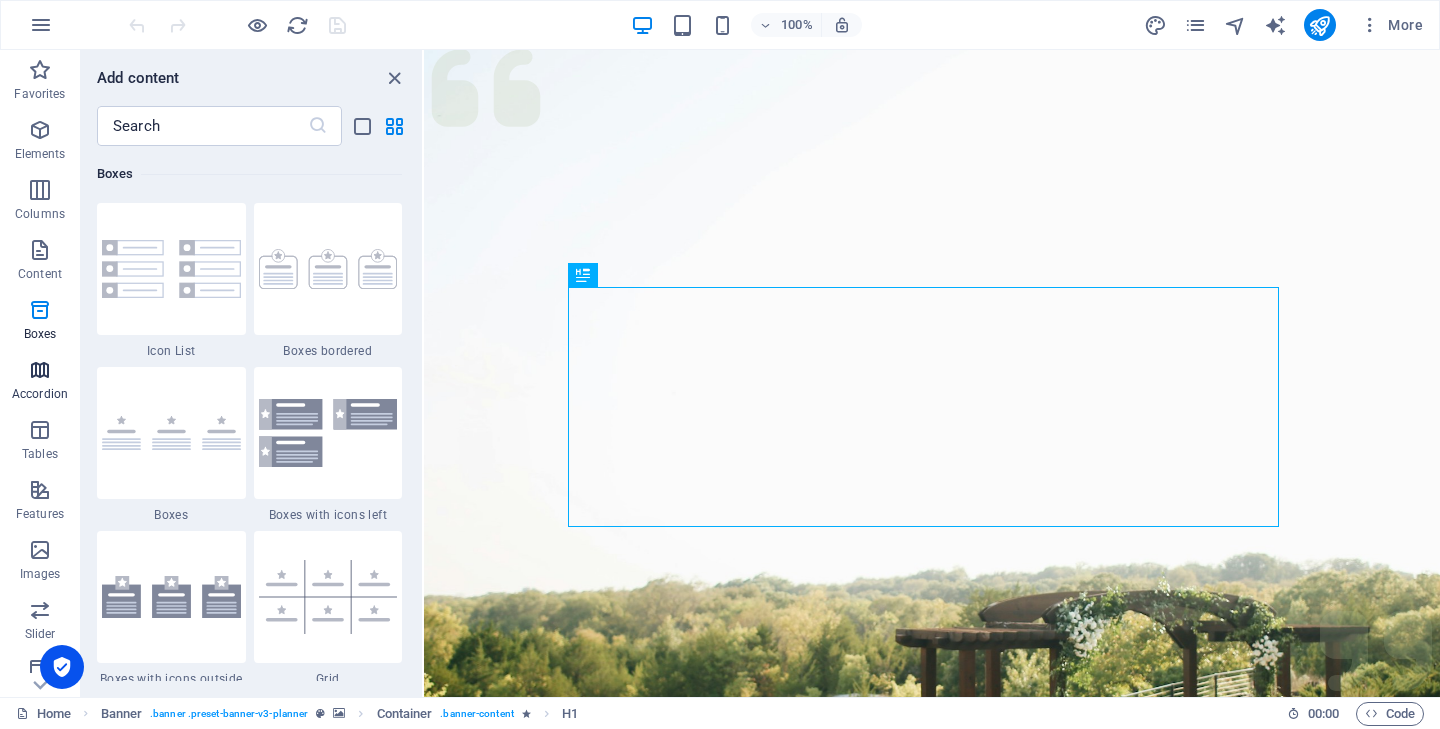 click on "Accordion" at bounding box center (40, 382) 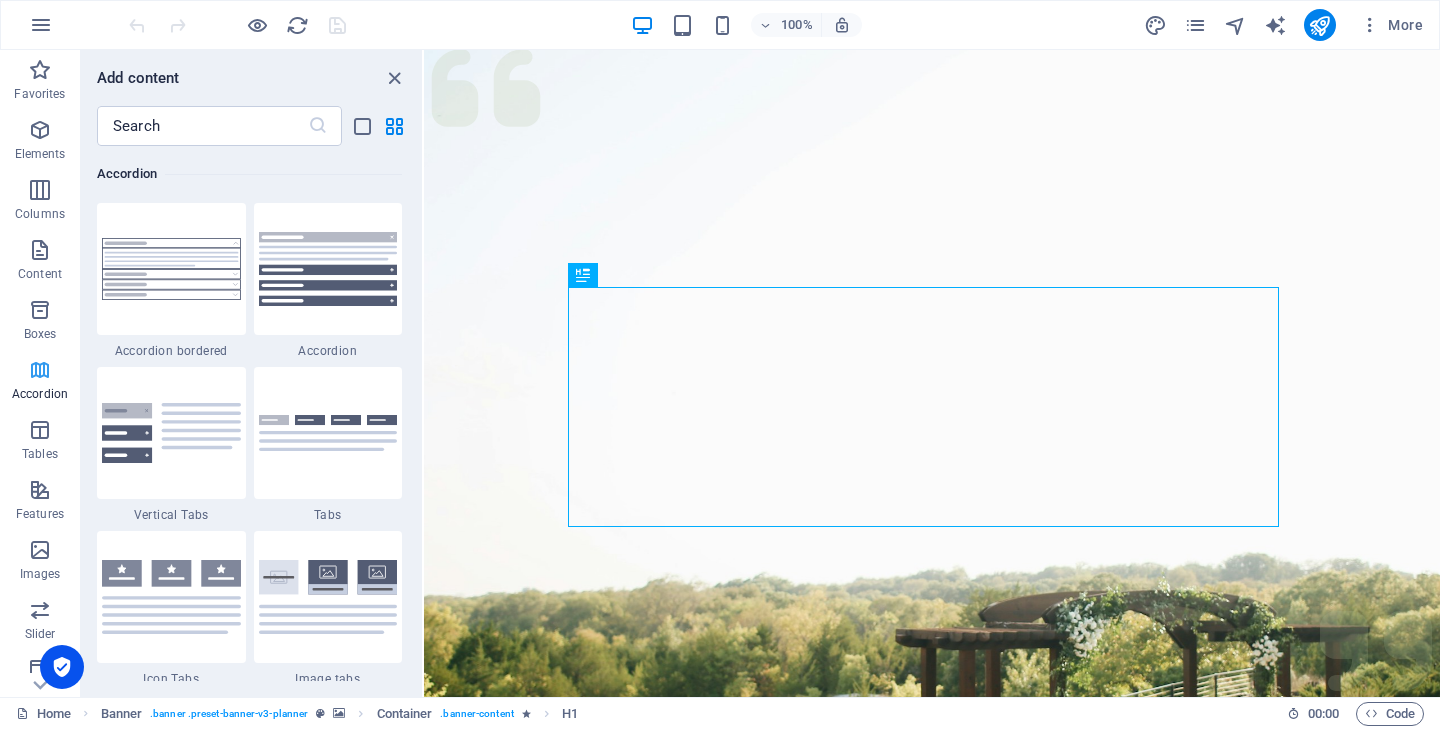 scroll, scrollTop: 6221, scrollLeft: 0, axis: vertical 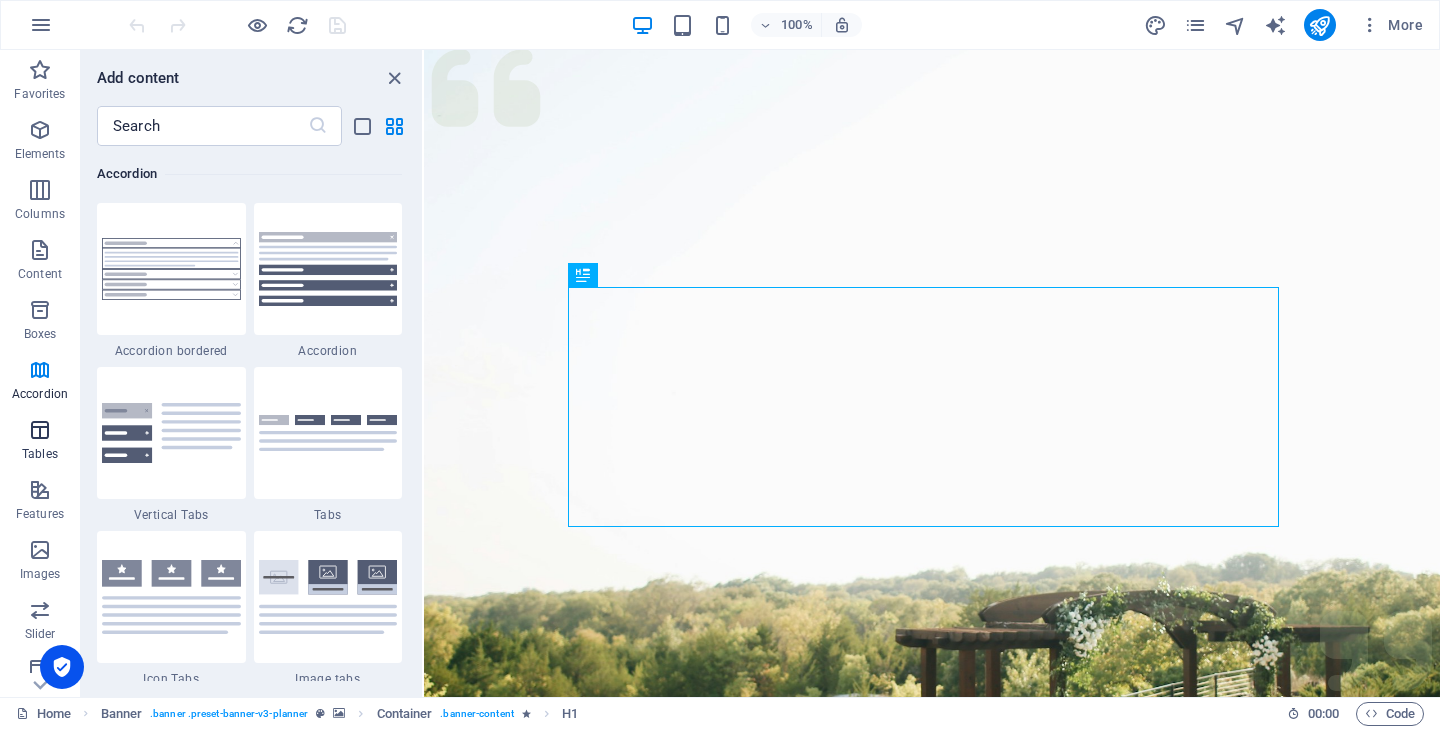 click on "Tables" at bounding box center [40, 454] 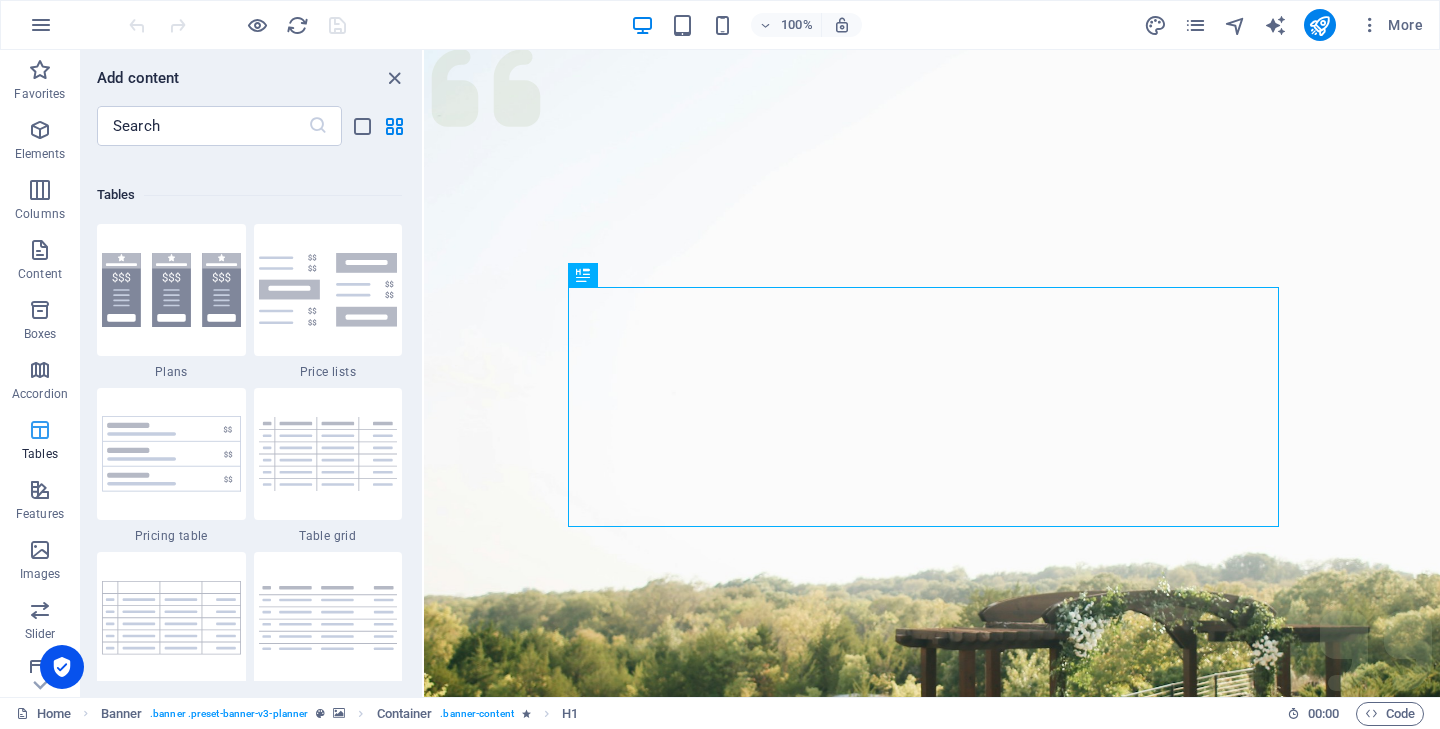 scroll, scrollTop: 6762, scrollLeft: 0, axis: vertical 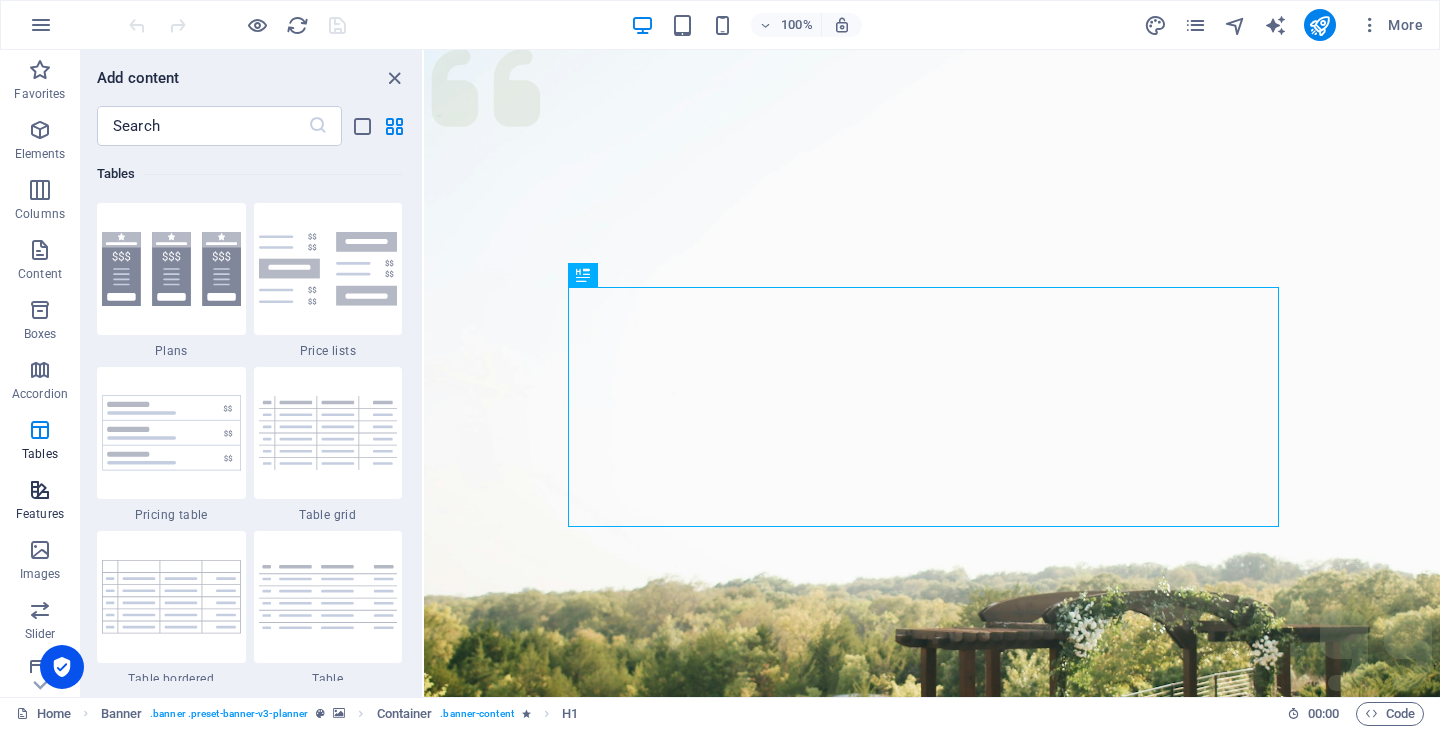 click at bounding box center [40, 490] 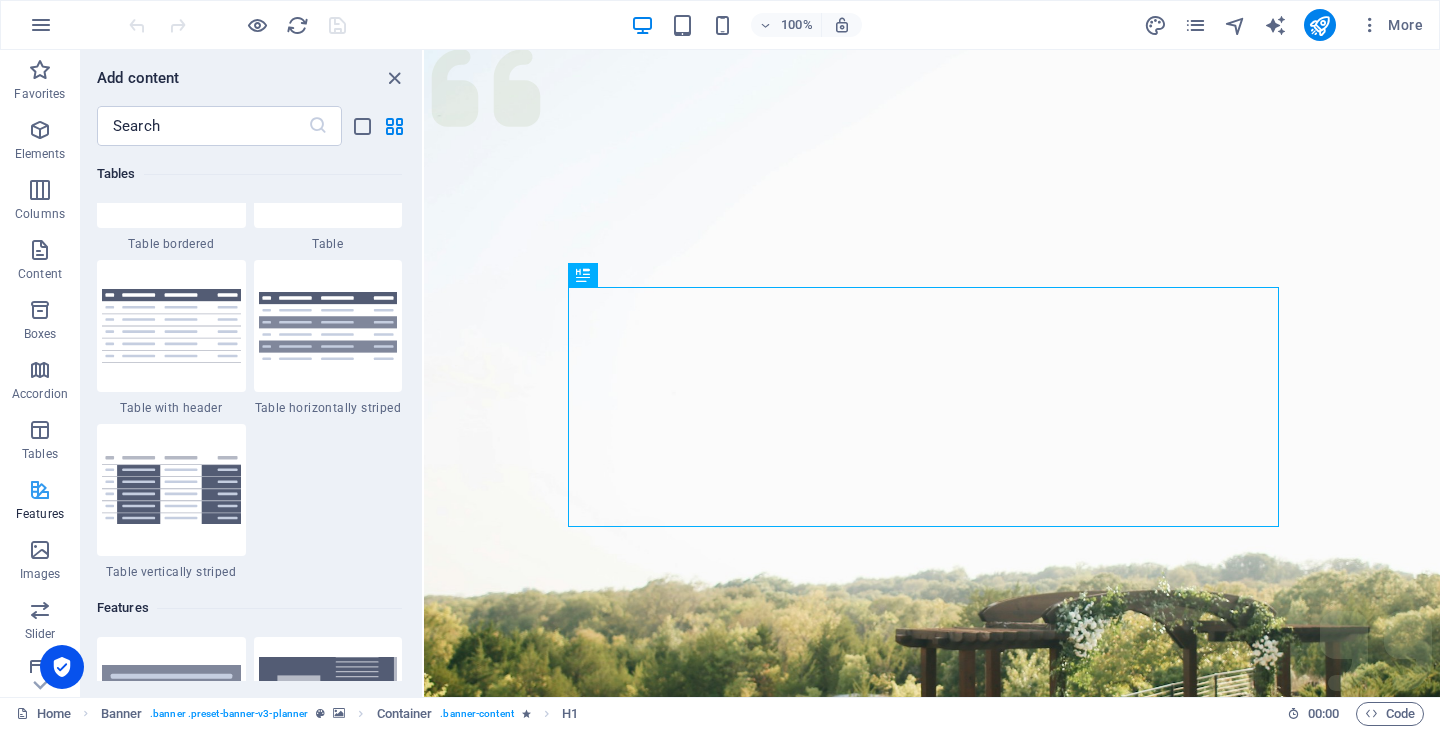scroll, scrollTop: 7631, scrollLeft: 0, axis: vertical 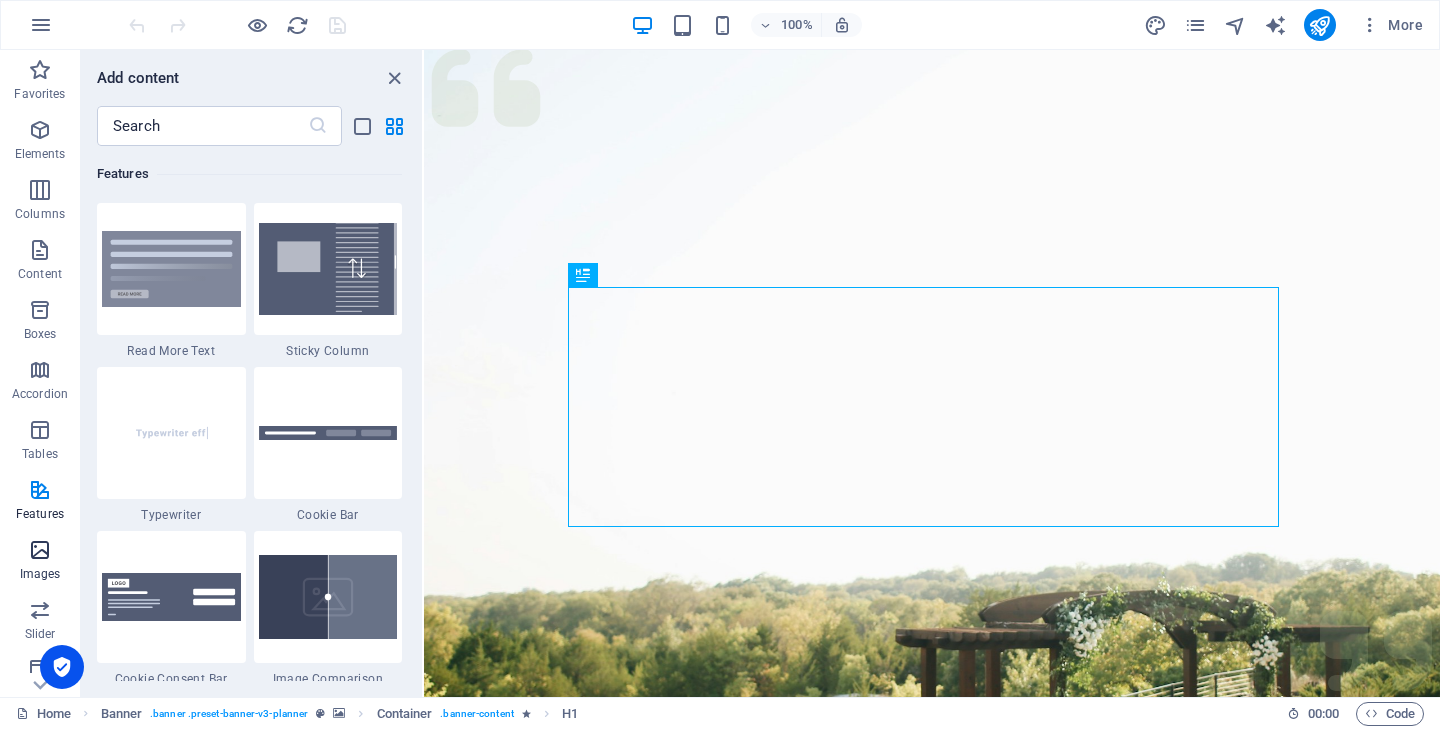 click on "Images" at bounding box center [40, 574] 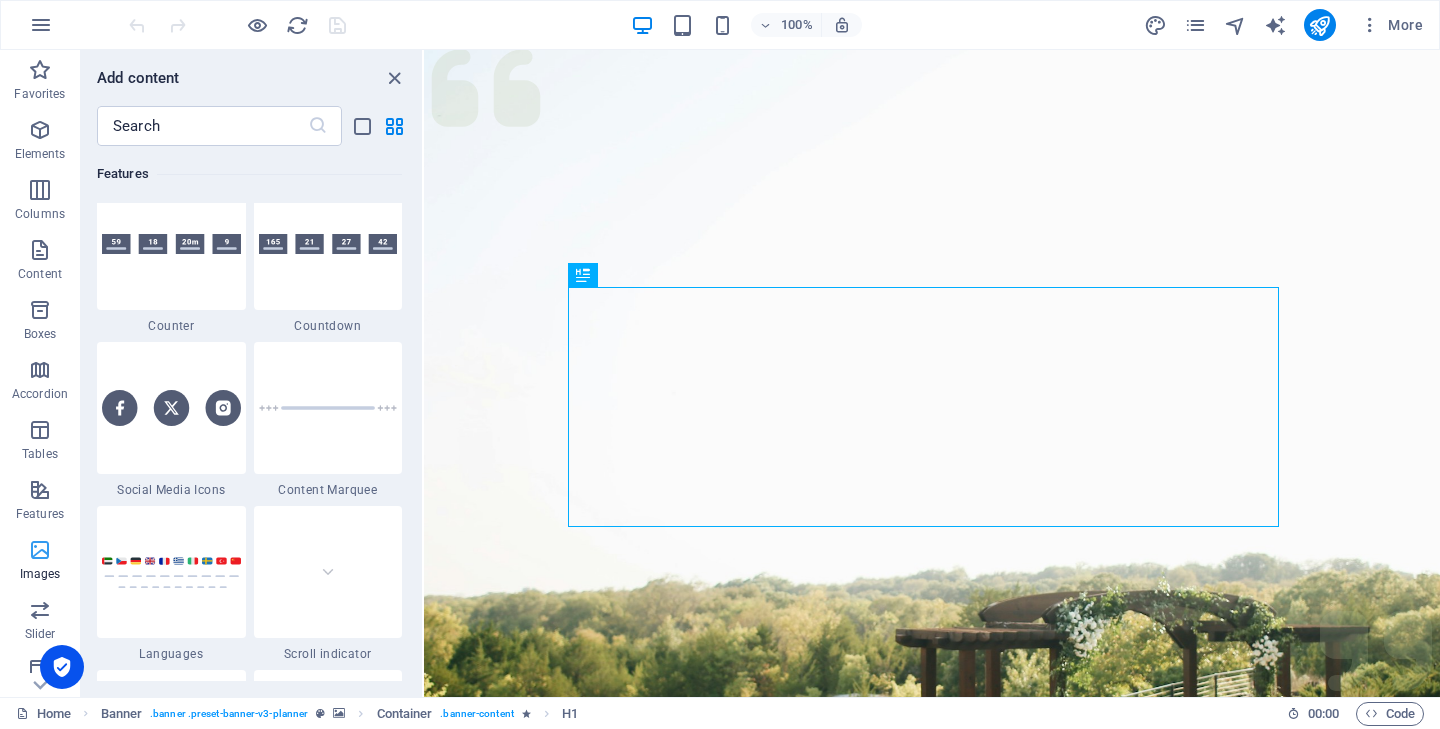 scroll, scrollTop: 9976, scrollLeft: 0, axis: vertical 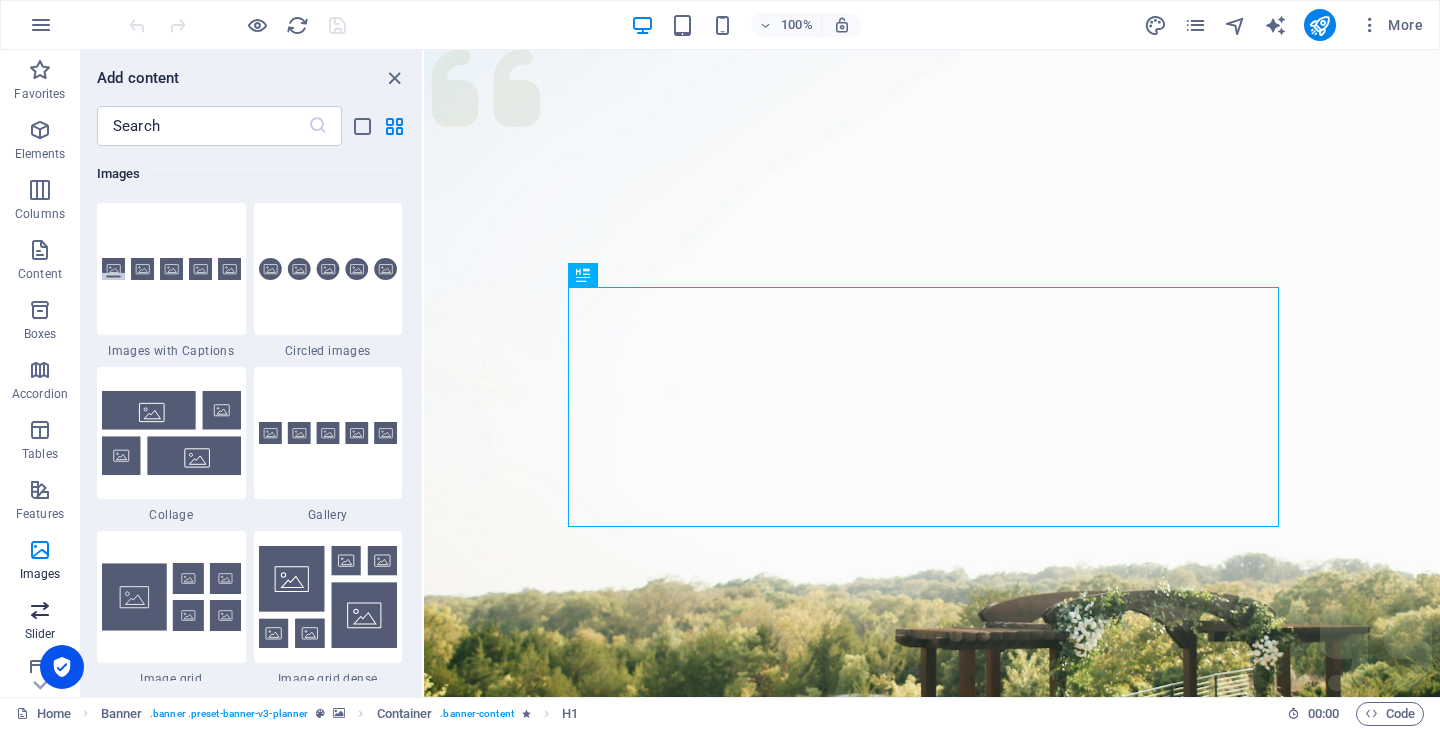 click at bounding box center (40, 610) 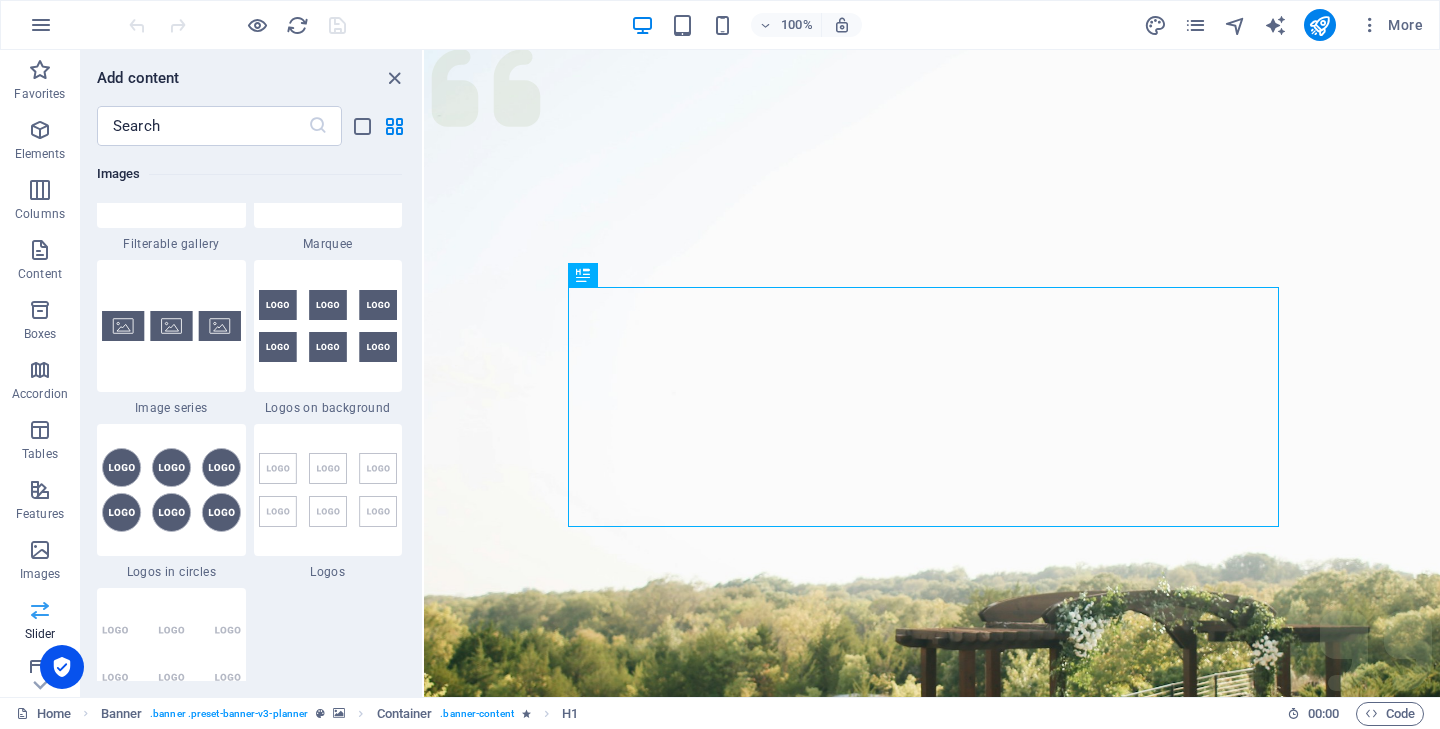 scroll, scrollTop: 11173, scrollLeft: 0, axis: vertical 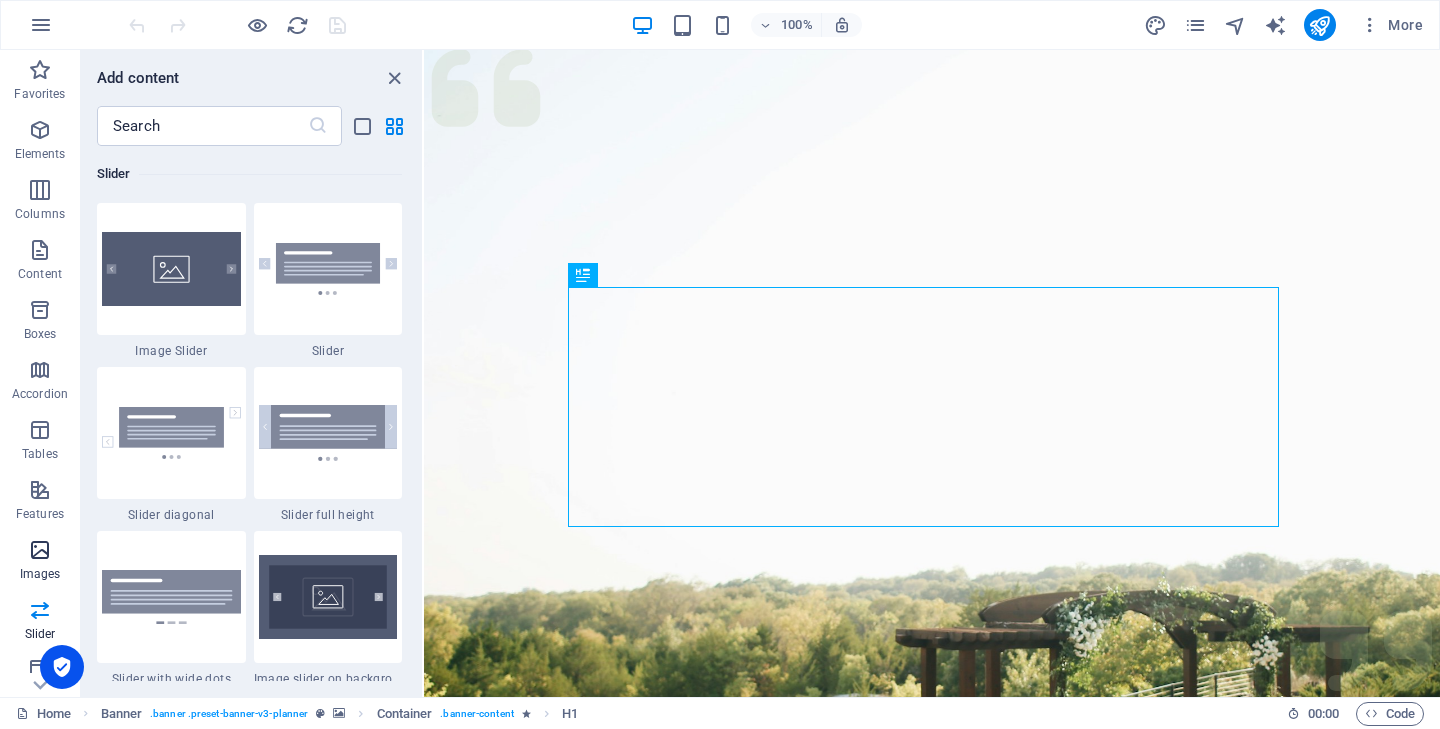 click at bounding box center [40, 550] 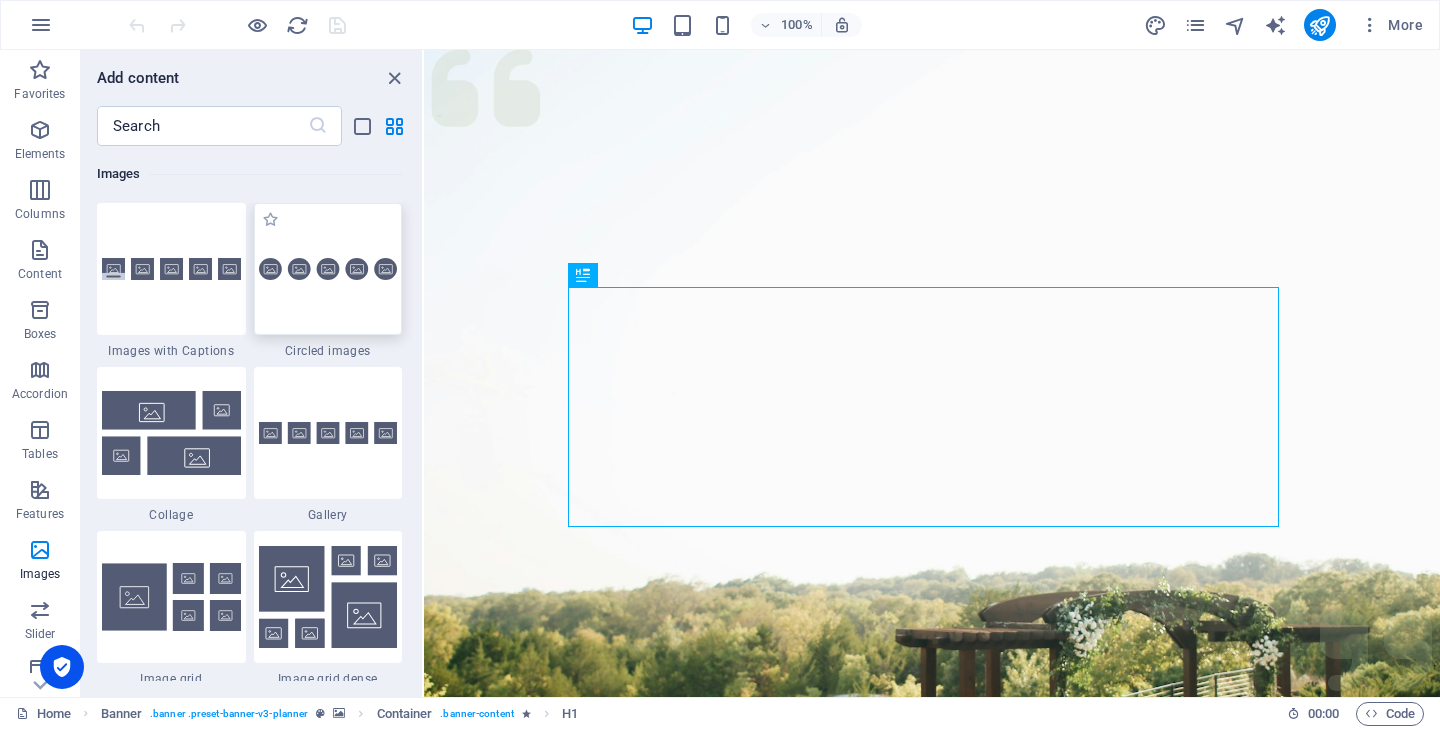 scroll, scrollTop: 9976, scrollLeft: 0, axis: vertical 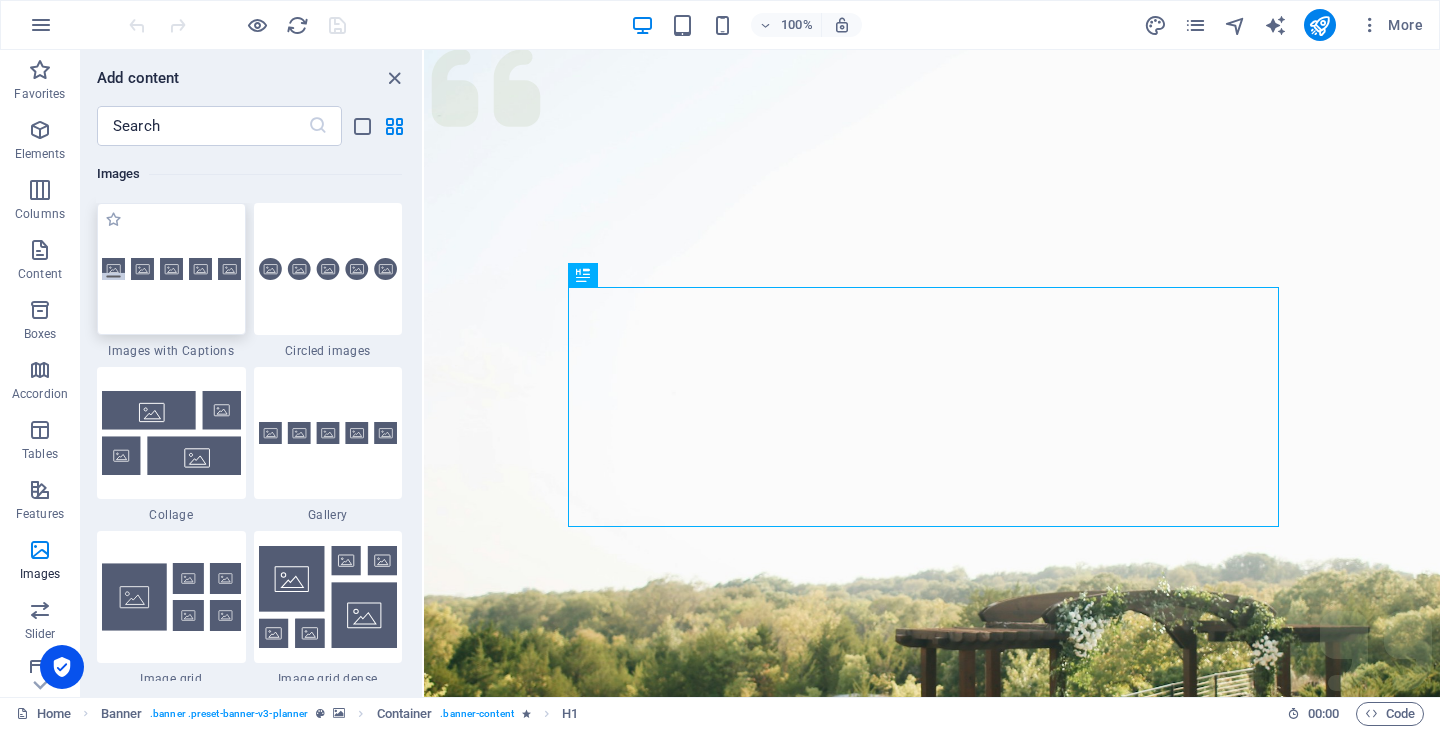 click at bounding box center (171, 269) 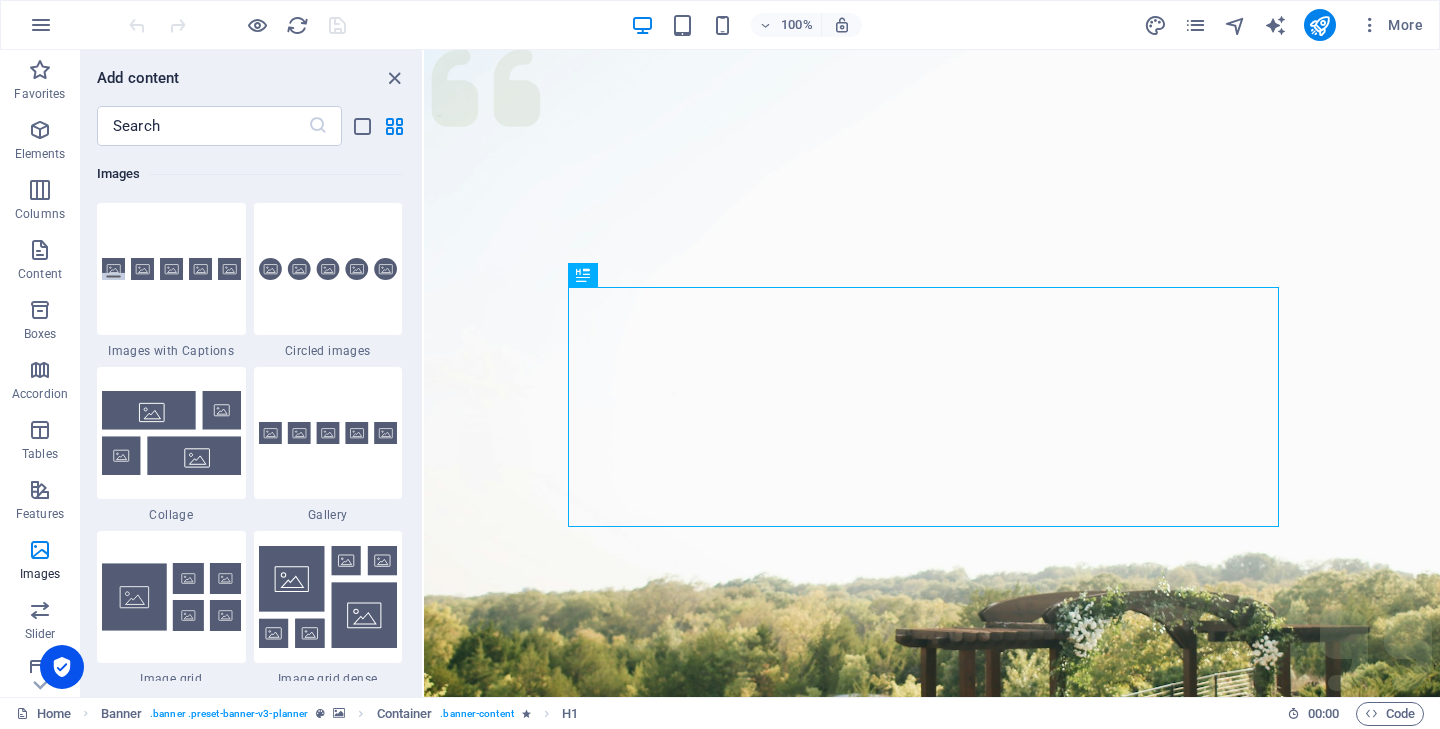 click on "Drag here to replace the existing content. Press “Ctrl” if you want to create a new element.
H1   Banner   Container   Menu Bar   Menu   Logo" at bounding box center (932, 373) 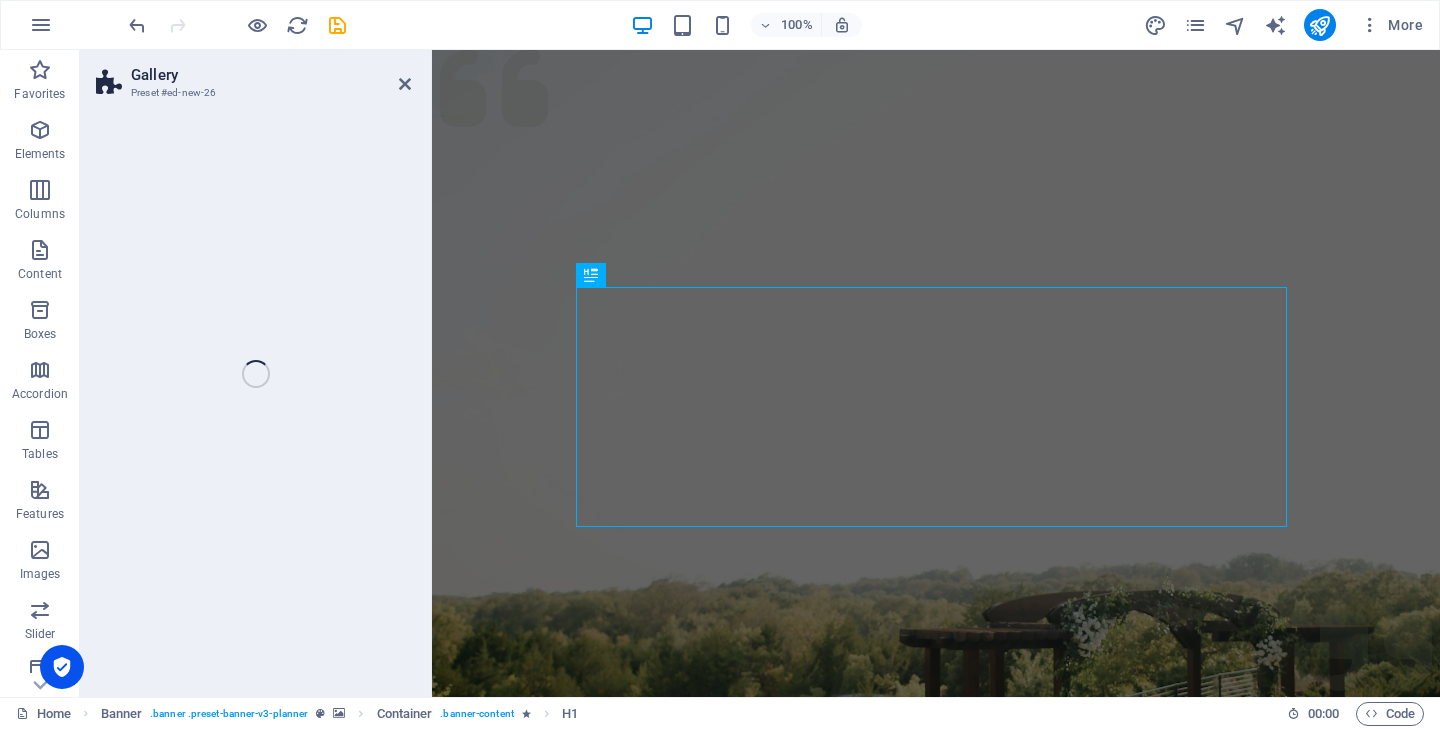 scroll, scrollTop: 663, scrollLeft: 0, axis: vertical 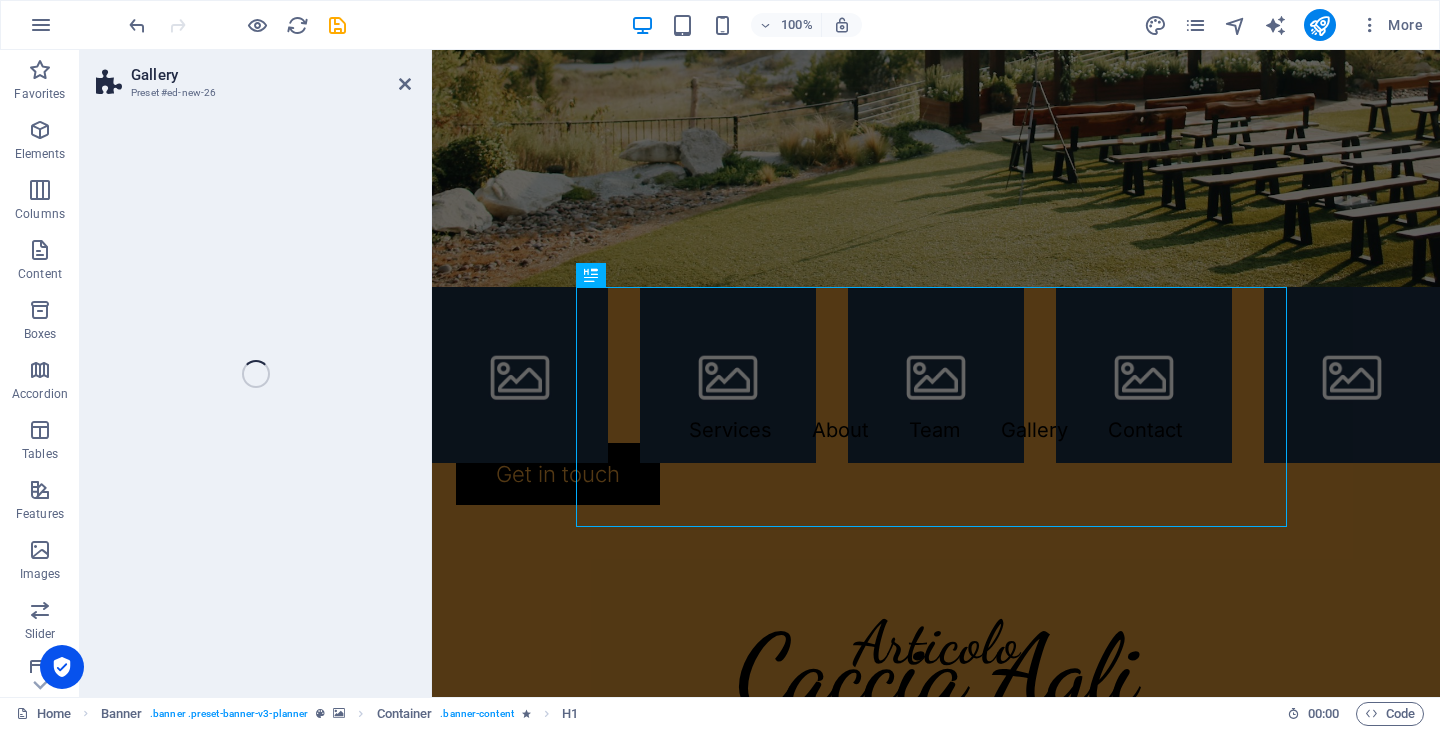 select on "rem" 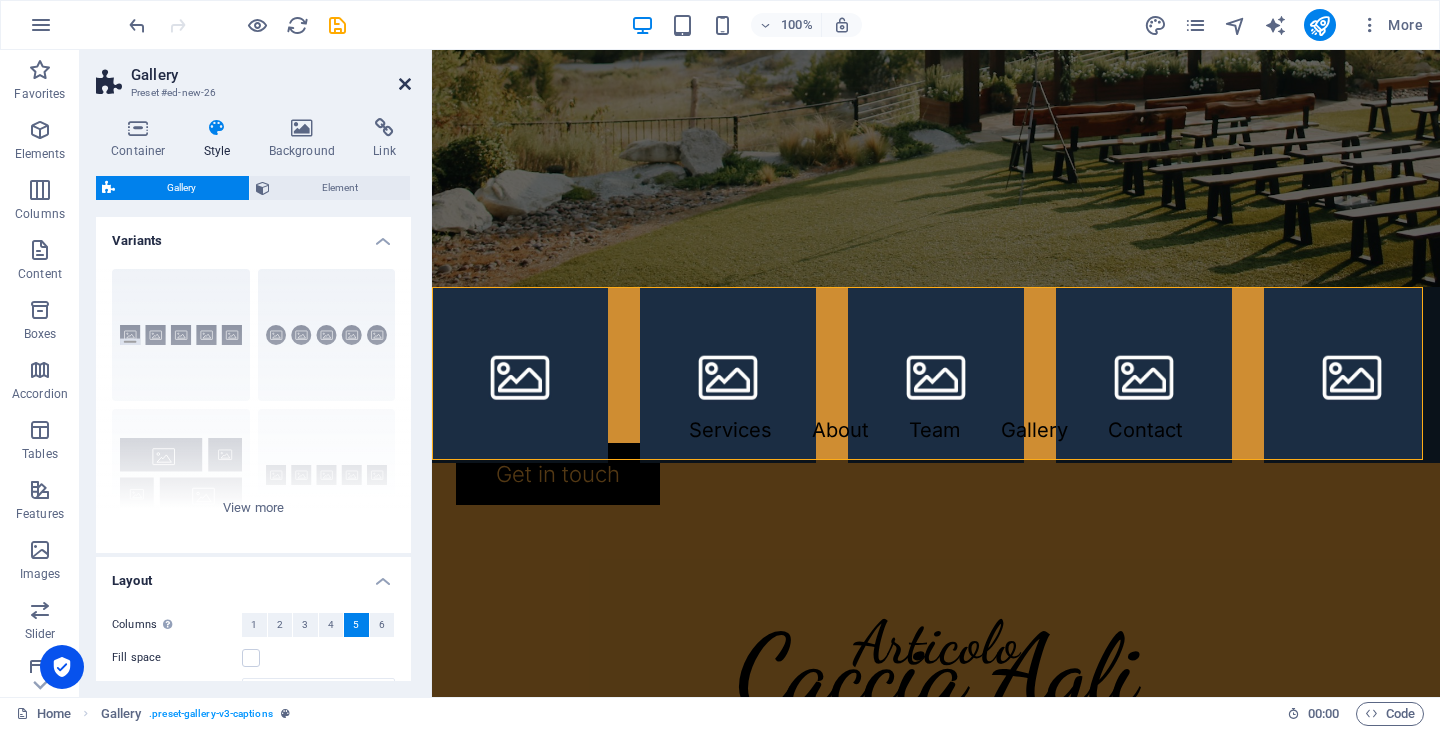 click at bounding box center (405, 84) 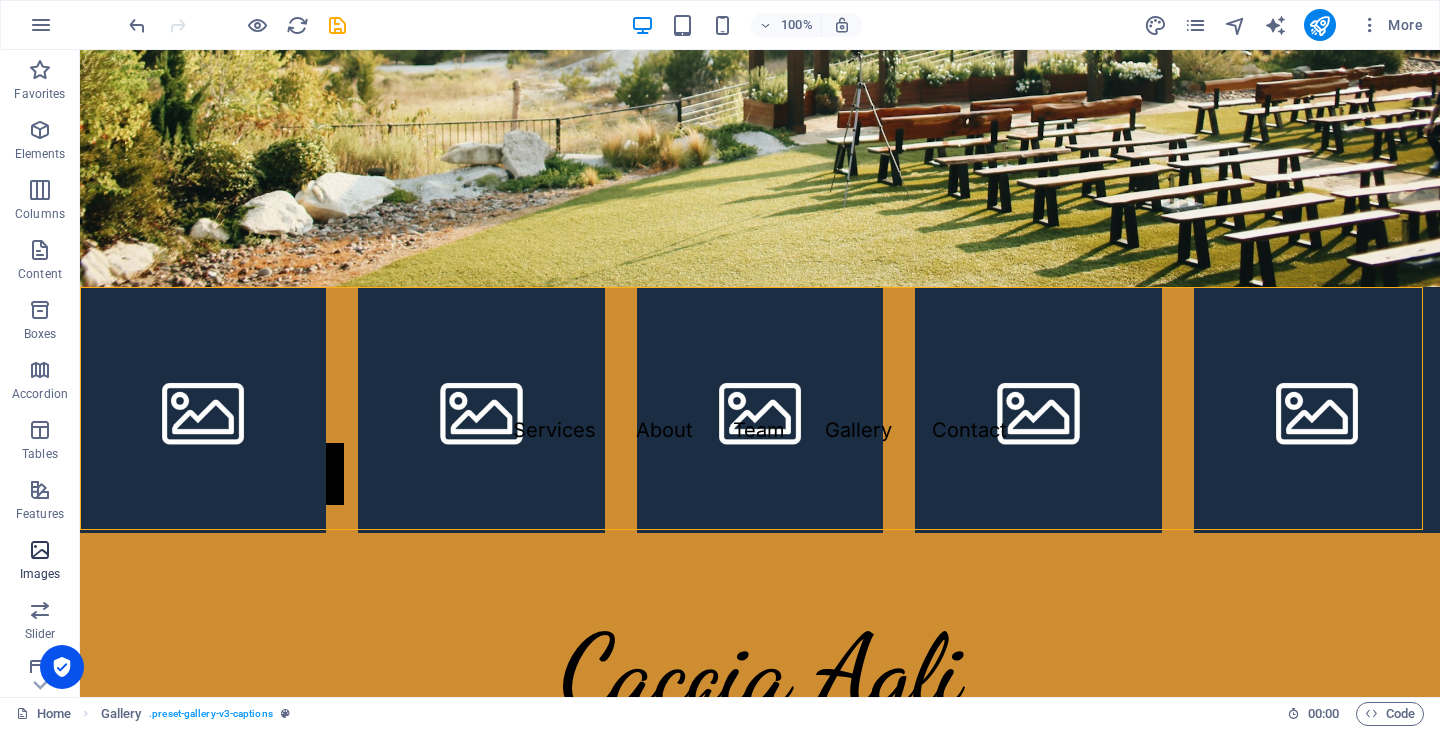 click at bounding box center [40, 550] 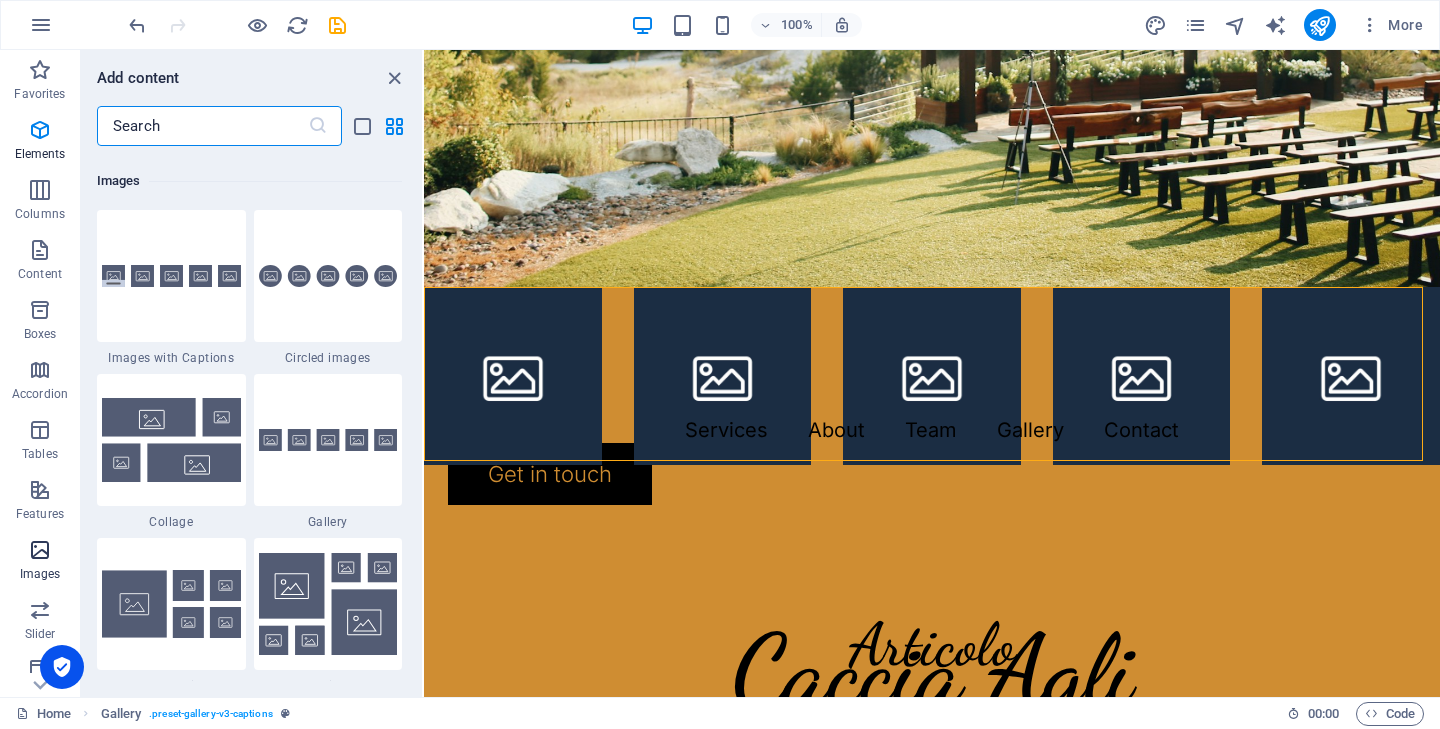 scroll, scrollTop: 9976, scrollLeft: 0, axis: vertical 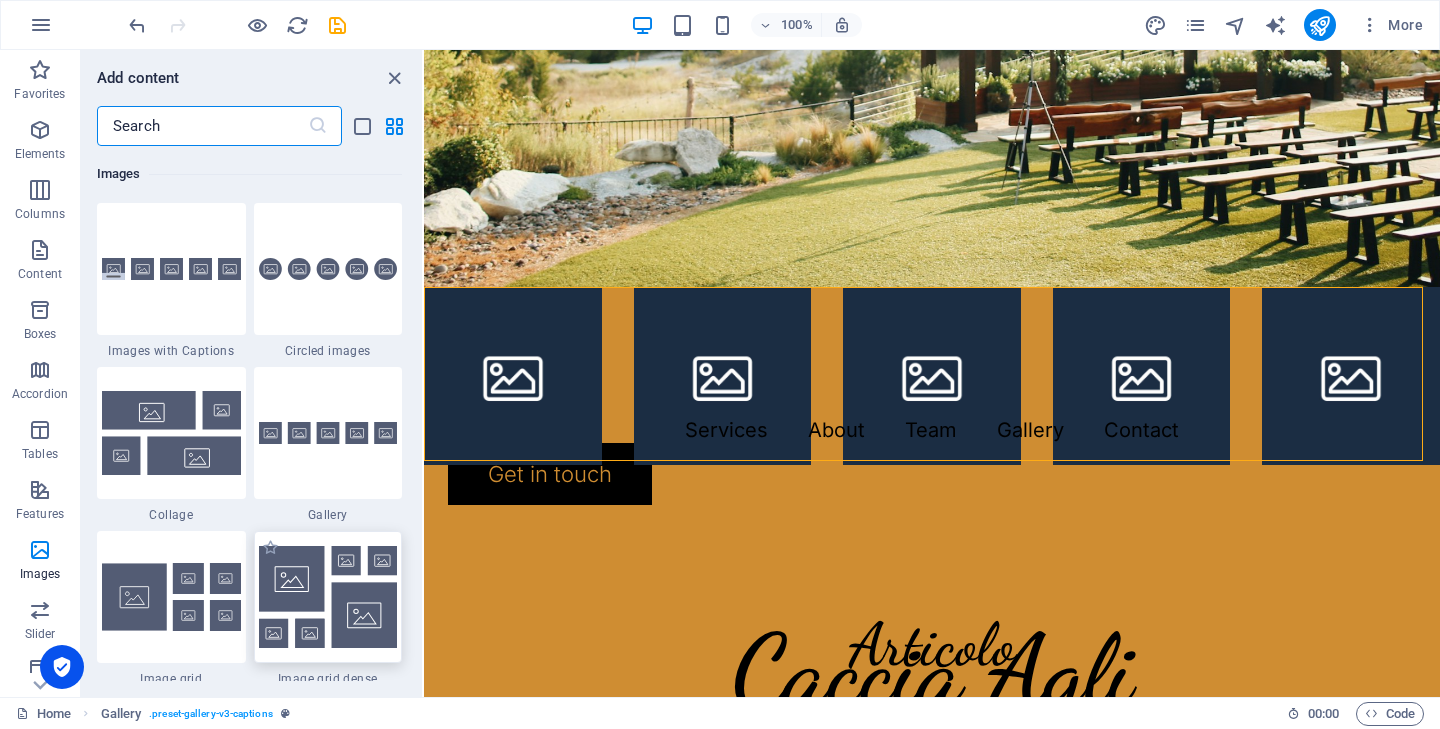 click at bounding box center [328, 597] 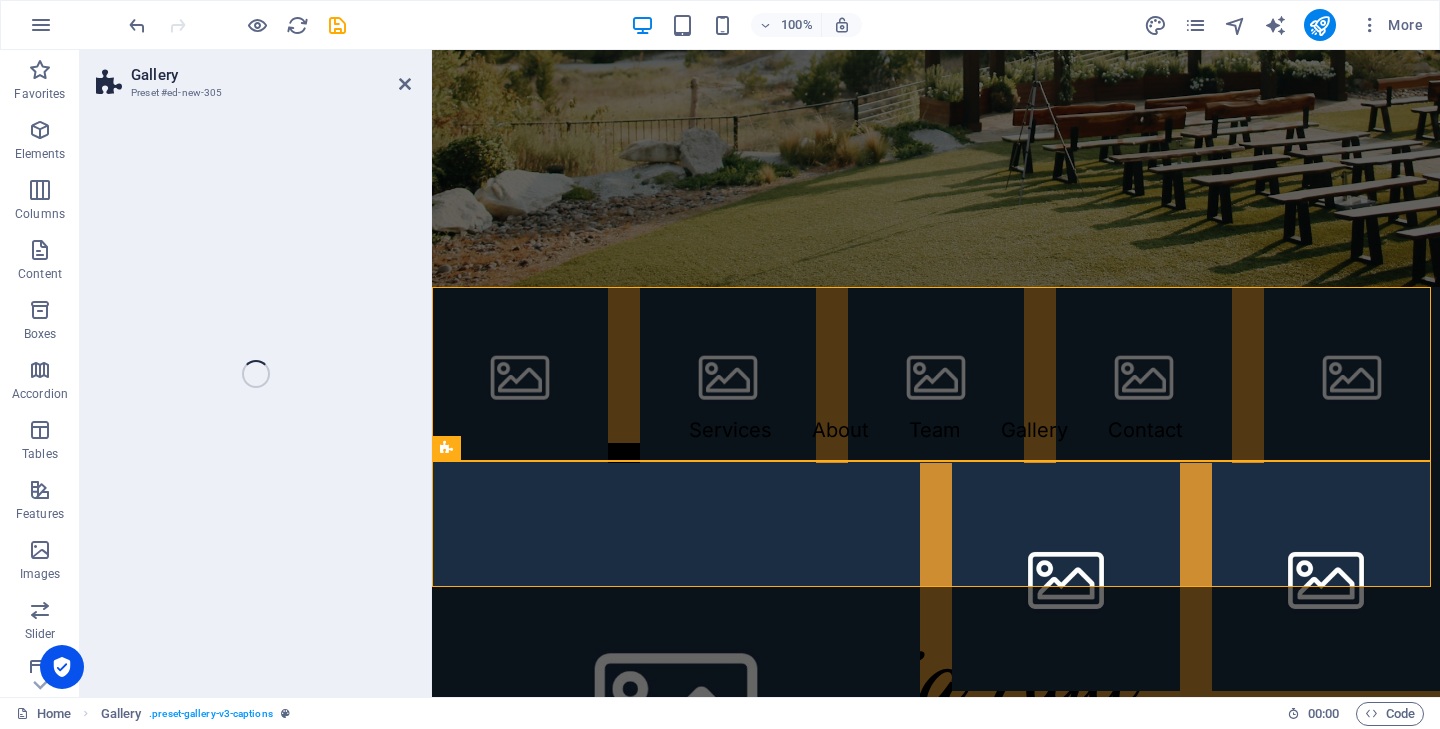 select on "rem" 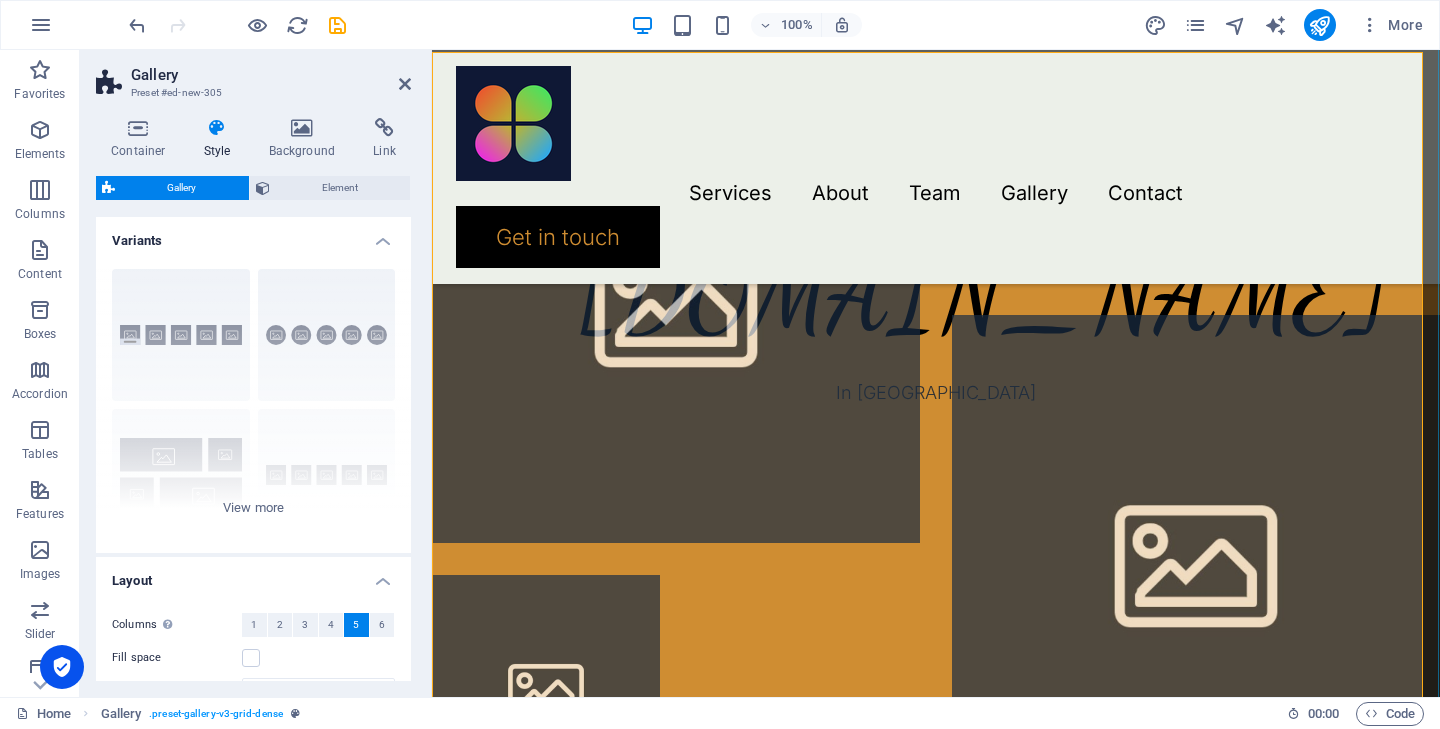 scroll, scrollTop: 663, scrollLeft: 0, axis: vertical 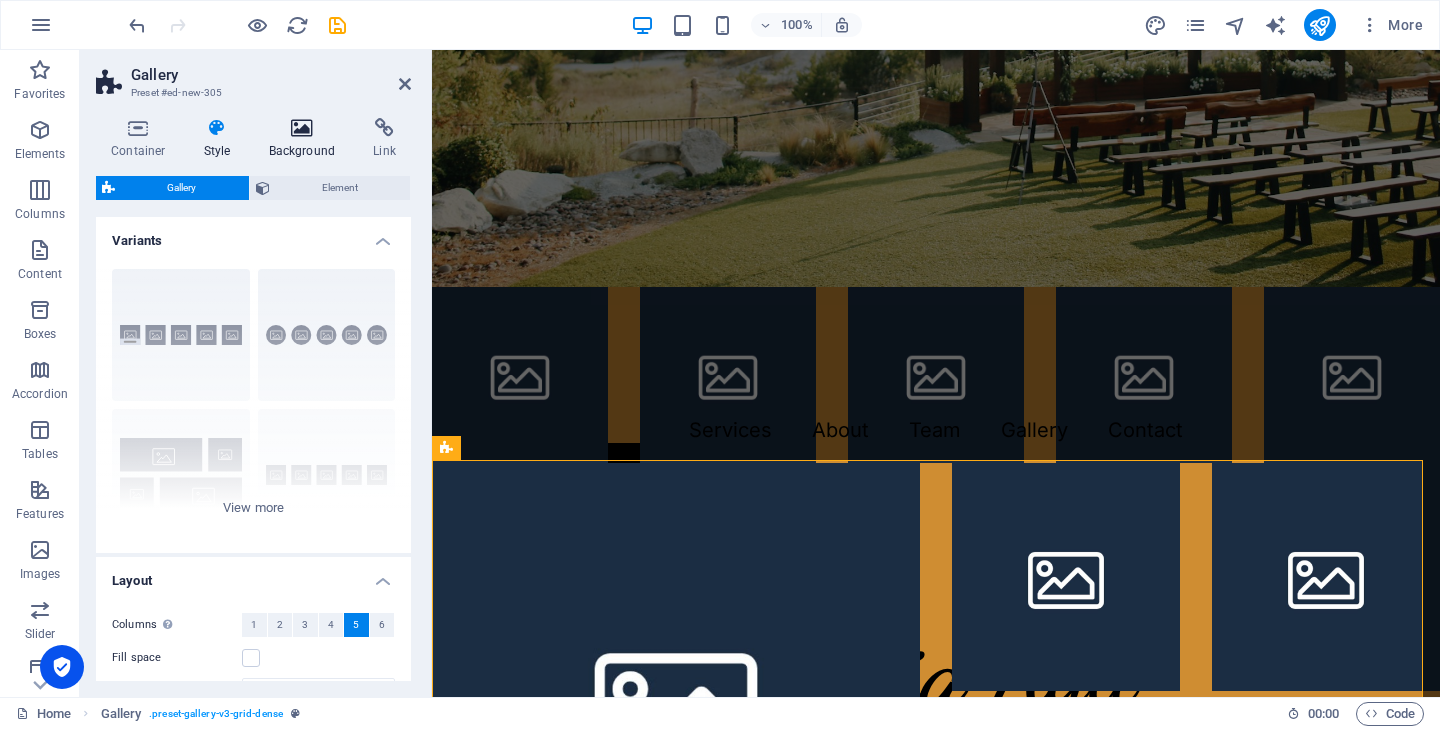 click on "Background" at bounding box center [306, 139] 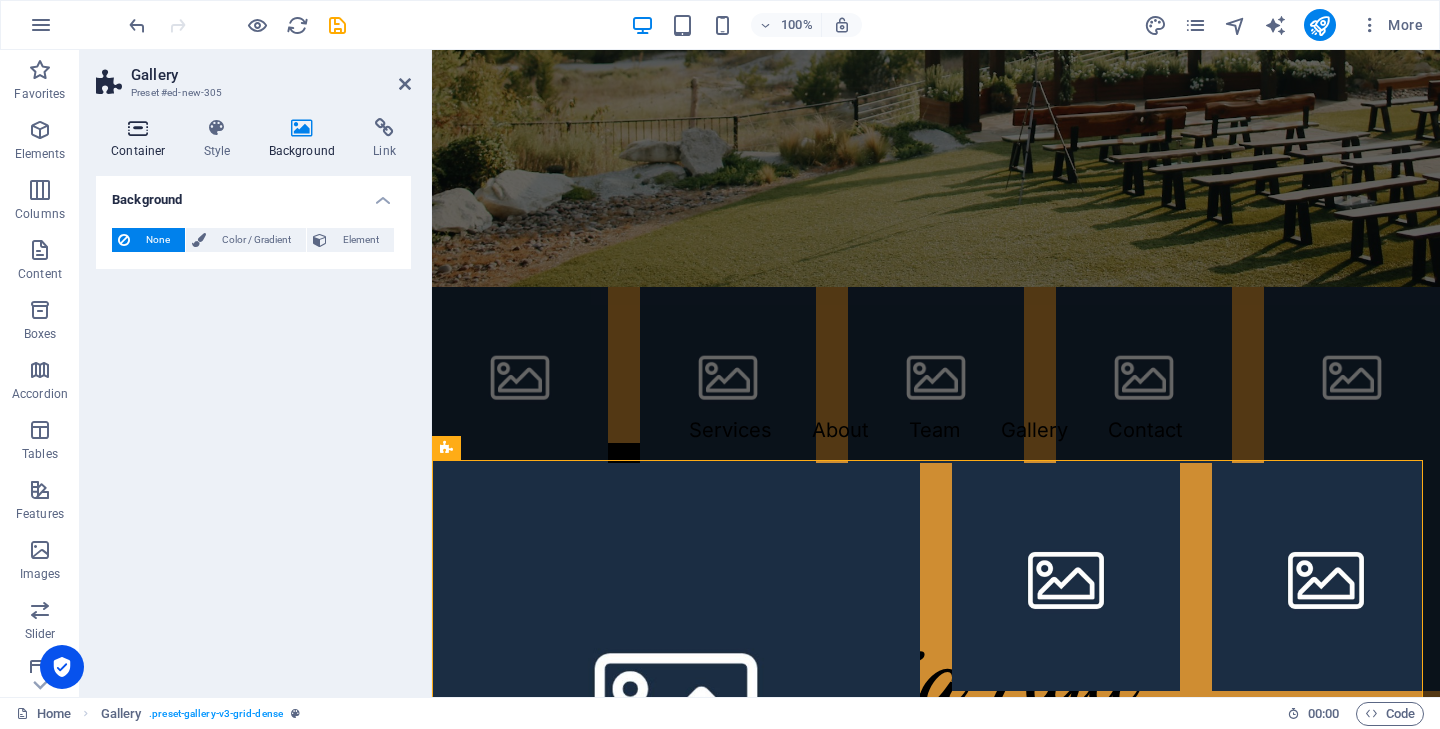 click on "Container" at bounding box center (142, 139) 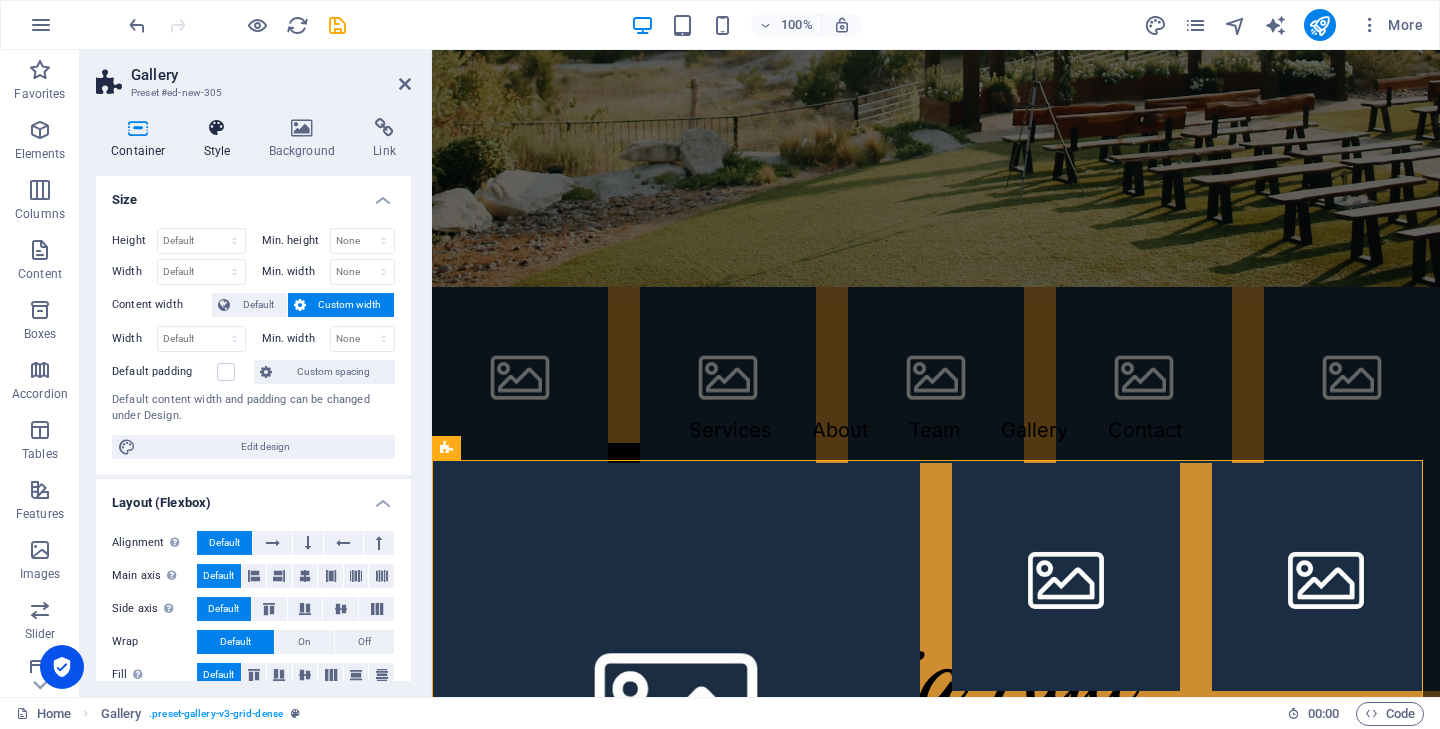 click at bounding box center [217, 128] 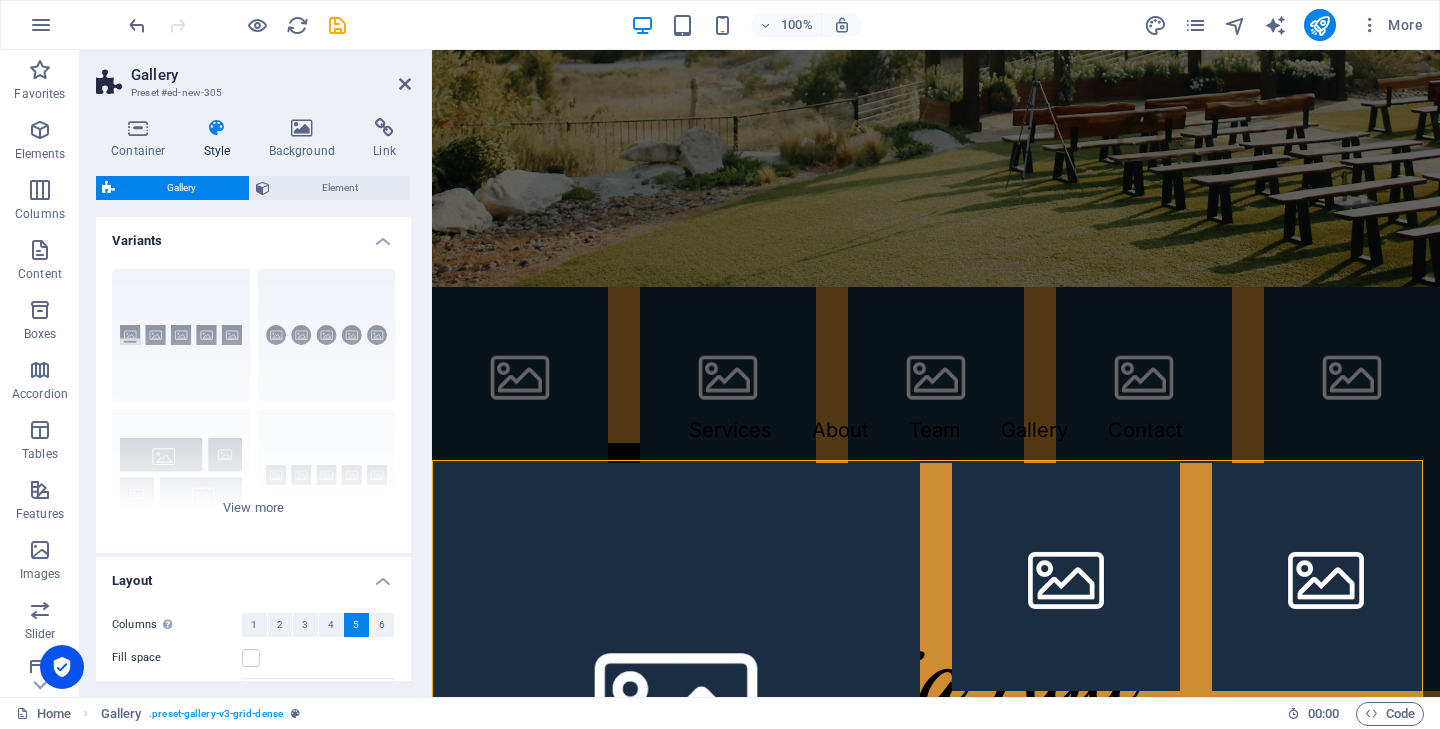 scroll, scrollTop: 253, scrollLeft: 0, axis: vertical 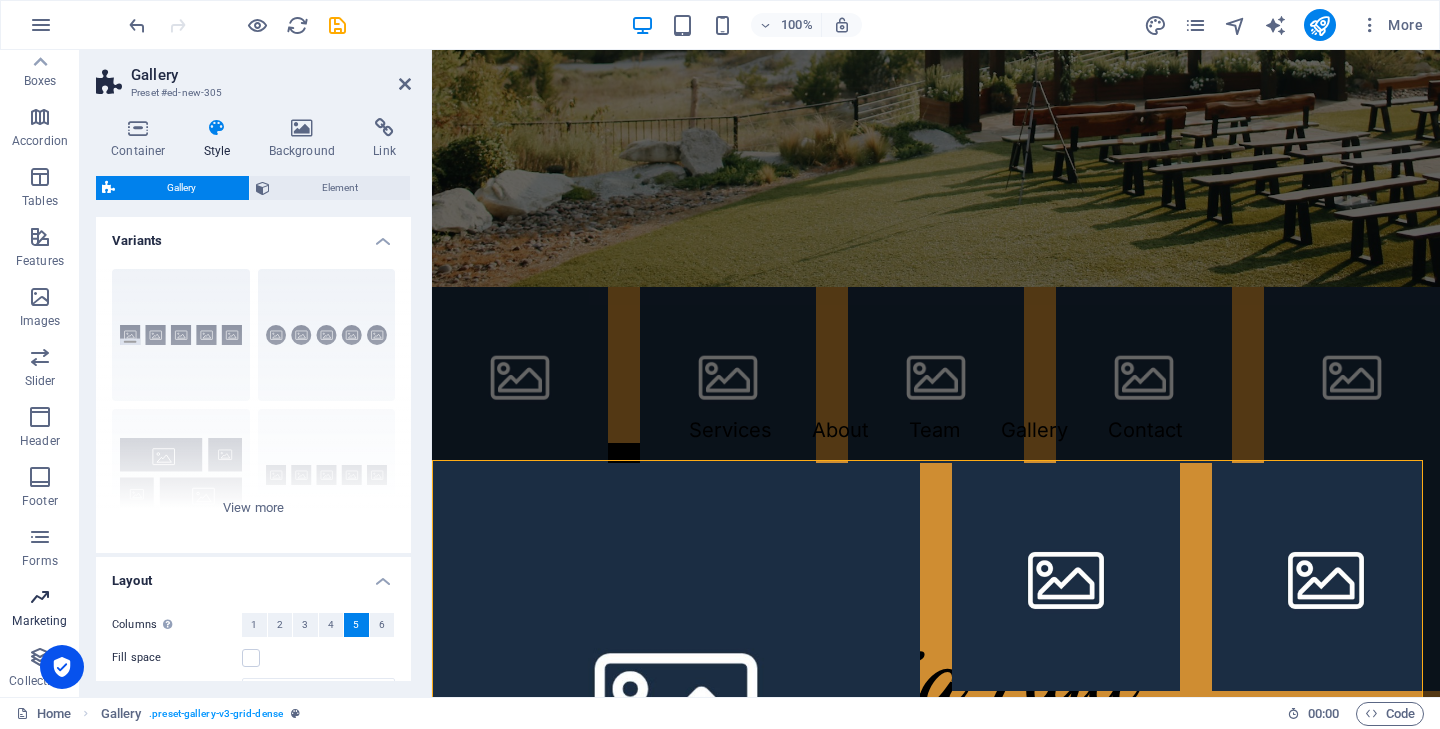 click on "Marketing" at bounding box center [39, 621] 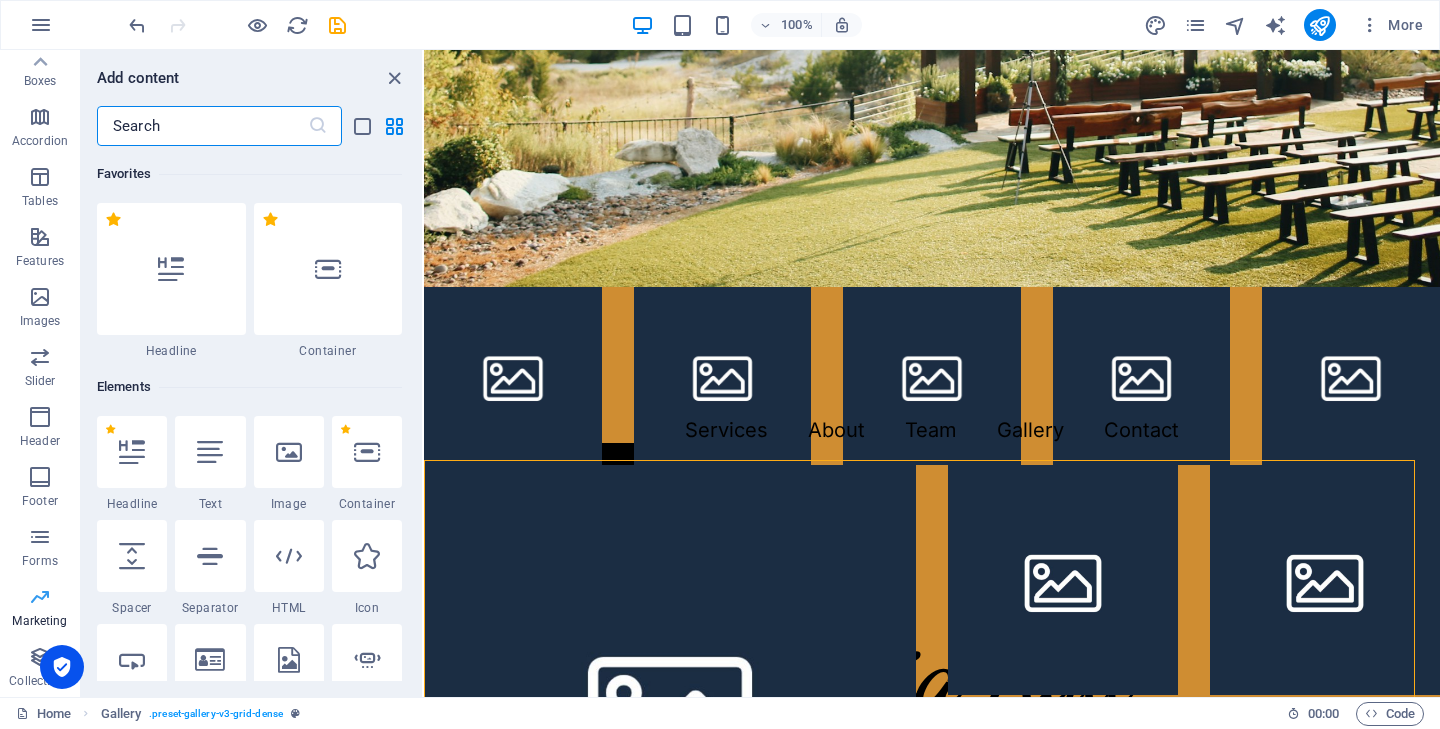 scroll, scrollTop: 253, scrollLeft: 0, axis: vertical 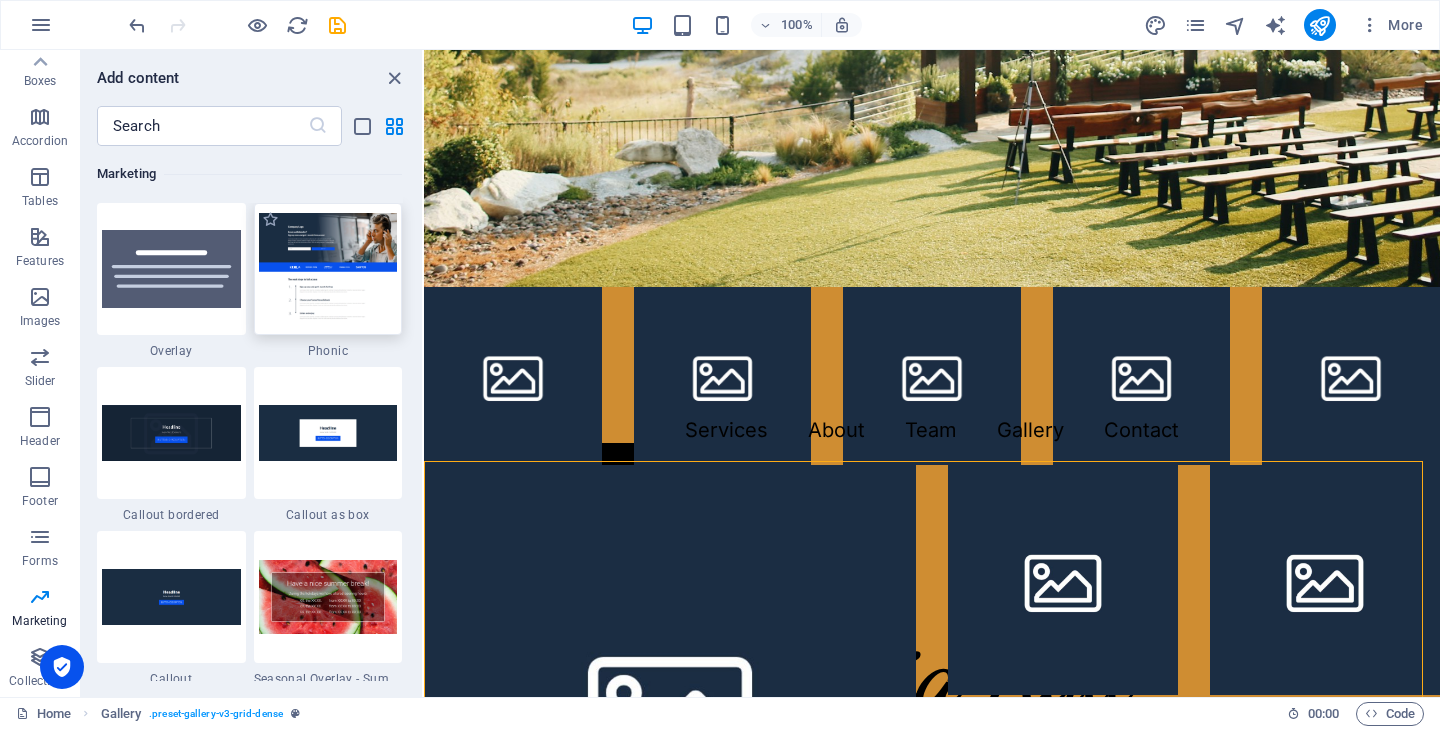 click at bounding box center [328, 268] 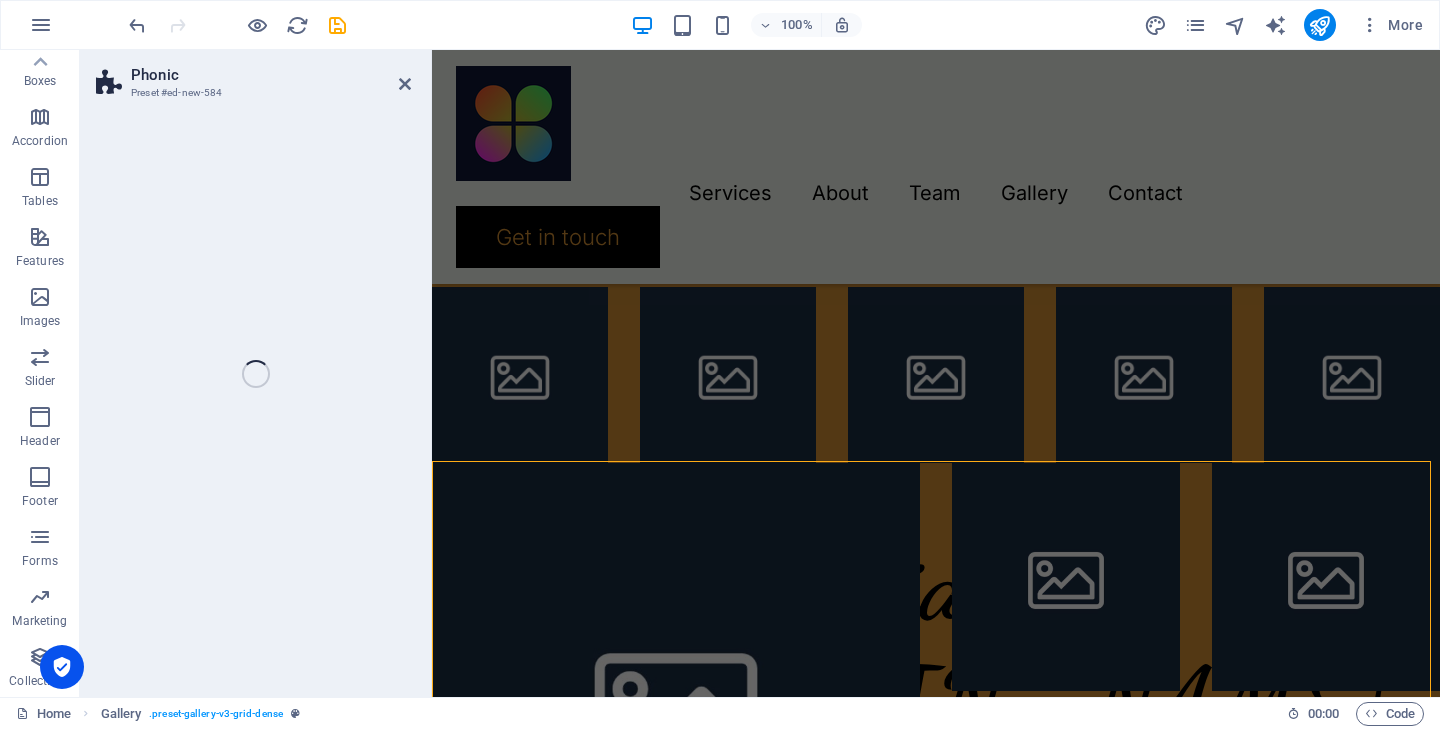 scroll, scrollTop: 1840, scrollLeft: 0, axis: vertical 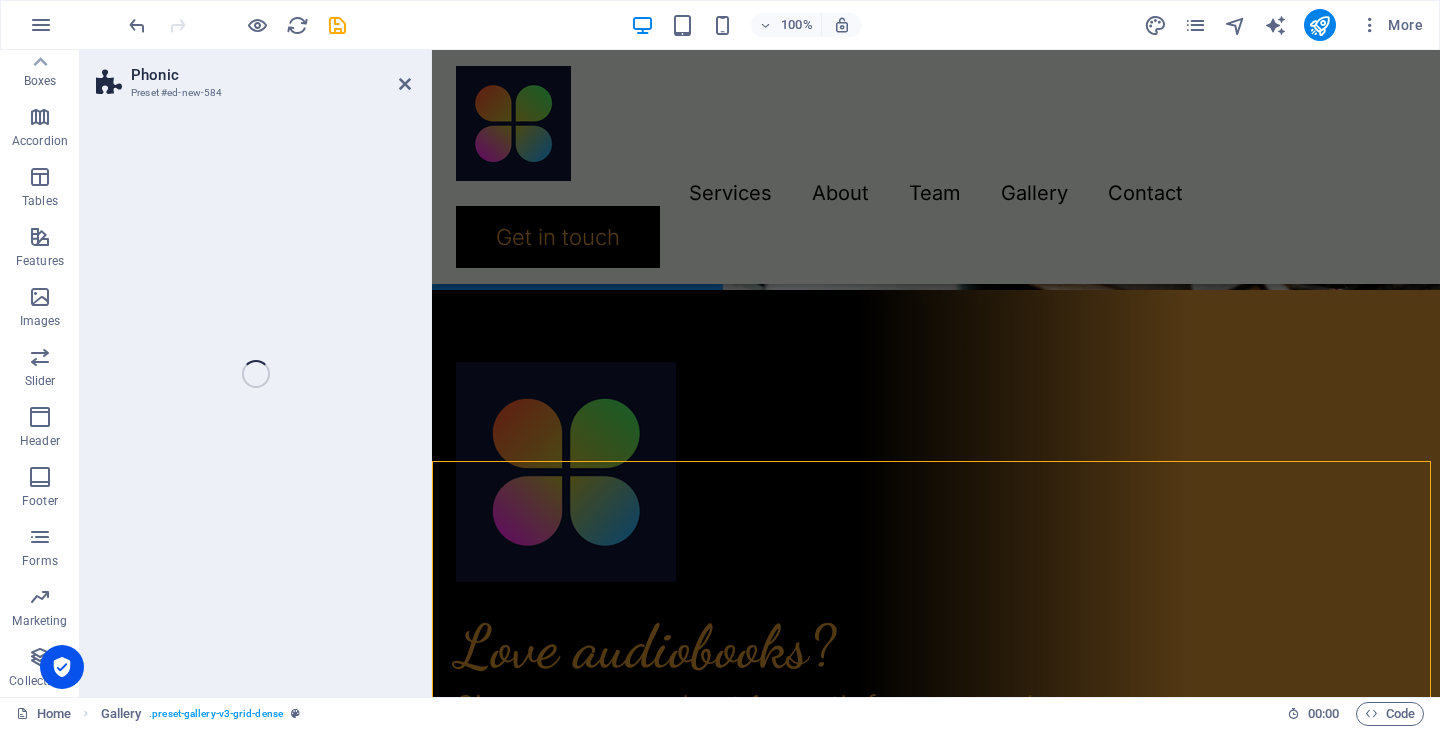 select on "%" 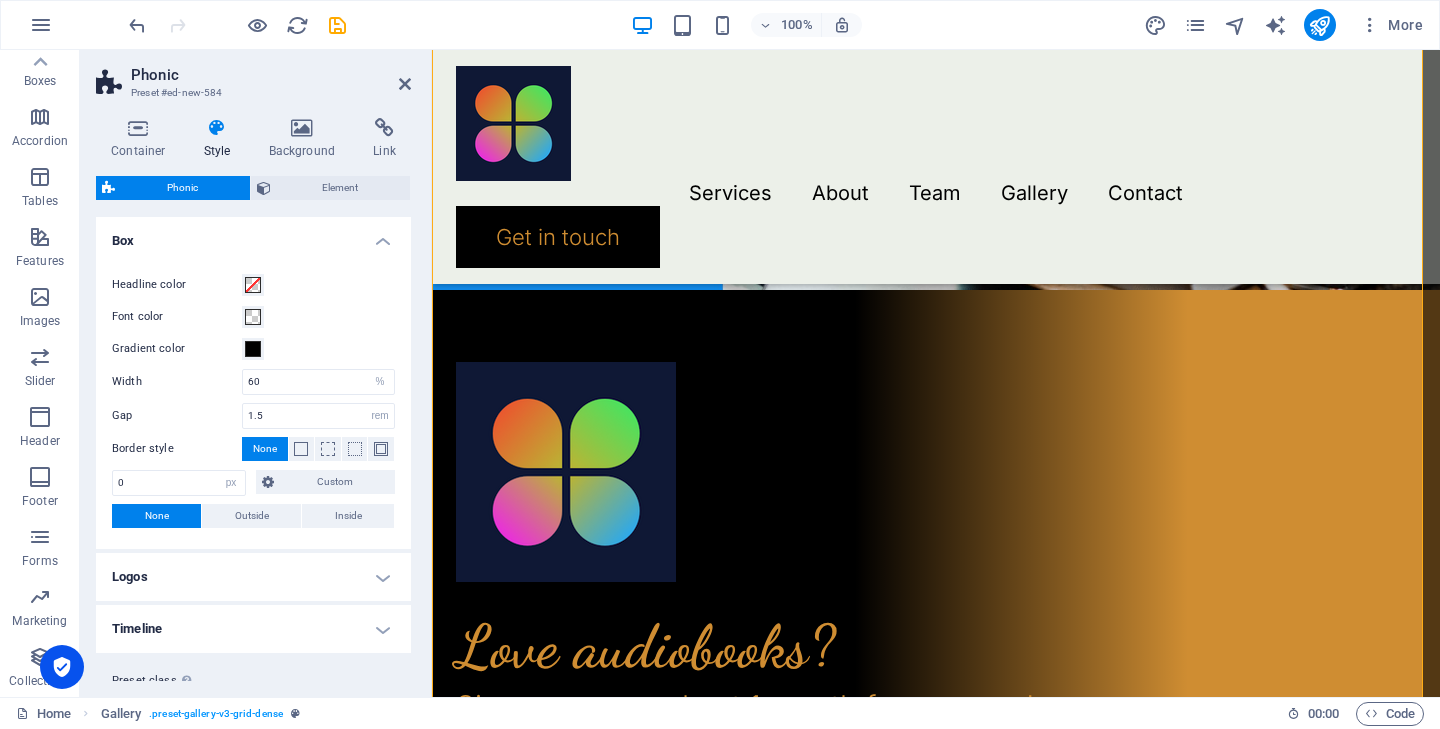 scroll, scrollTop: 253, scrollLeft: 0, axis: vertical 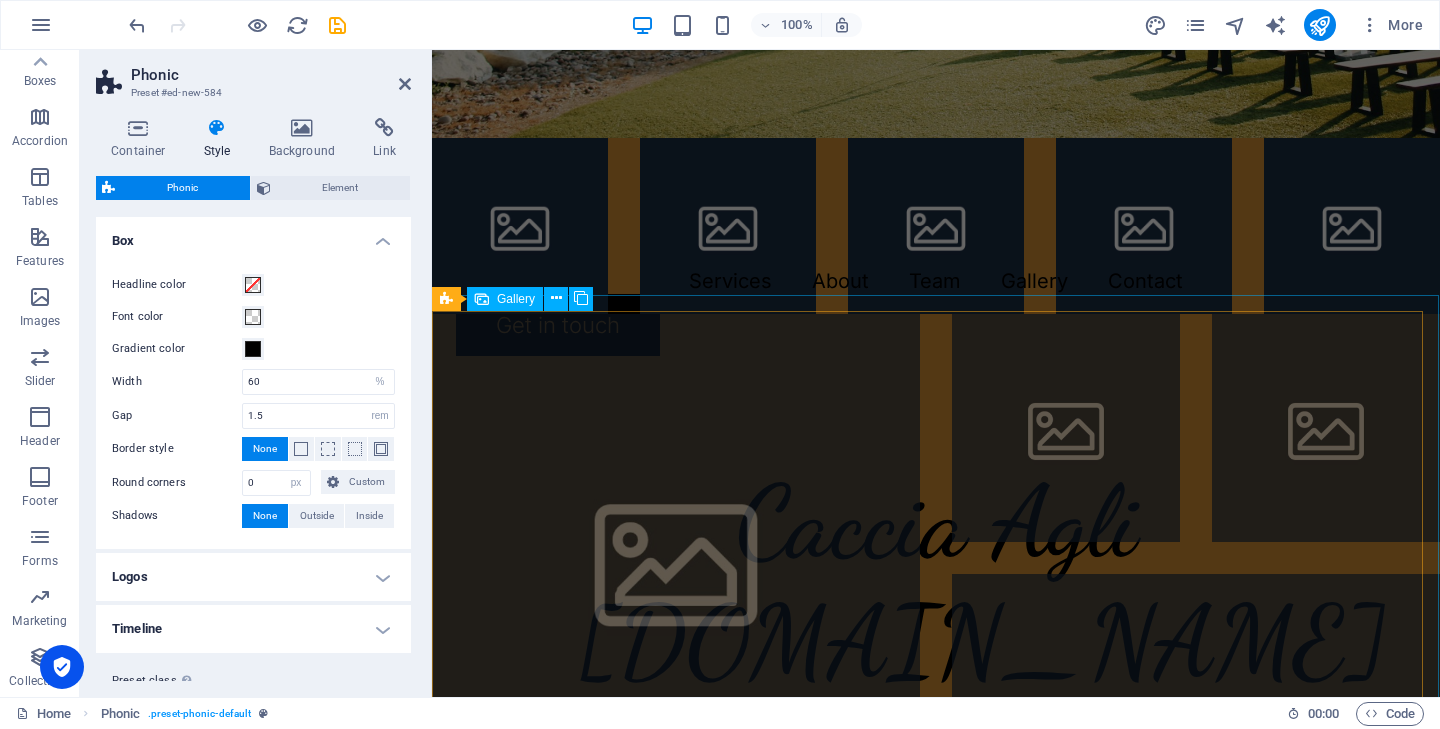 click at bounding box center (676, 558) 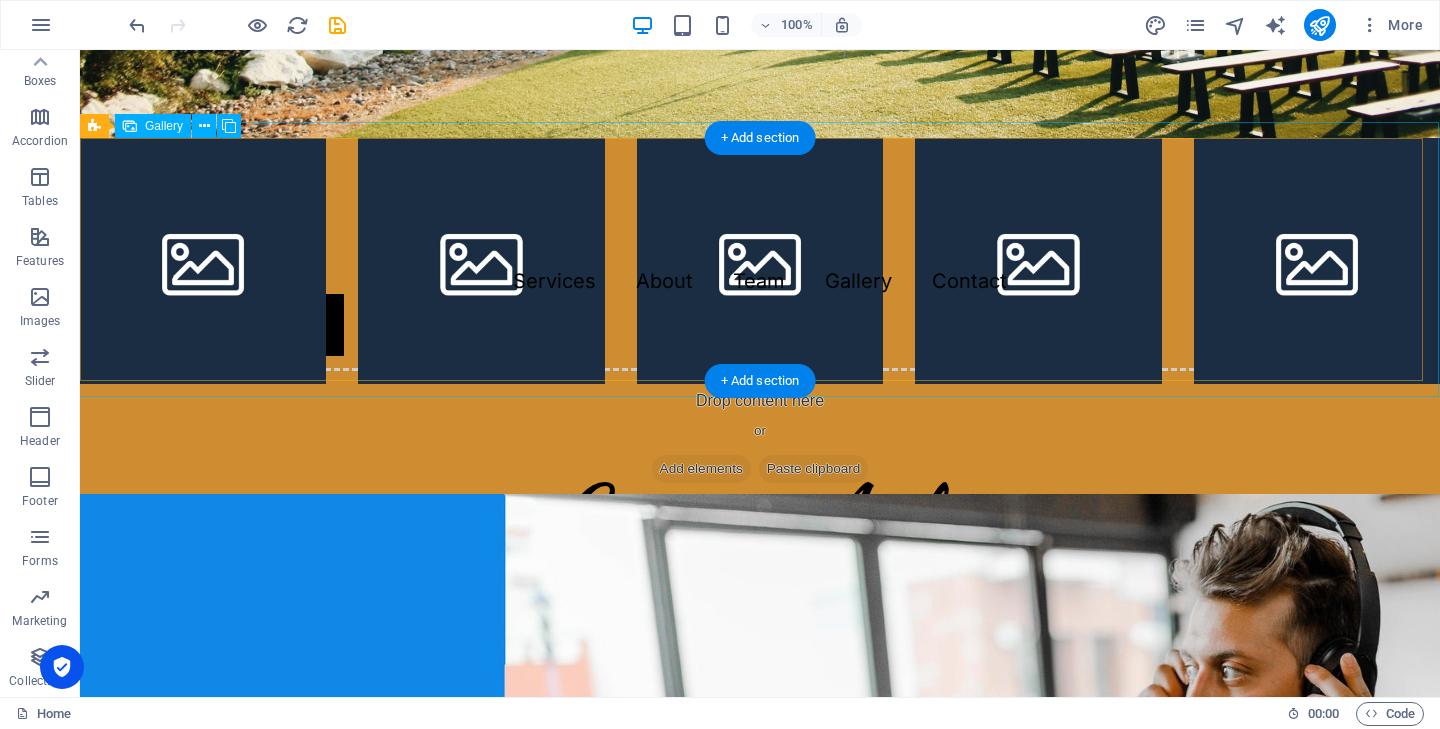 click at bounding box center (760, 261) 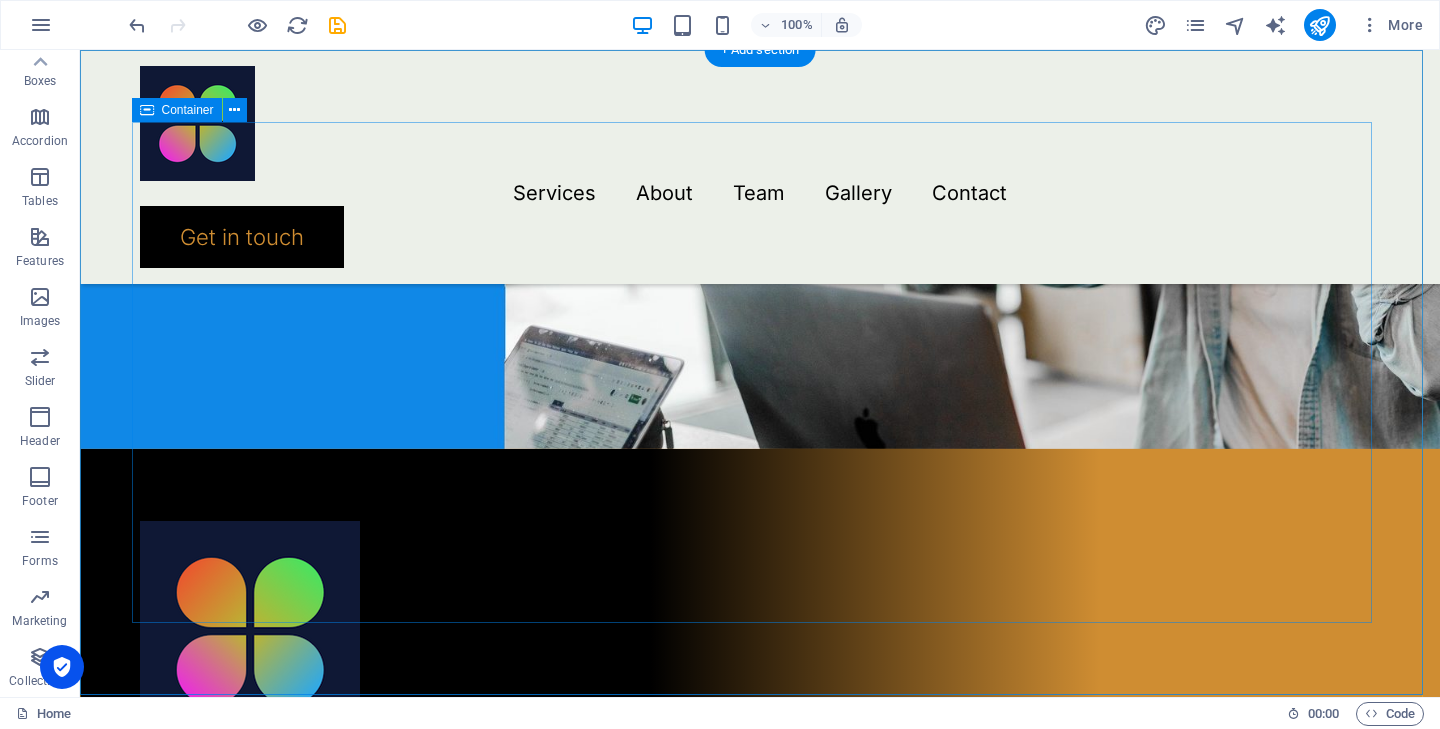 scroll, scrollTop: 1526, scrollLeft: 0, axis: vertical 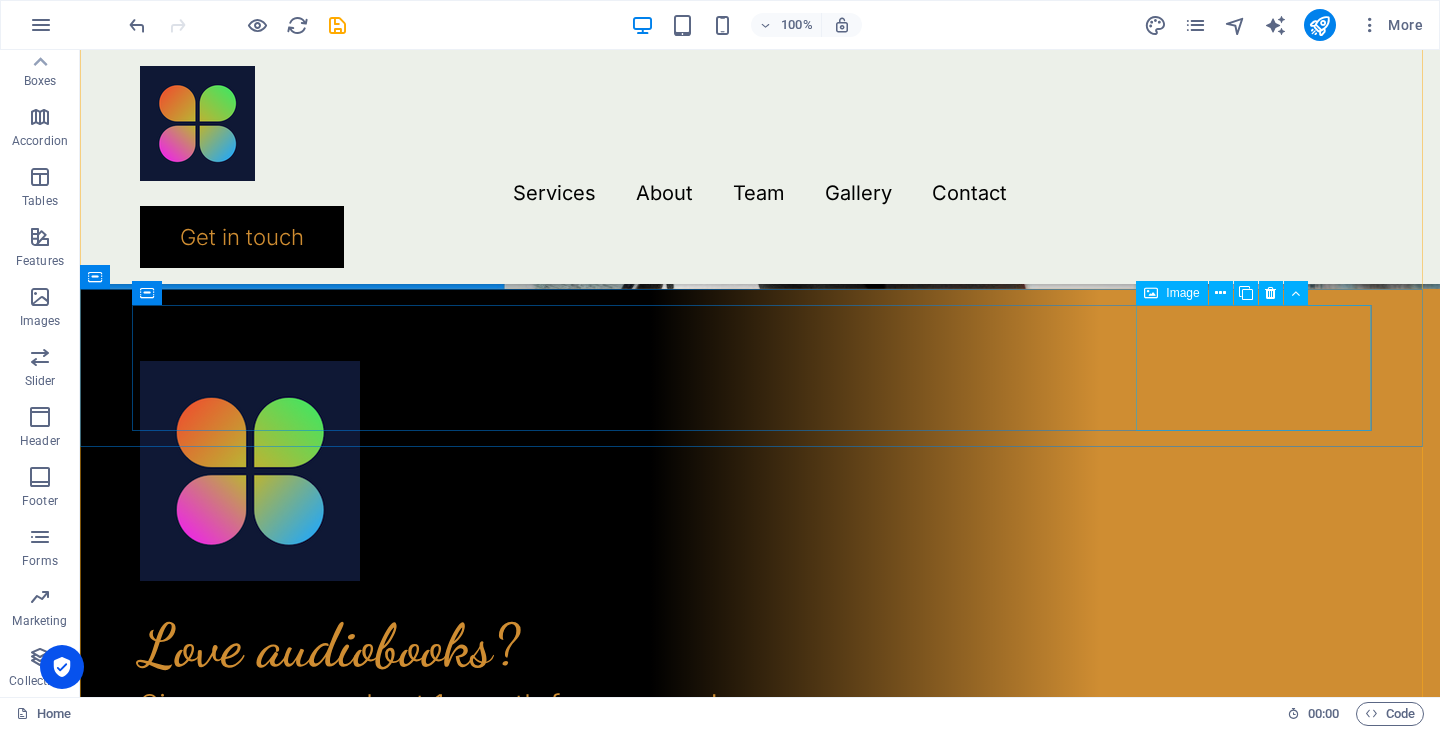 click at bounding box center [257, 1733] 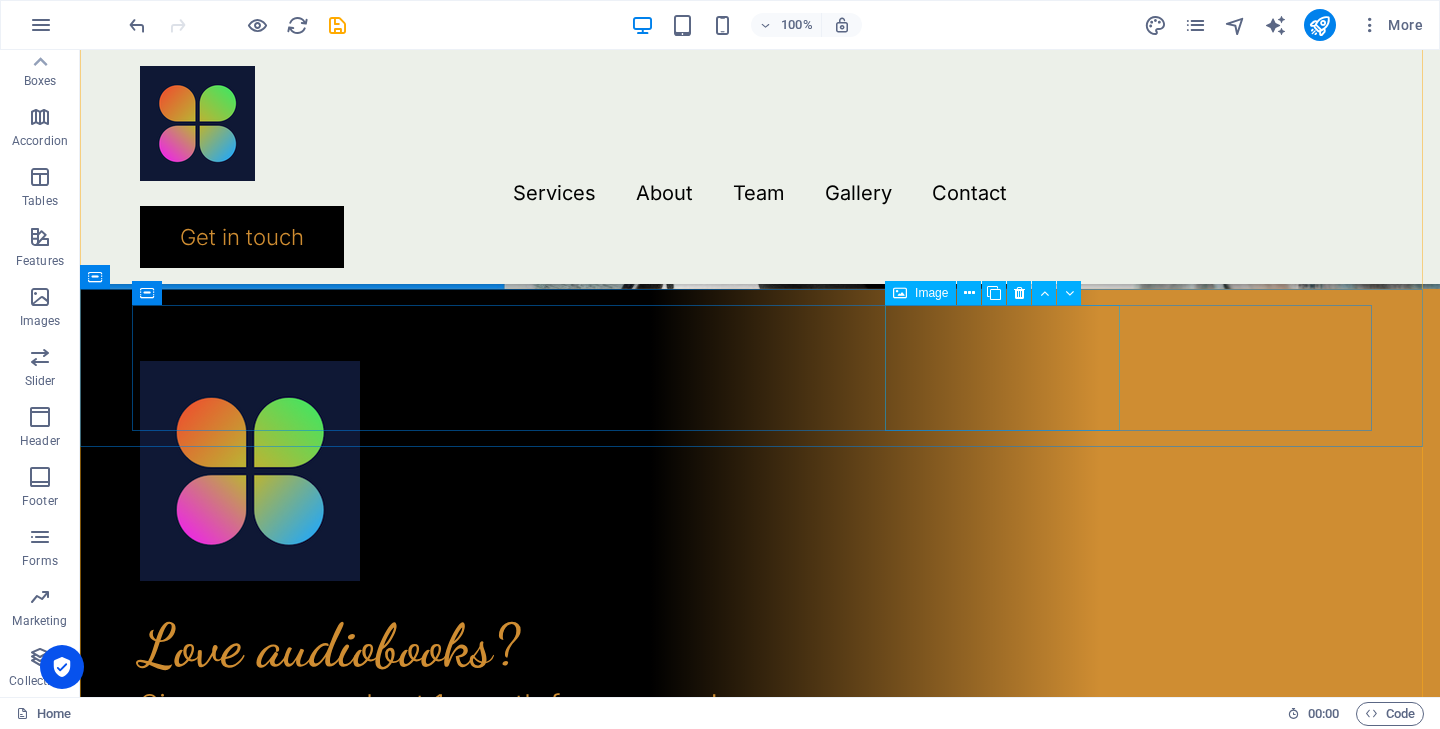 click at bounding box center [257, 1600] 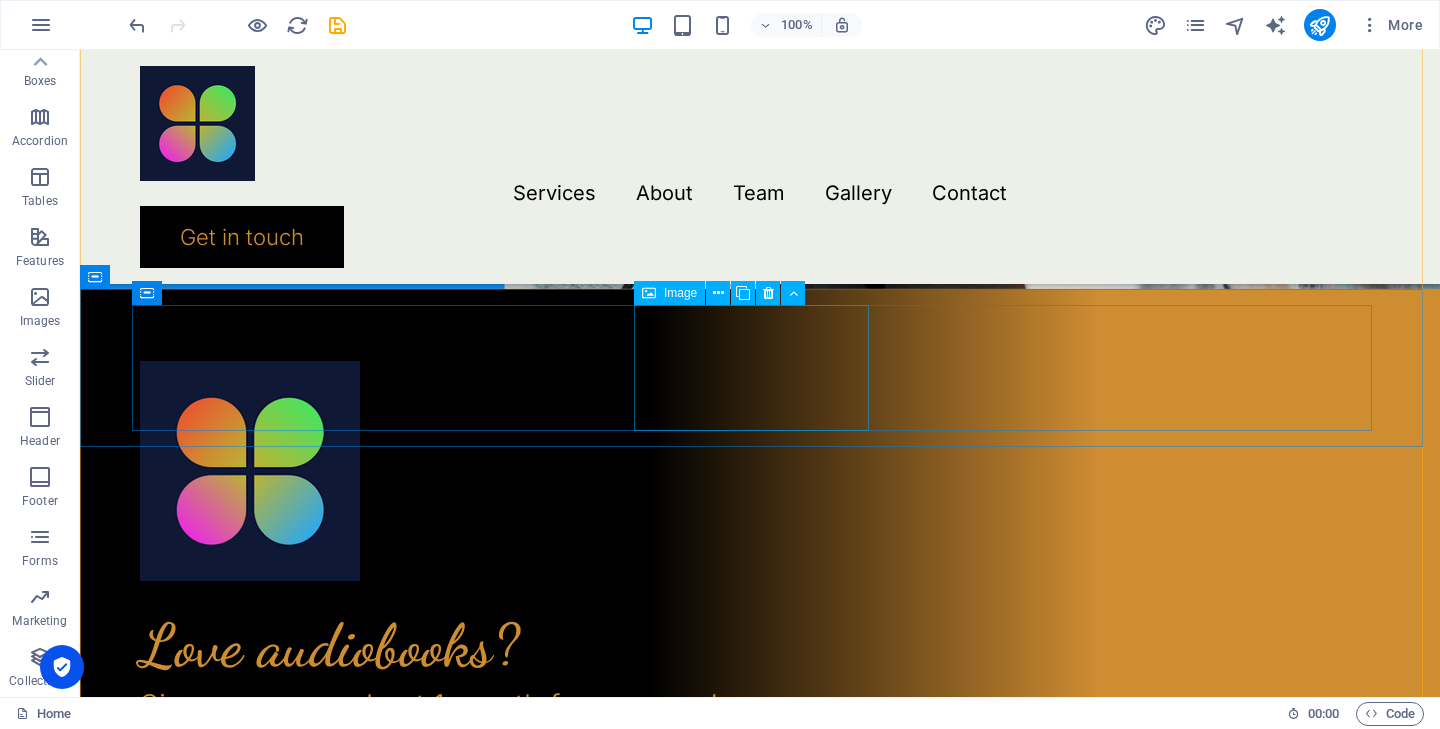 click at bounding box center (257, 1467) 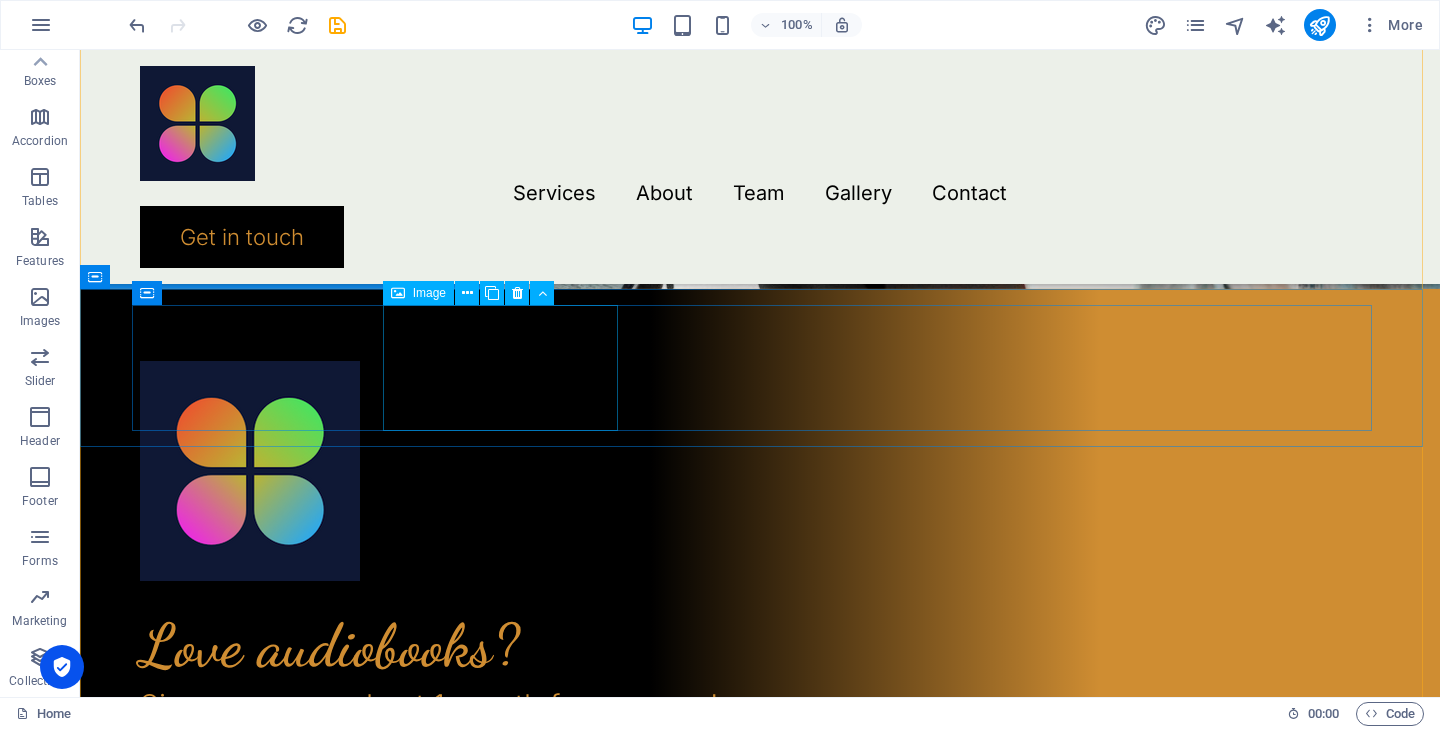 click at bounding box center (257, 1333) 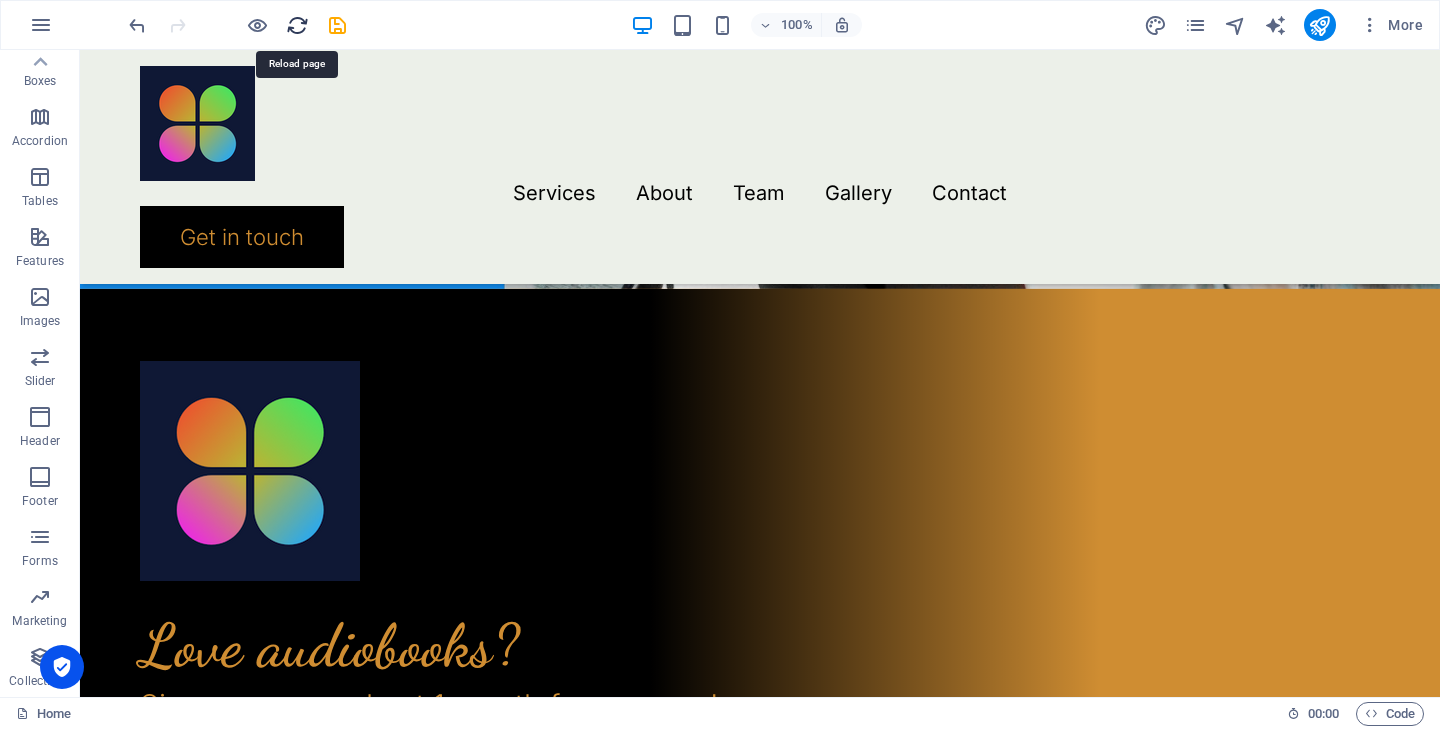 click at bounding box center [297, 25] 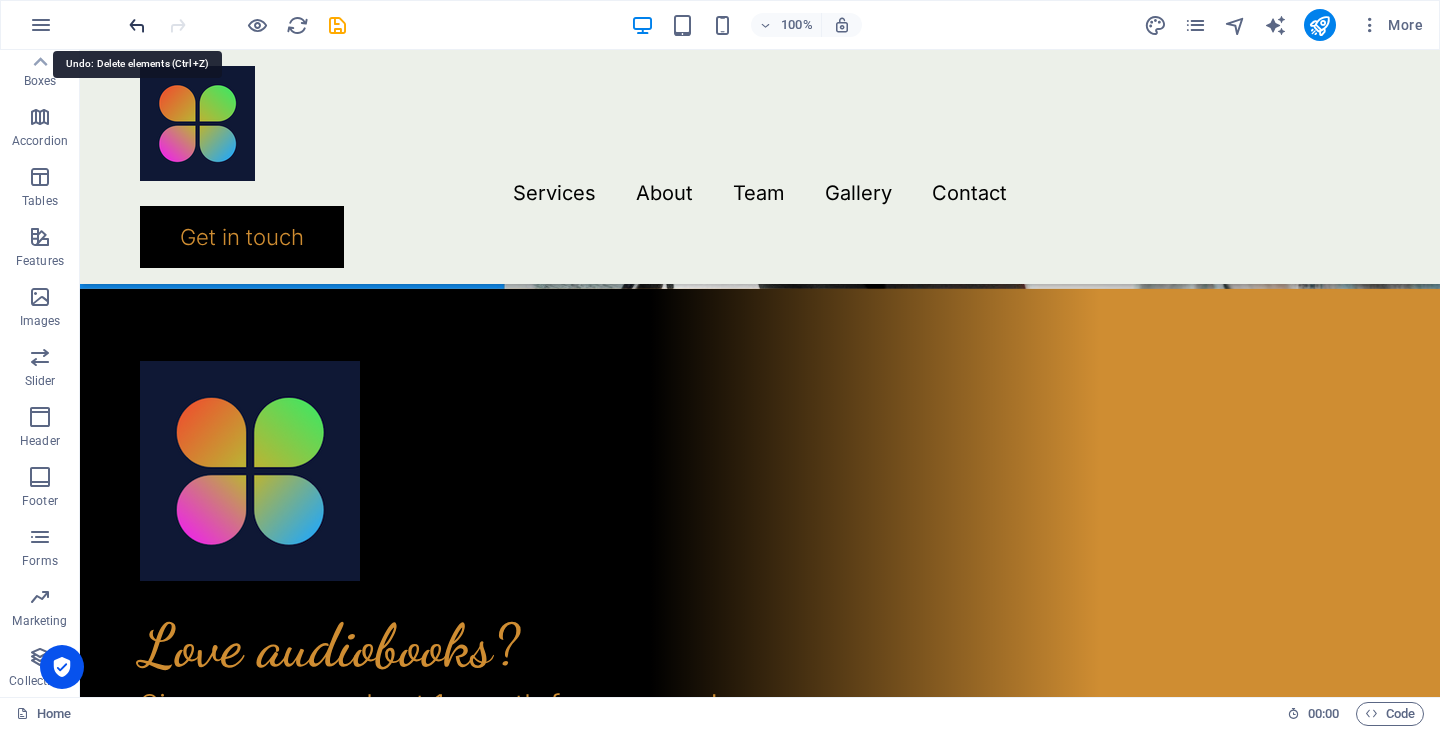 click at bounding box center (137, 25) 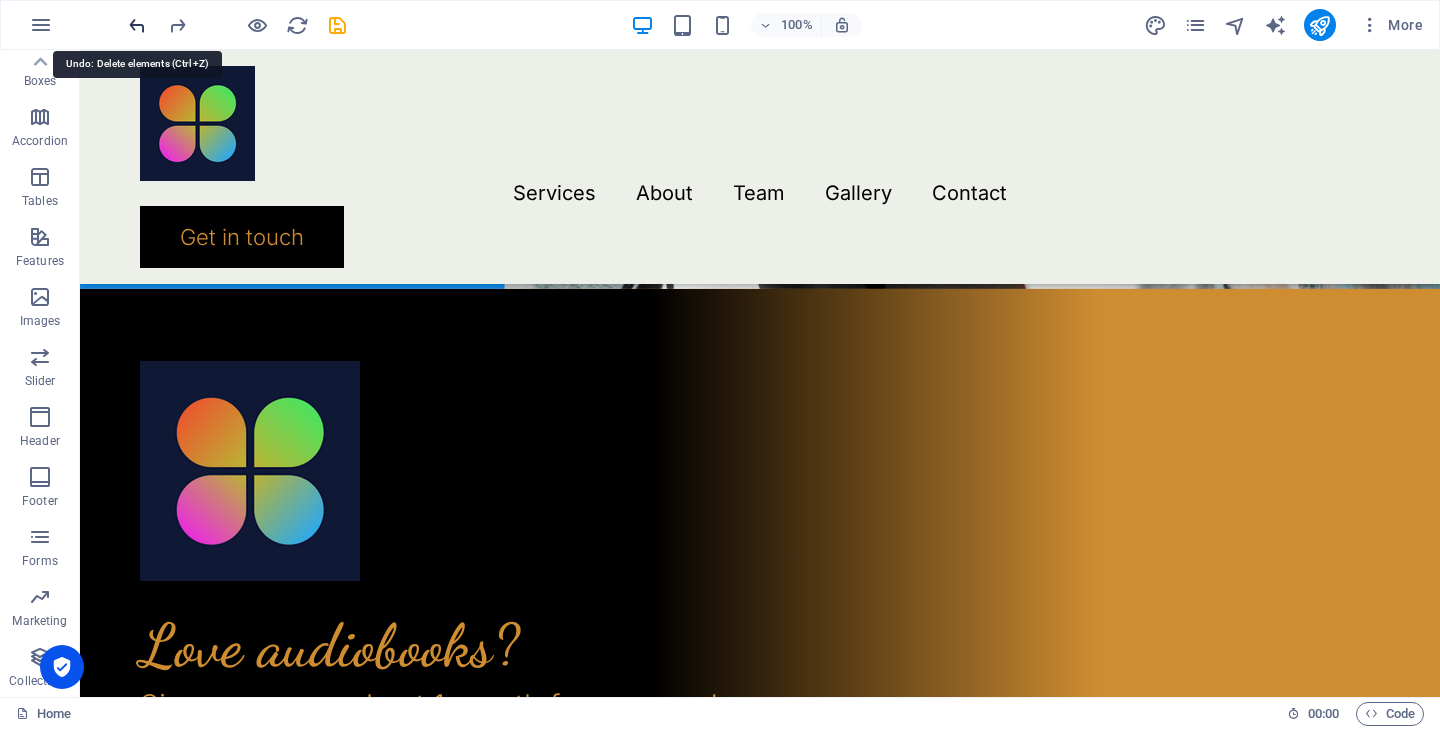click at bounding box center (137, 25) 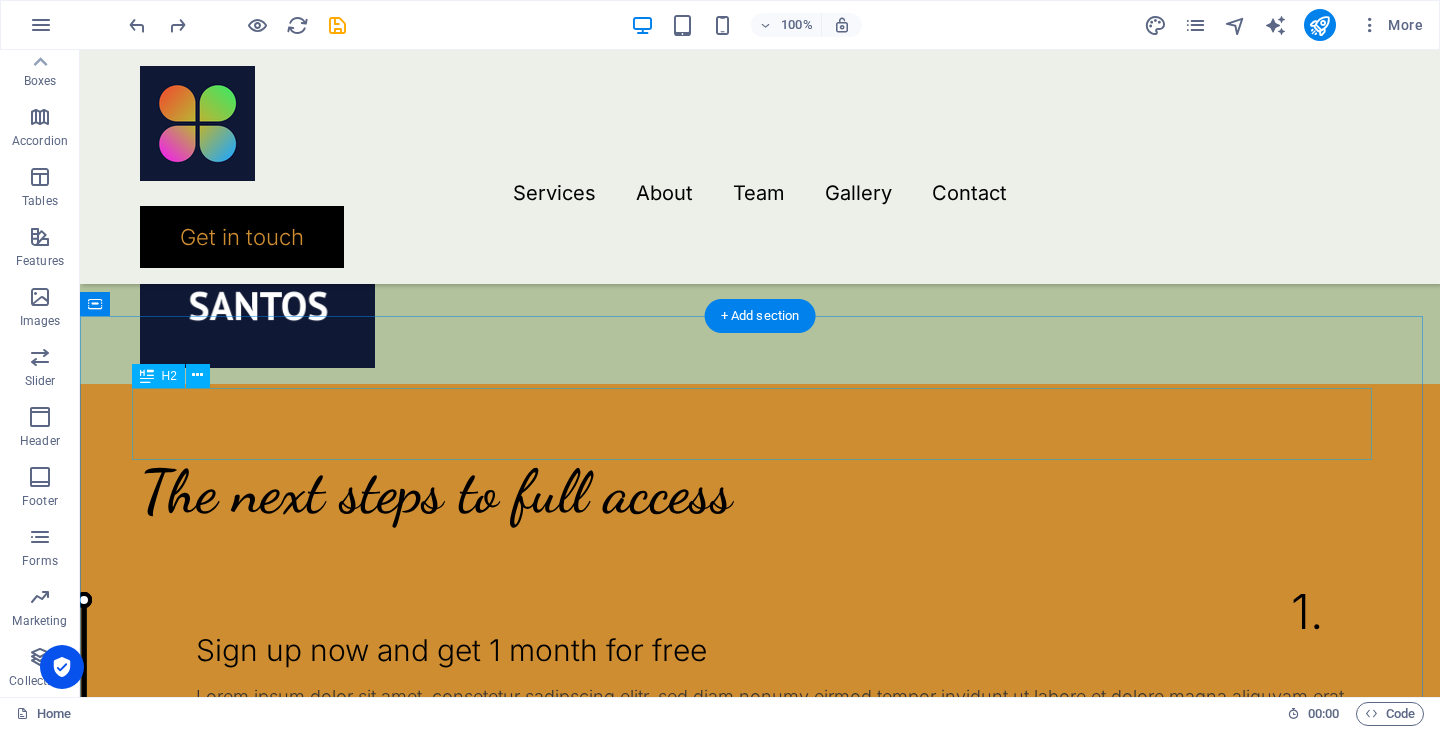 scroll, scrollTop: 2342, scrollLeft: 0, axis: vertical 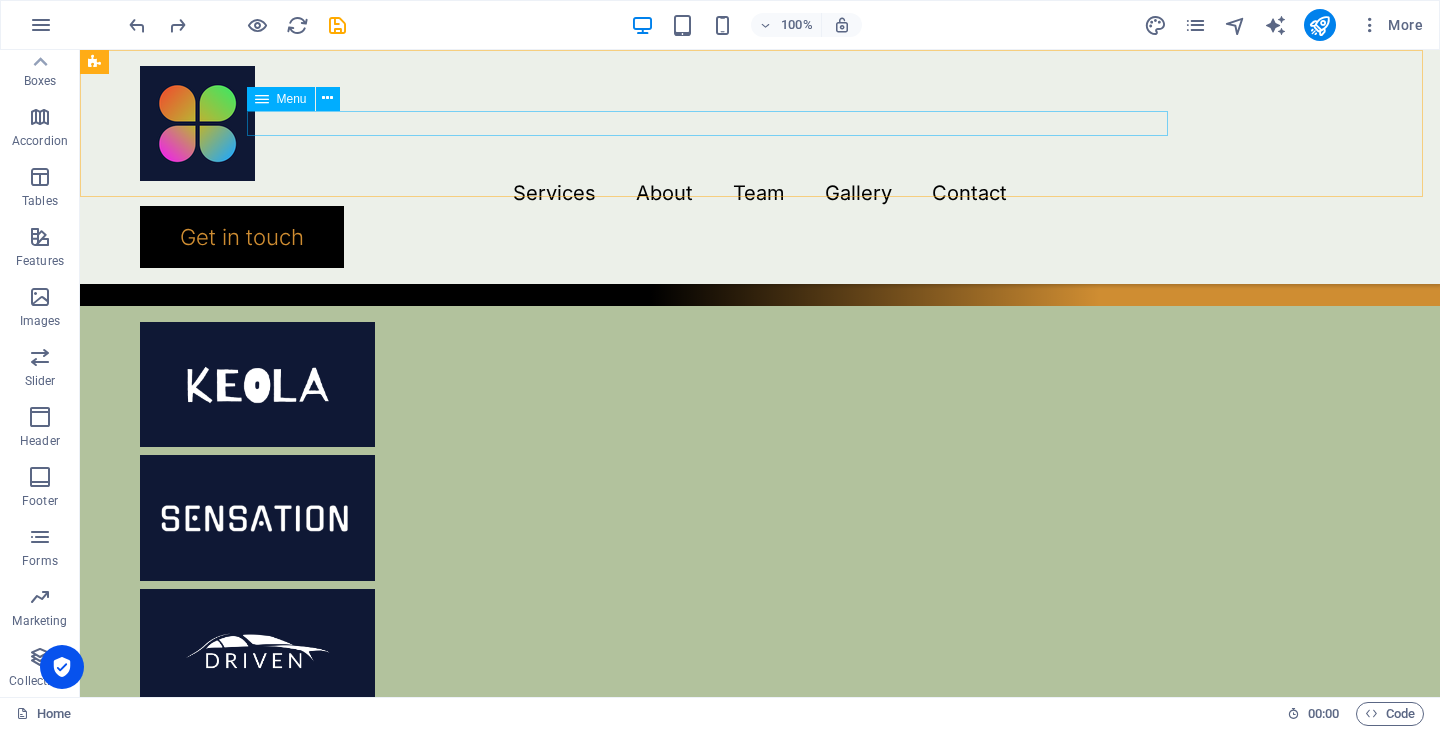 click on "Services About Team Gallery Contact" at bounding box center (760, 193) 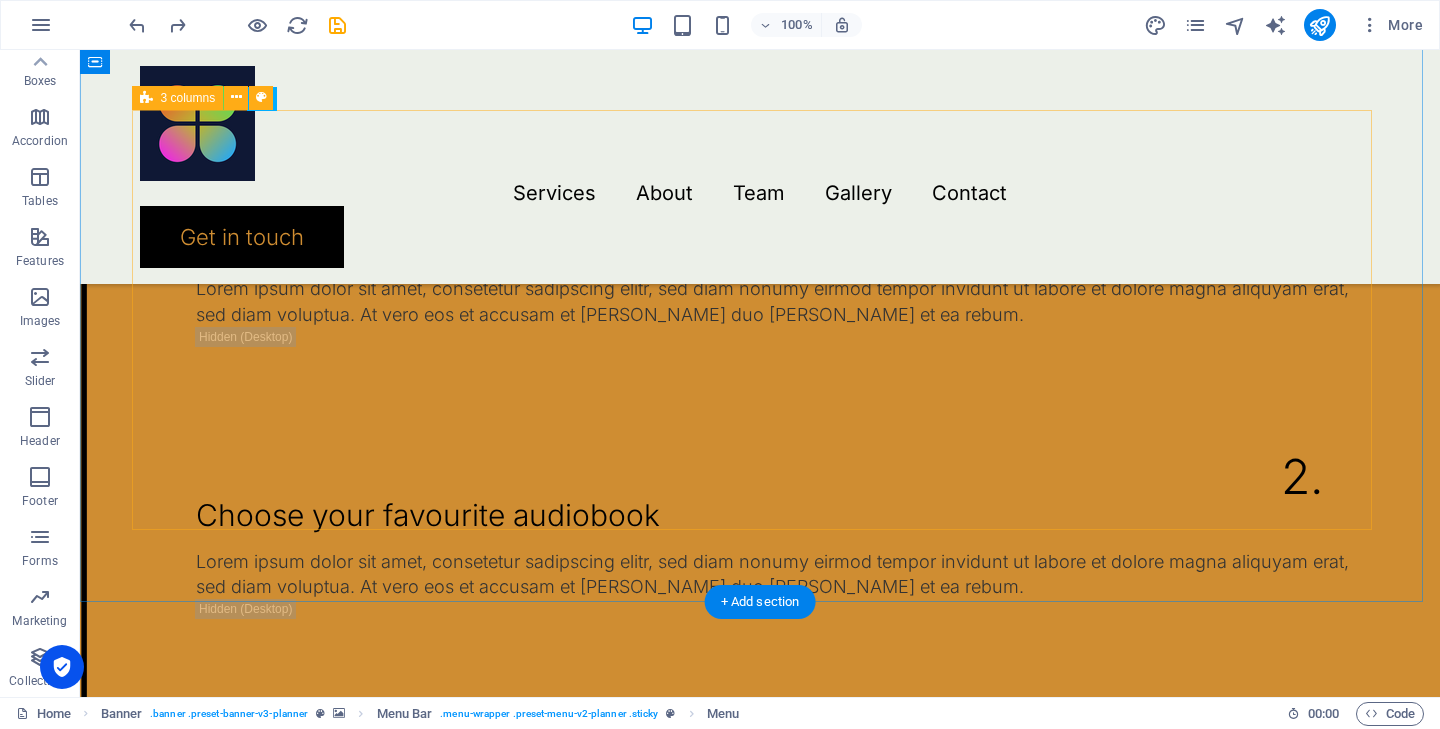 scroll, scrollTop: 3770, scrollLeft: 0, axis: vertical 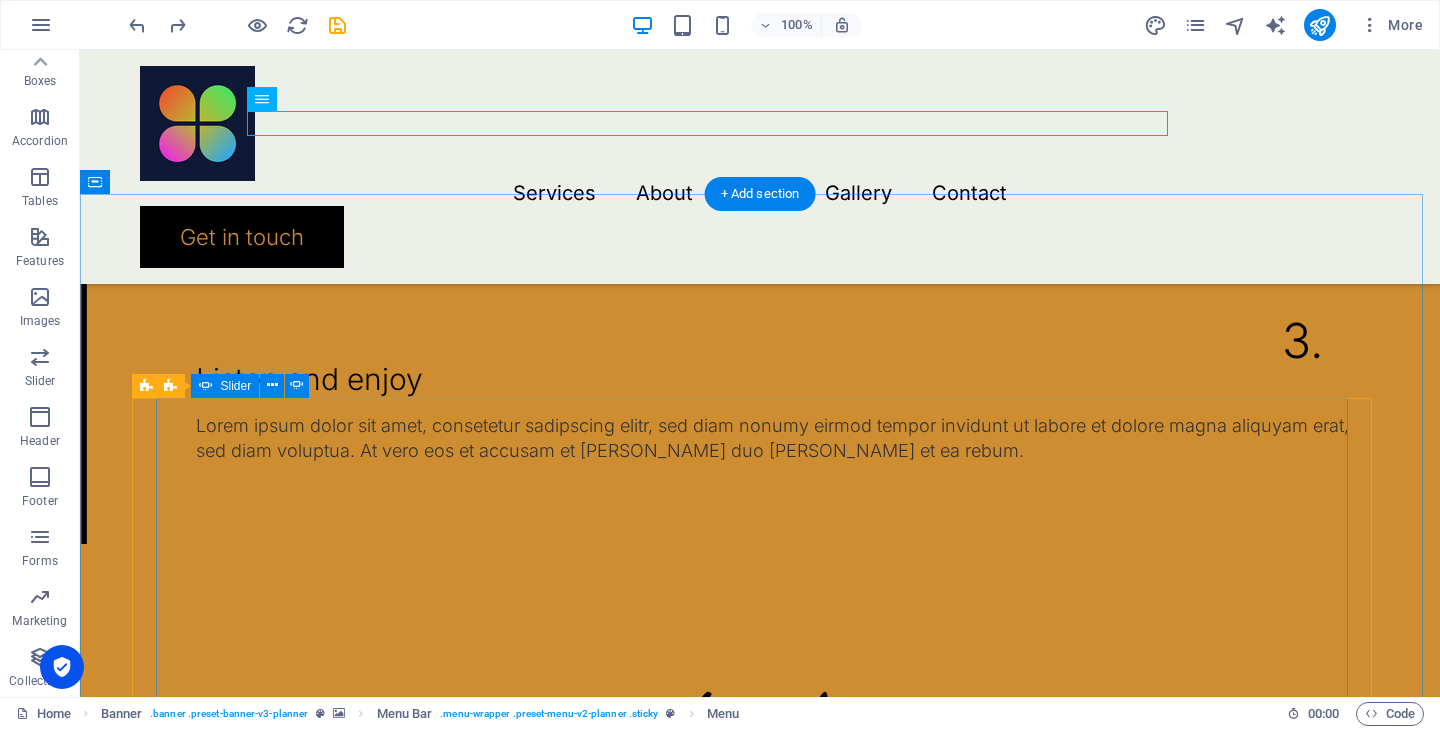 click at bounding box center (760, 3600) 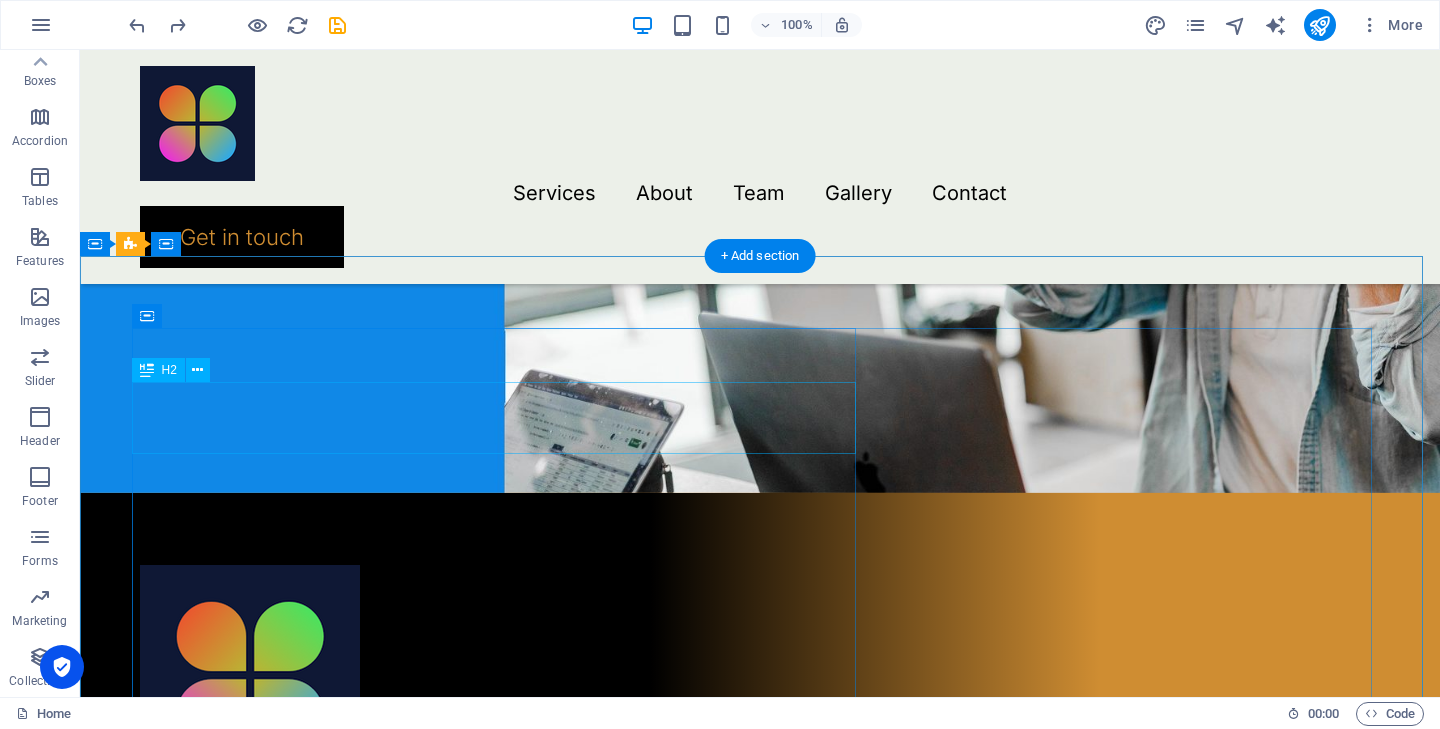 scroll, scrollTop: 914, scrollLeft: 0, axis: vertical 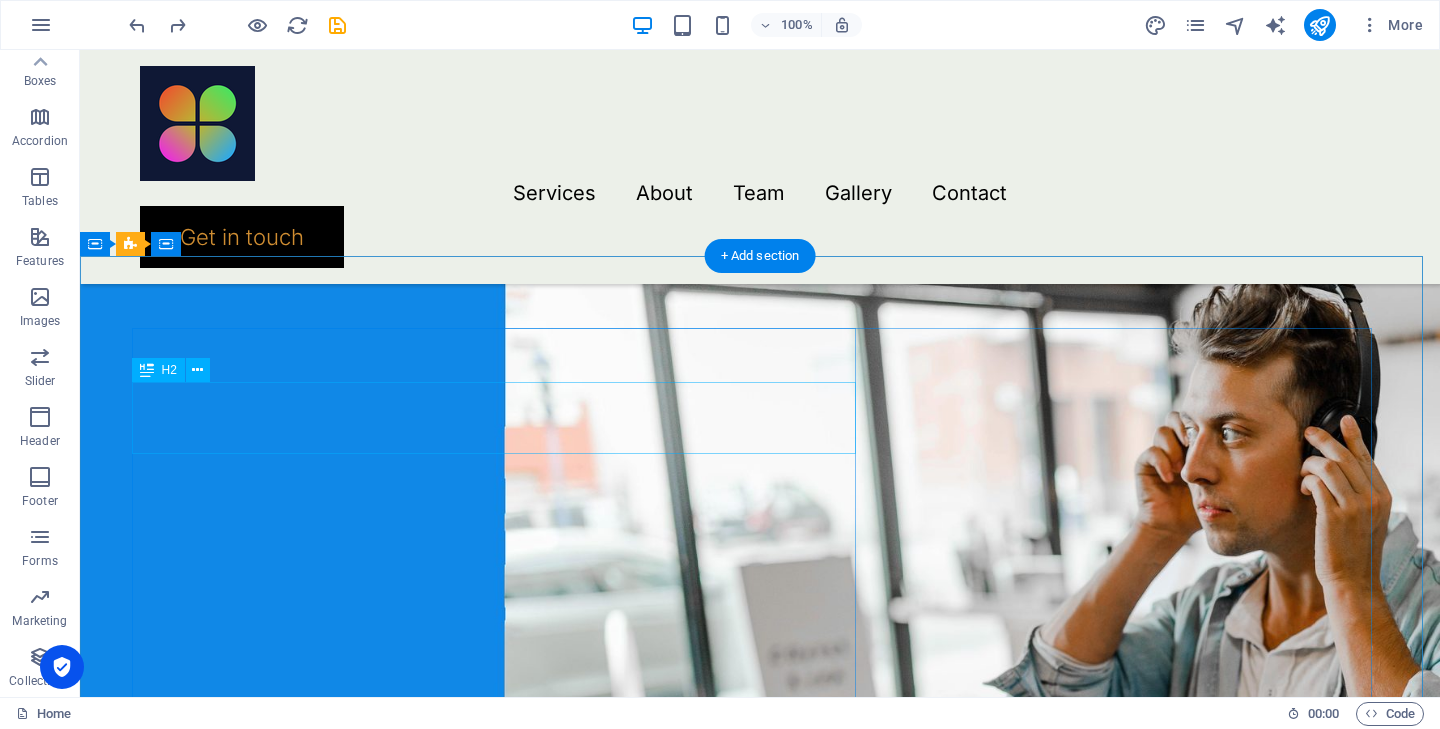 click on "Love audiobooks?" at bounding box center (760, 1258) 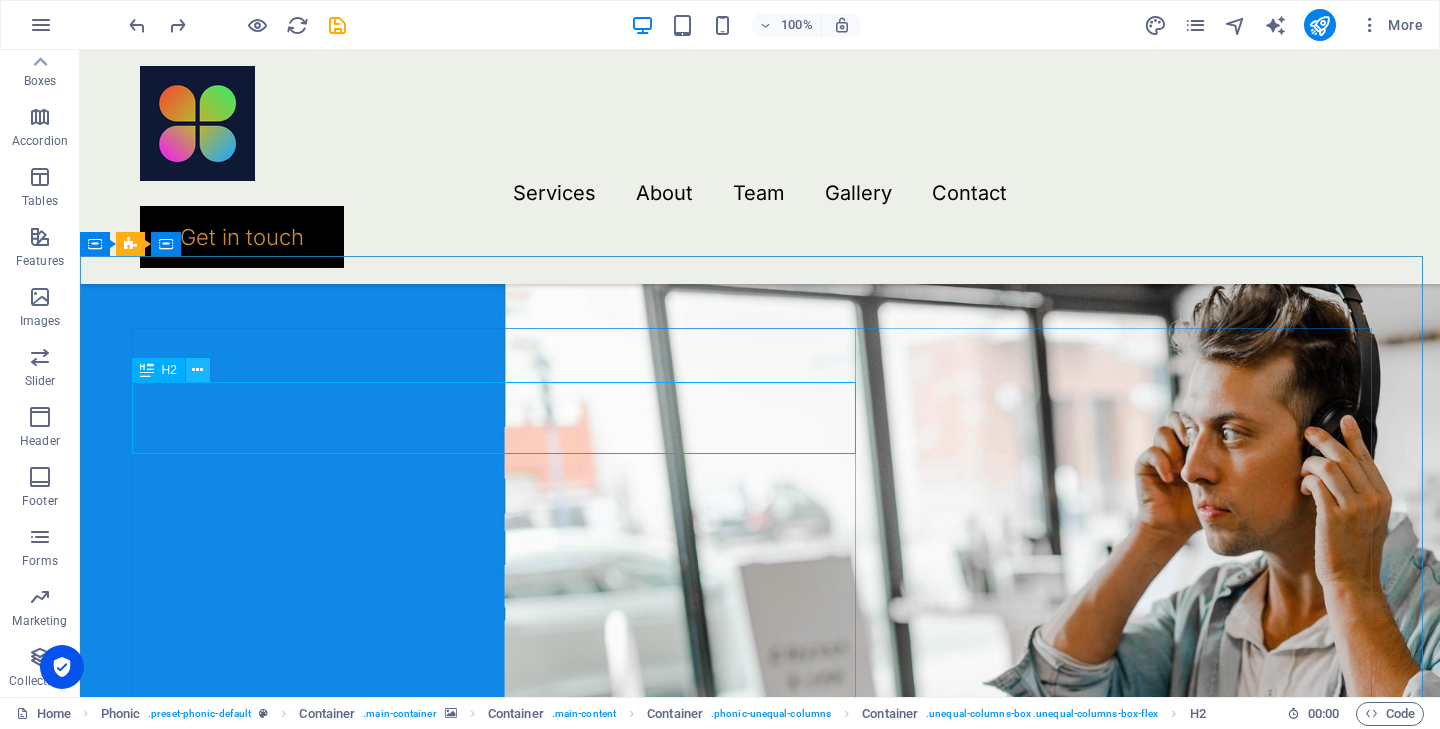 click at bounding box center [197, 370] 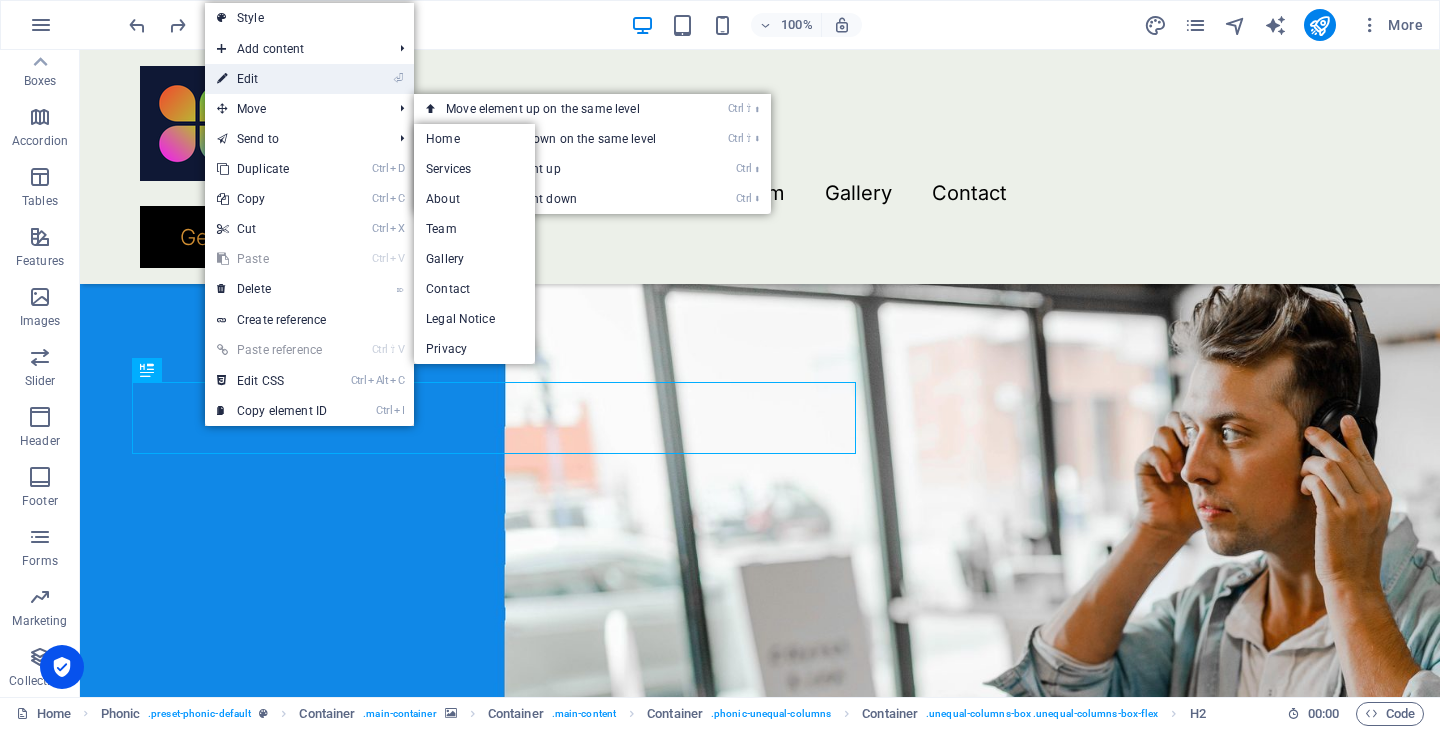 click on "⏎  Edit" at bounding box center (272, 79) 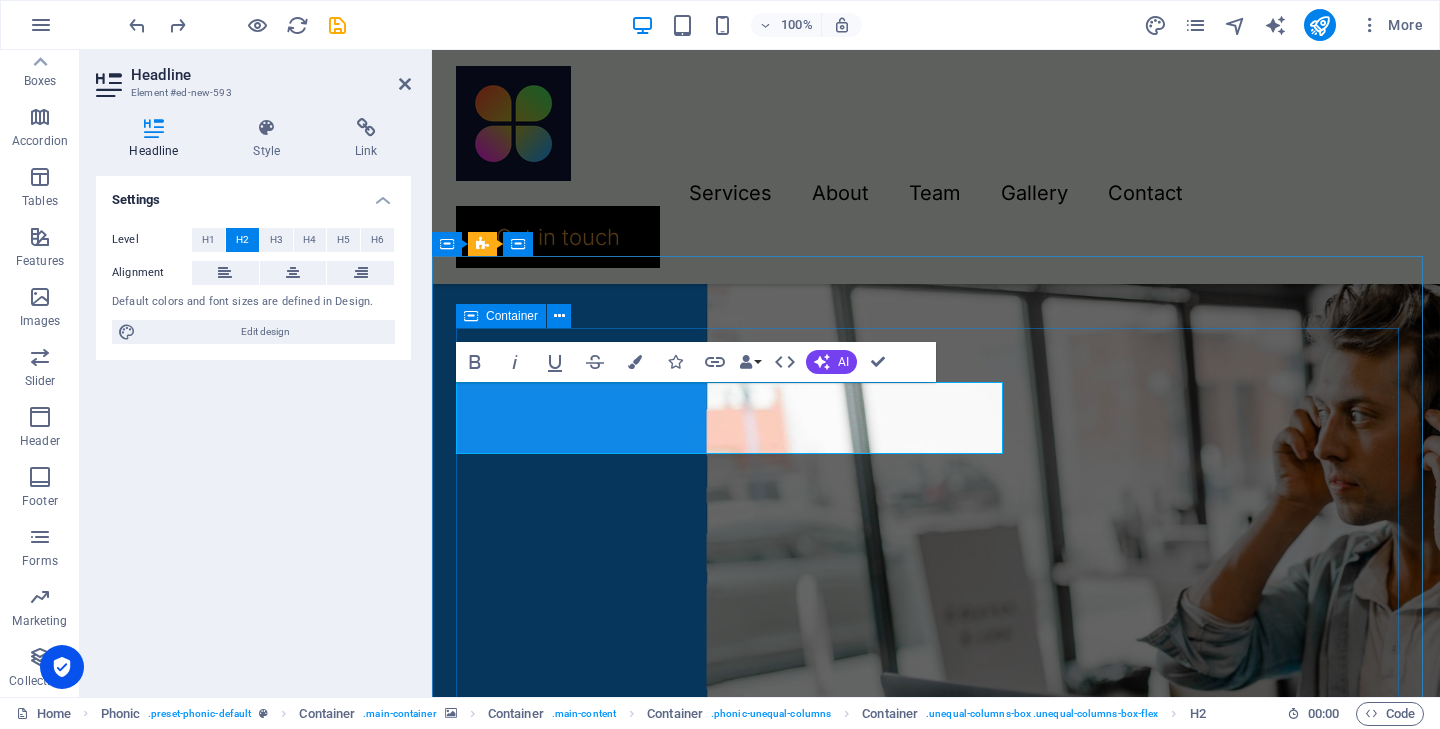 click on "​ Sign up now and get 1 month free access! Lorem ipsum dolor sit amet, consetetur sadipscing elitr, sed diam nonumy eirmod tempor invidunt ut labore et dolore magna aliquyam erat, sed diam voluptua. At vero eos et accusam et [PERSON_NAME] duo [PERSON_NAME] et ea rebum. Stet clita kasd gubergren, no sea takimata sanctus est. Sign up Unreadable? Regenerate" at bounding box center [936, 1391] 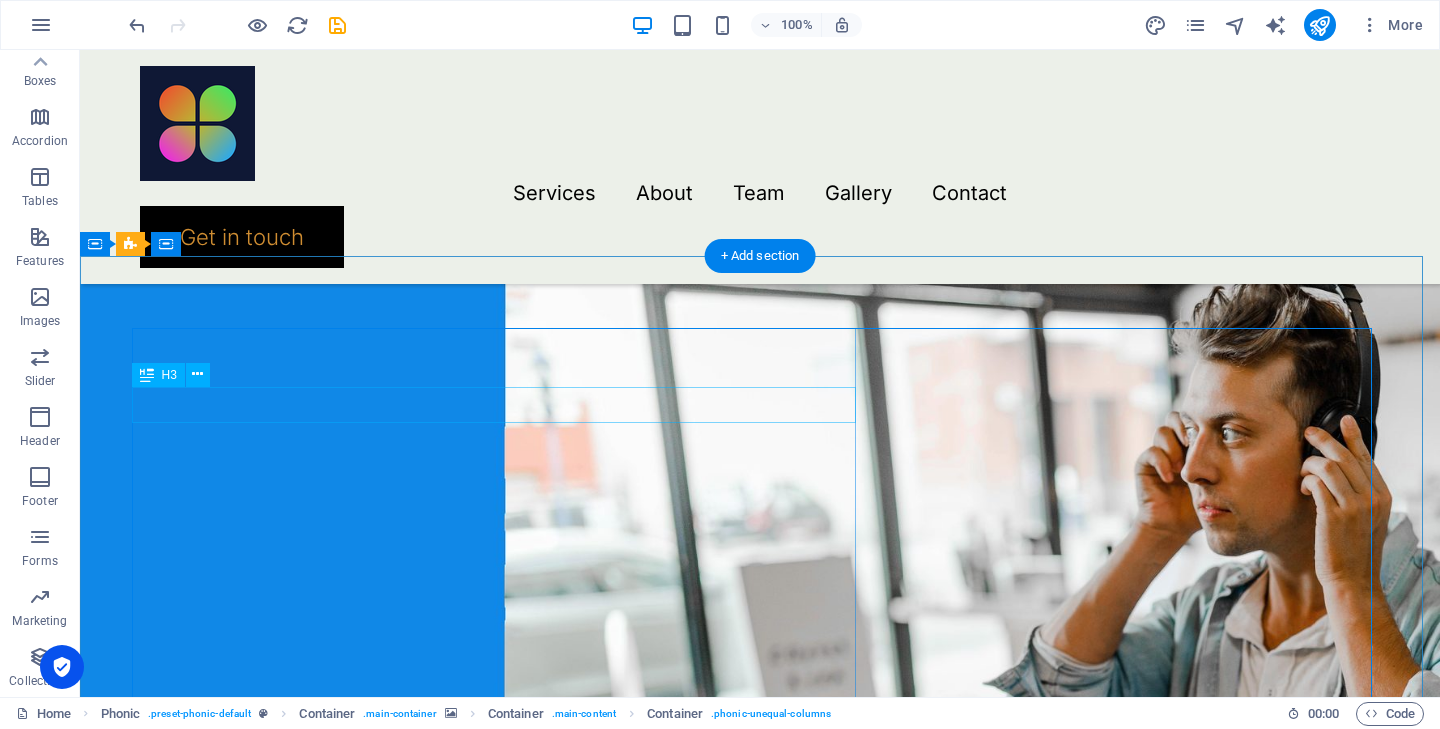 click on "Sign up now and get 1 month free access!" at bounding box center [760, 1173] 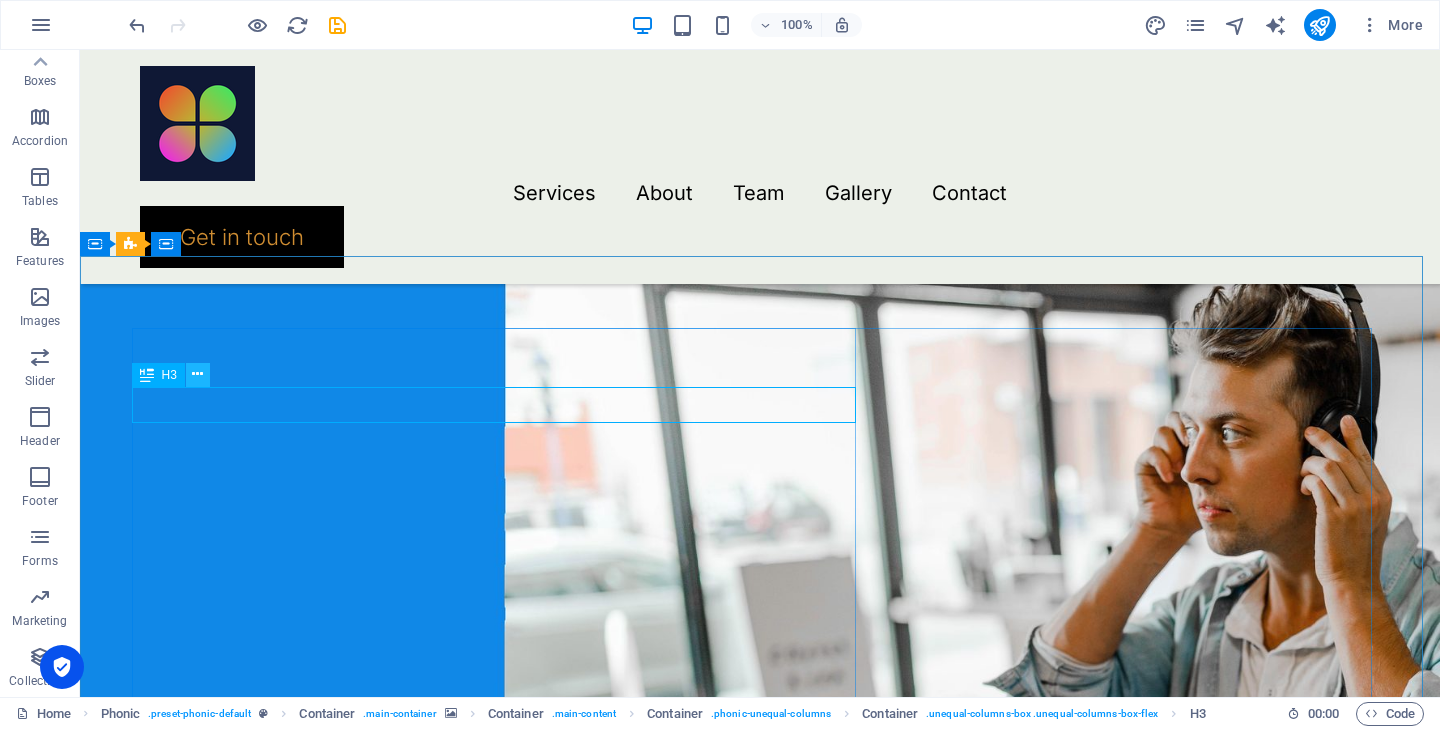 click at bounding box center [197, 374] 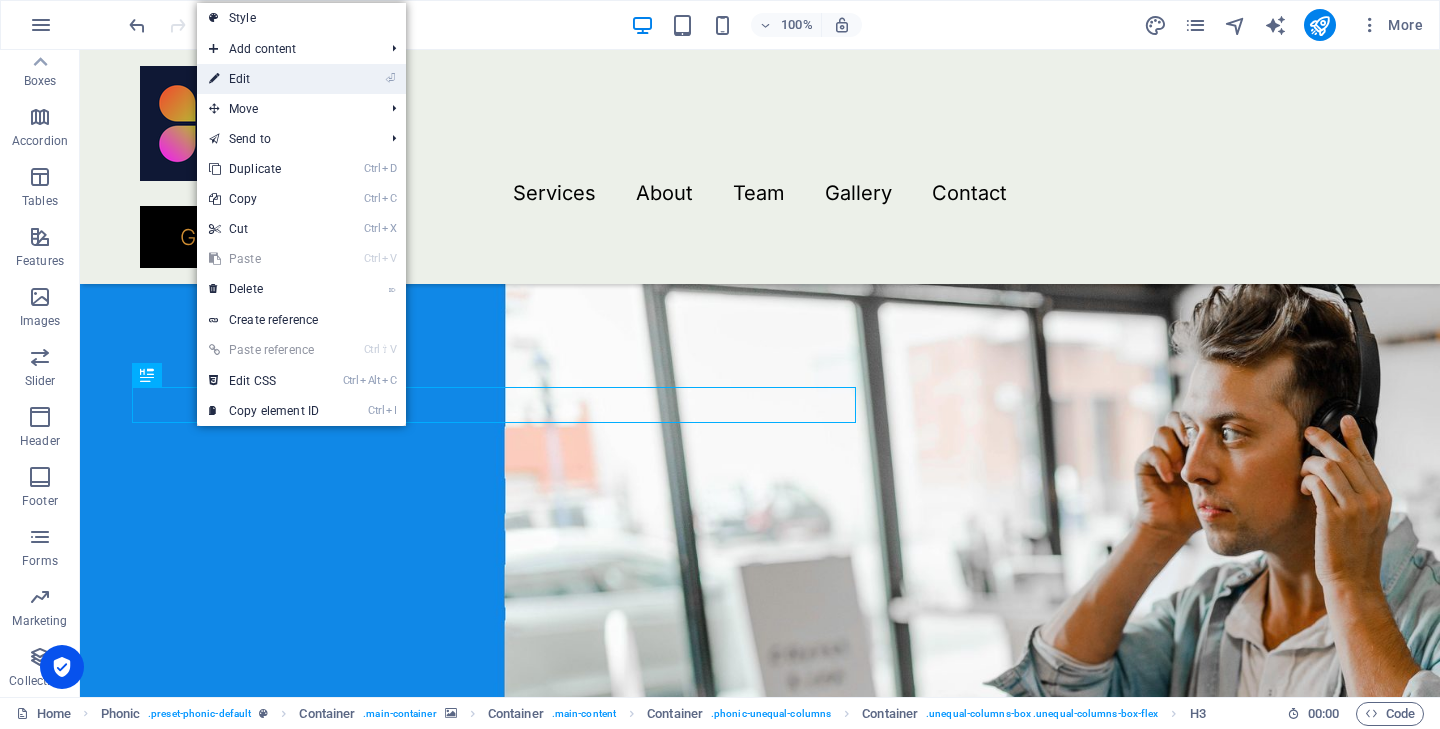 click on "⏎  Edit" at bounding box center [264, 79] 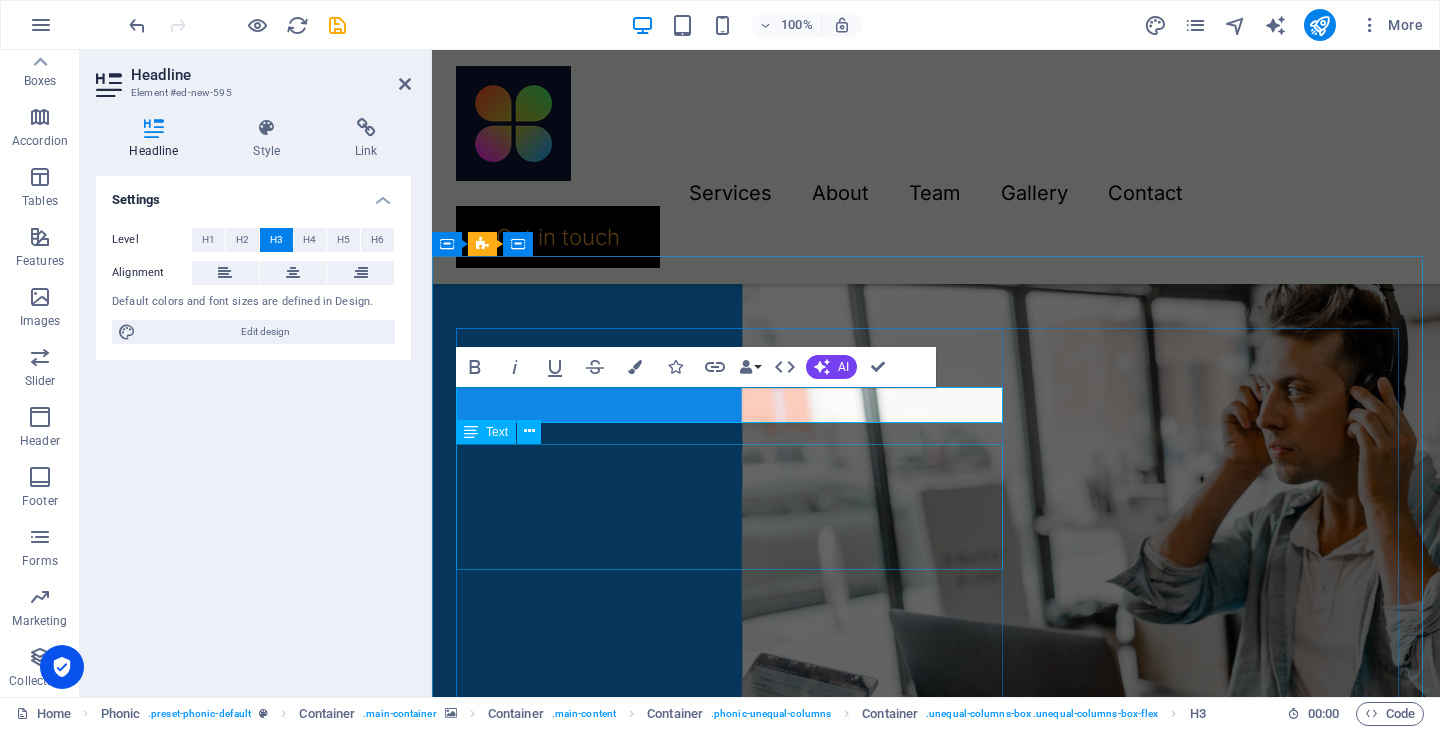 click on "Lorem ipsum dolor sit amet, consetetur sadipscing elitr, sed diam nonumy eirmod tempor invidunt ut labore et dolore magna aliquyam erat, sed diam voluptua. At vero eos et accusam et [PERSON_NAME] duo [PERSON_NAME] et ea rebum. Stet clita kasd gubergren, no sea takimata sanctus est." at bounding box center [936, 1274] 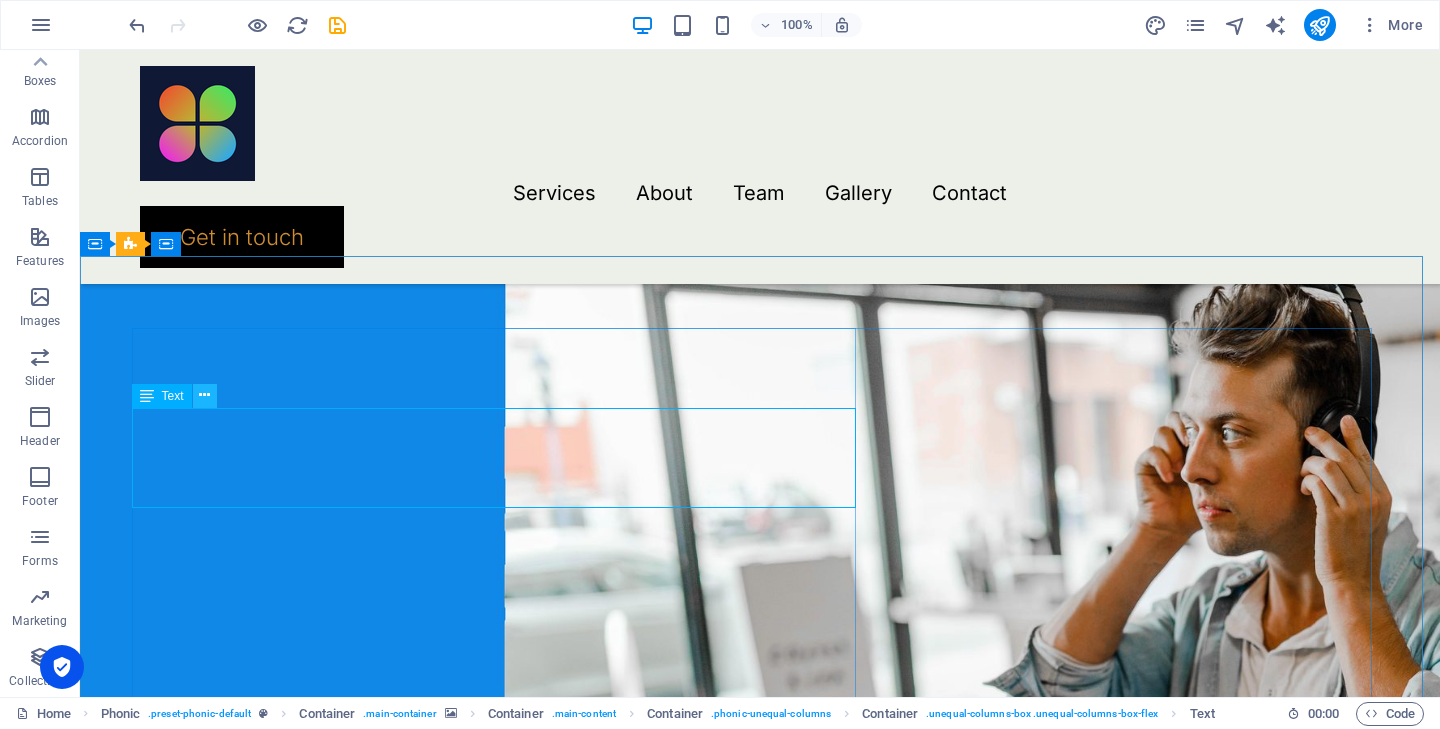click at bounding box center (204, 395) 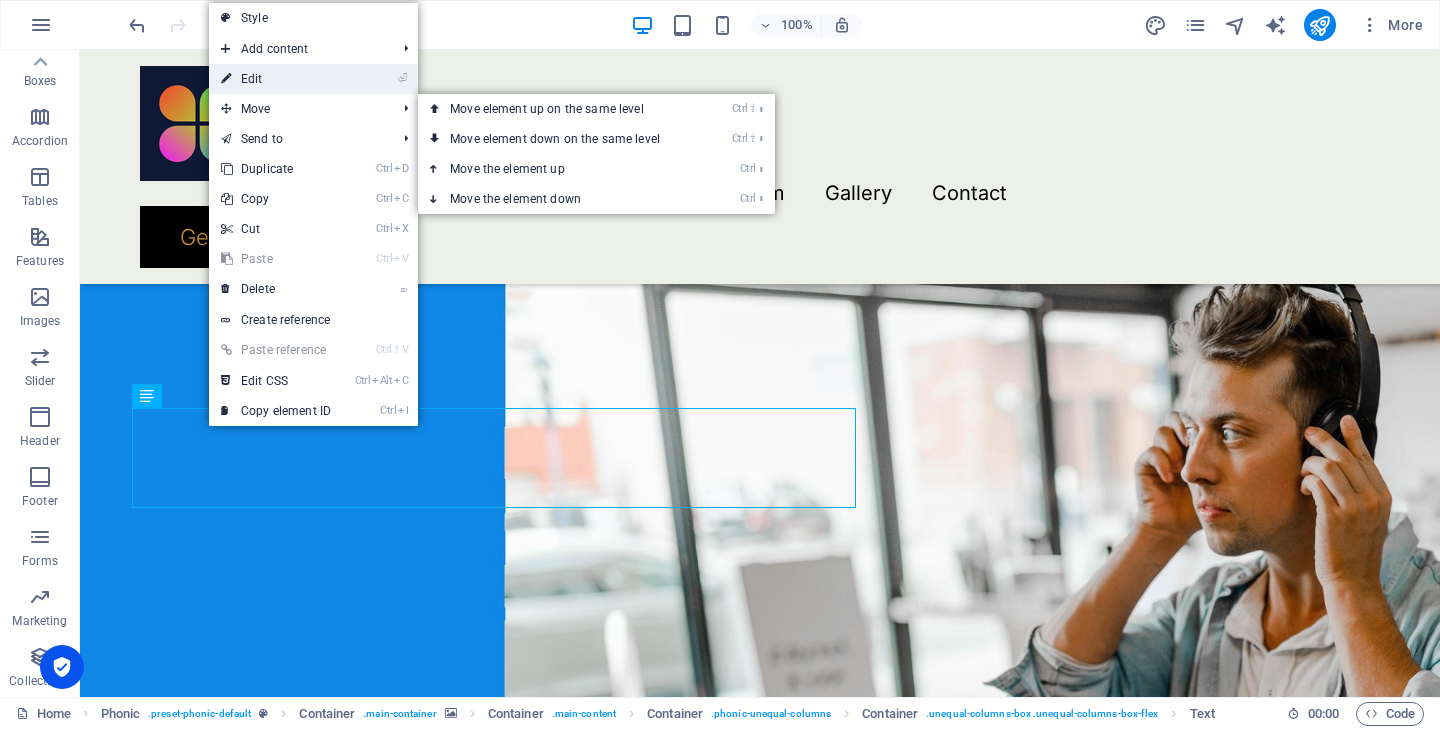click on "⏎  Edit" at bounding box center [276, 79] 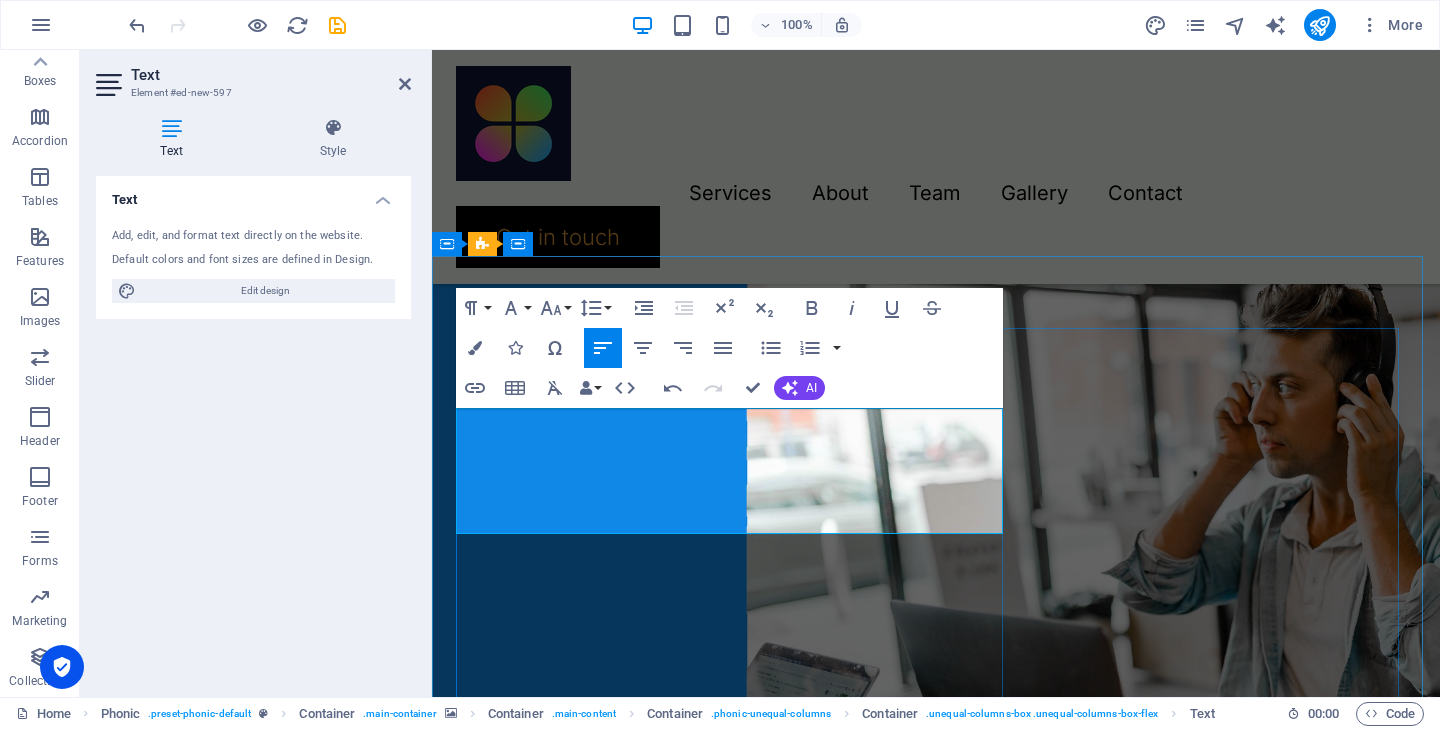 drag, startPoint x: 643, startPoint y: 520, endPoint x: 459, endPoint y: 412, distance: 213.35417 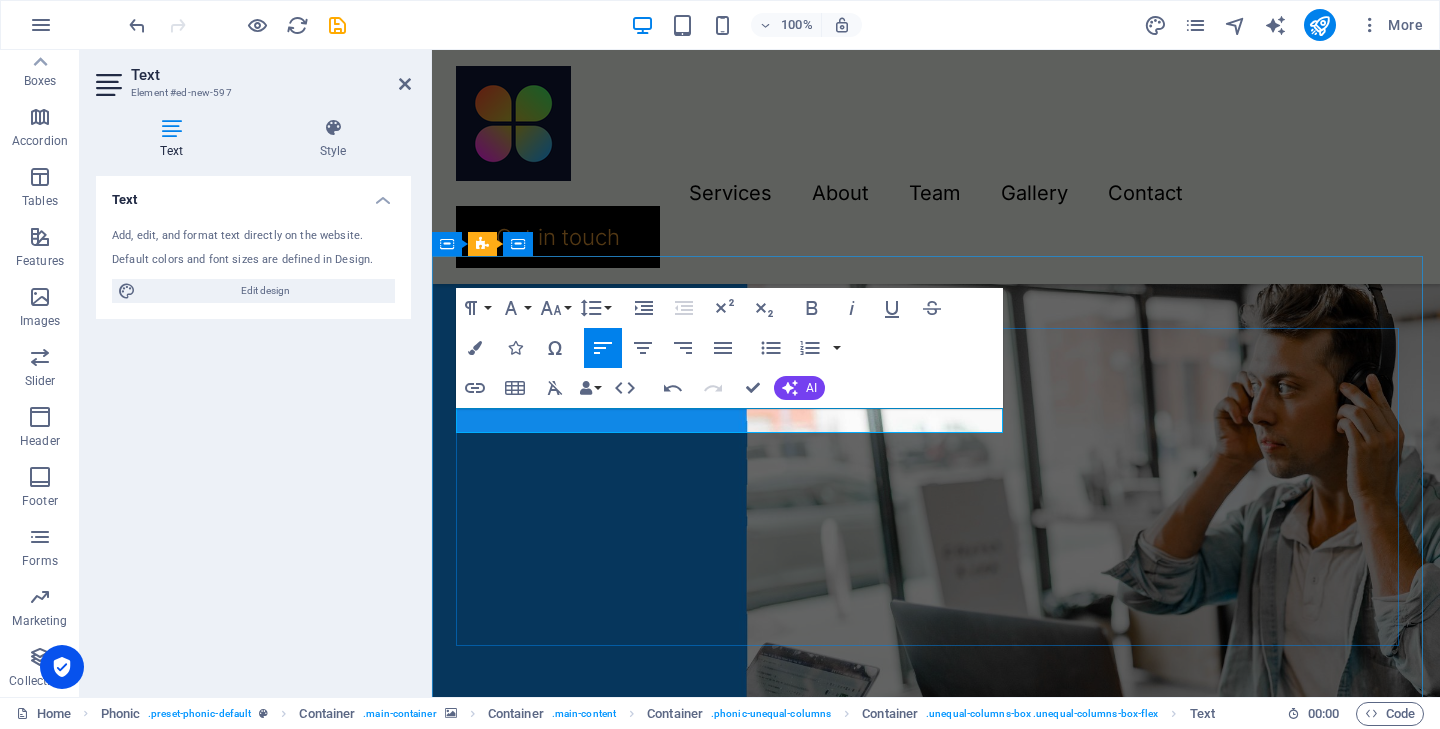 click on "Sign up Unreadable? Regenerate" at bounding box center (936, 1068) 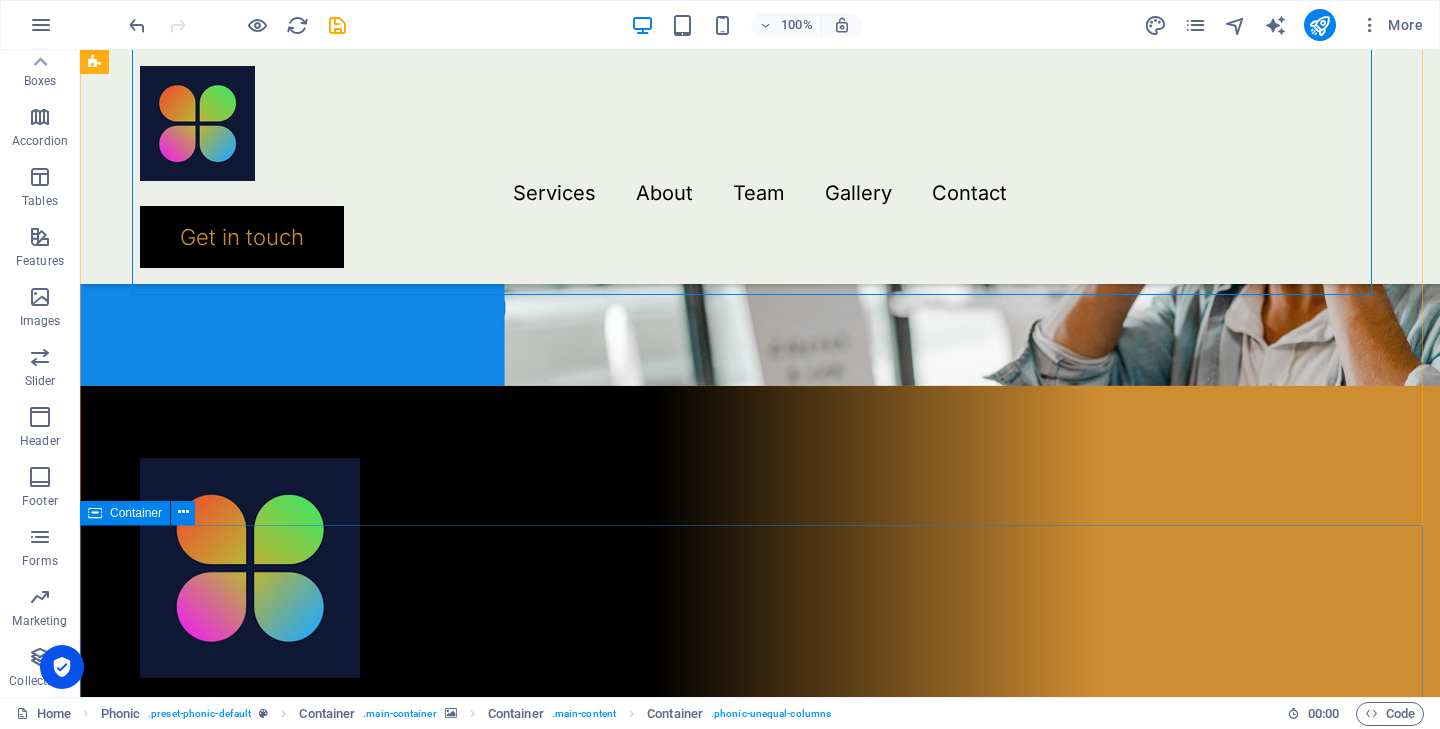 scroll, scrollTop: 1526, scrollLeft: 0, axis: vertical 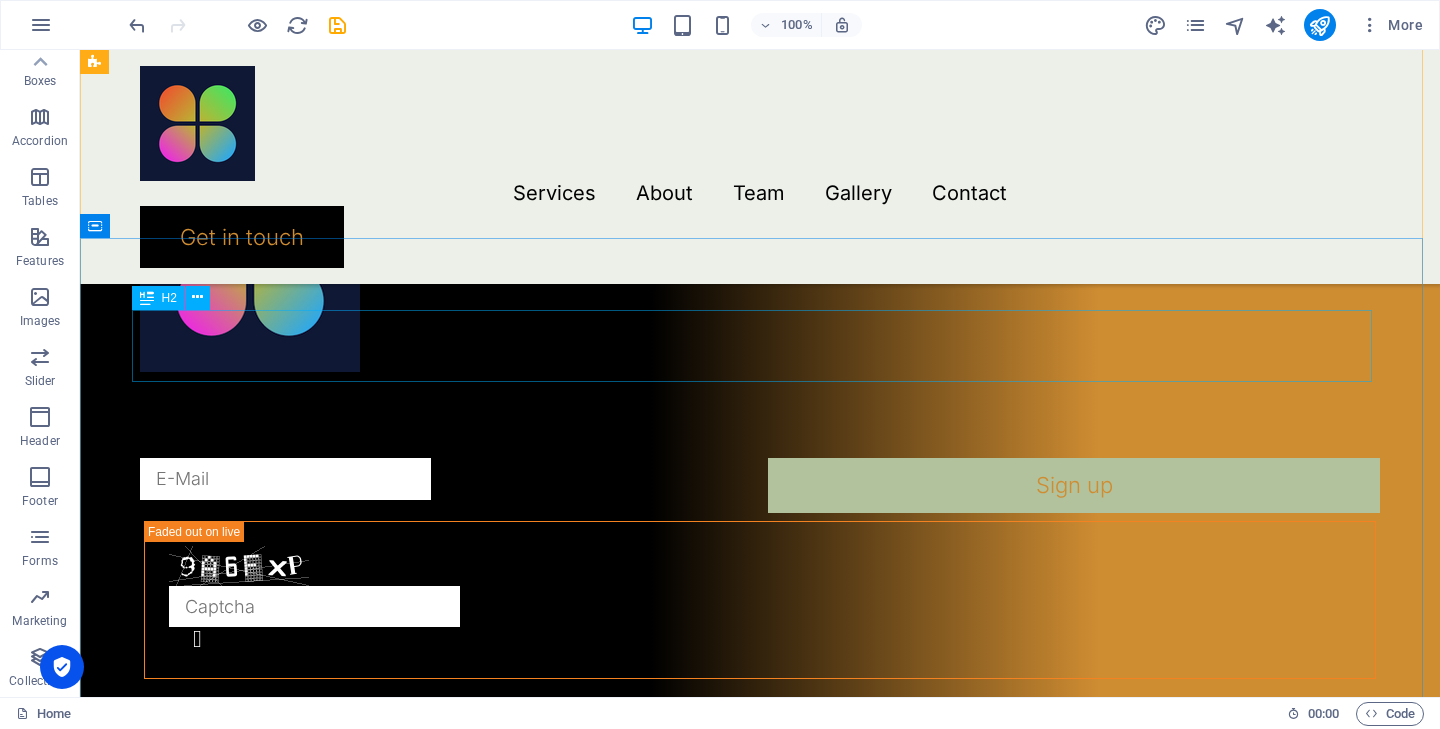click on "The next steps to full access" at bounding box center [760, 1553] 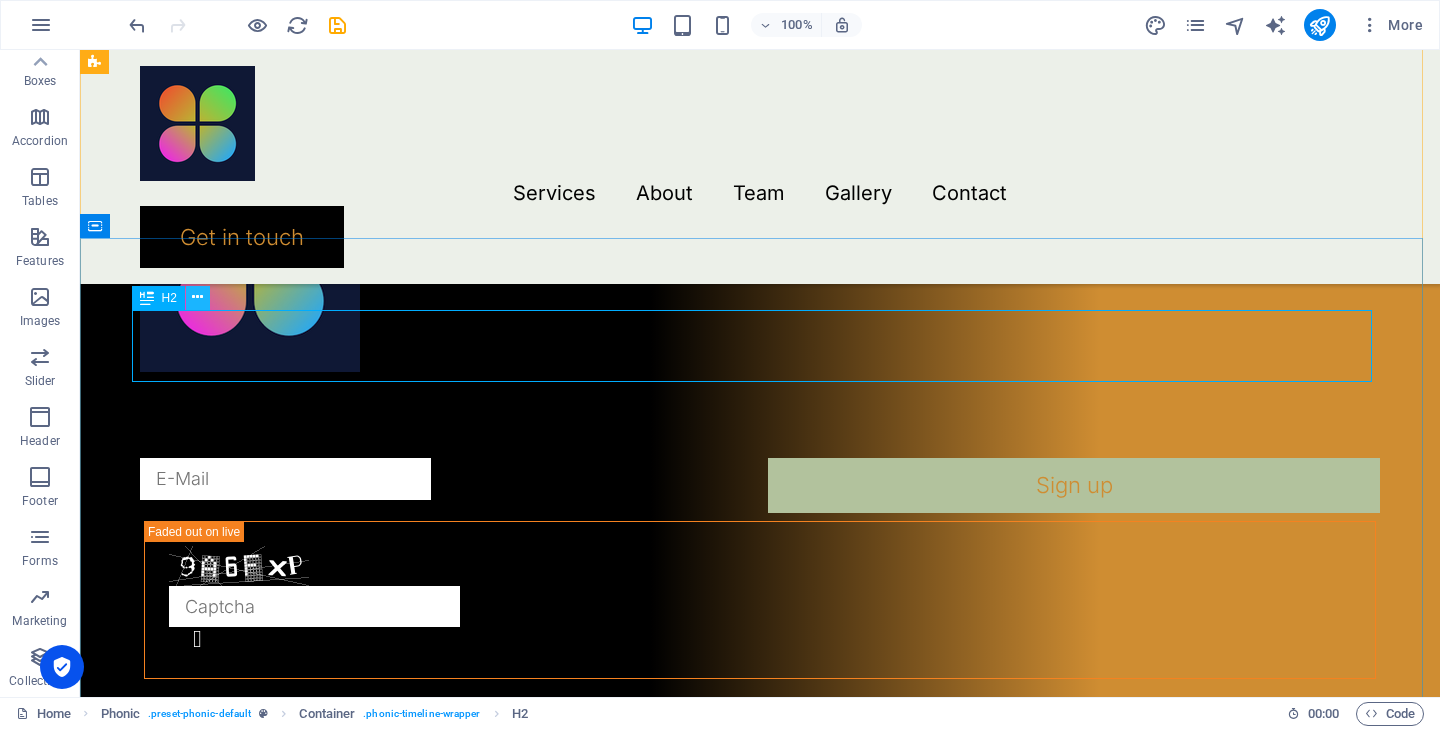 click at bounding box center [197, 297] 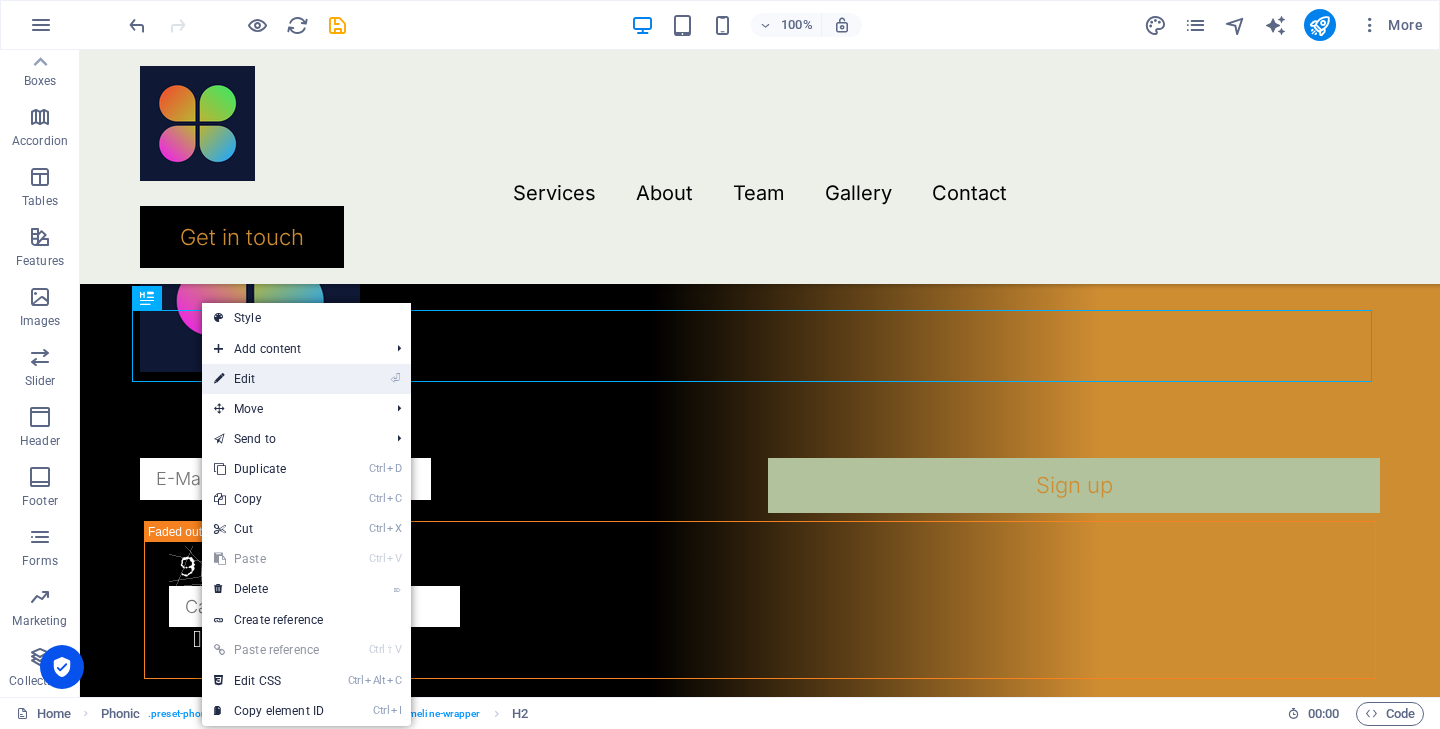 click on "⏎  Edit" at bounding box center [269, 379] 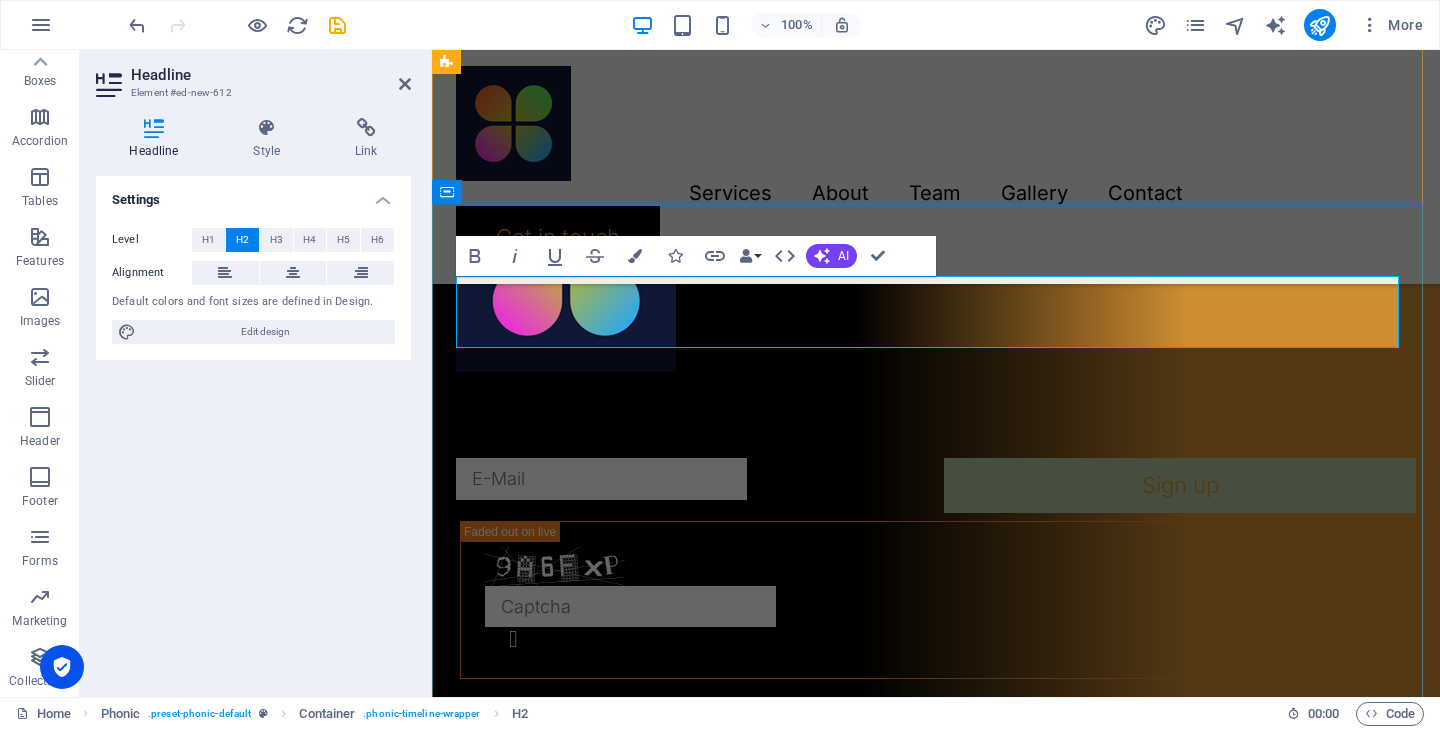 click on "The next steps to full access" at bounding box center [936, 1396] 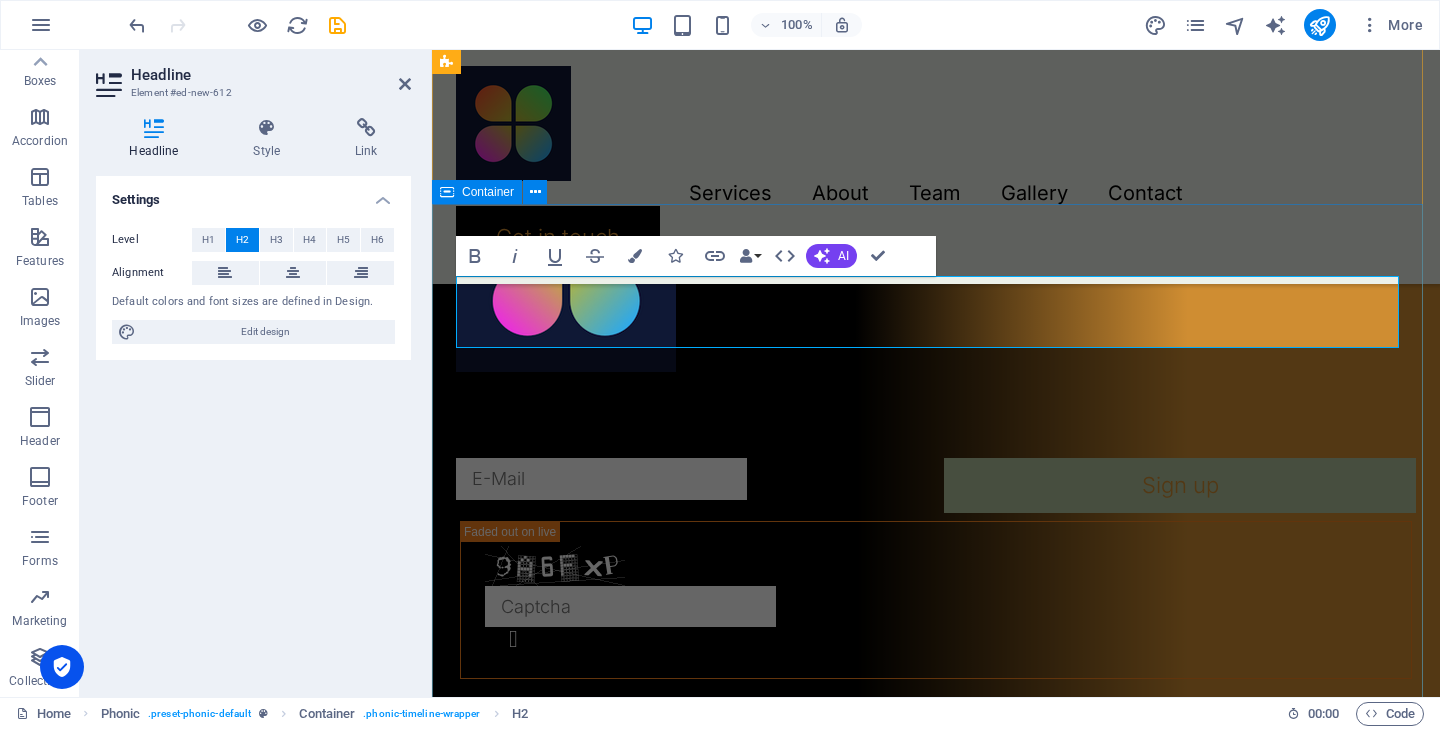 click on "The next  1. Sign up now and get 1 month for free Lorem ipsum dolor sit amet, consetetur sadipscing elitr, sed diam nonumy eirmod tempor invidunt ut labore et dolore magna aliquyam erat, sed diam voluptua. At vero eos et accusam et [PERSON_NAME] duo [PERSON_NAME] et ea rebum.  2. Choose your favourite audiobook Lorem ipsum dolor sit amet, consetetur sadipscing elitr, sed diam nonumy eirmod tempor invidunt ut labore et dolore magna aliquyam erat, sed diam voluptua. At vero eos et accusam et [PERSON_NAME] duo [PERSON_NAME] et ea rebum.  3. Listen and enjoy Lorem ipsum dolor sit amet, consetetur sadipscing elitr, sed diam nonumy eirmod tempor invidunt ut labore et dolore magna aliquyam erat, sed diam voluptua. At vero eos et accusam et [PERSON_NAME] duo [PERSON_NAME] et ea rebum." at bounding box center (936, 1809) 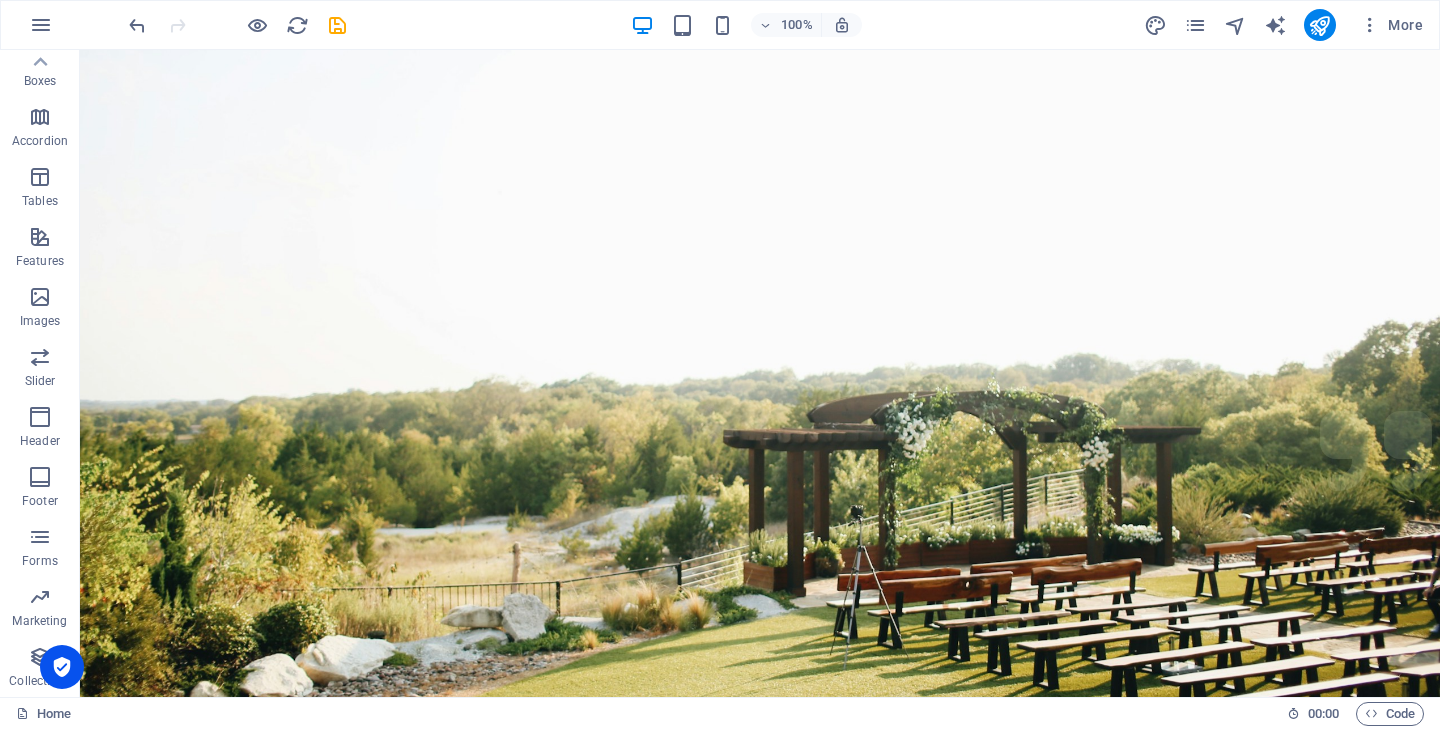 scroll, scrollTop: 0, scrollLeft: 0, axis: both 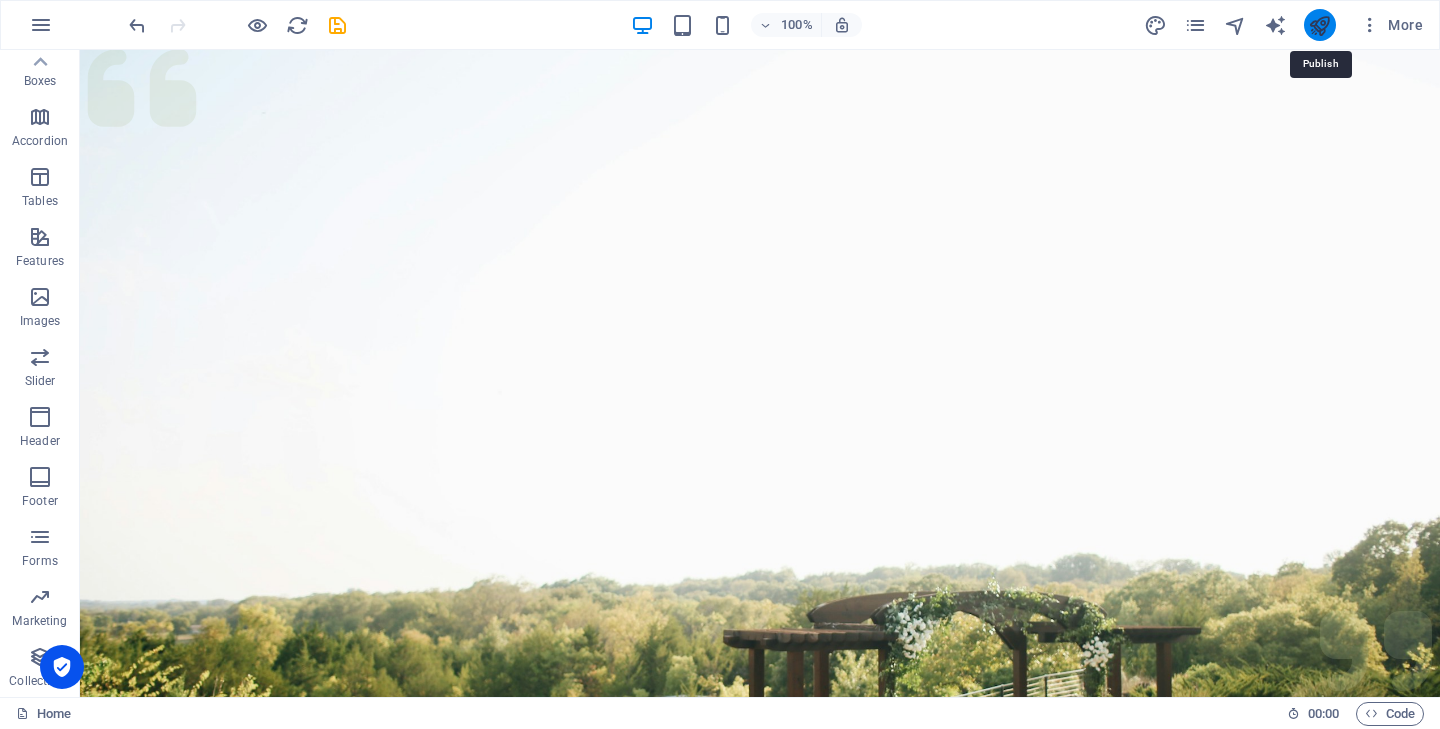 click at bounding box center [1319, 25] 